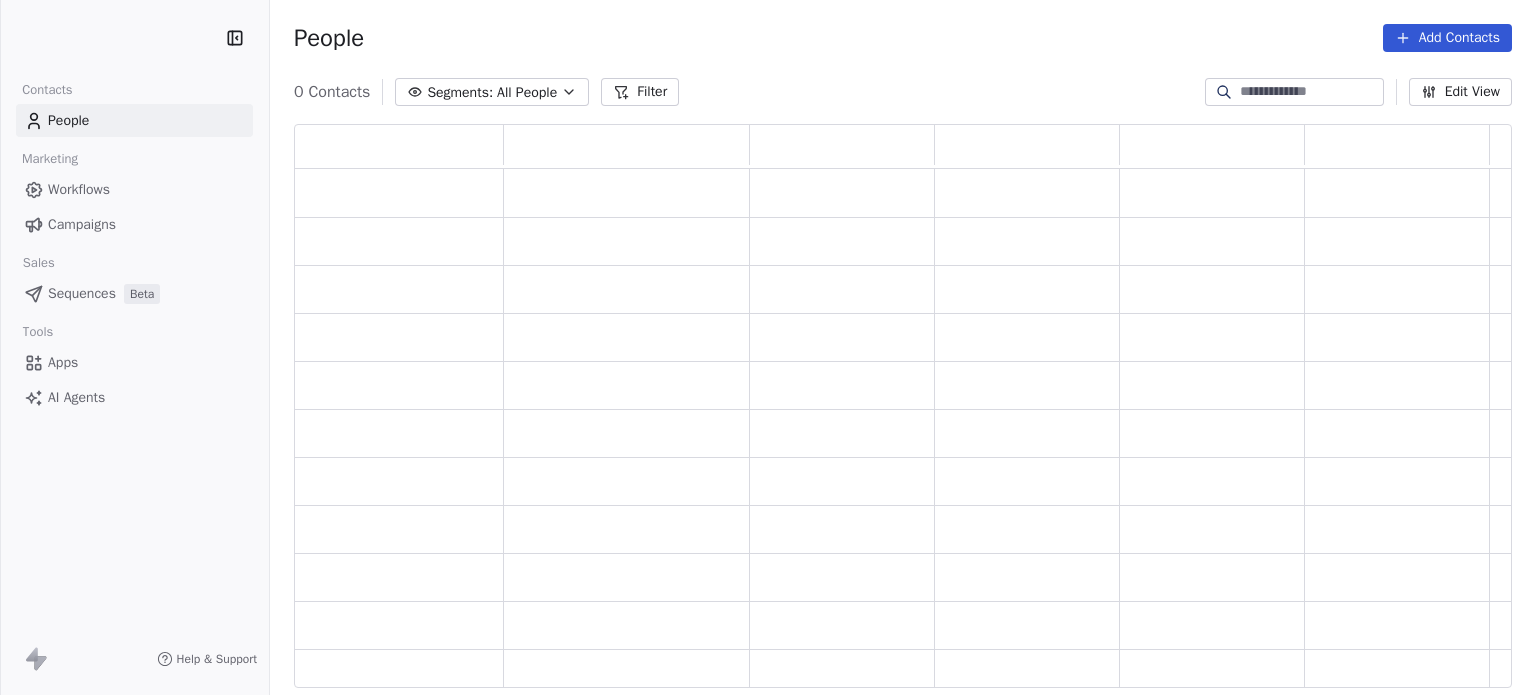 scroll, scrollTop: 0, scrollLeft: 0, axis: both 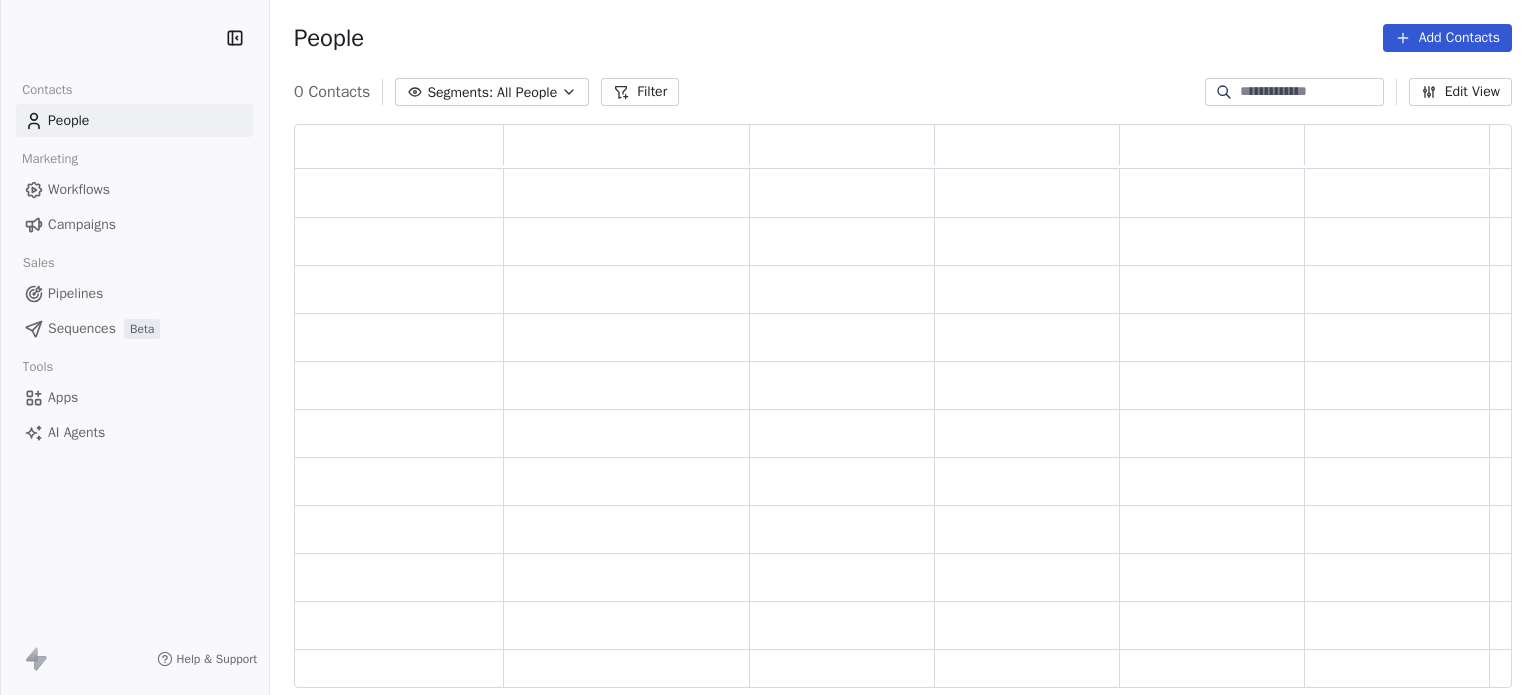 click on "Campaigns" at bounding box center [82, 224] 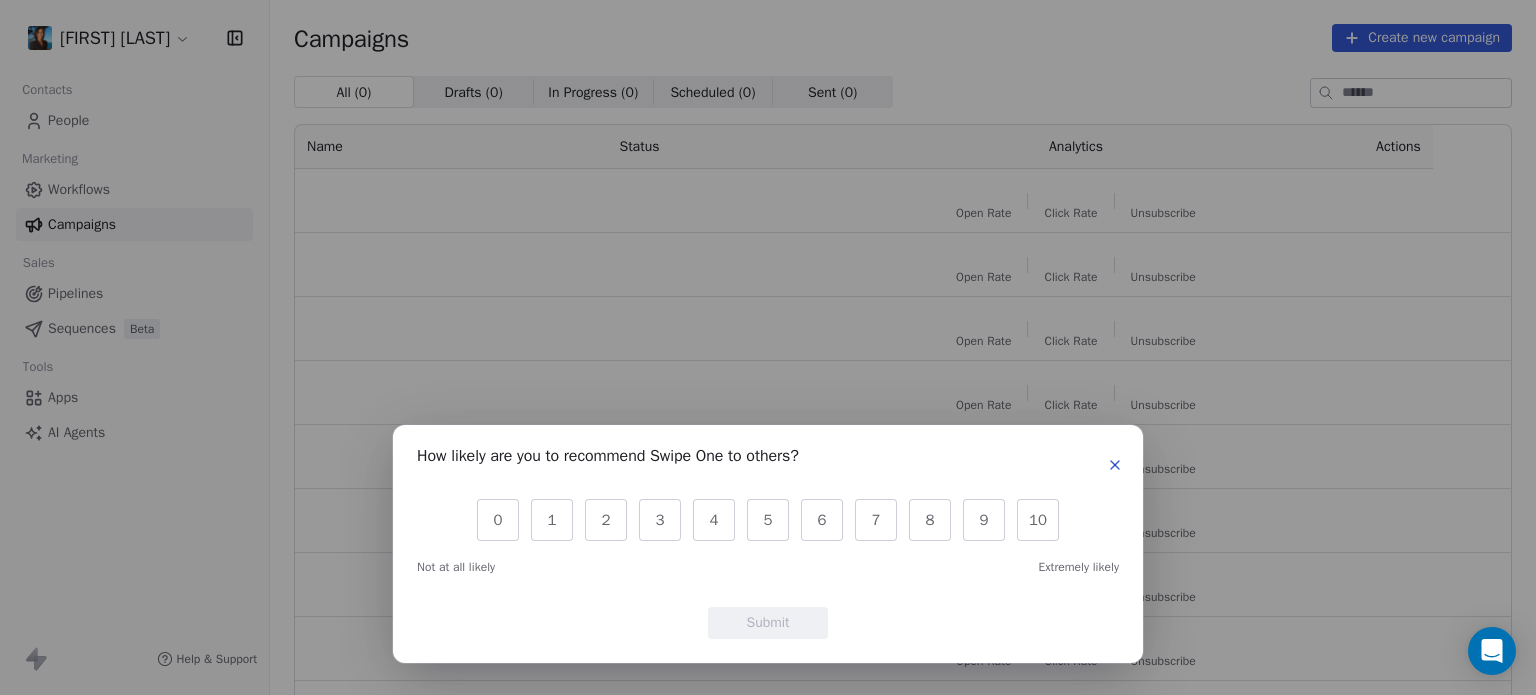 click 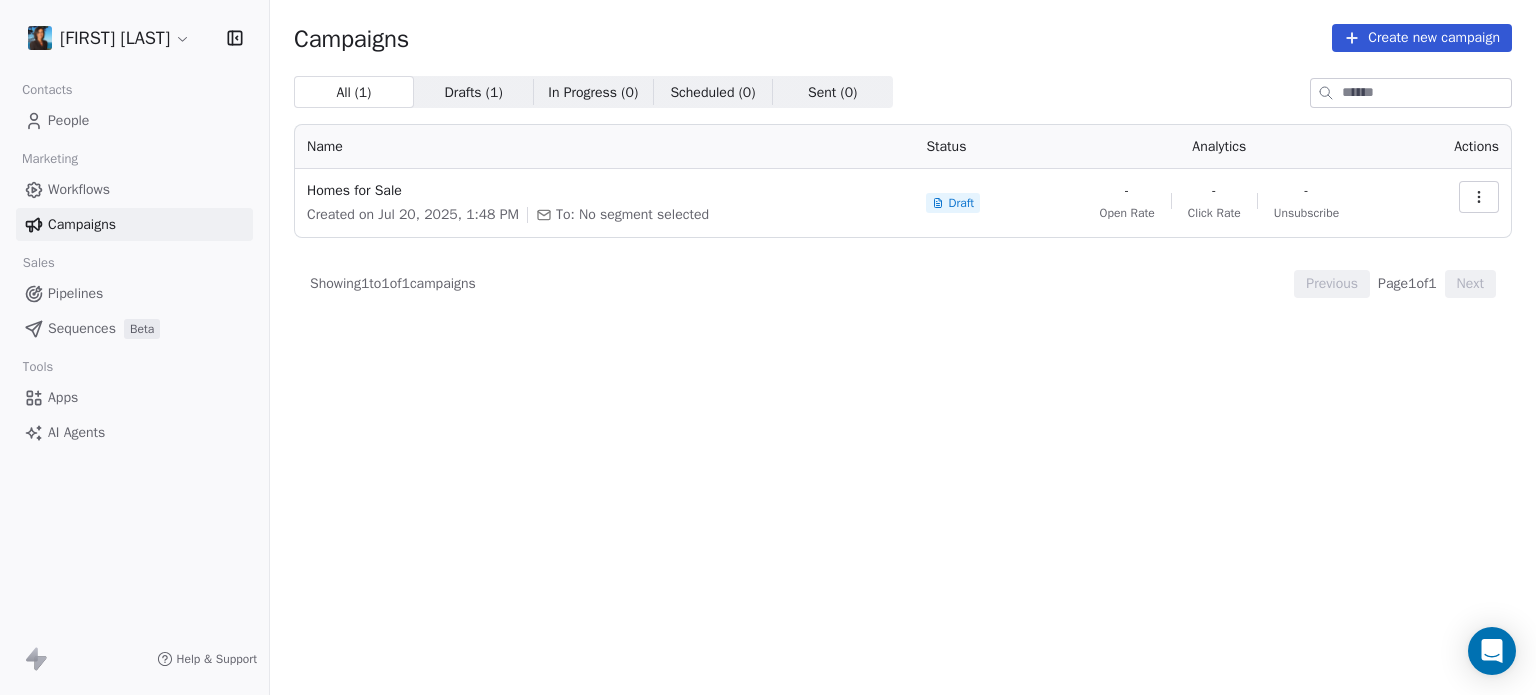 click 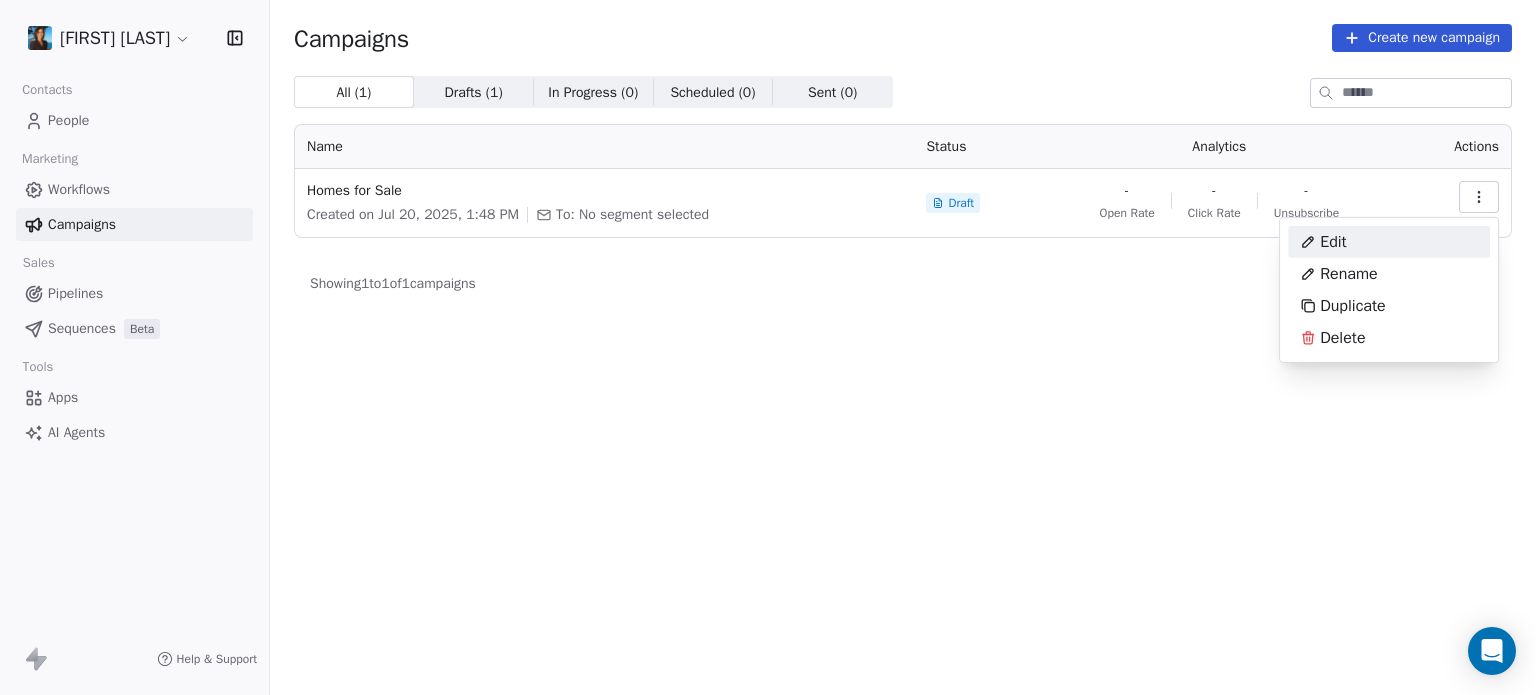 click on "Edit" at bounding box center [1389, 242] 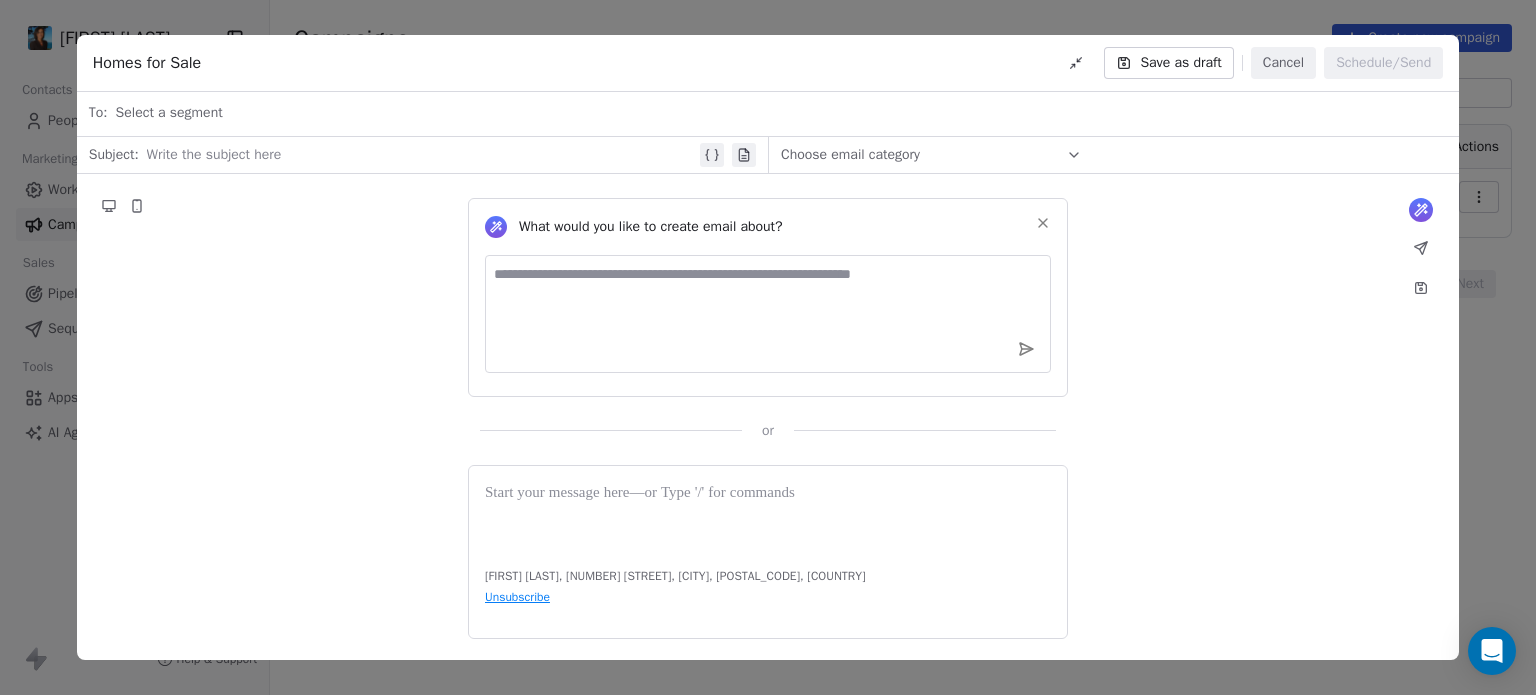 scroll, scrollTop: 0, scrollLeft: 0, axis: both 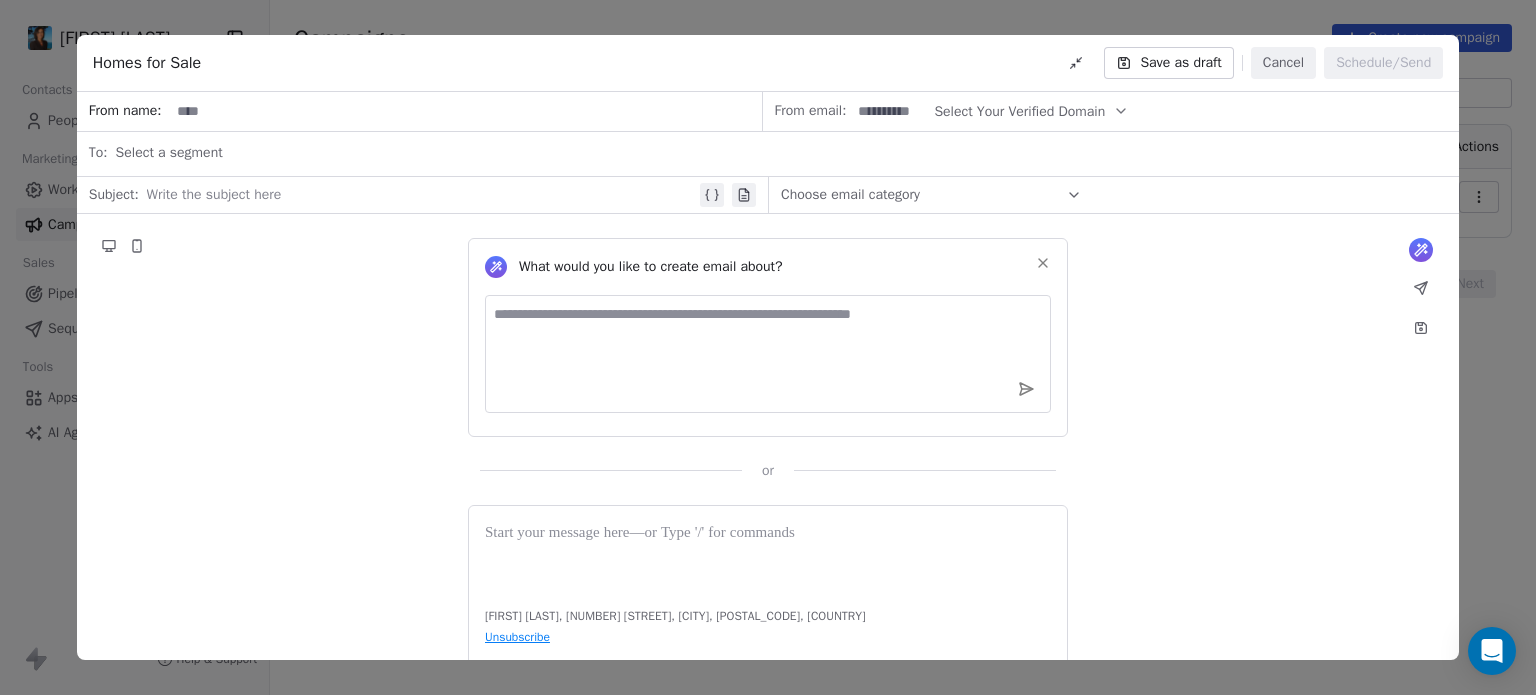 click on "Select a segment" at bounding box center (782, 153) 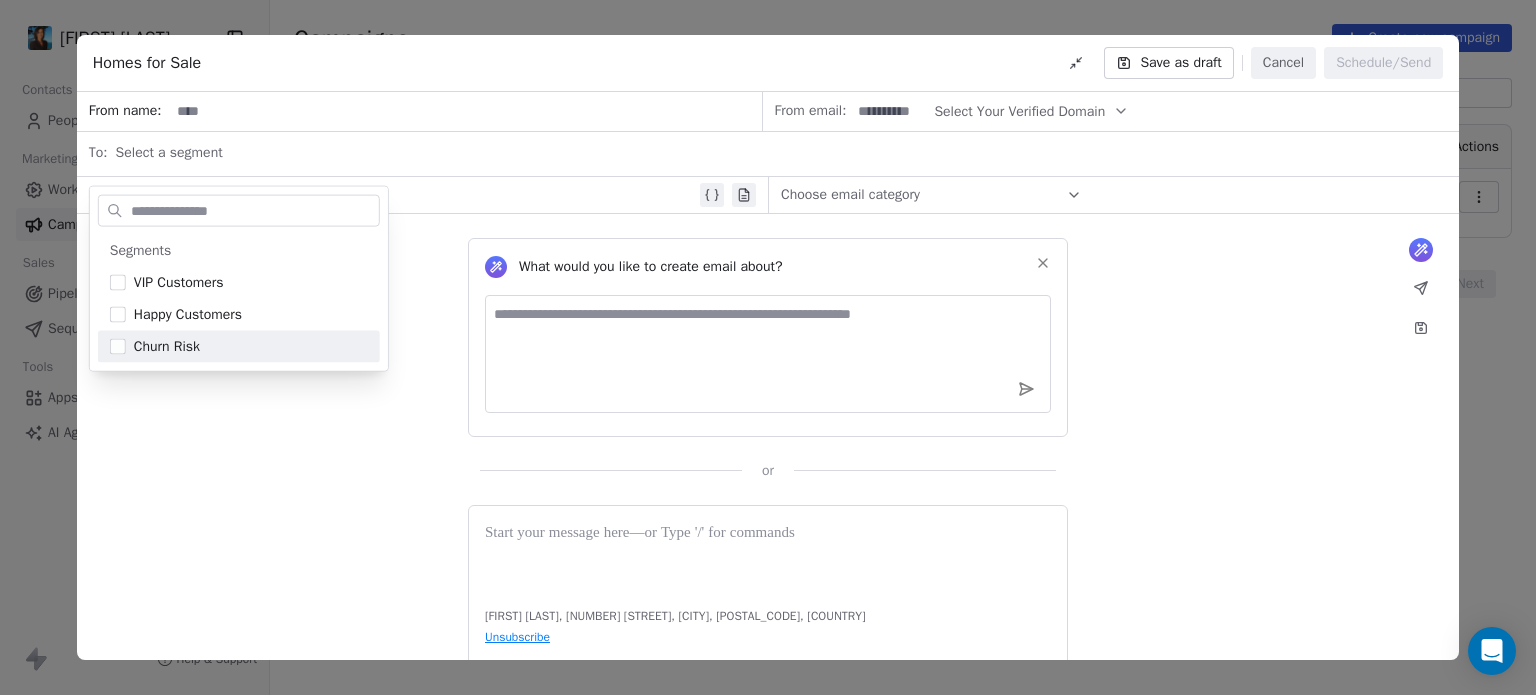click on "What would you like to create email about? or" at bounding box center (768, 347) 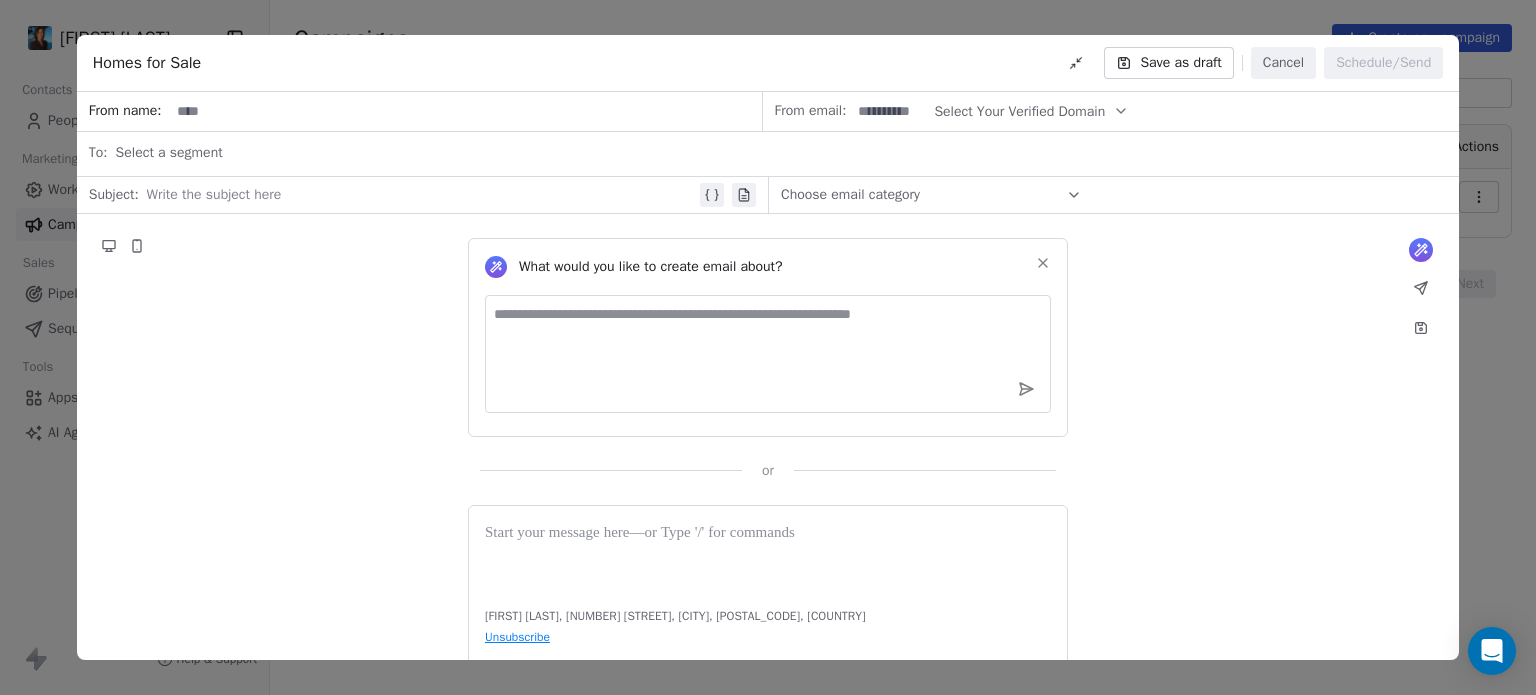 click at bounding box center [465, 111] 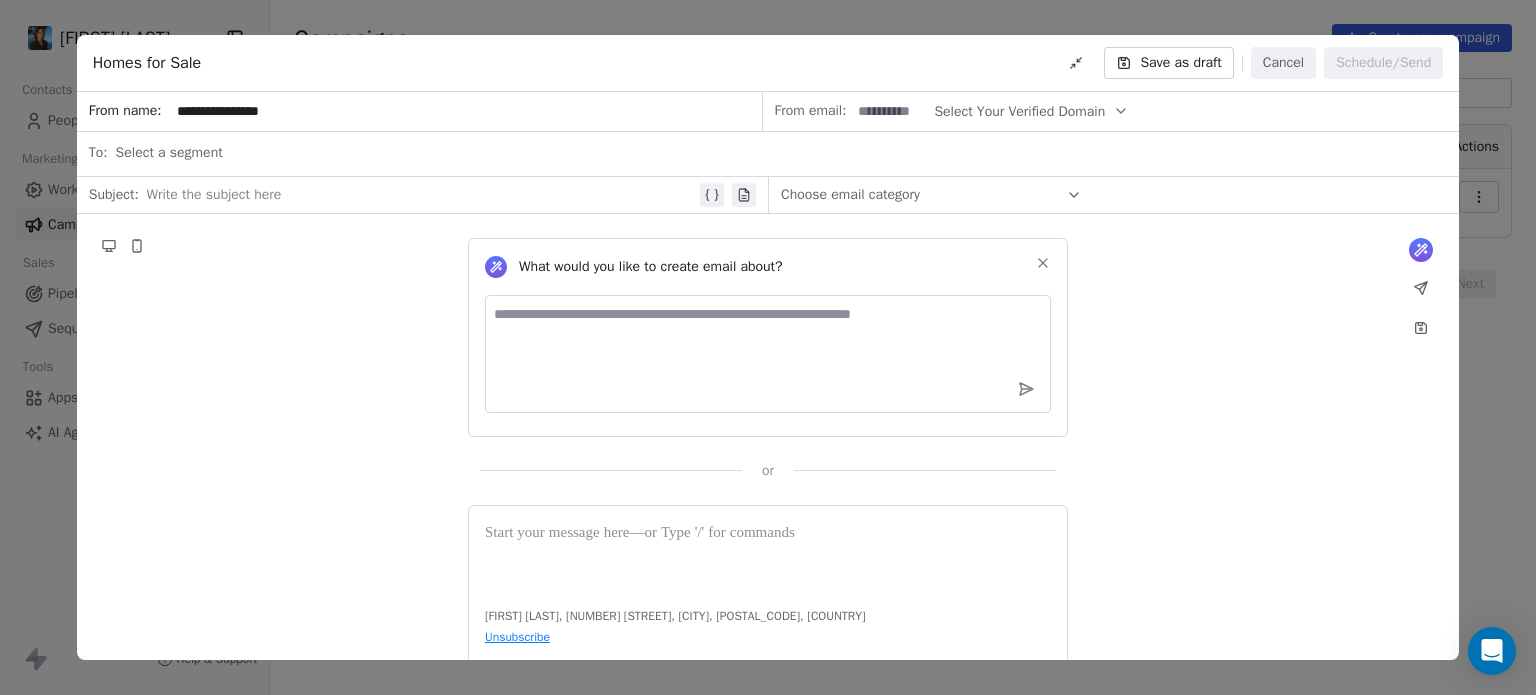 type on "**********" 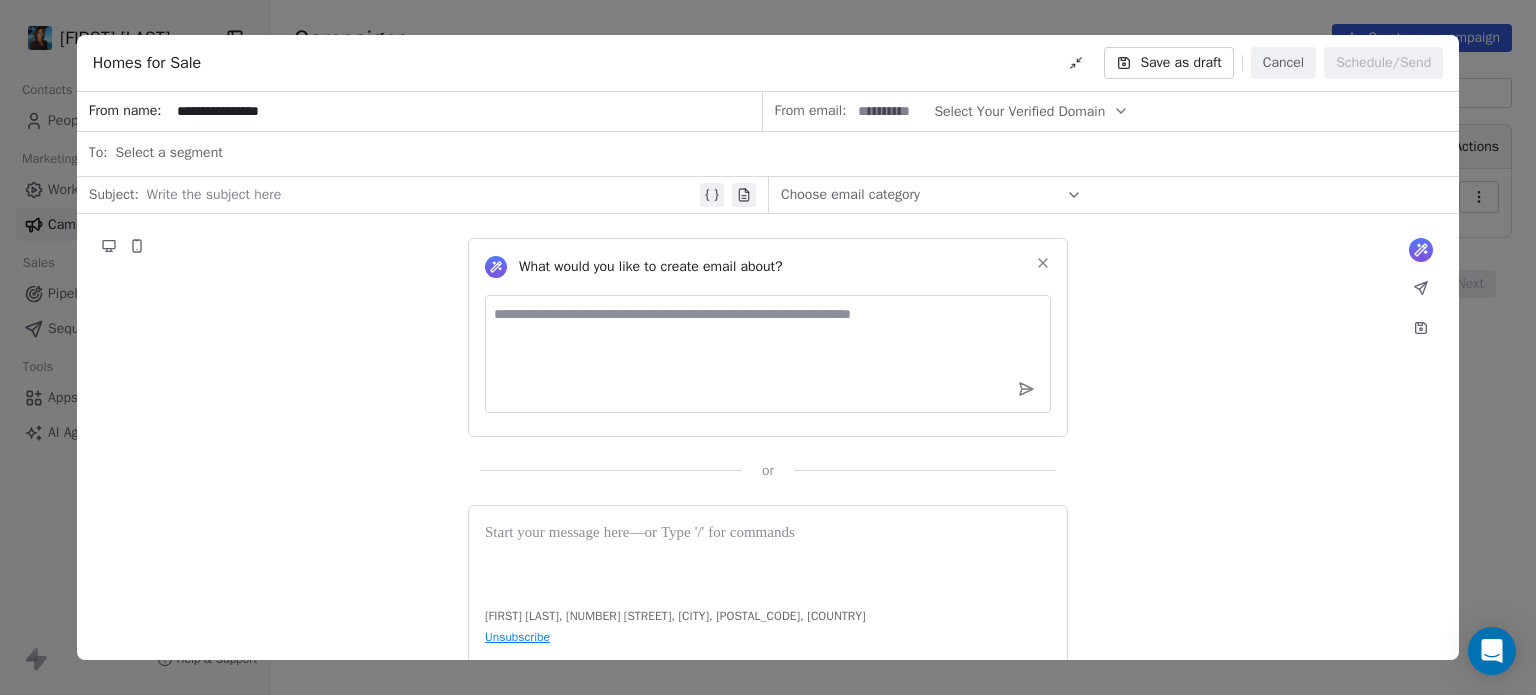 click on "Save as draft" at bounding box center [1168, 63] 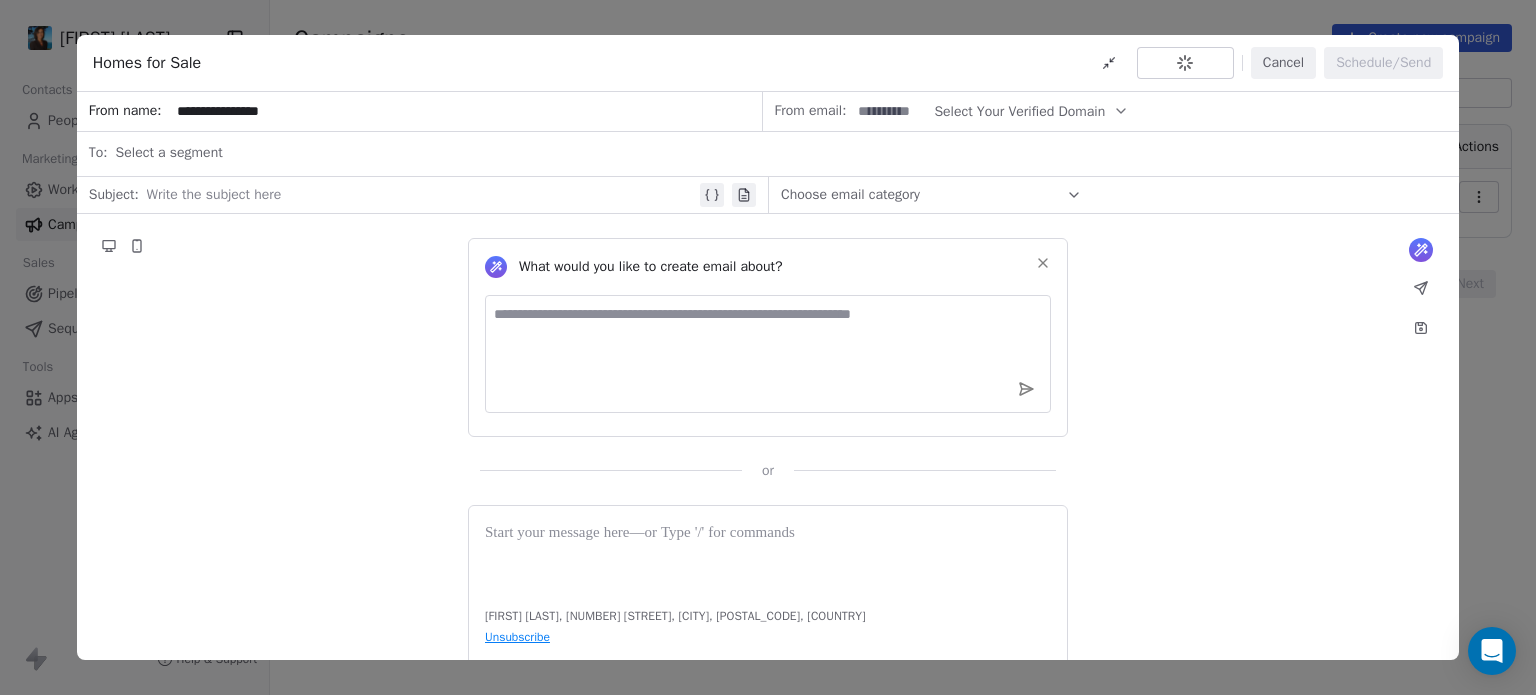 click on "Select a segment" at bounding box center [782, 153] 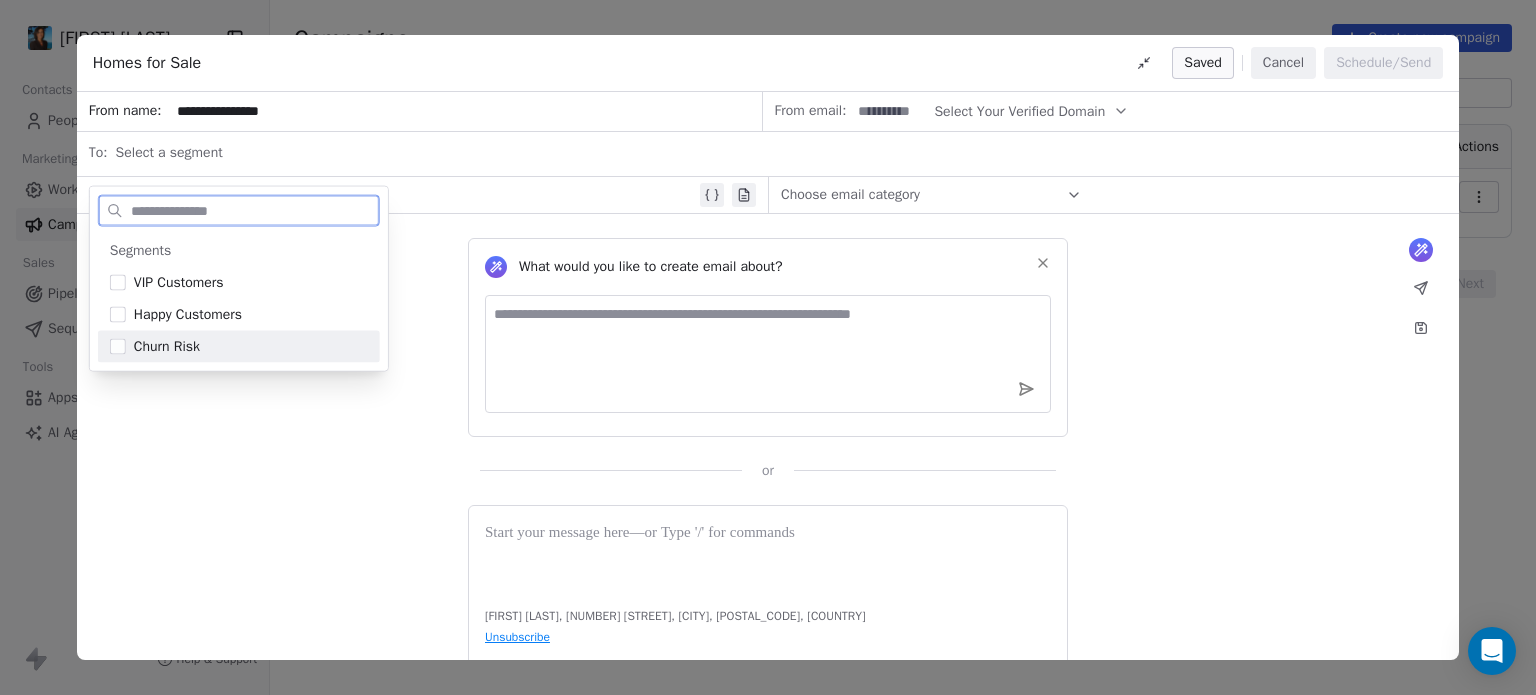 click on "Cancel" at bounding box center [1283, 63] 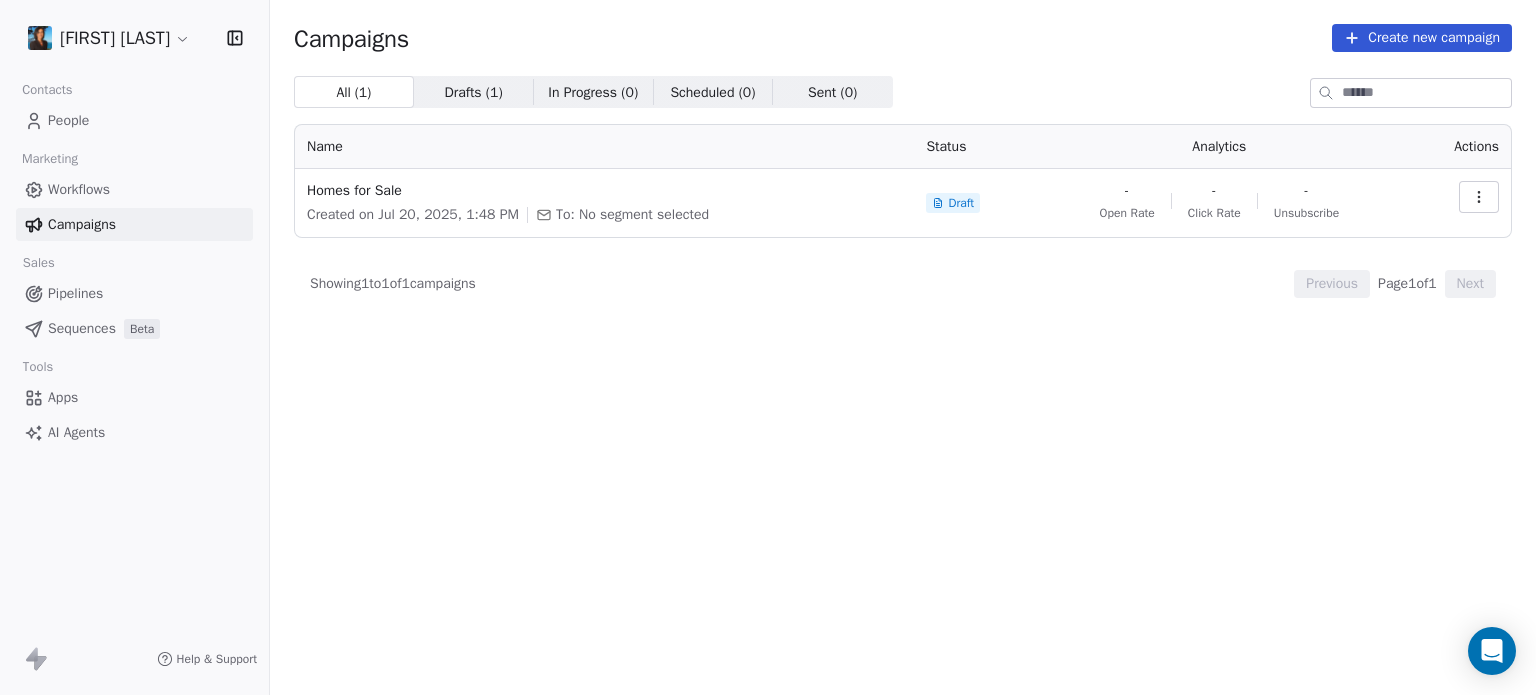 click on "Workflows" at bounding box center (79, 189) 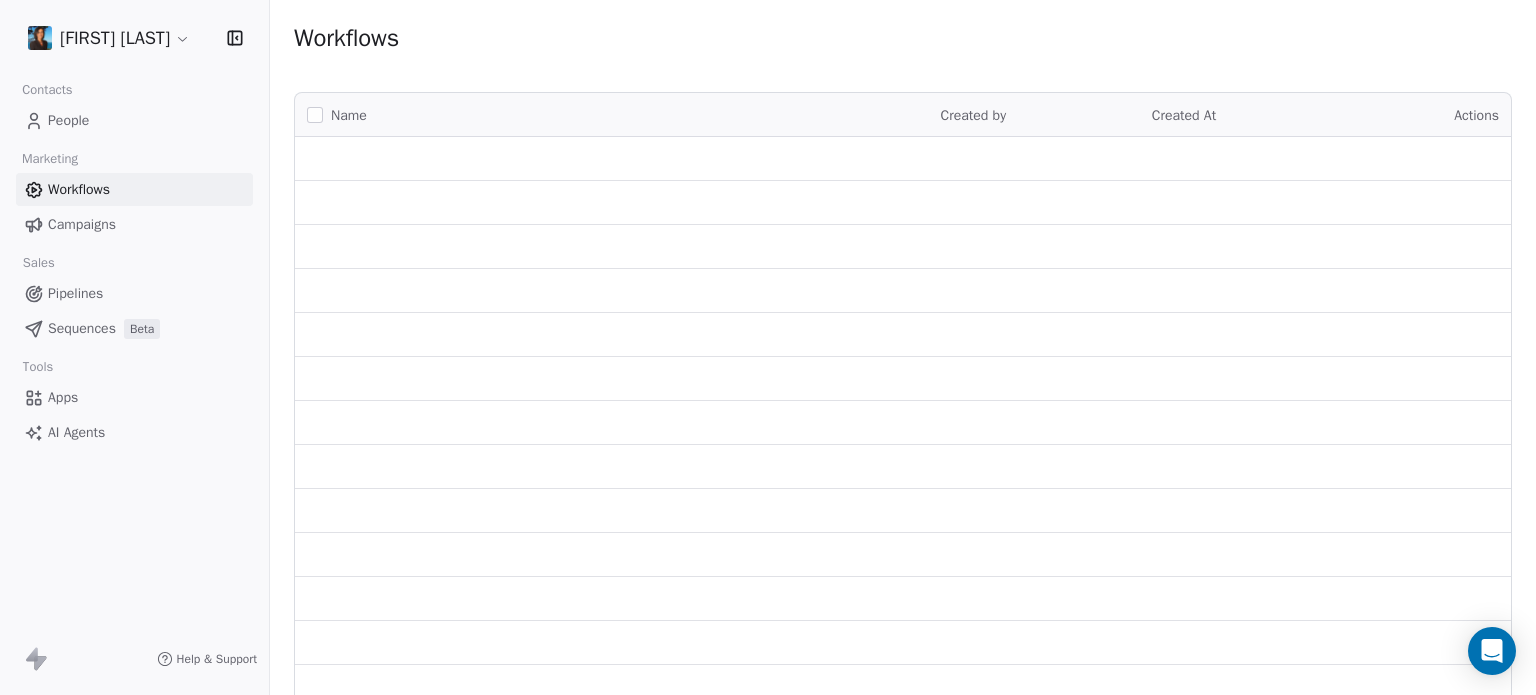 click on "People" at bounding box center [68, 120] 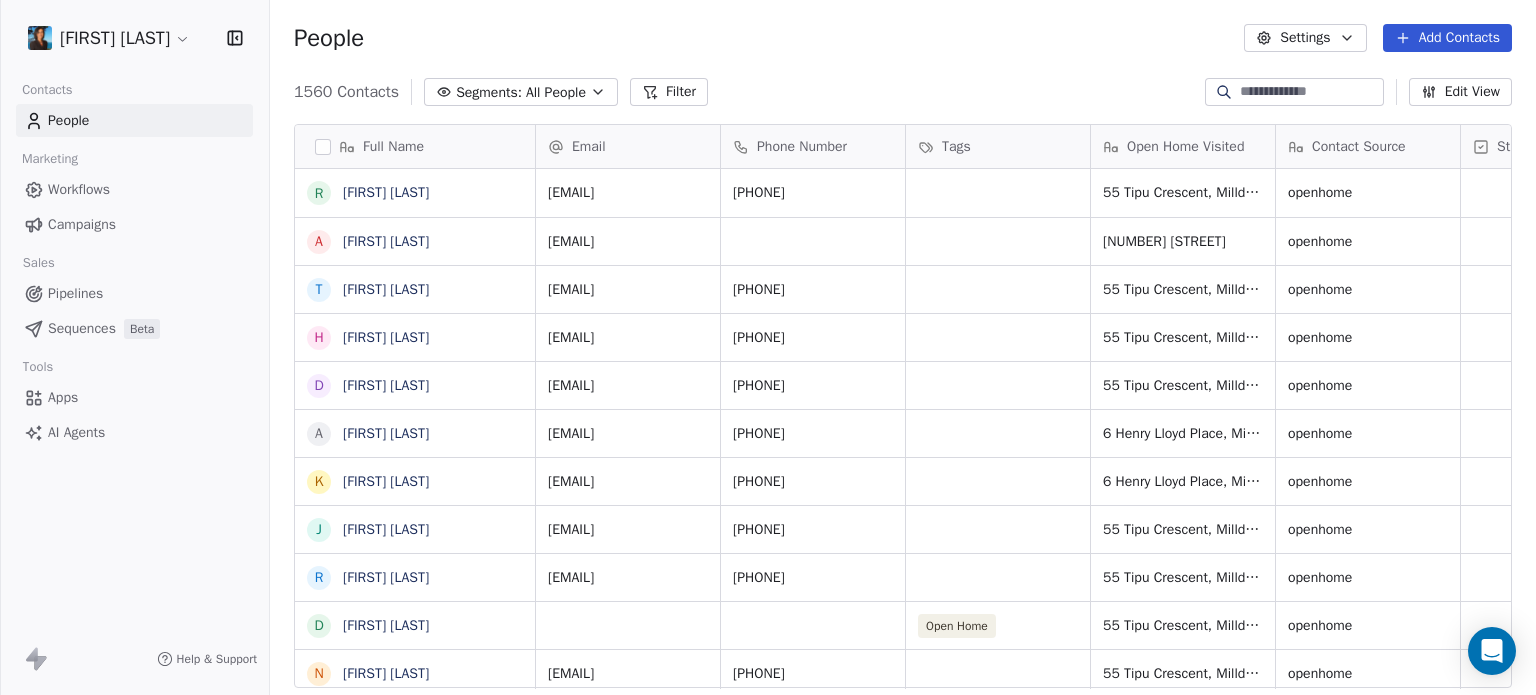 scroll, scrollTop: 16, scrollLeft: 16, axis: both 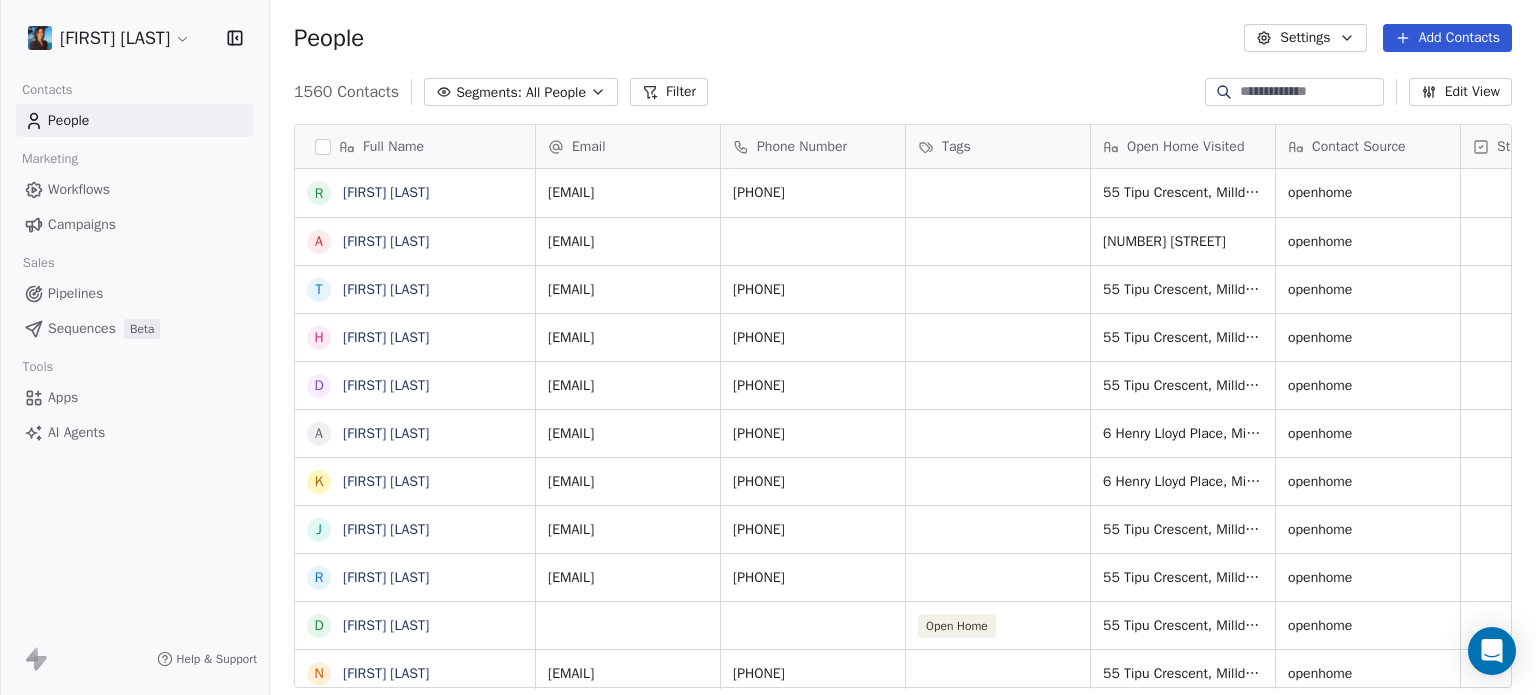 click on "Apps" at bounding box center (63, 397) 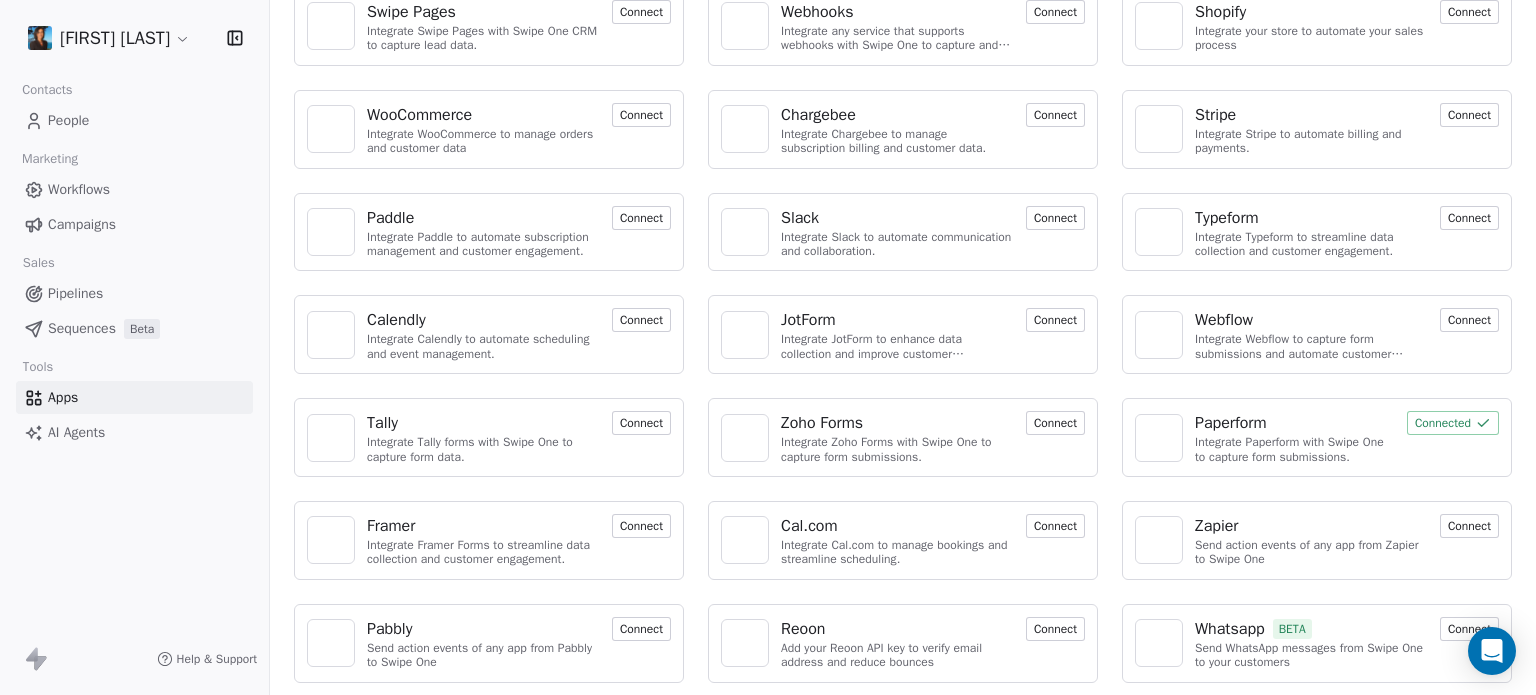 scroll, scrollTop: 0, scrollLeft: 0, axis: both 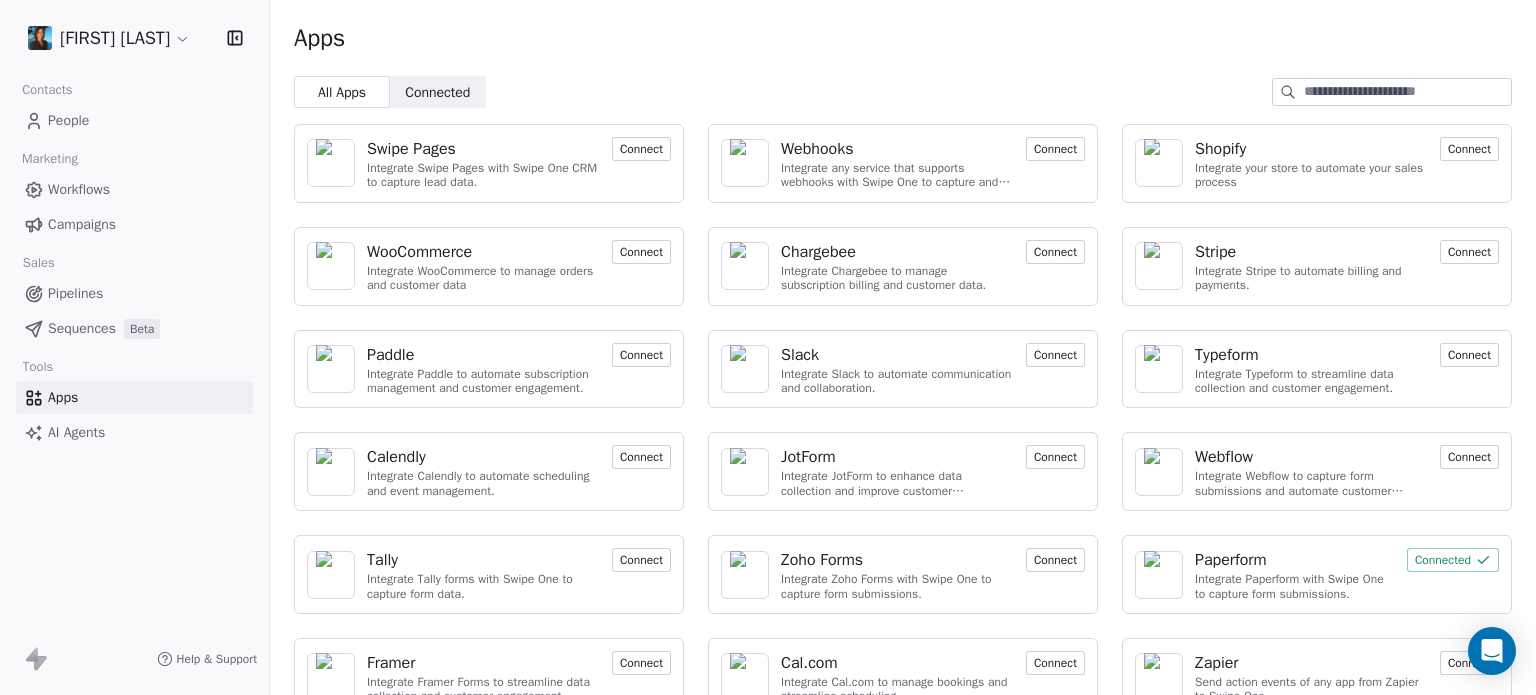 click on "People" at bounding box center [68, 120] 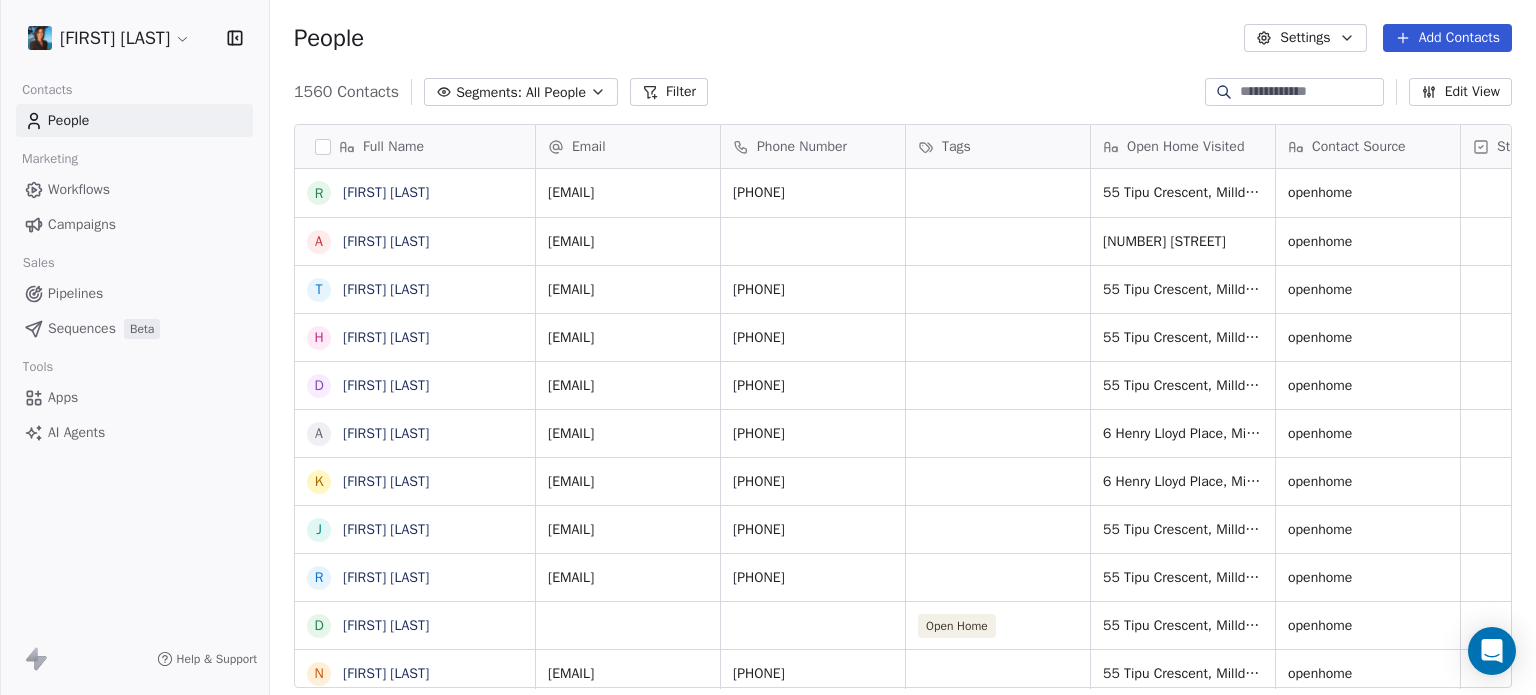 scroll, scrollTop: 16, scrollLeft: 16, axis: both 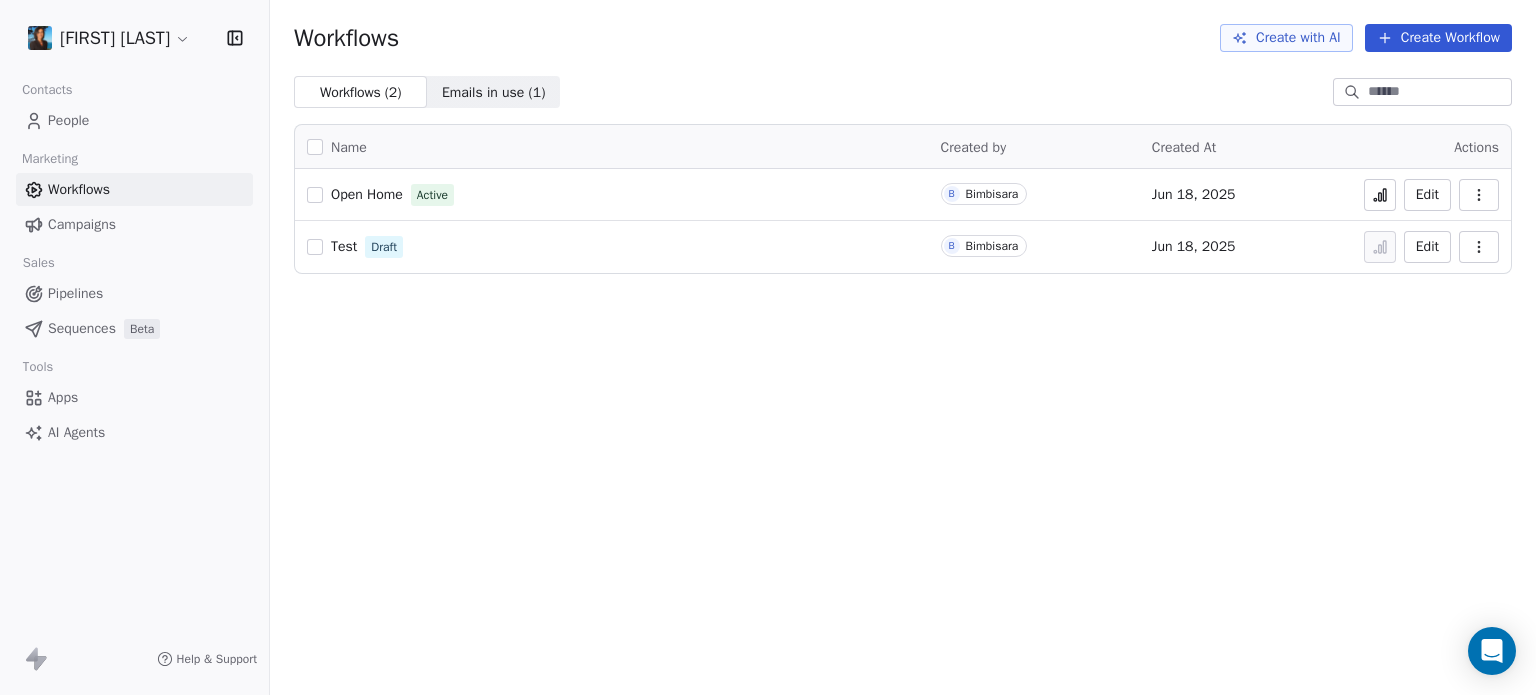 click on "Open Home" at bounding box center [367, 194] 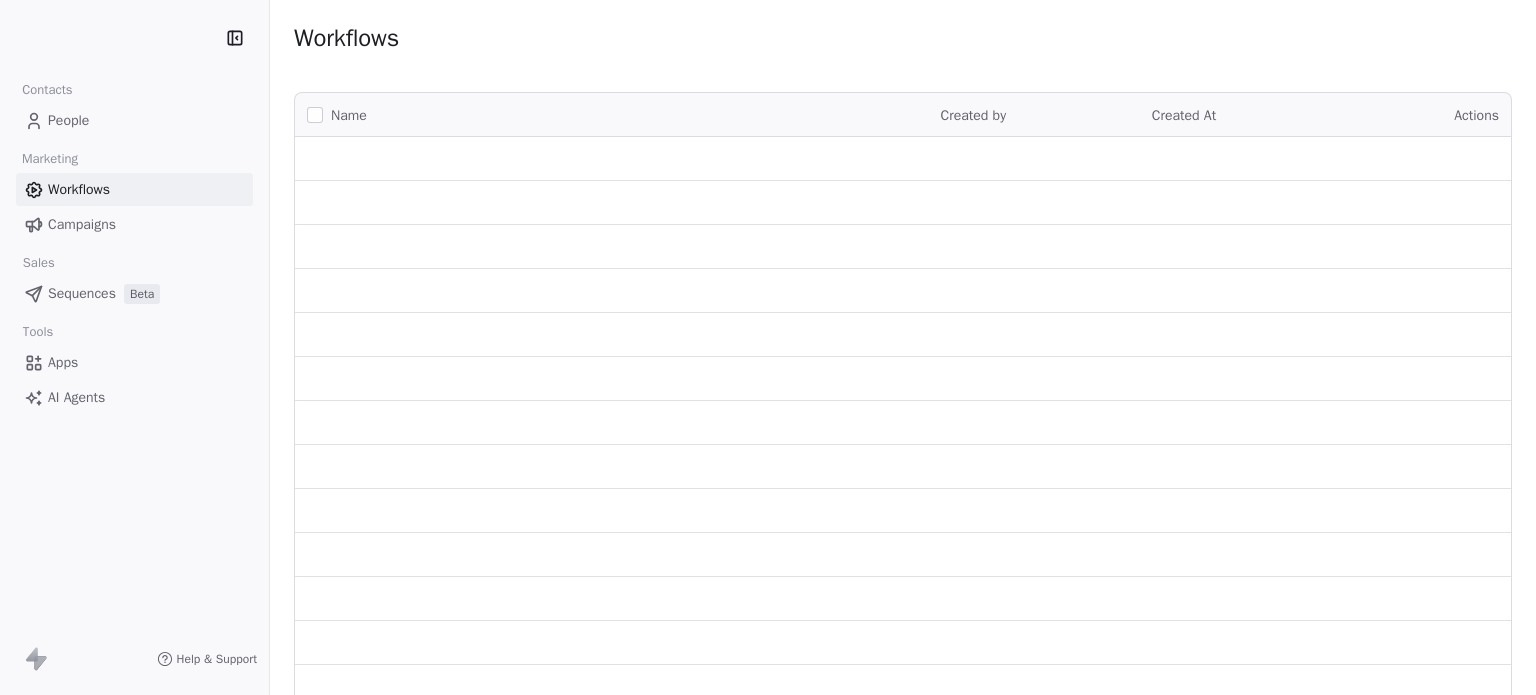 scroll, scrollTop: 0, scrollLeft: 0, axis: both 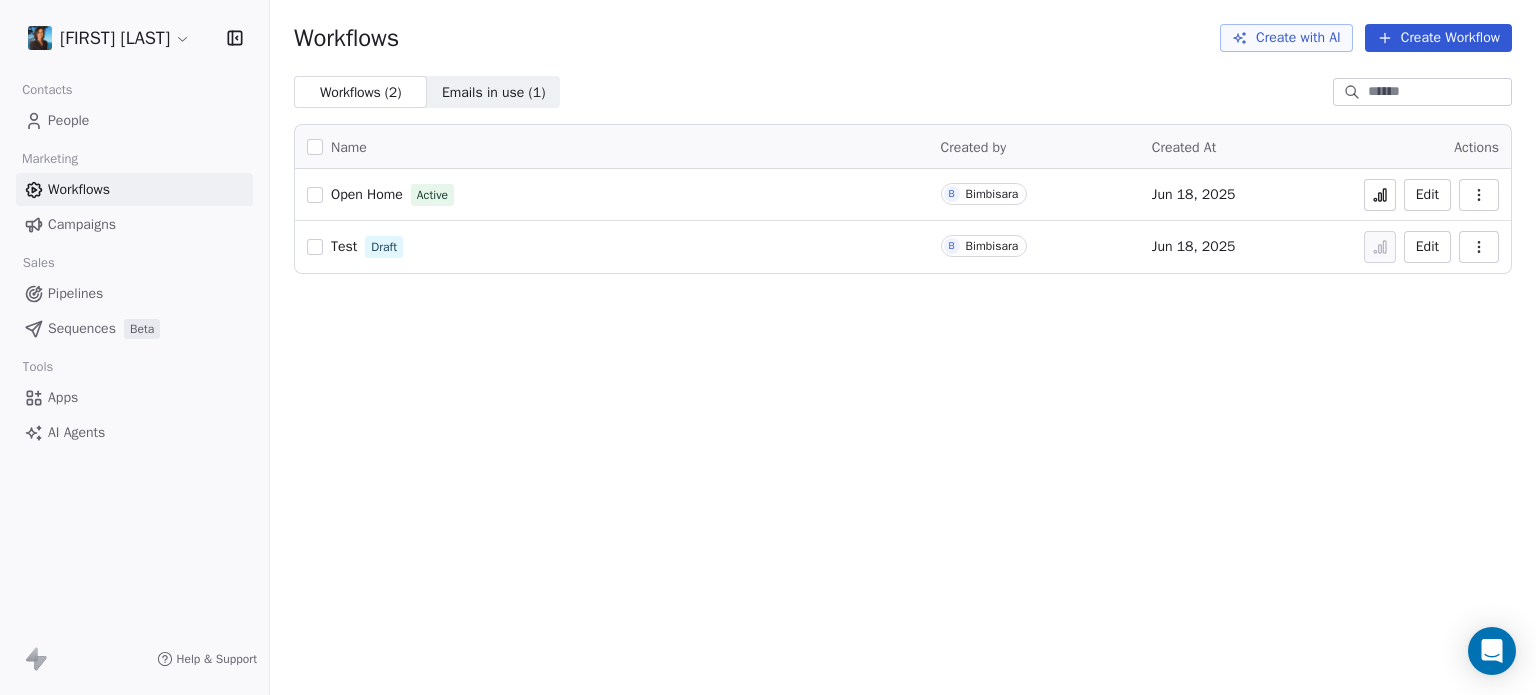 click on "Campaigns" at bounding box center [82, 224] 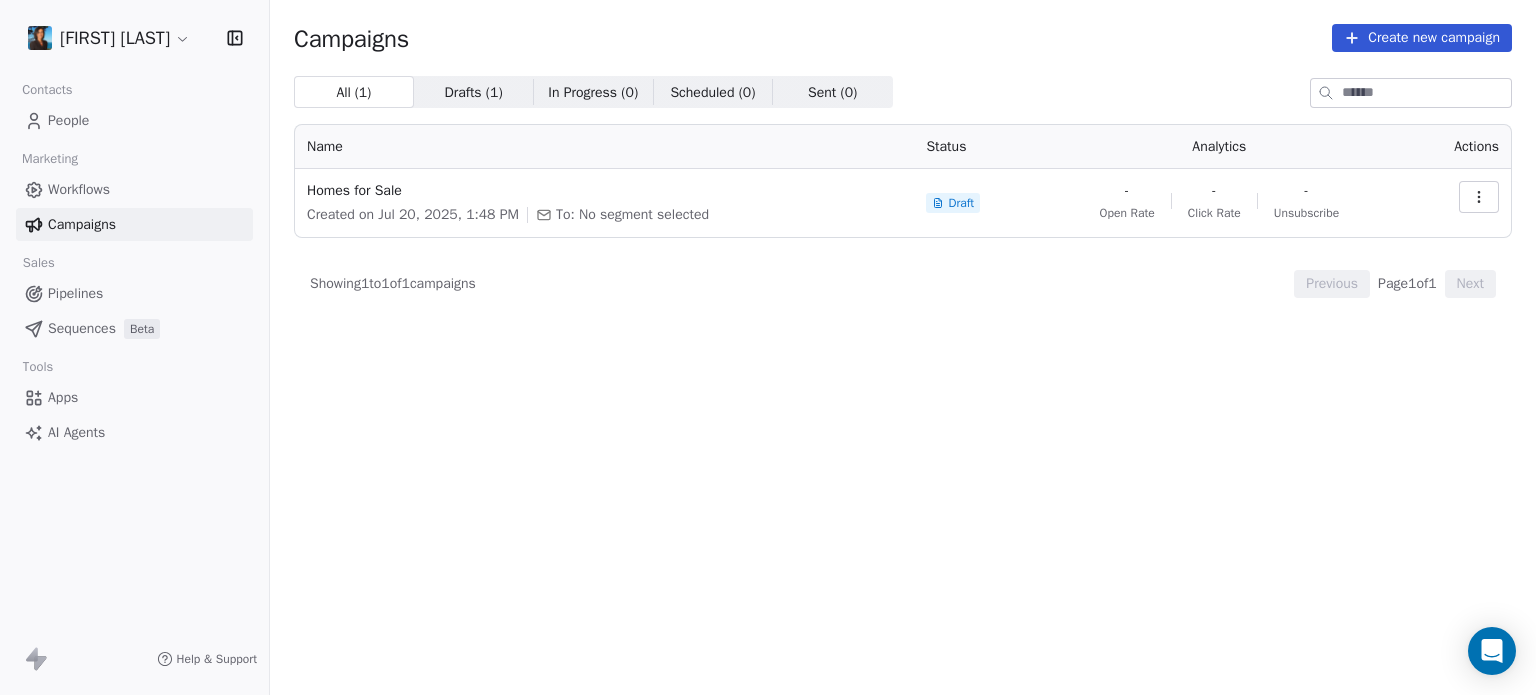 click on "Homes for Sale Created on Jul 20, 2025, 1:48 PM To: No segment selected" at bounding box center [604, 203] 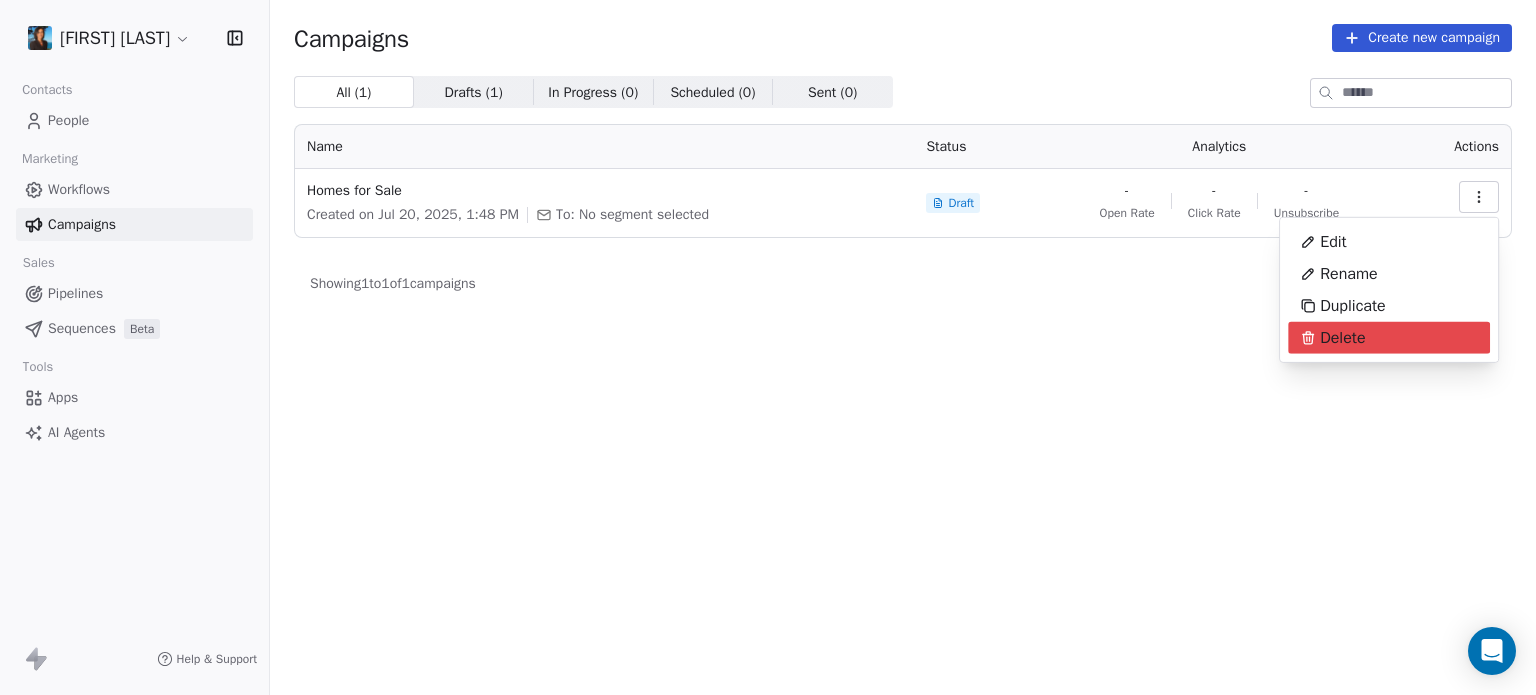 click on "Delete" at bounding box center [1342, 338] 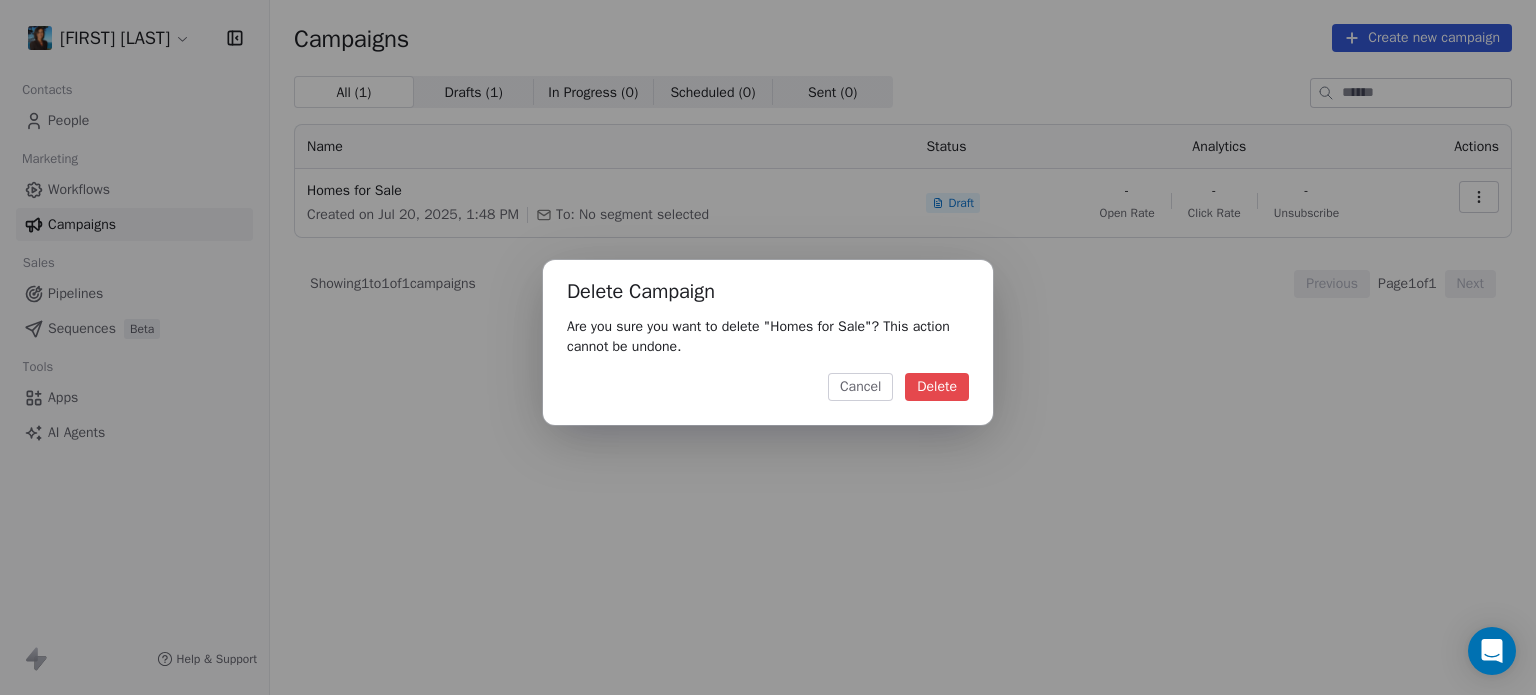 click on "Delete" at bounding box center (937, 387) 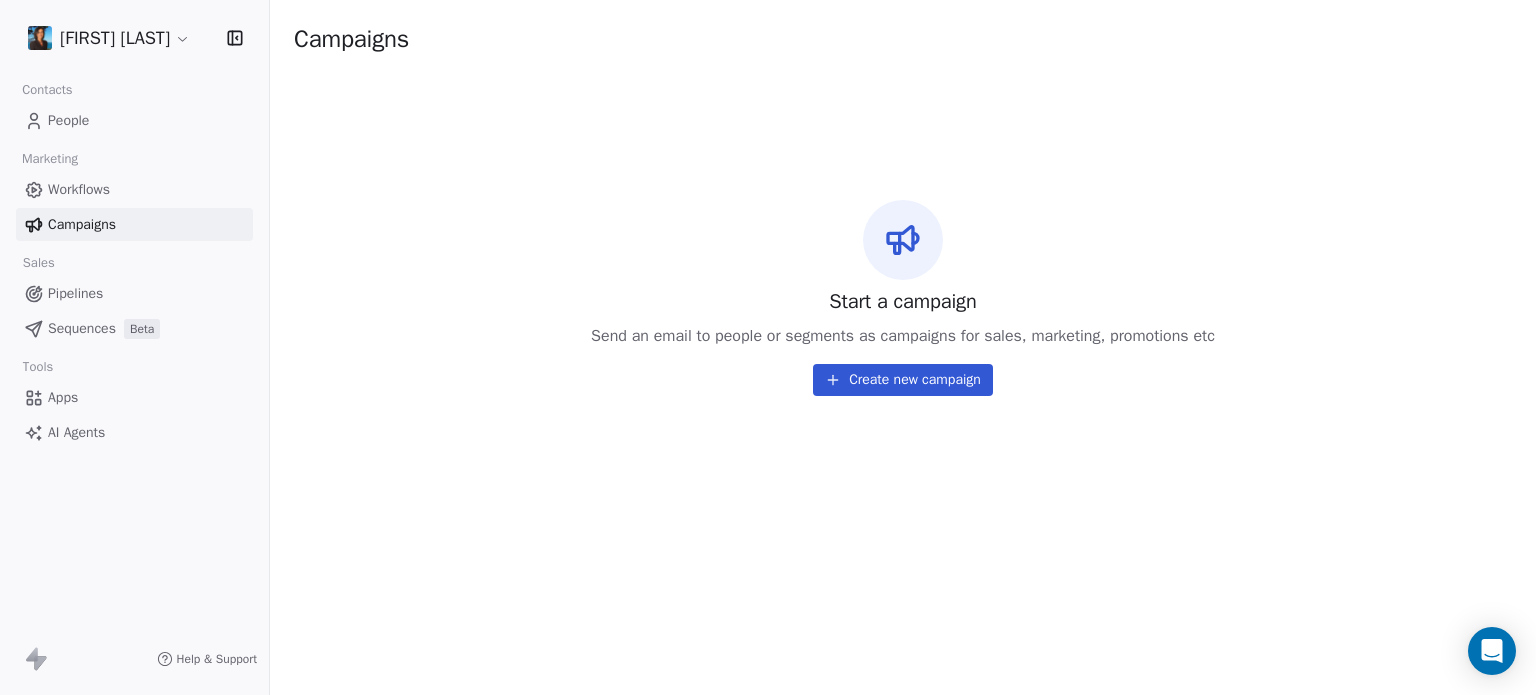 click on "Create new campaign" at bounding box center (903, 380) 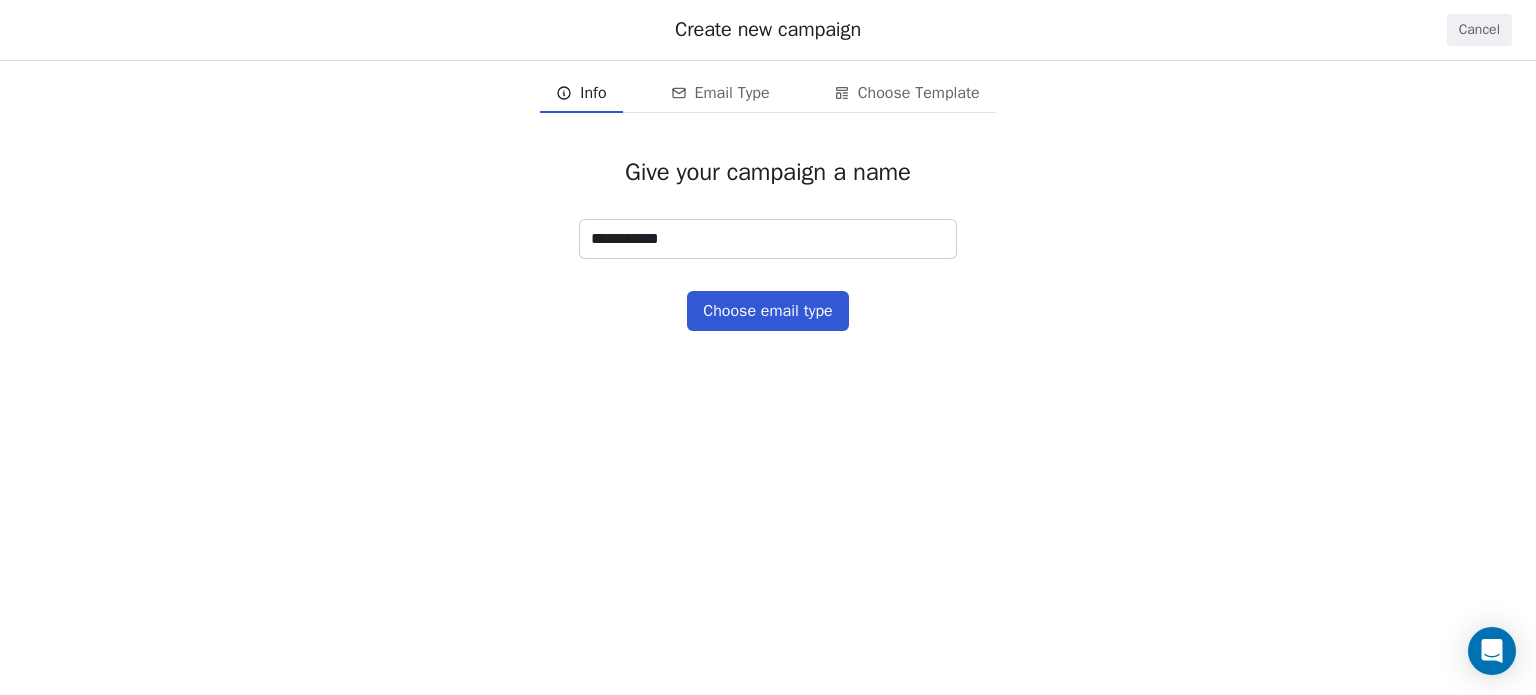 type on "**********" 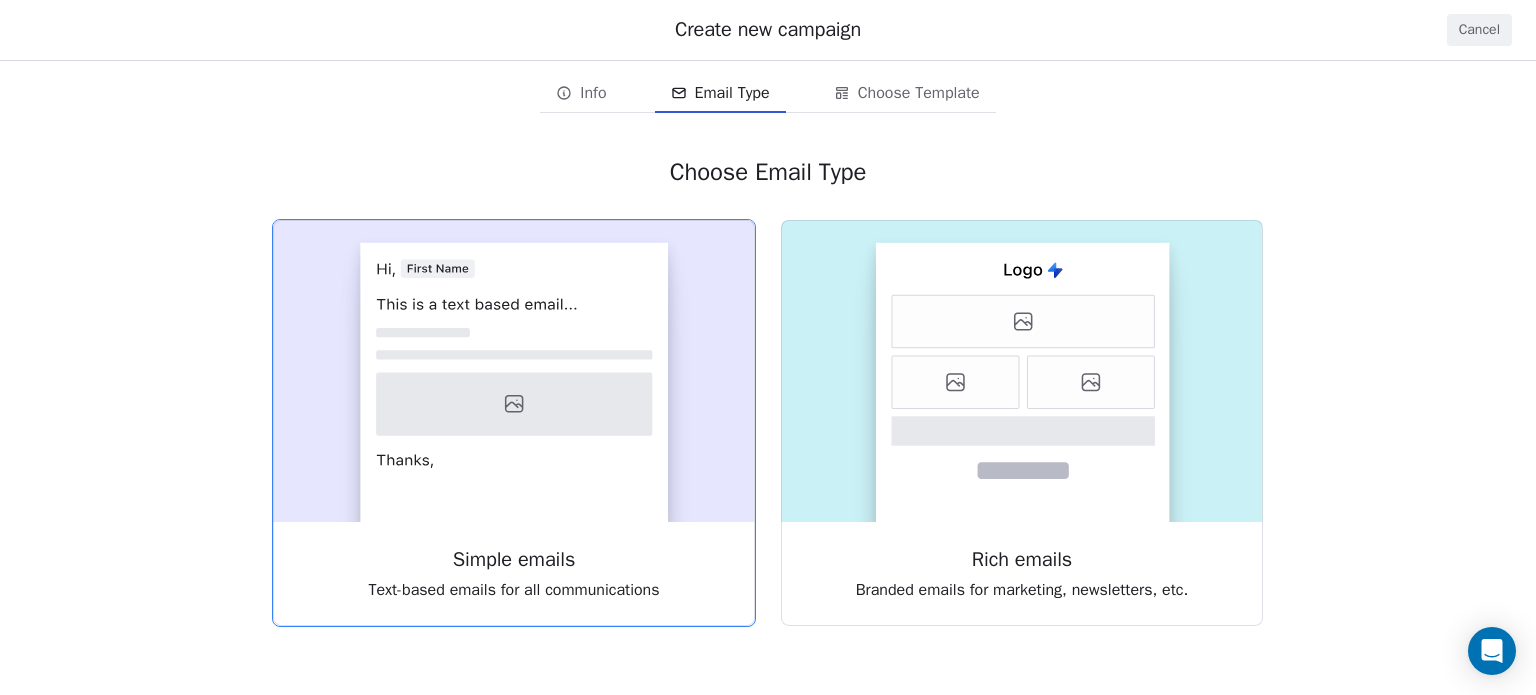 click 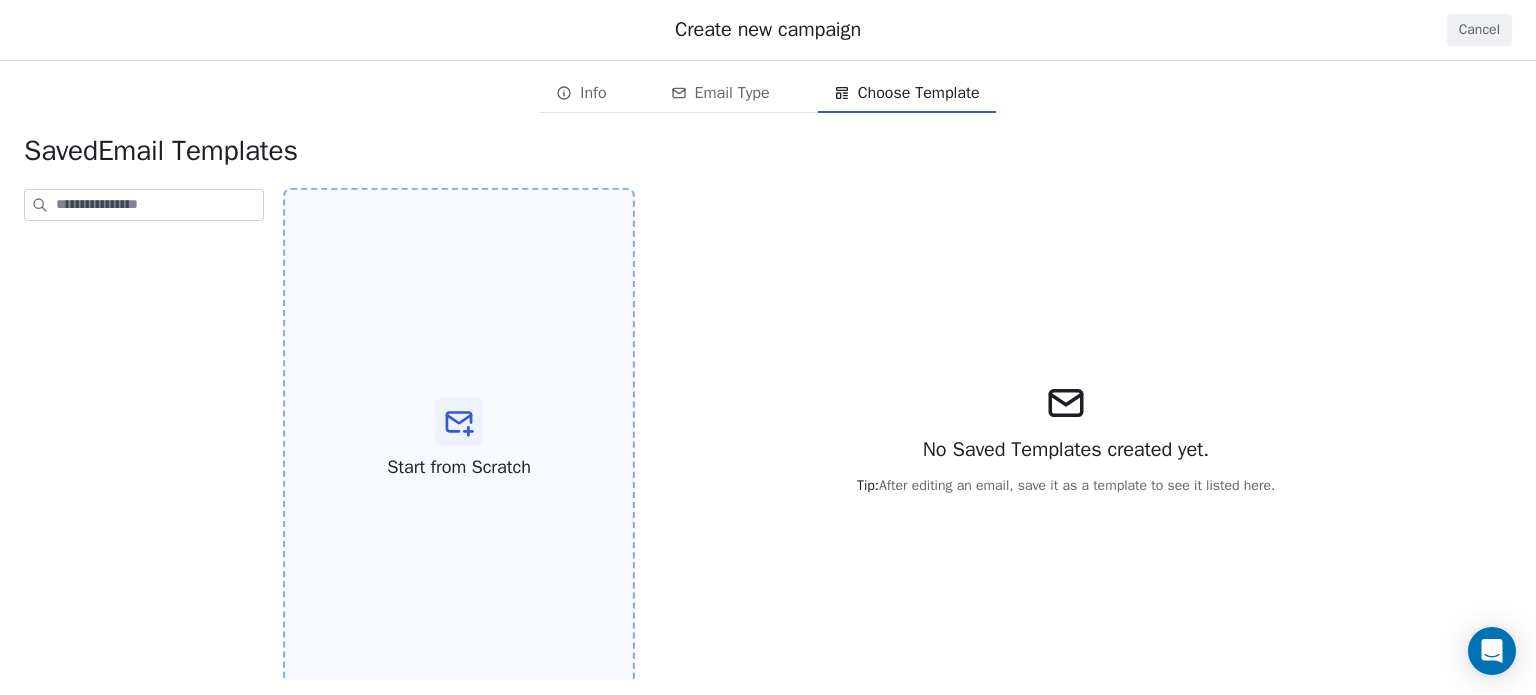click on "Start from Scratch" at bounding box center [459, 439] 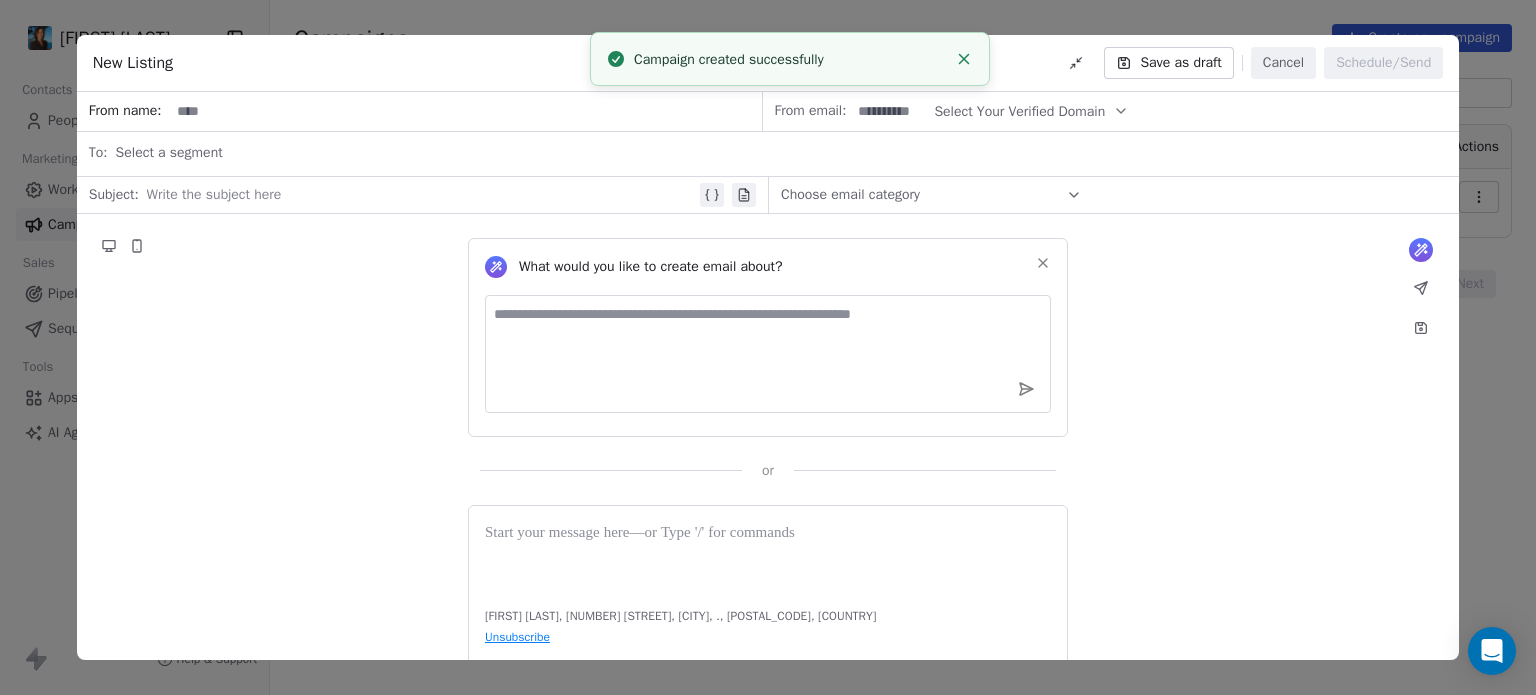 click 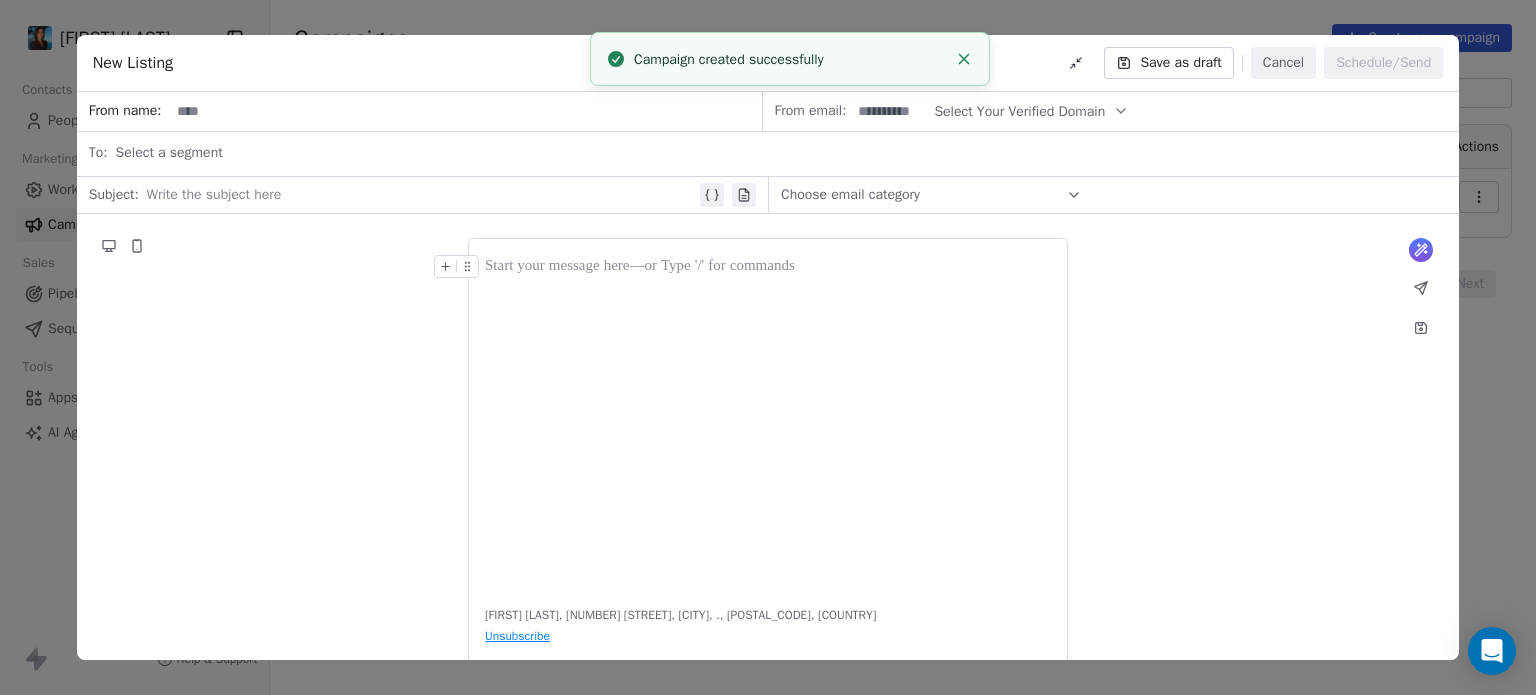 click at bounding box center [768, 421] 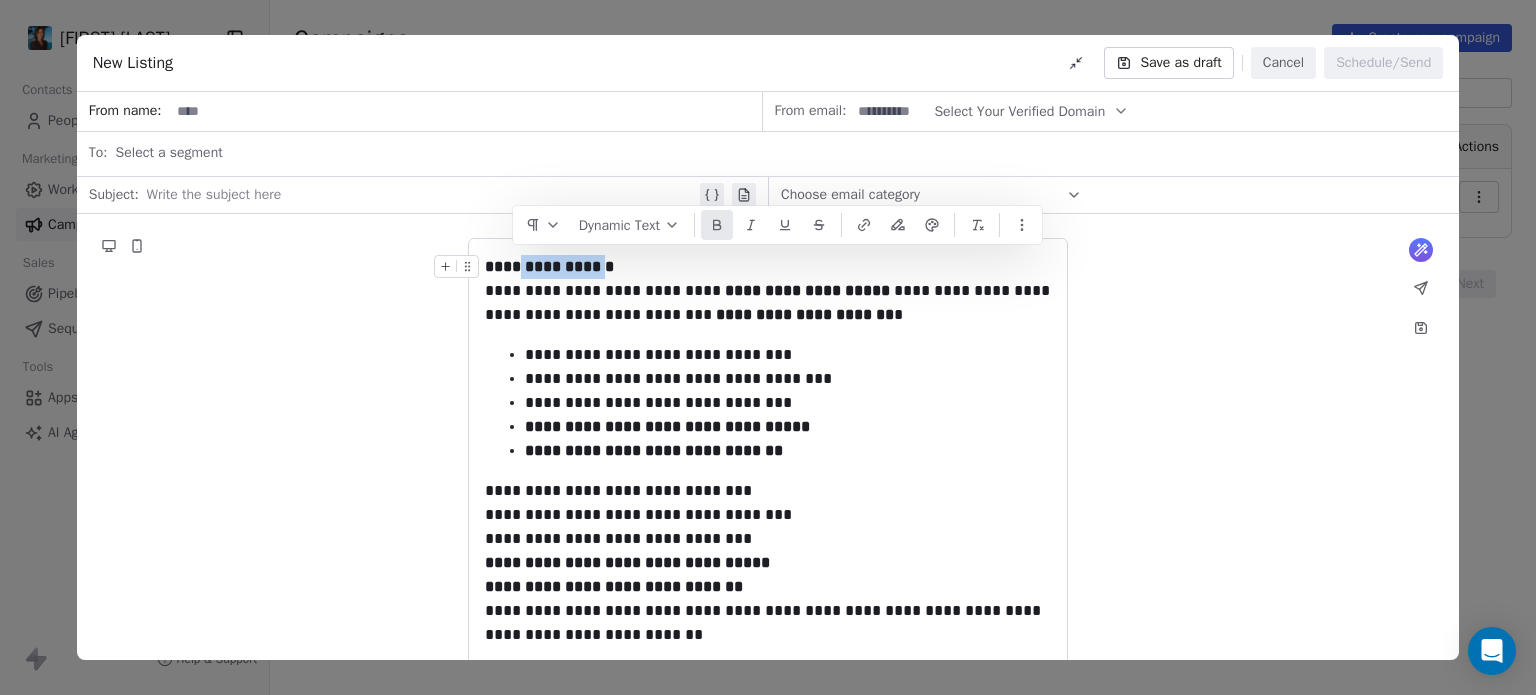 drag, startPoint x: 601, startPoint y: 267, endPoint x: 512, endPoint y: 264, distance: 89.050545 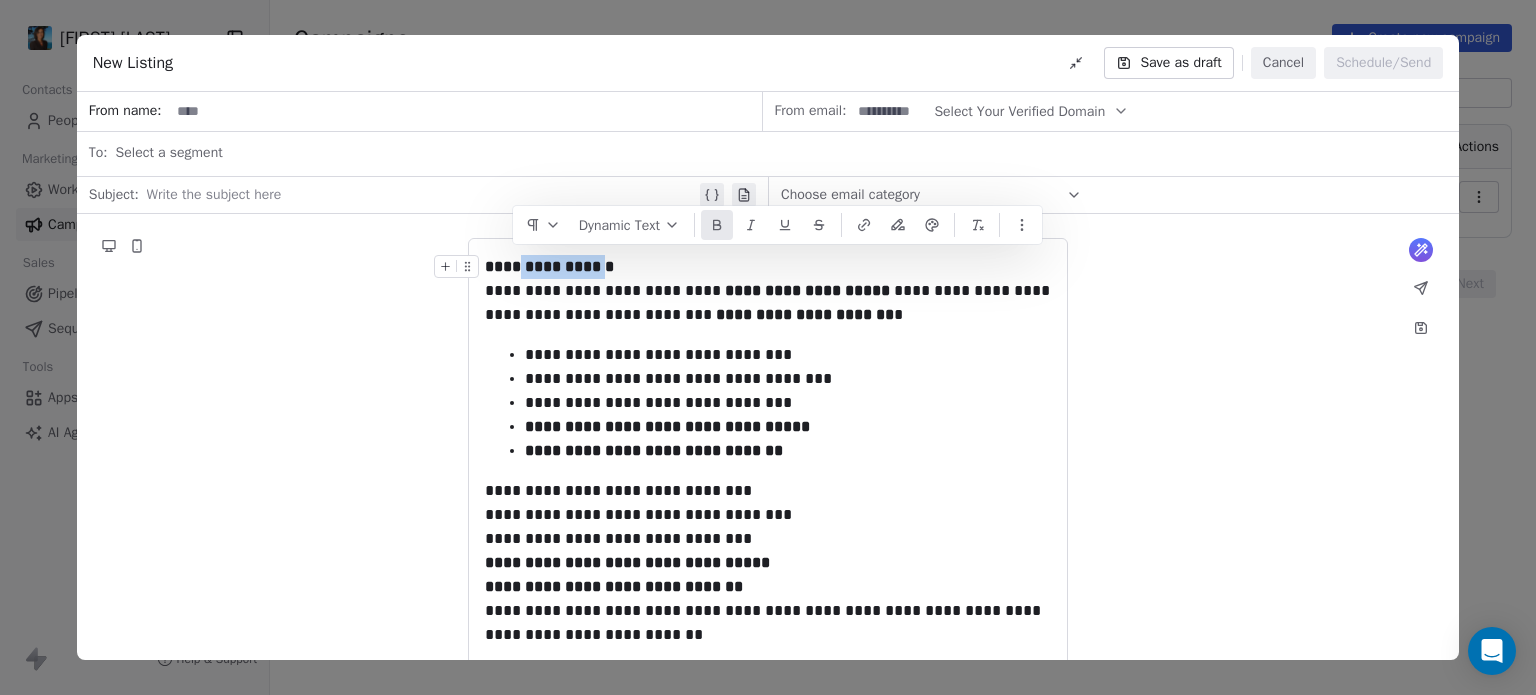 click on "**********" at bounding box center (549, 266) 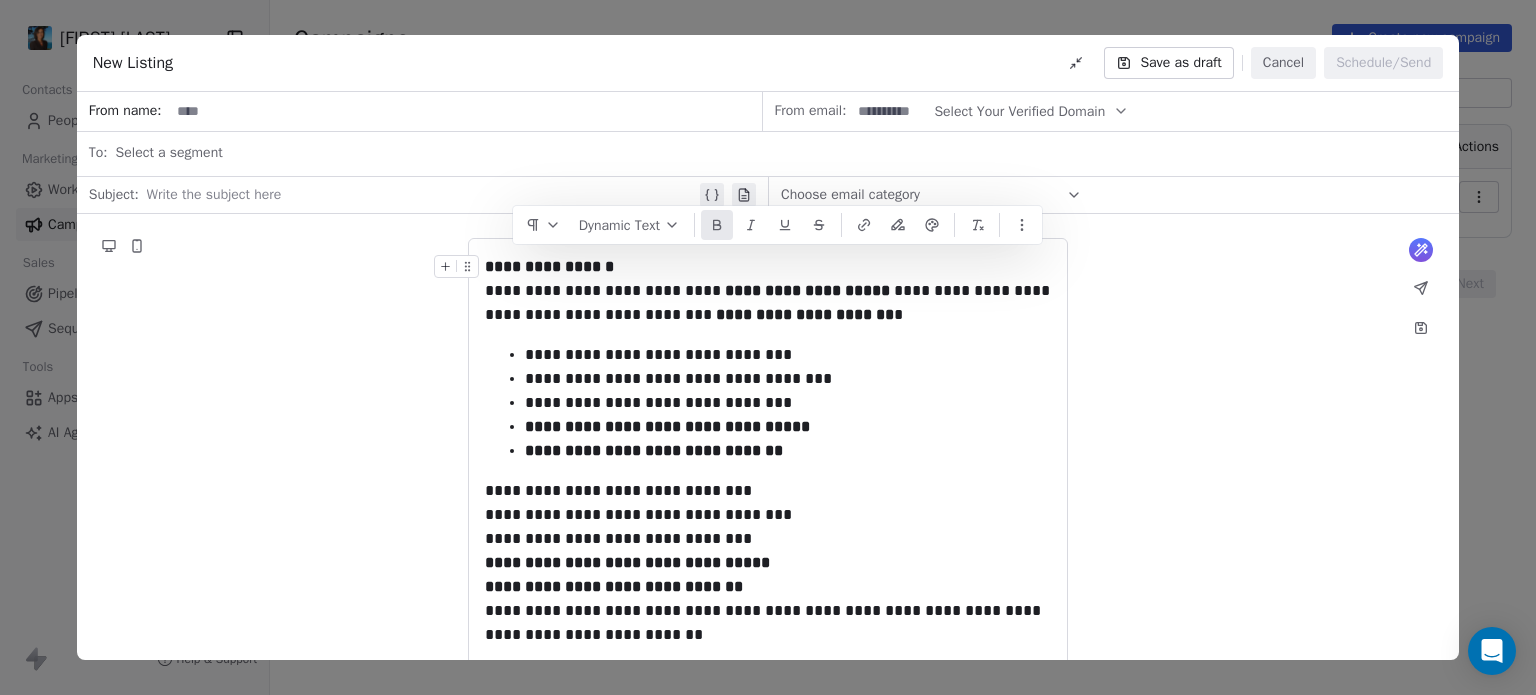 type 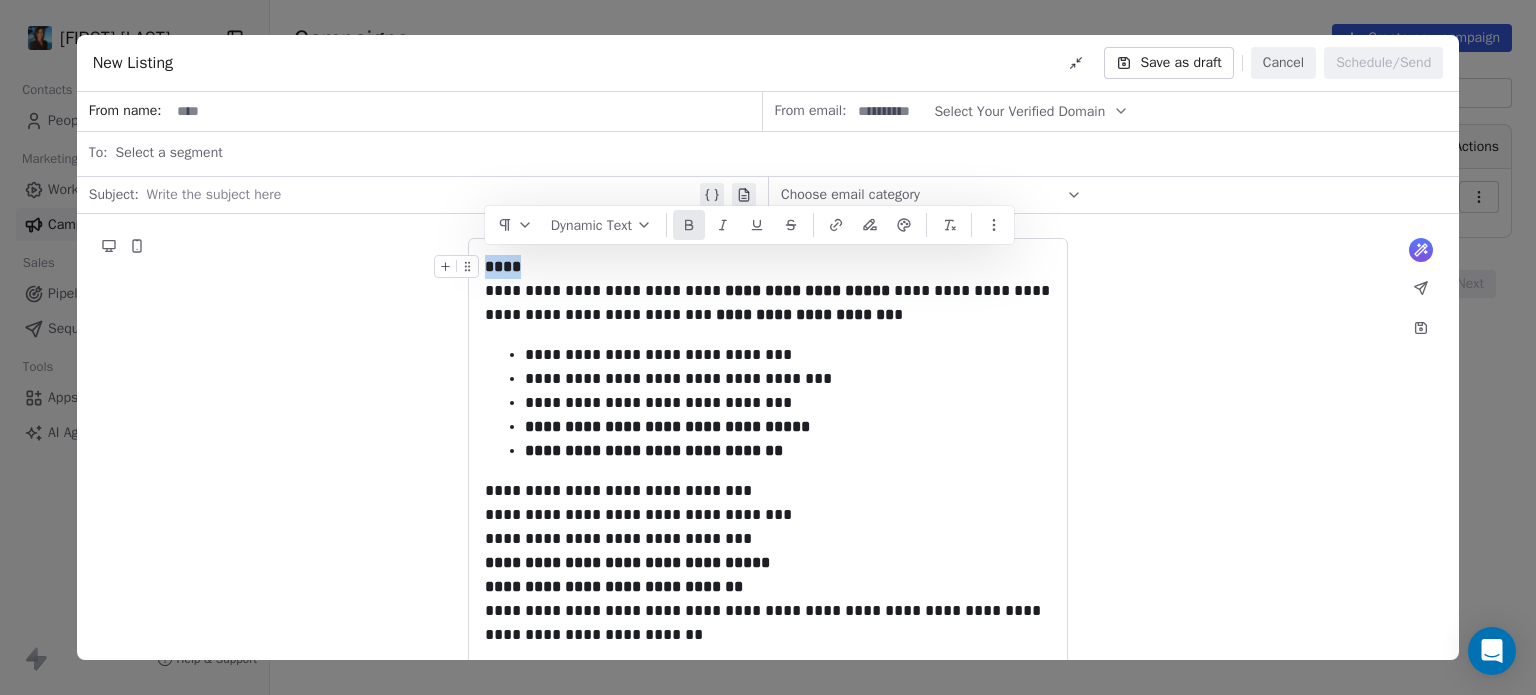 drag, startPoint x: 517, startPoint y: 262, endPoint x: 485, endPoint y: 259, distance: 32.140316 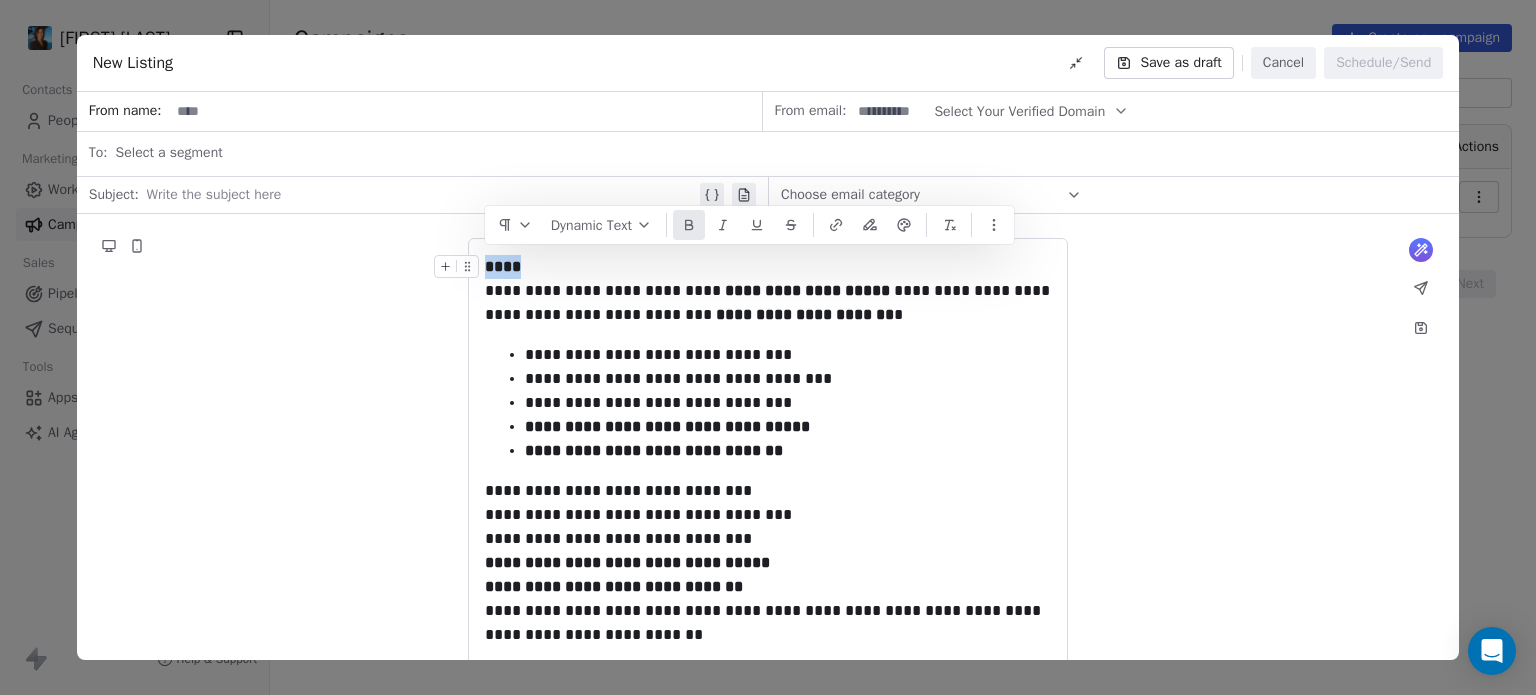 click on "****" at bounding box center [768, 267] 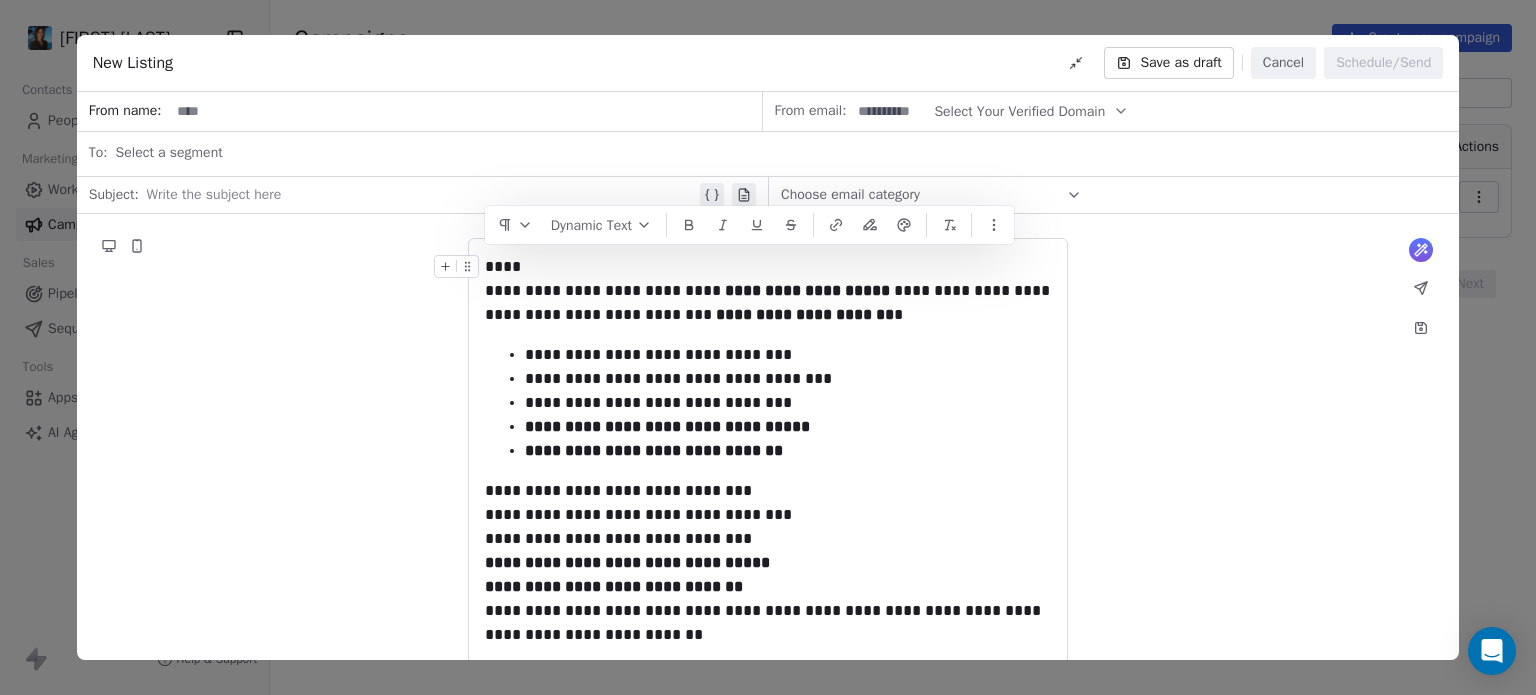 click on "****" at bounding box center [768, 267] 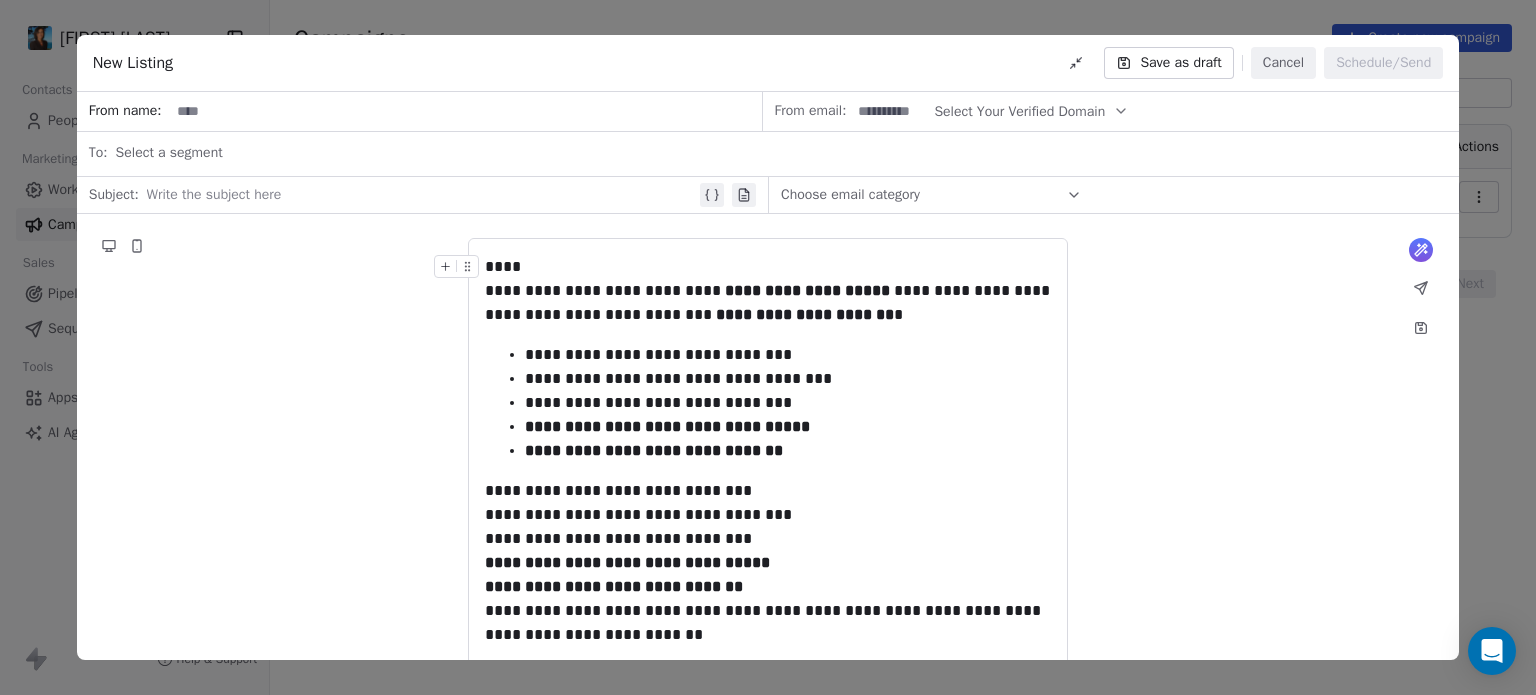 click on "****" at bounding box center [768, 267] 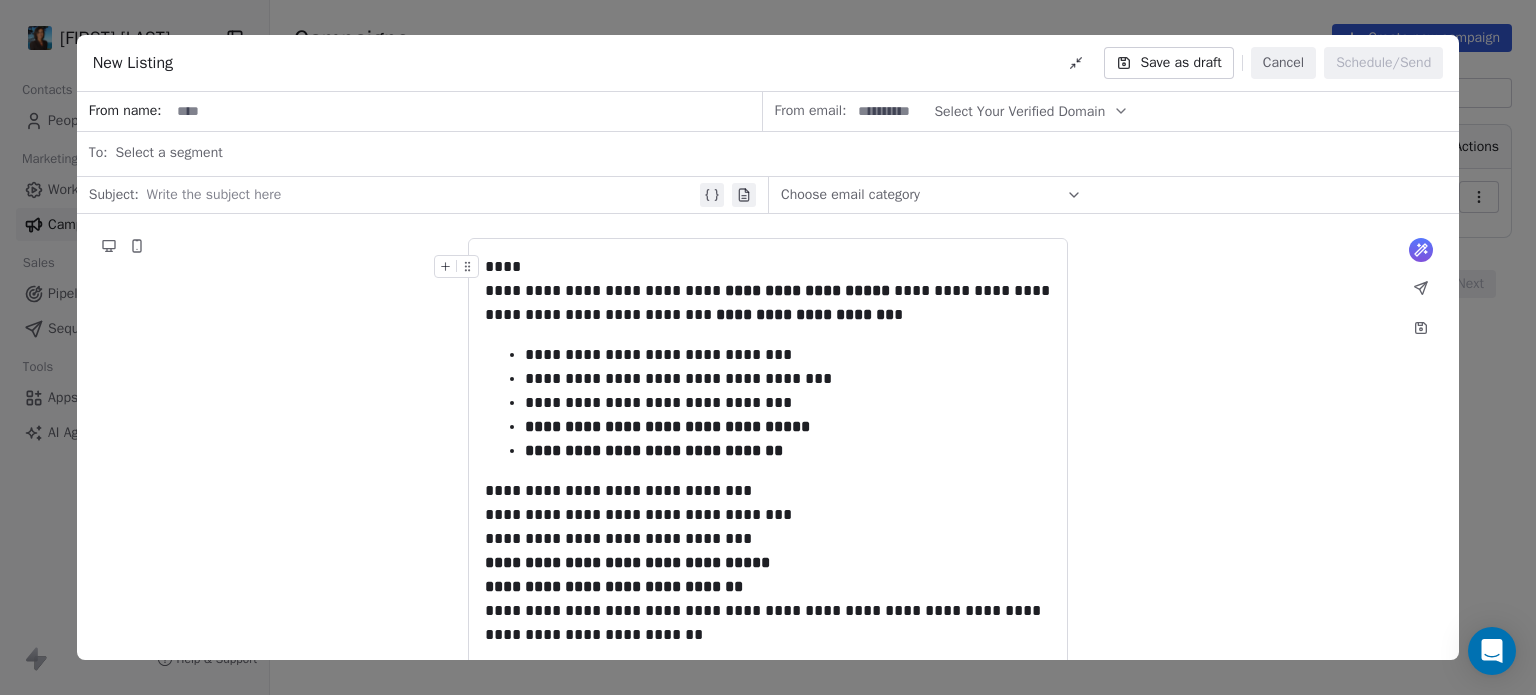 click on "****" at bounding box center (768, 267) 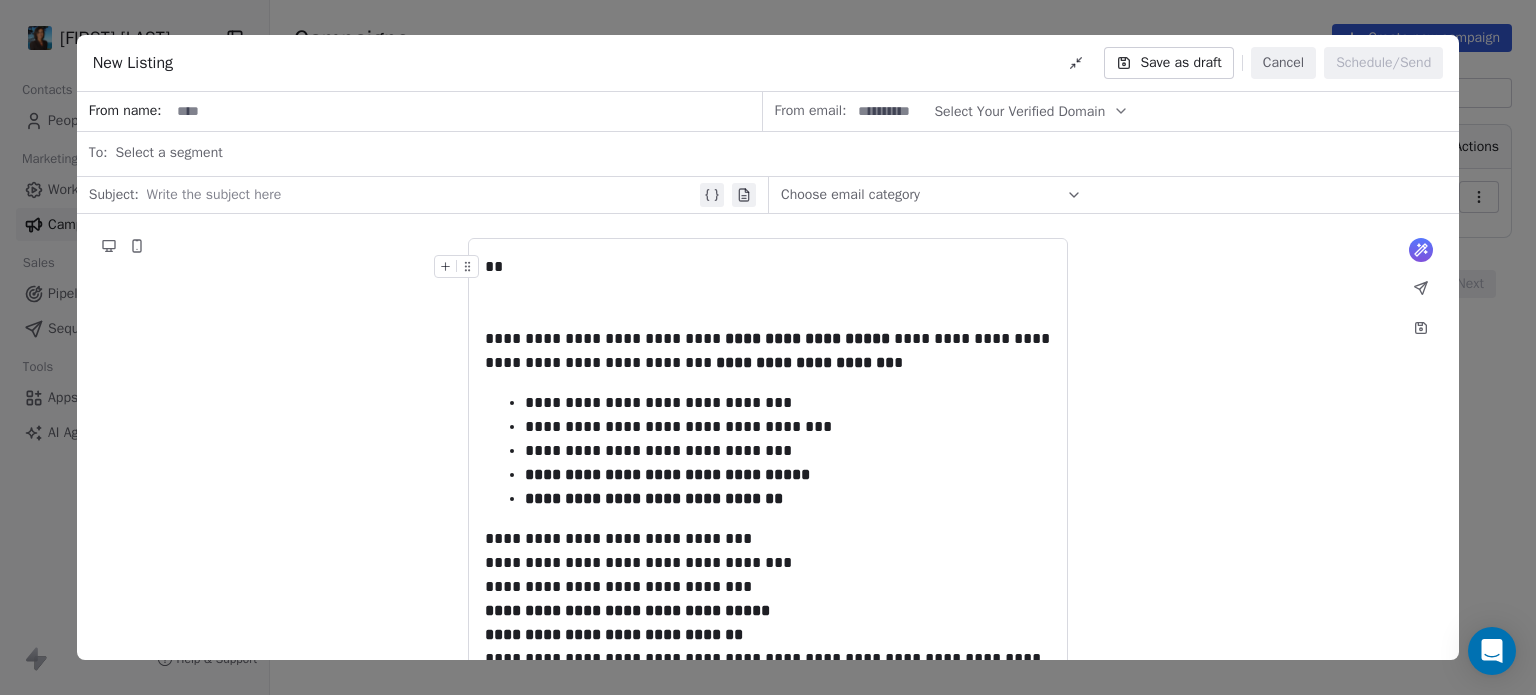 click on "**" at bounding box center [768, 267] 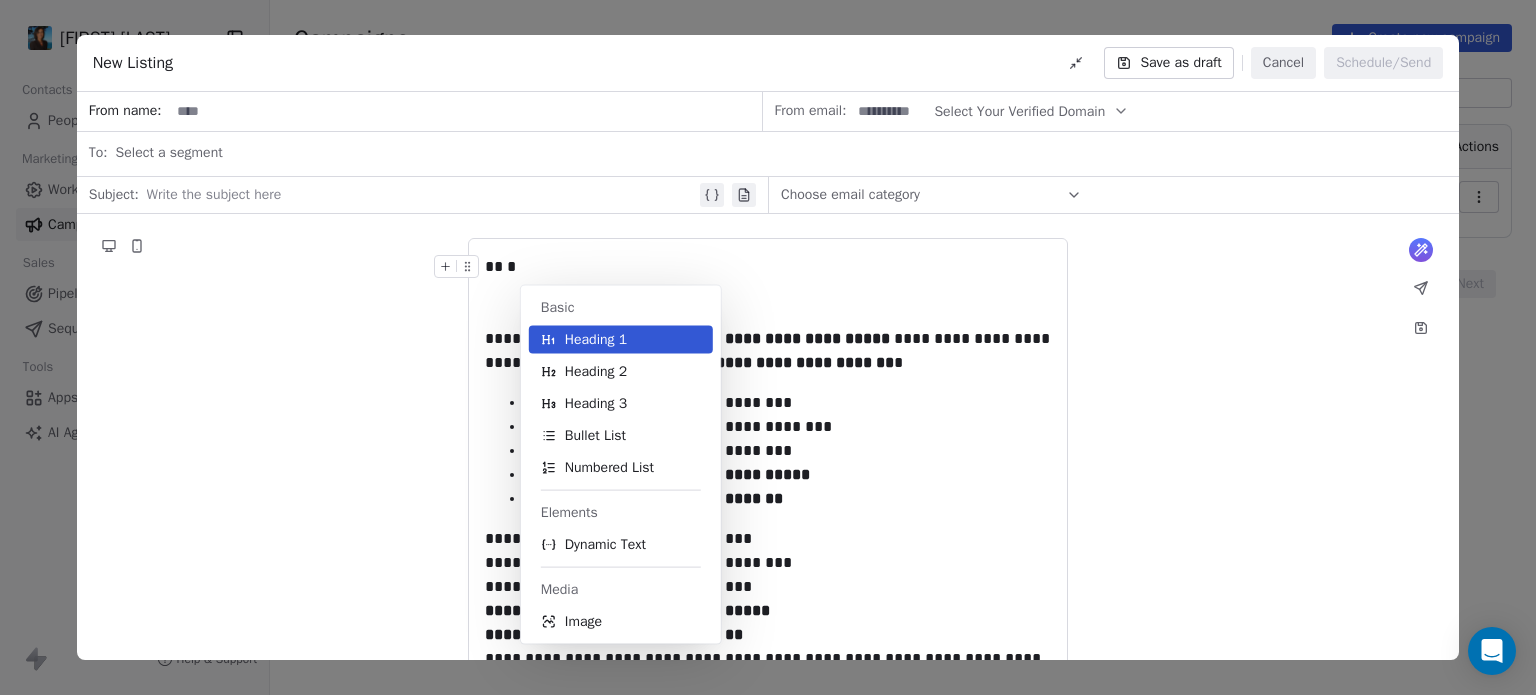 click on "** *" at bounding box center [768, 267] 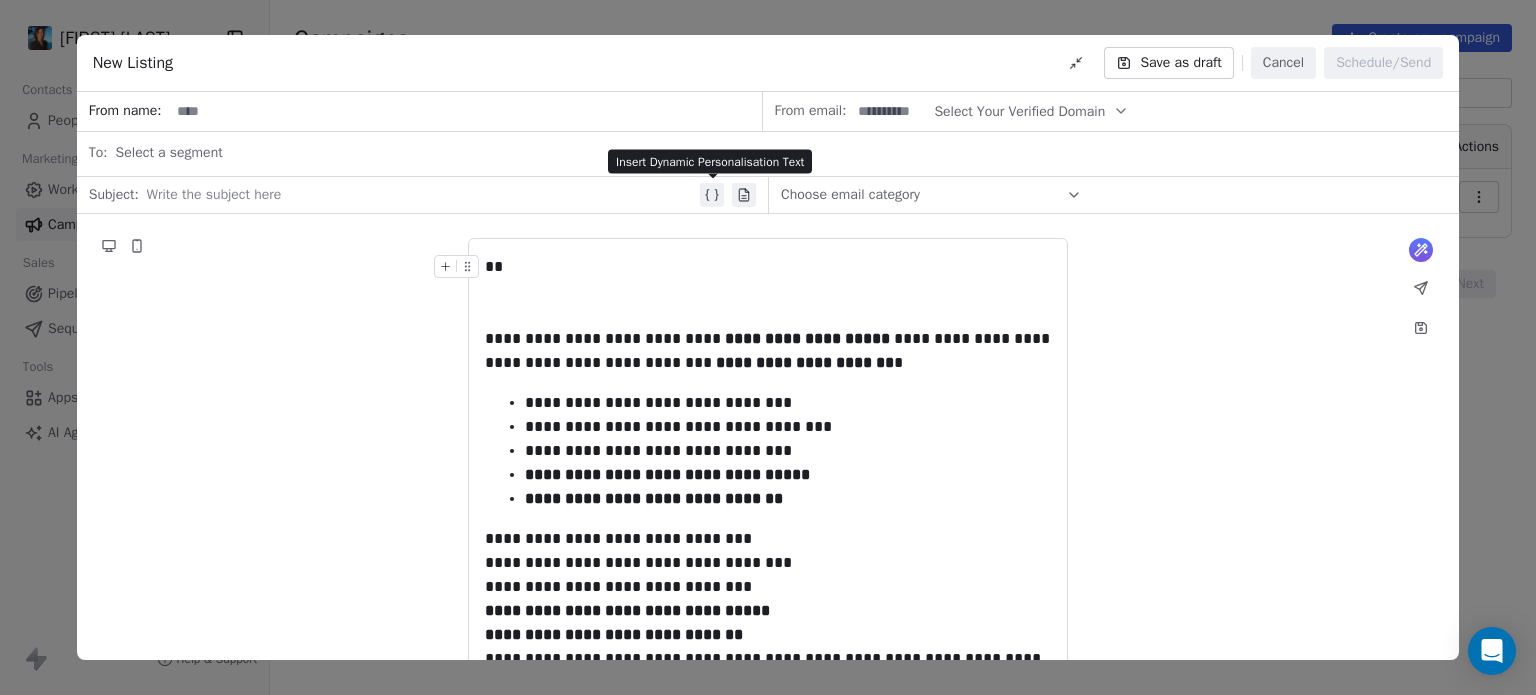 click 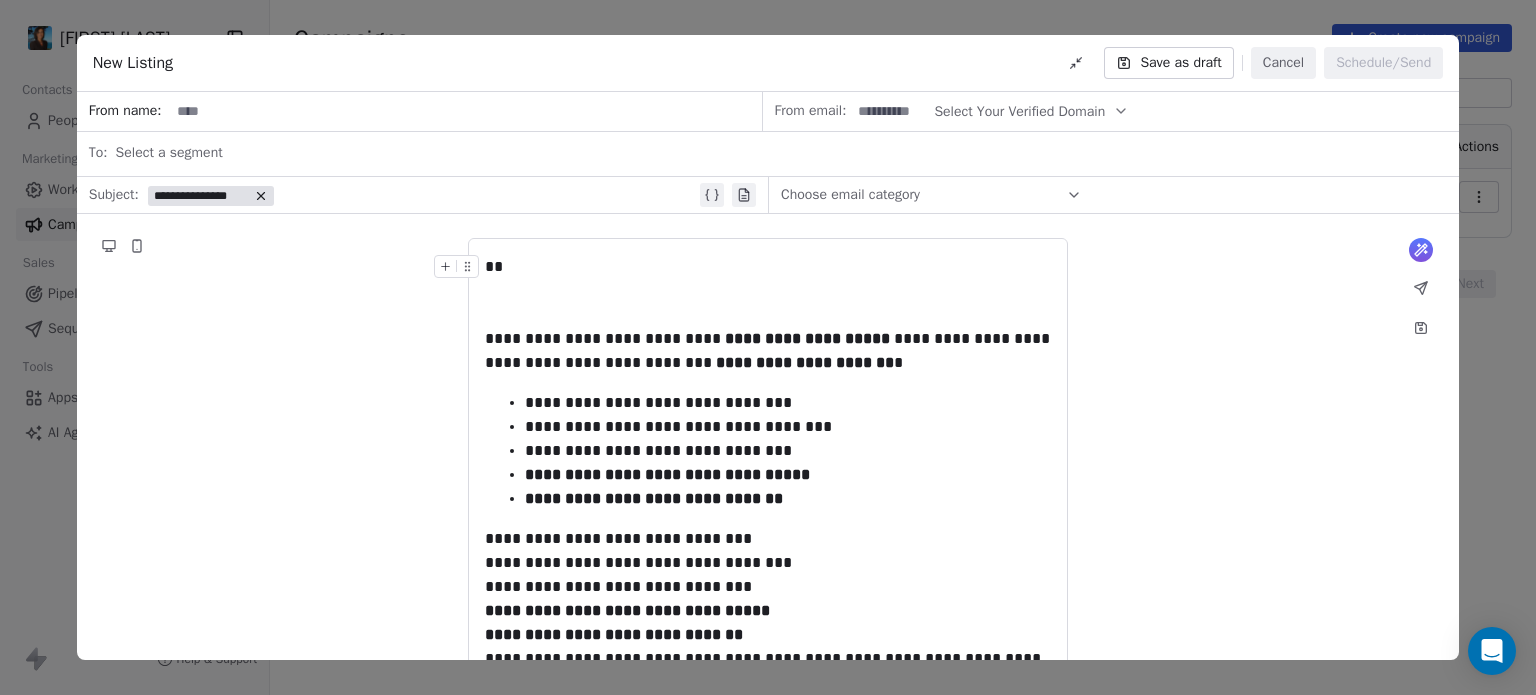 click on "**********" at bounding box center [201, 196] 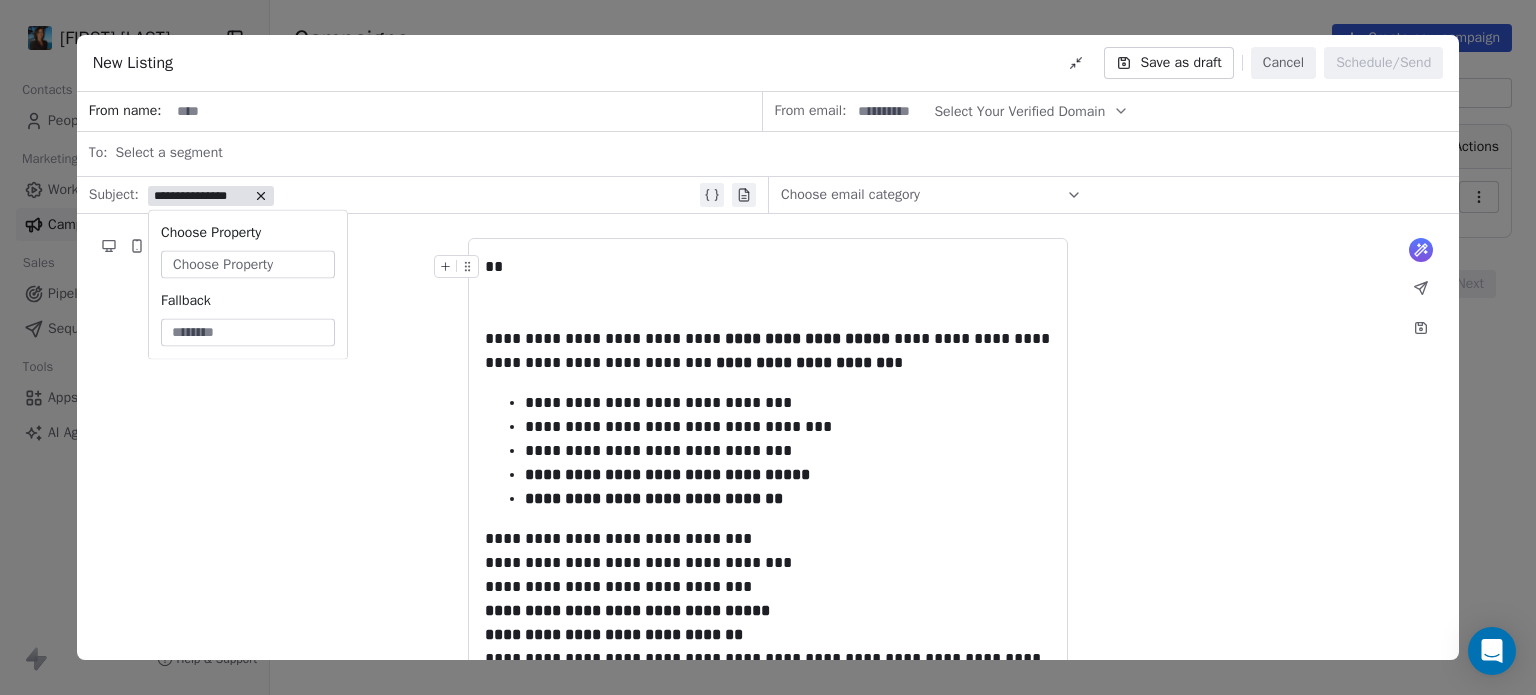click on "Choose Property" at bounding box center [223, 265] 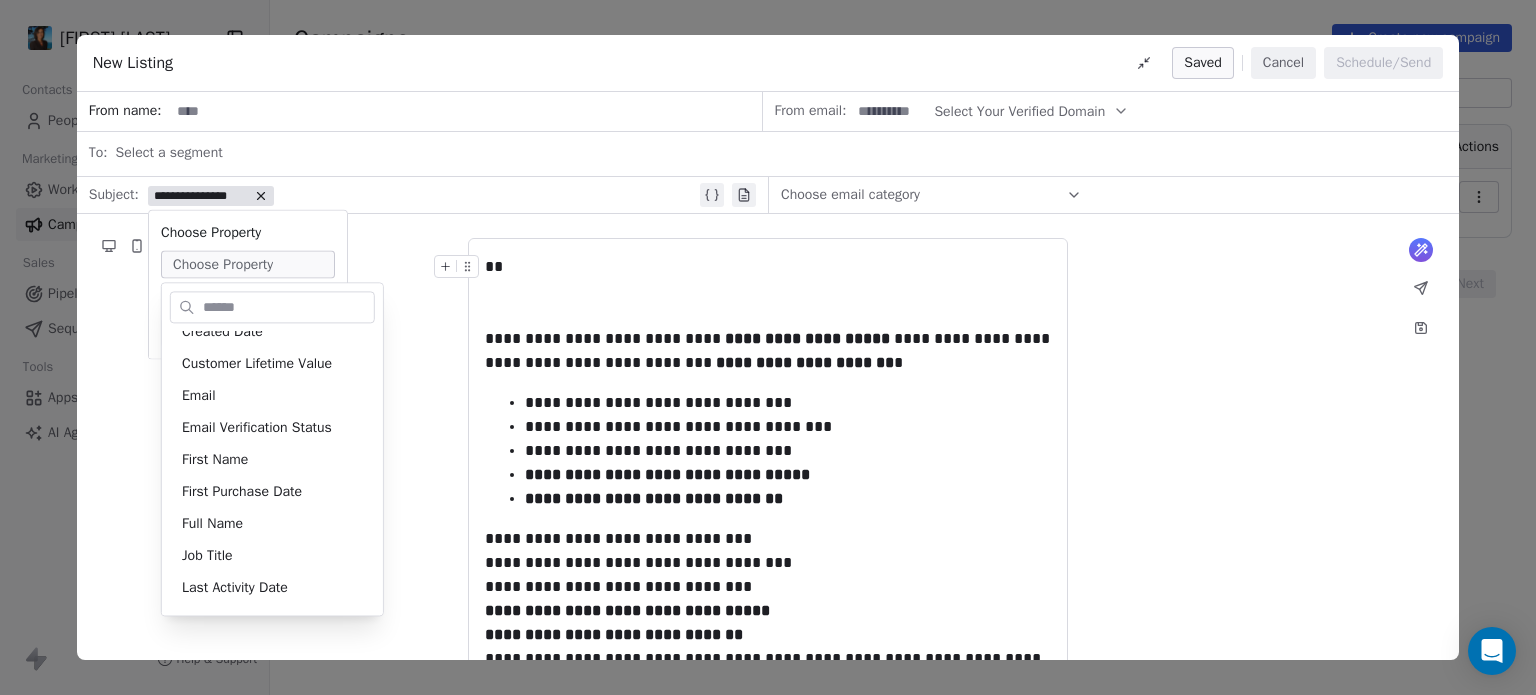 scroll, scrollTop: 0, scrollLeft: 0, axis: both 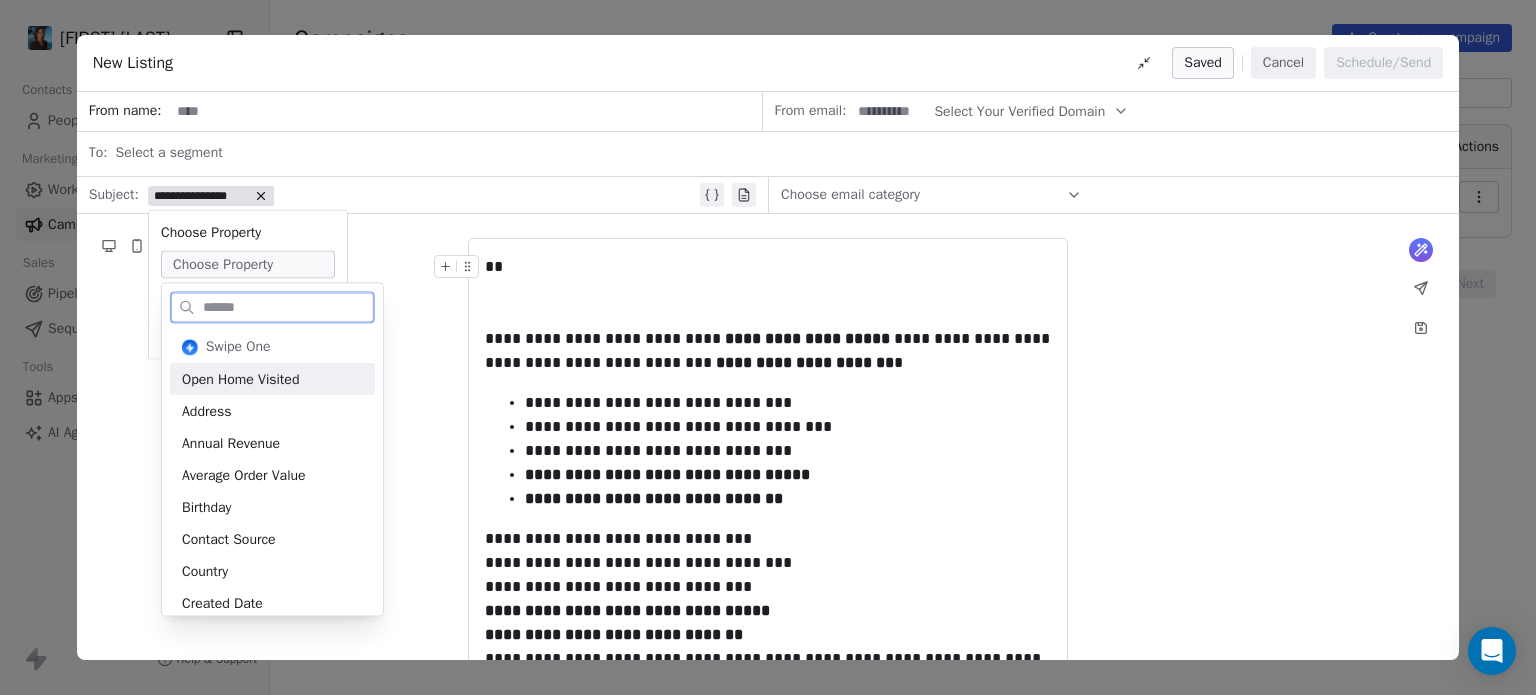 click on "Open Home Visited" at bounding box center (272, 379) 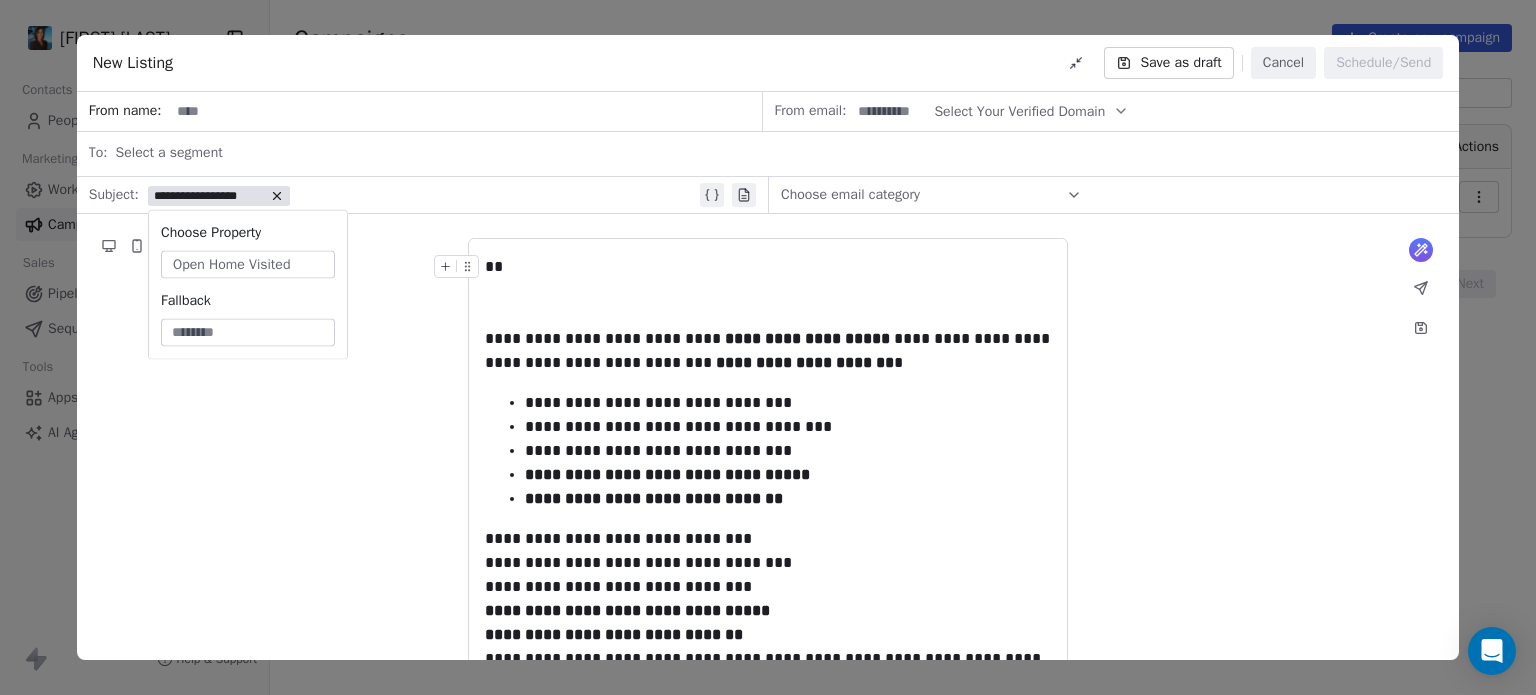 click 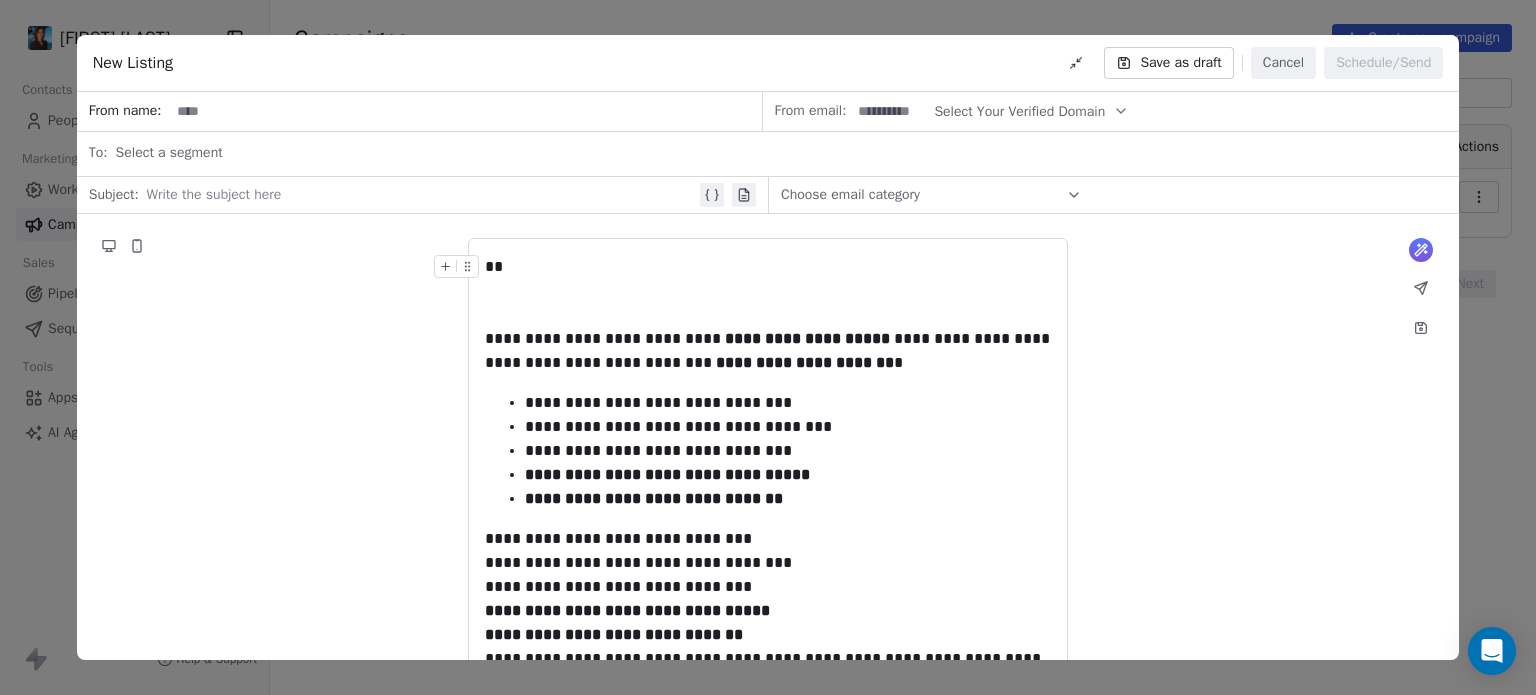 click on "**" at bounding box center [768, 267] 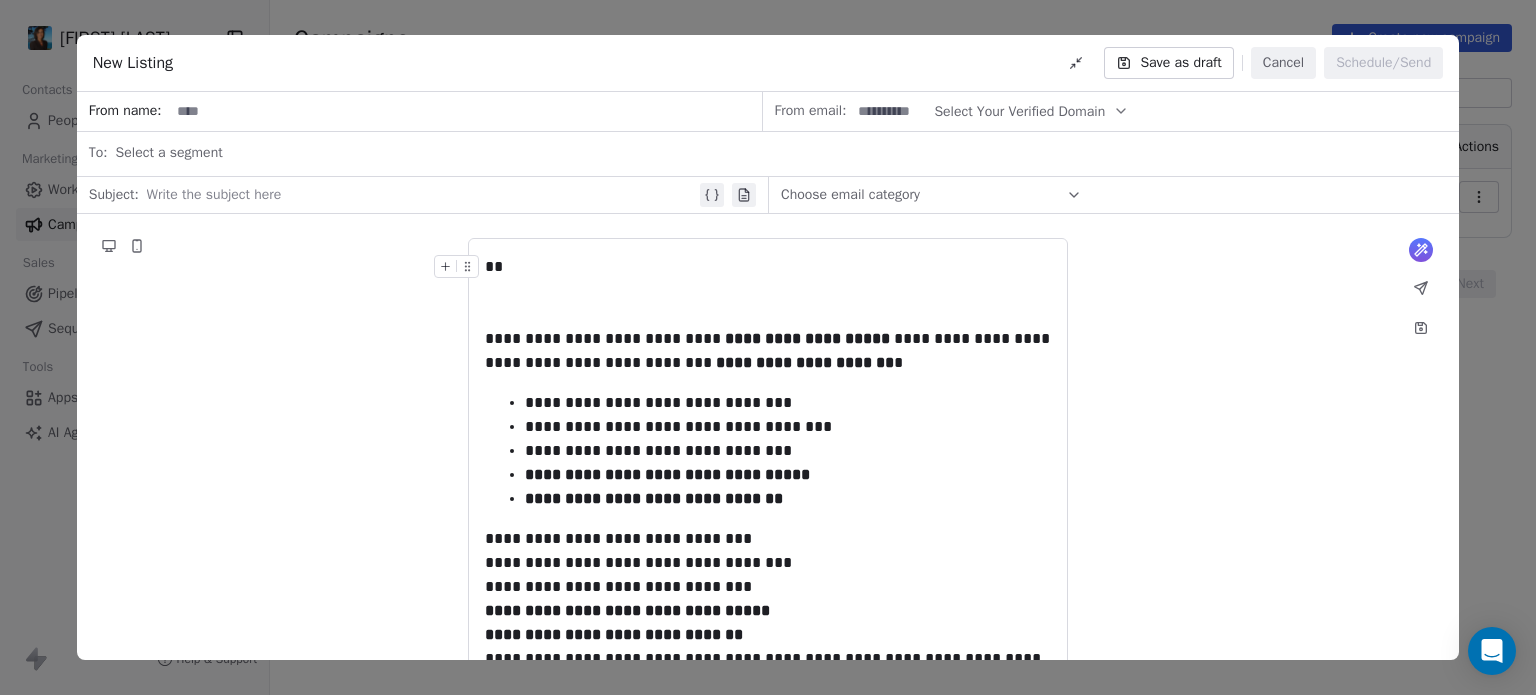 click 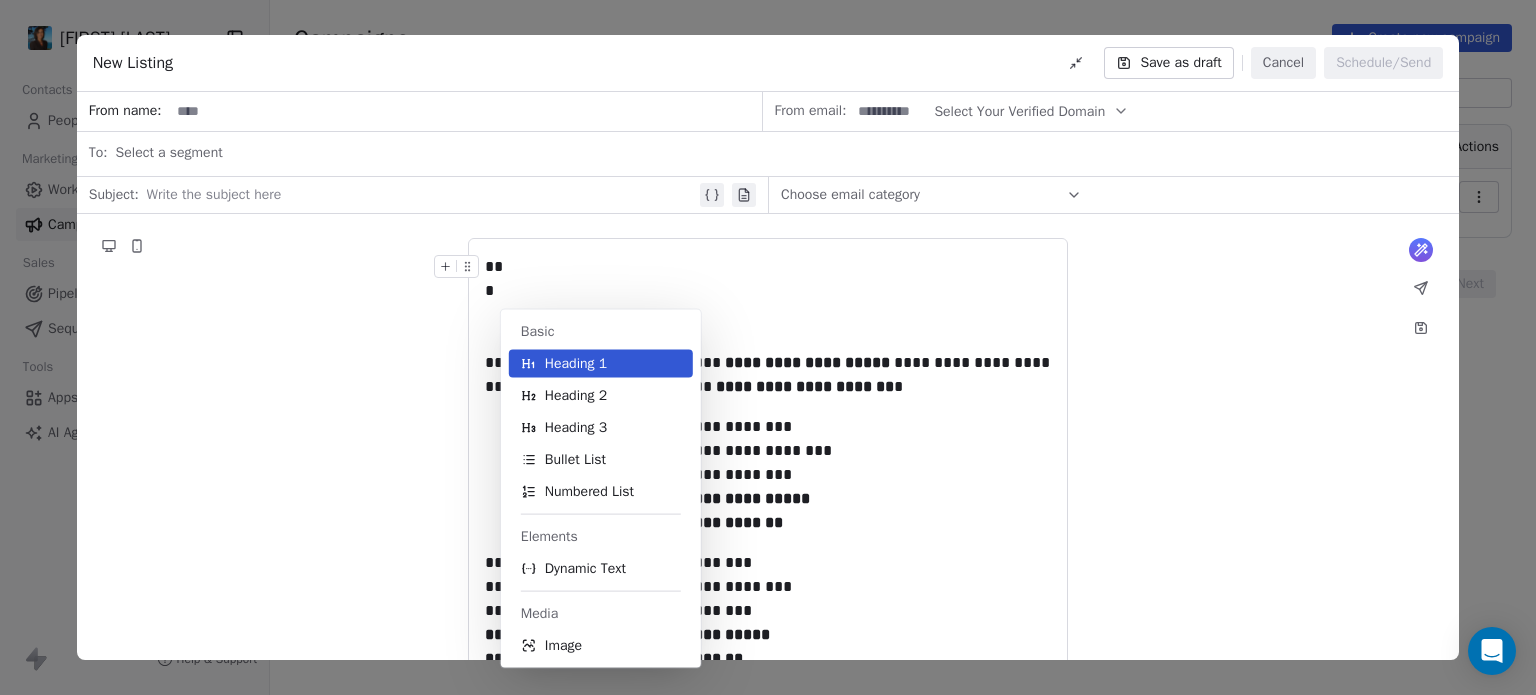 click on "**" at bounding box center [768, 267] 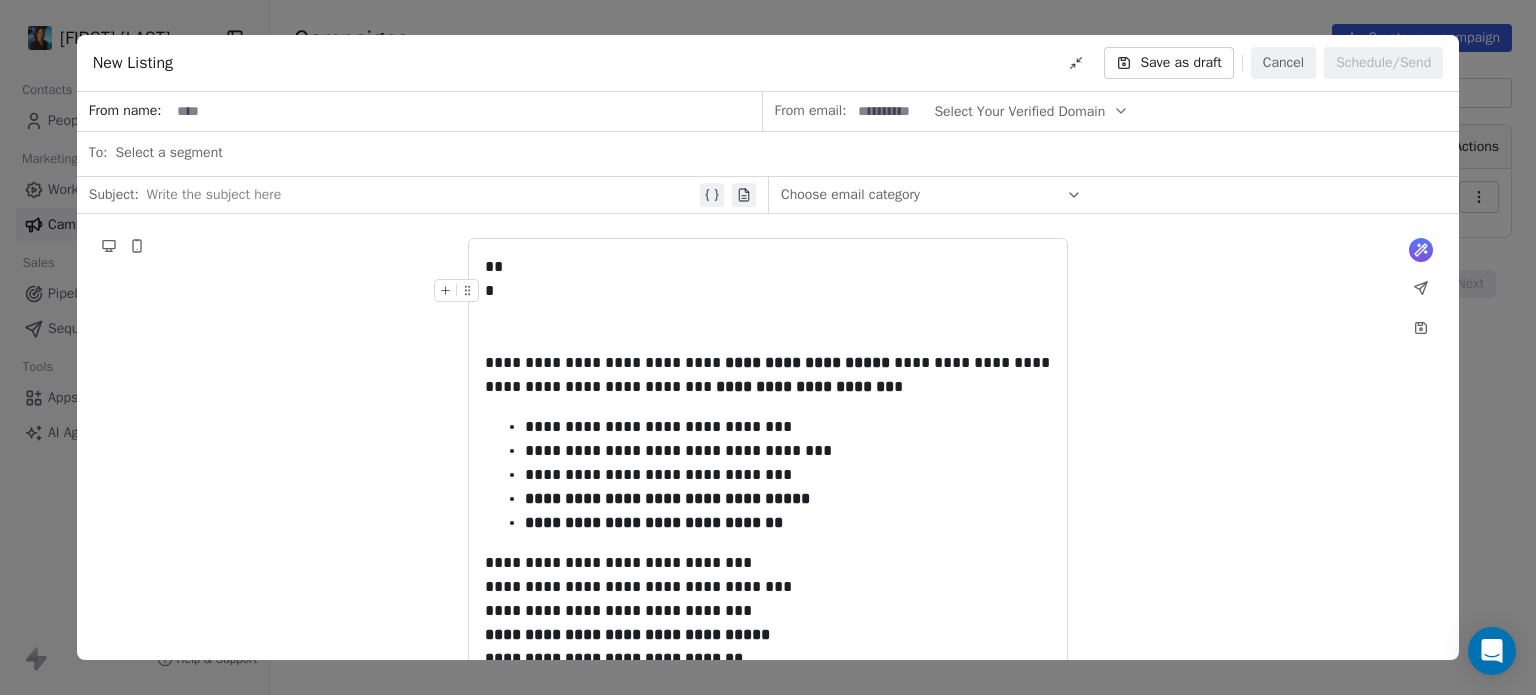 click on "*" at bounding box center (768, 291) 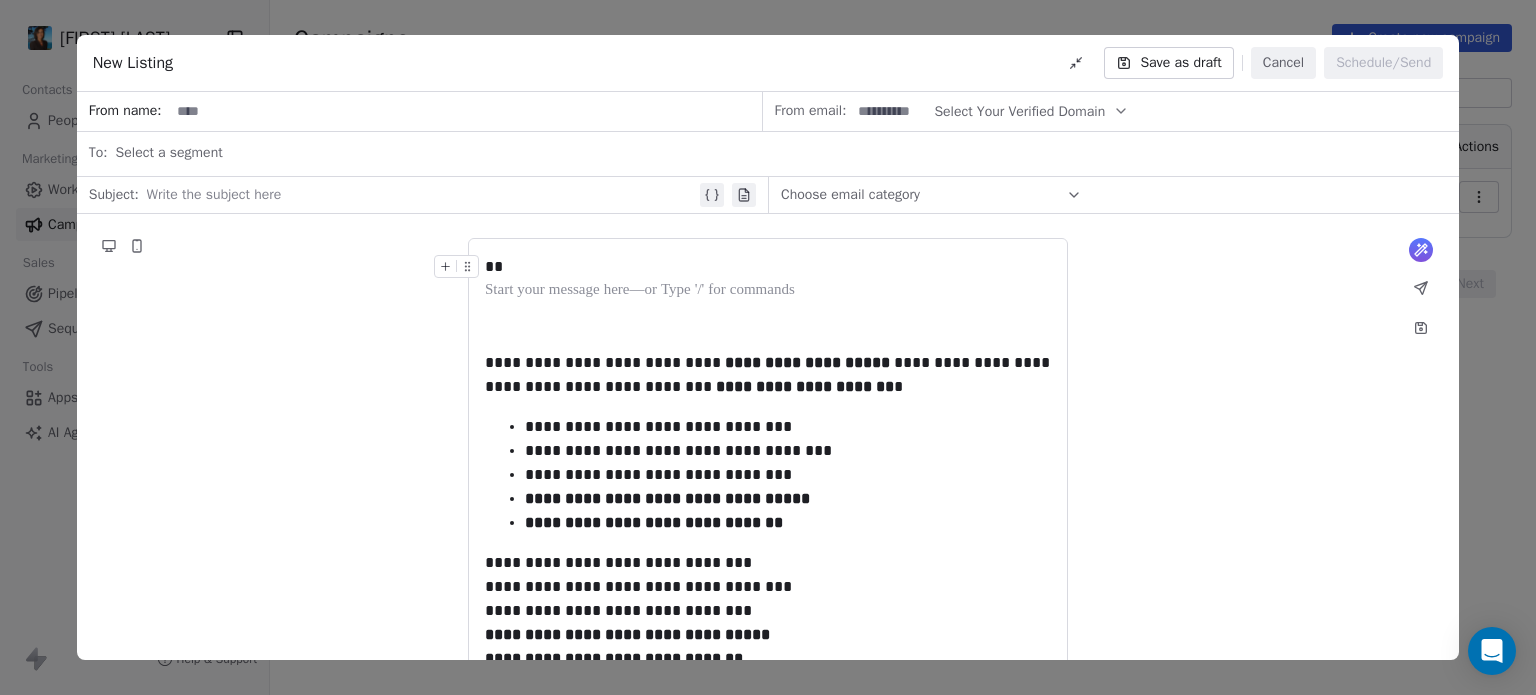 click on "**" at bounding box center (768, 267) 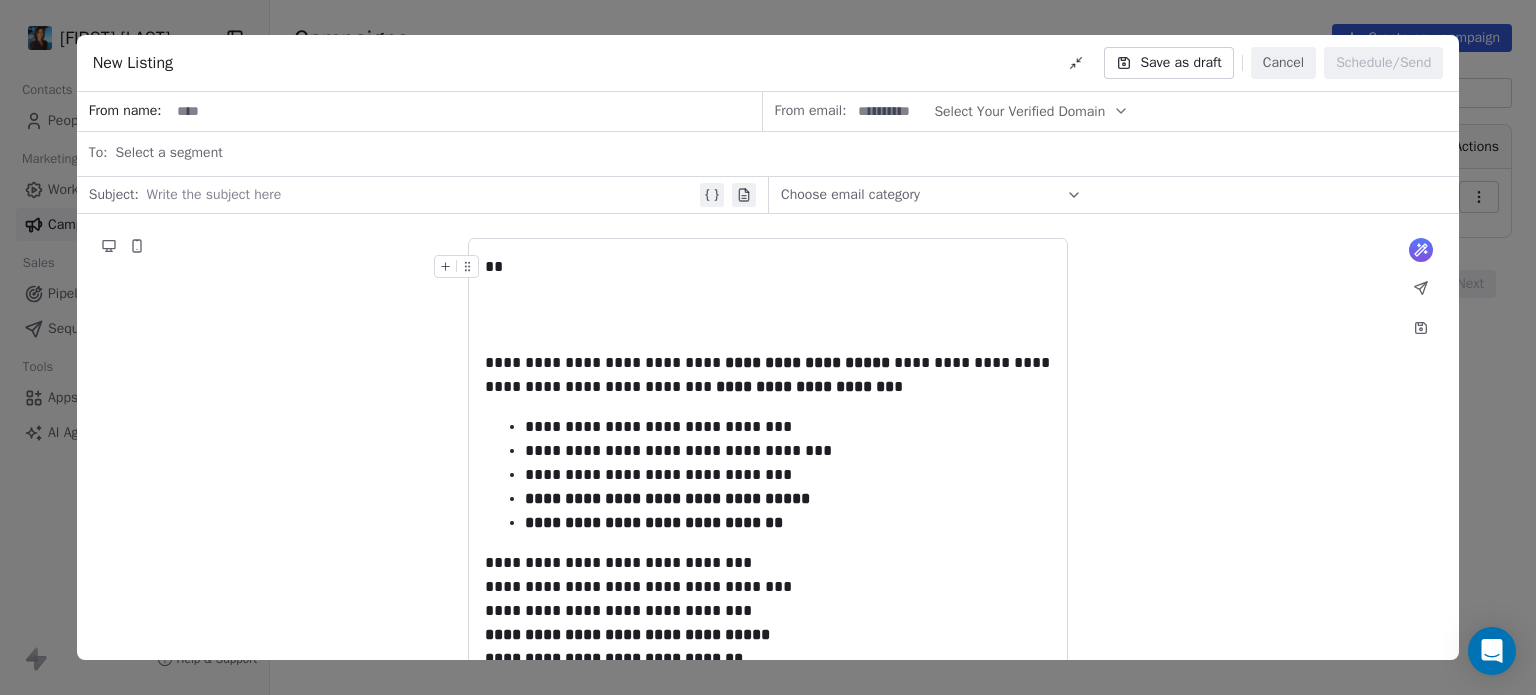 click at bounding box center (467, 266) 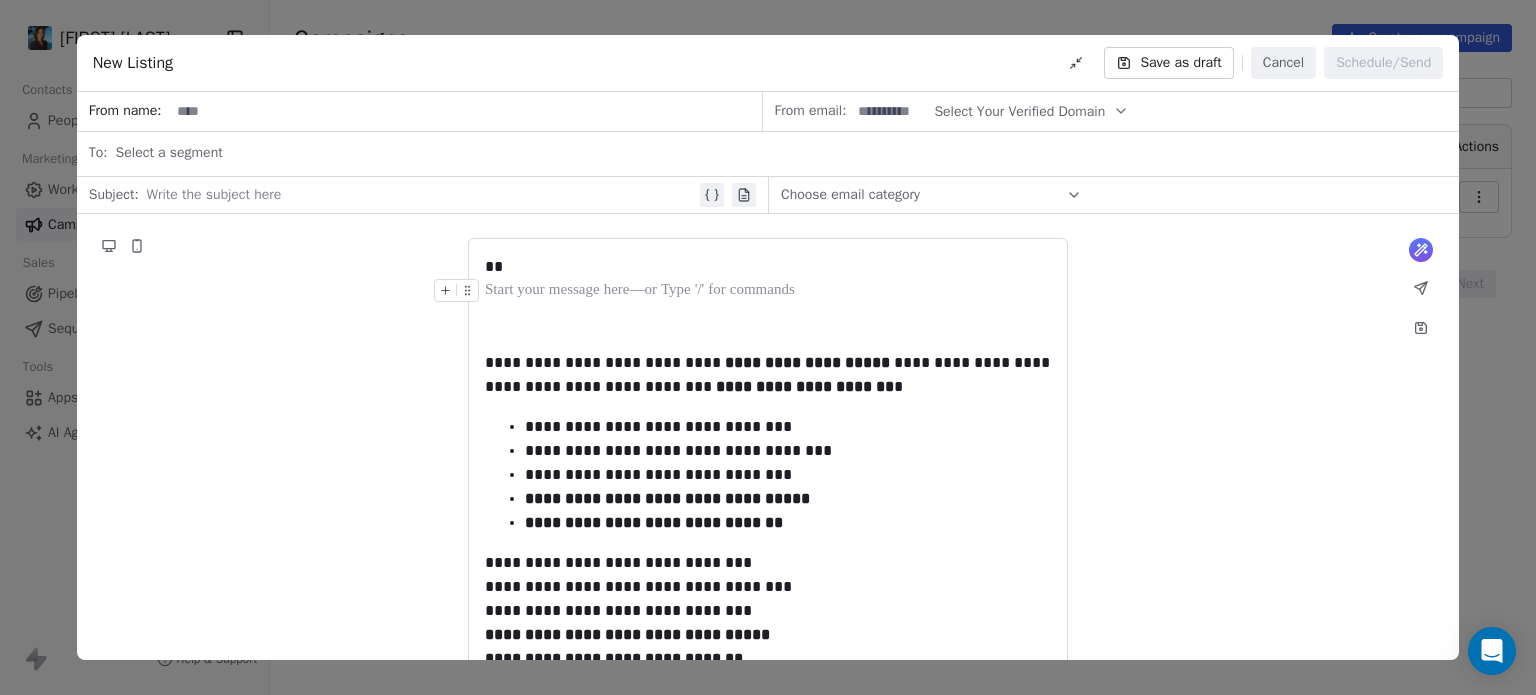 drag, startPoint x: 512, startPoint y: 268, endPoint x: 489, endPoint y: 294, distance: 34.713108 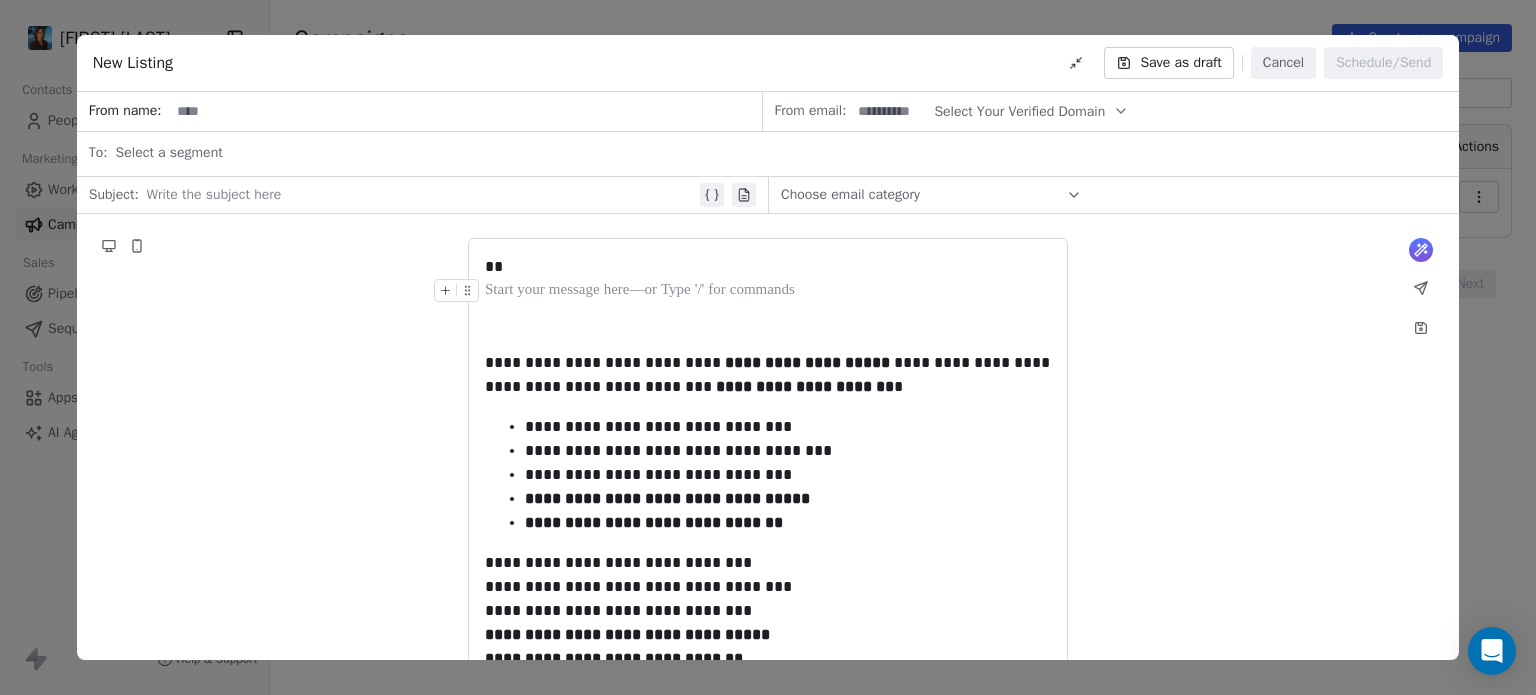 click at bounding box center [768, 291] 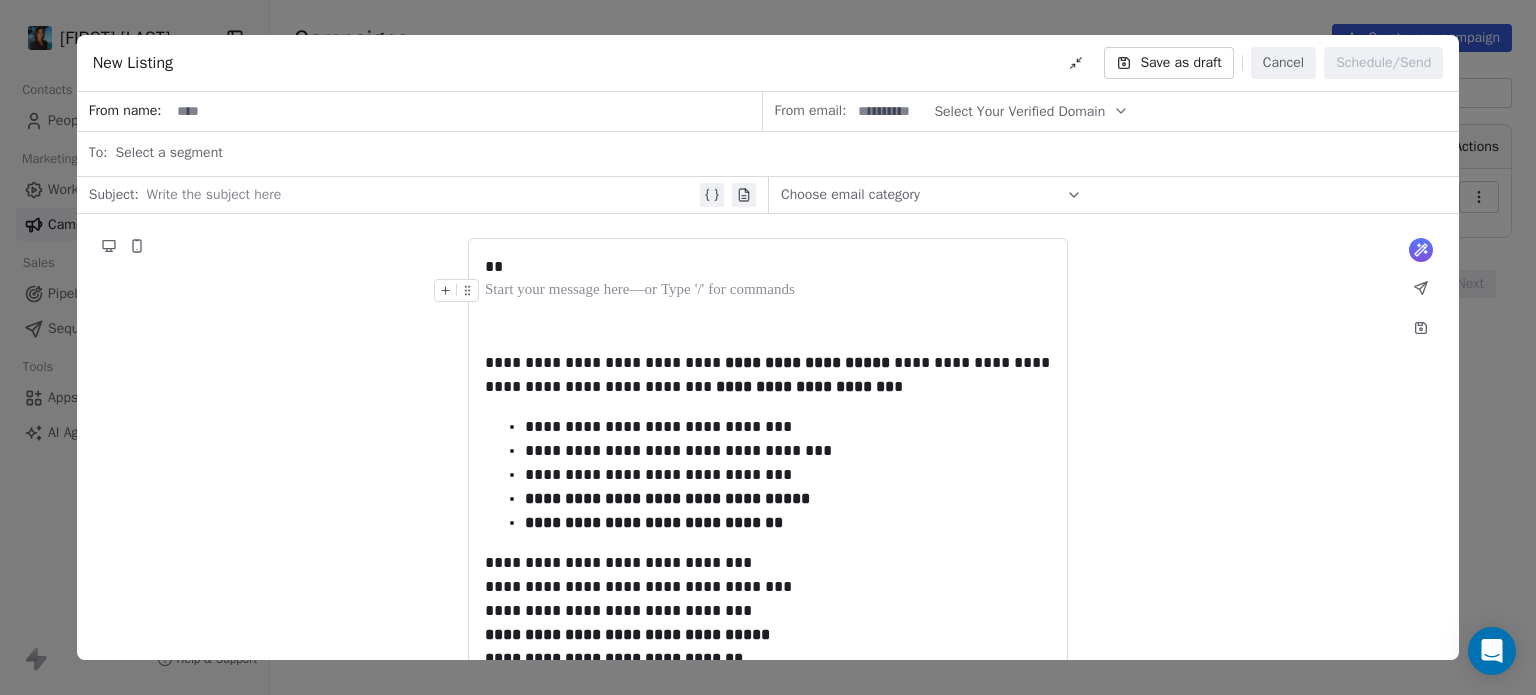 click on "Choose email category" at bounding box center [931, 195] 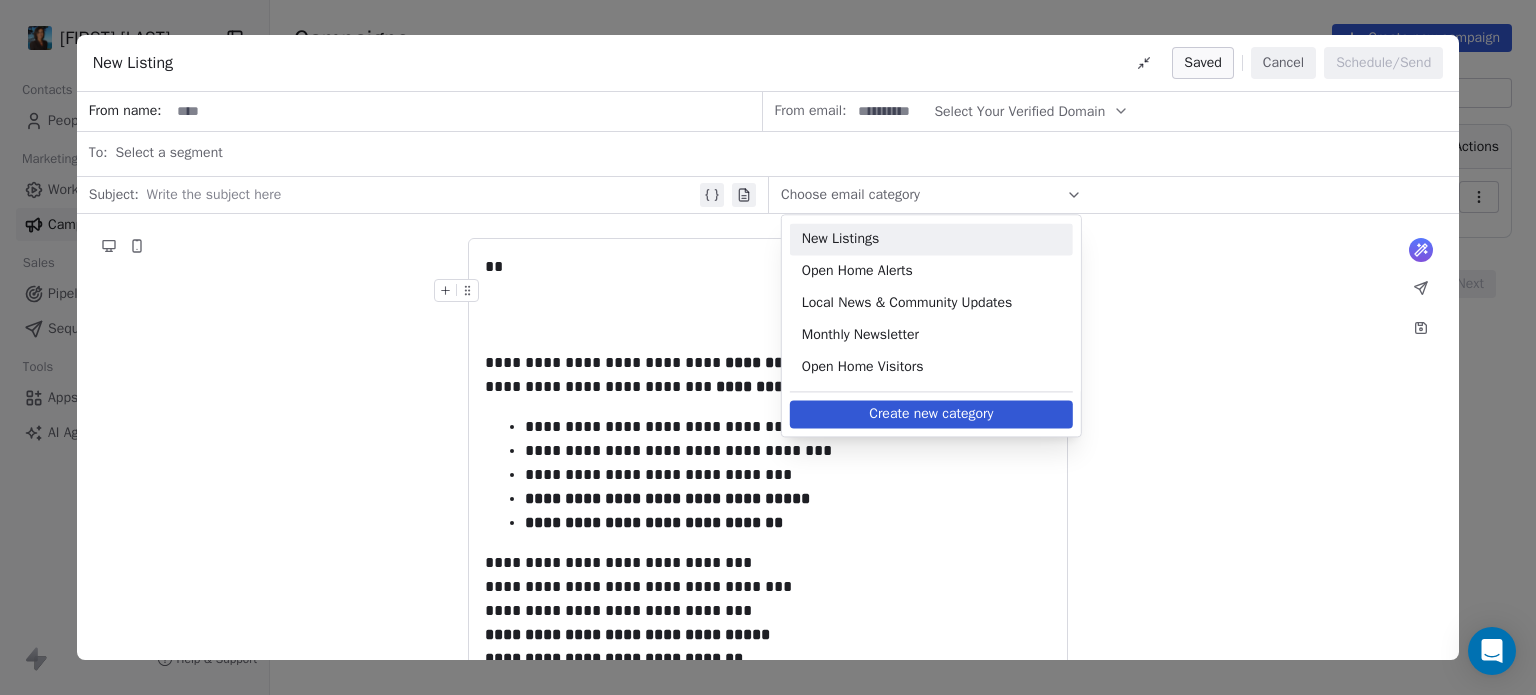 click on "New Listings" at bounding box center [931, 239] 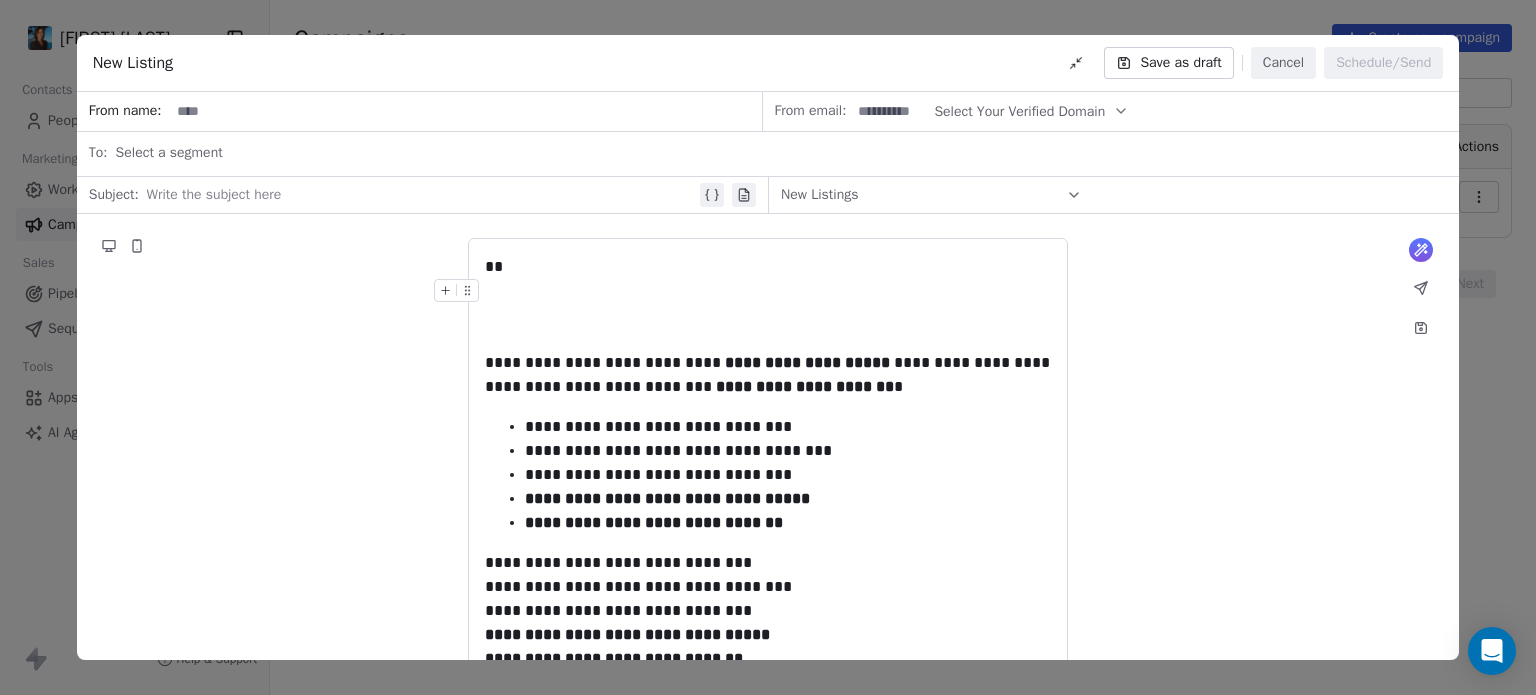 click on "Select a segment" at bounding box center (169, 153) 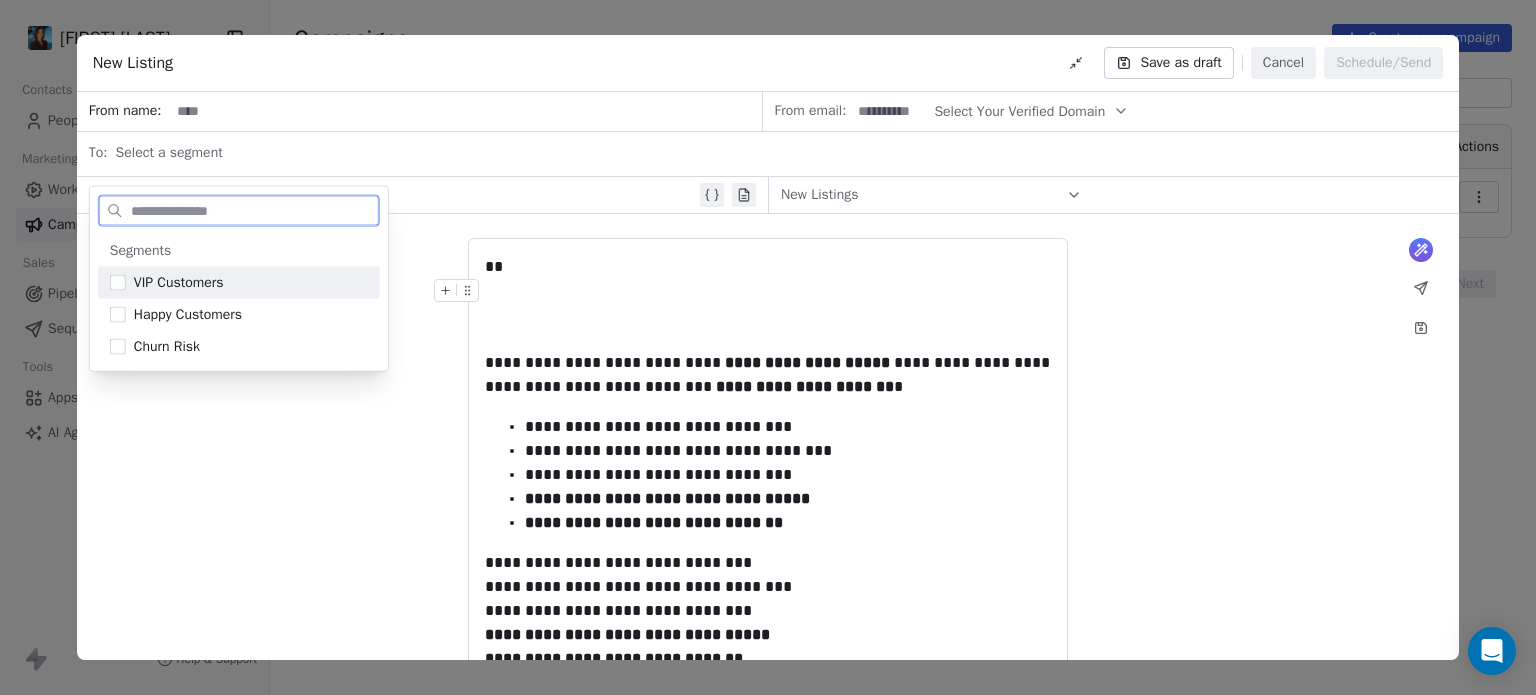 click on "VIP Customers" at bounding box center (179, 283) 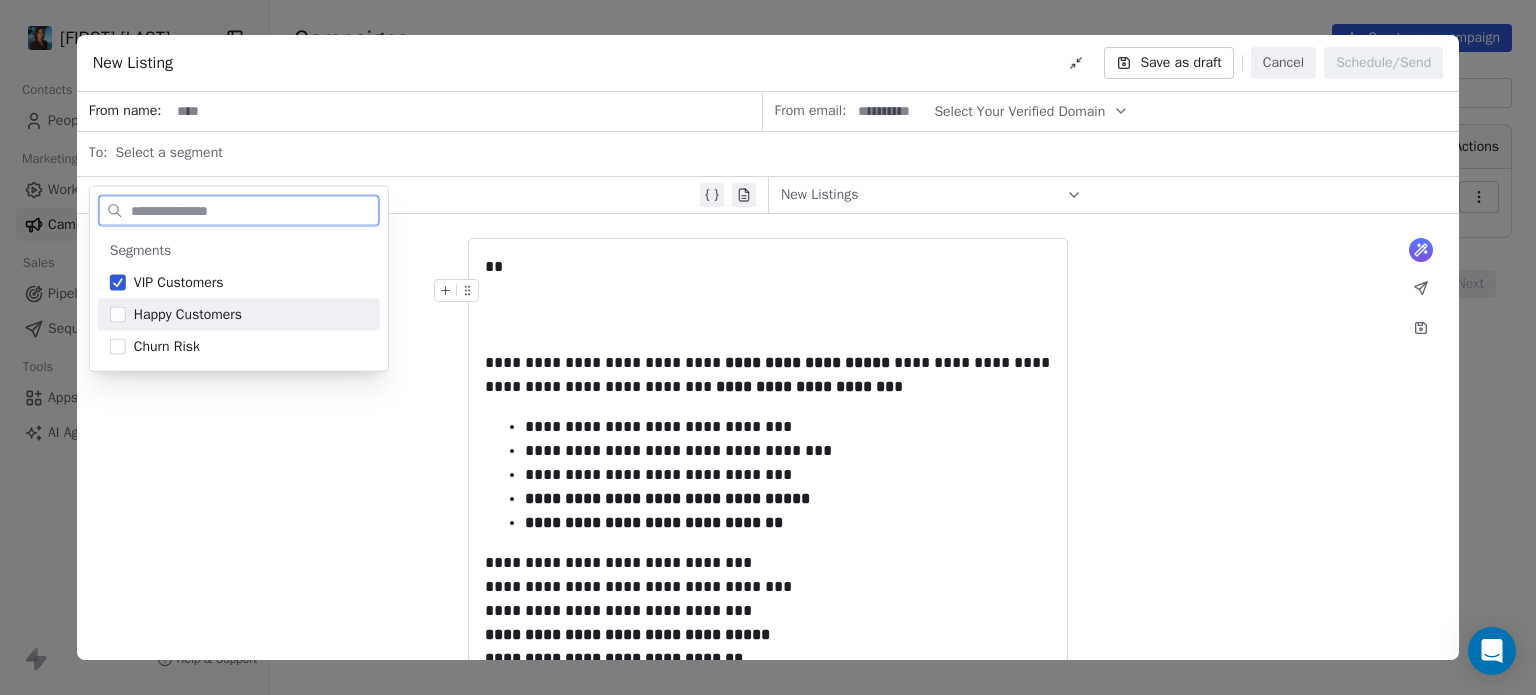 click on "Happy Customers" at bounding box center [239, 315] 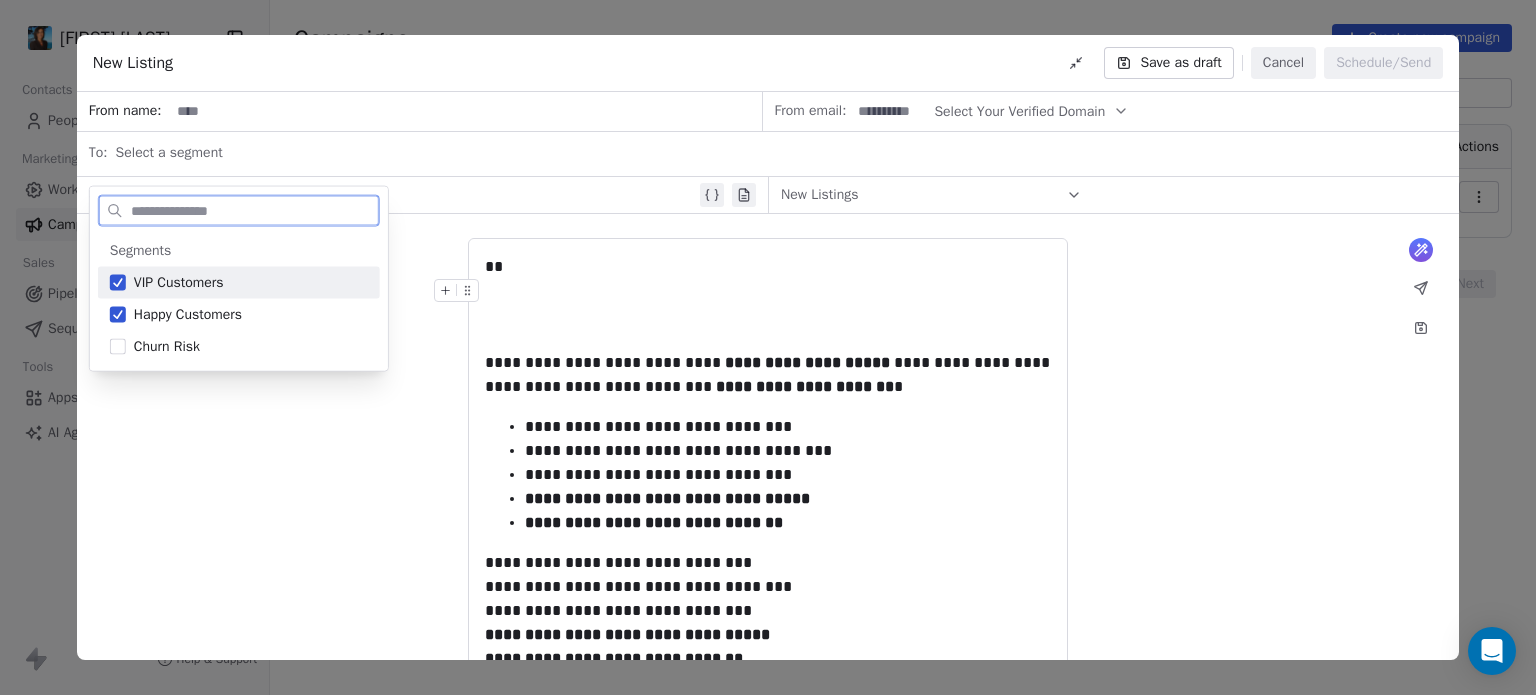 click on "VIP Customers" at bounding box center [179, 283] 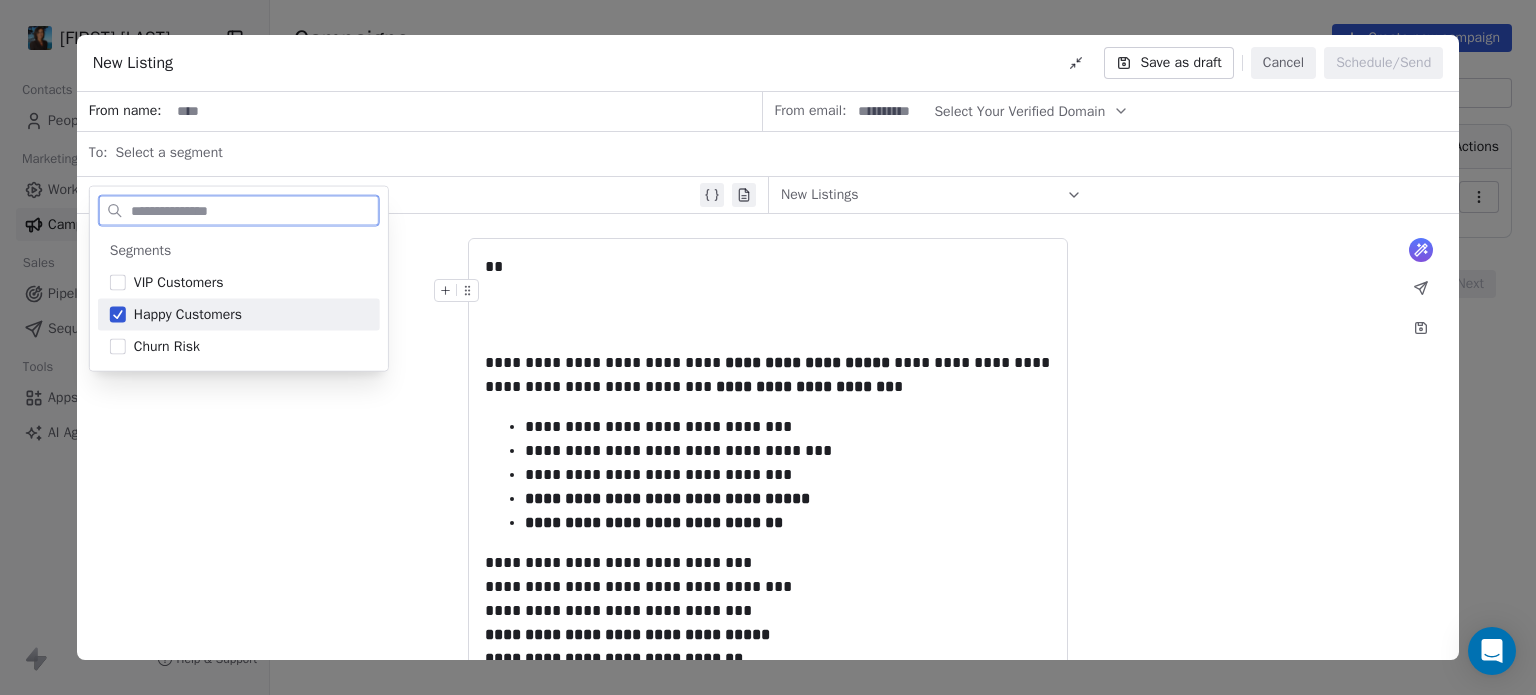 click on "Happy Customers" at bounding box center [188, 315] 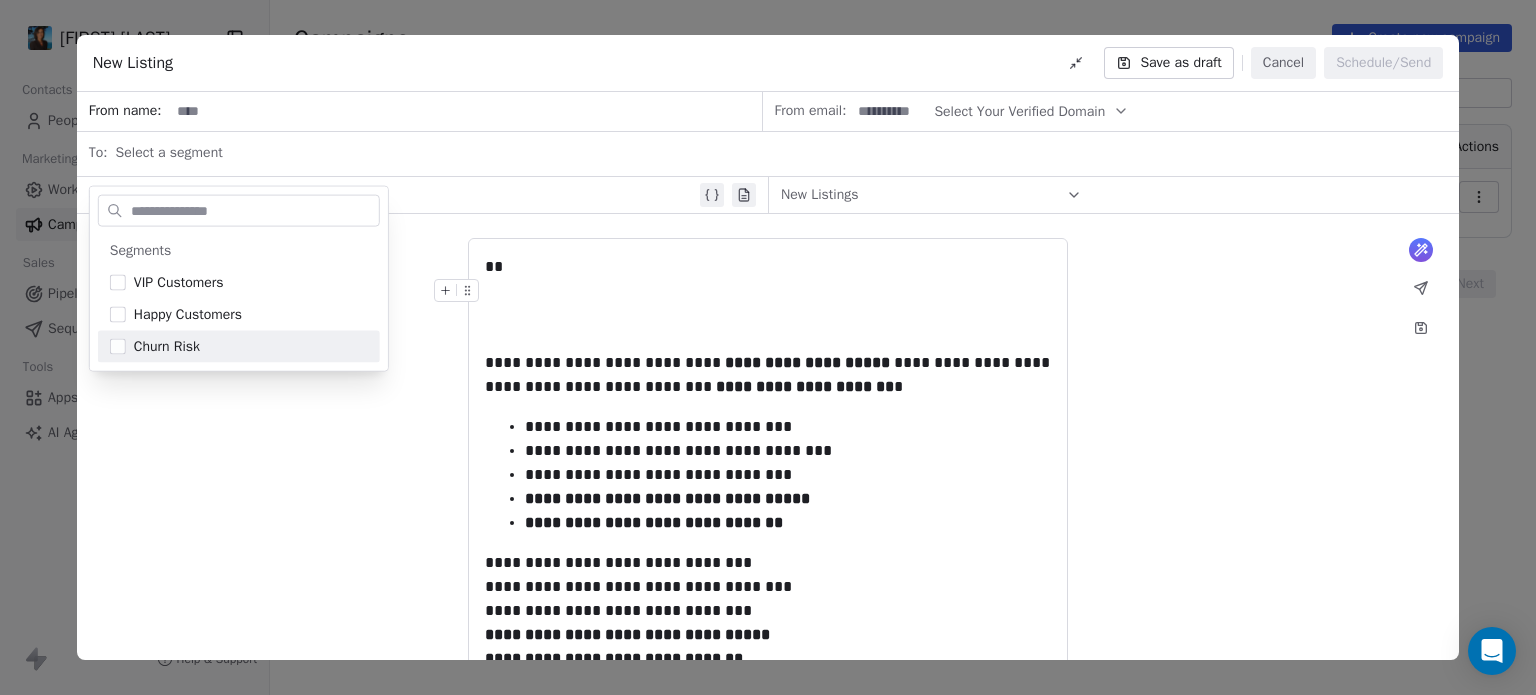 click on "**********" at bounding box center (768, 545) 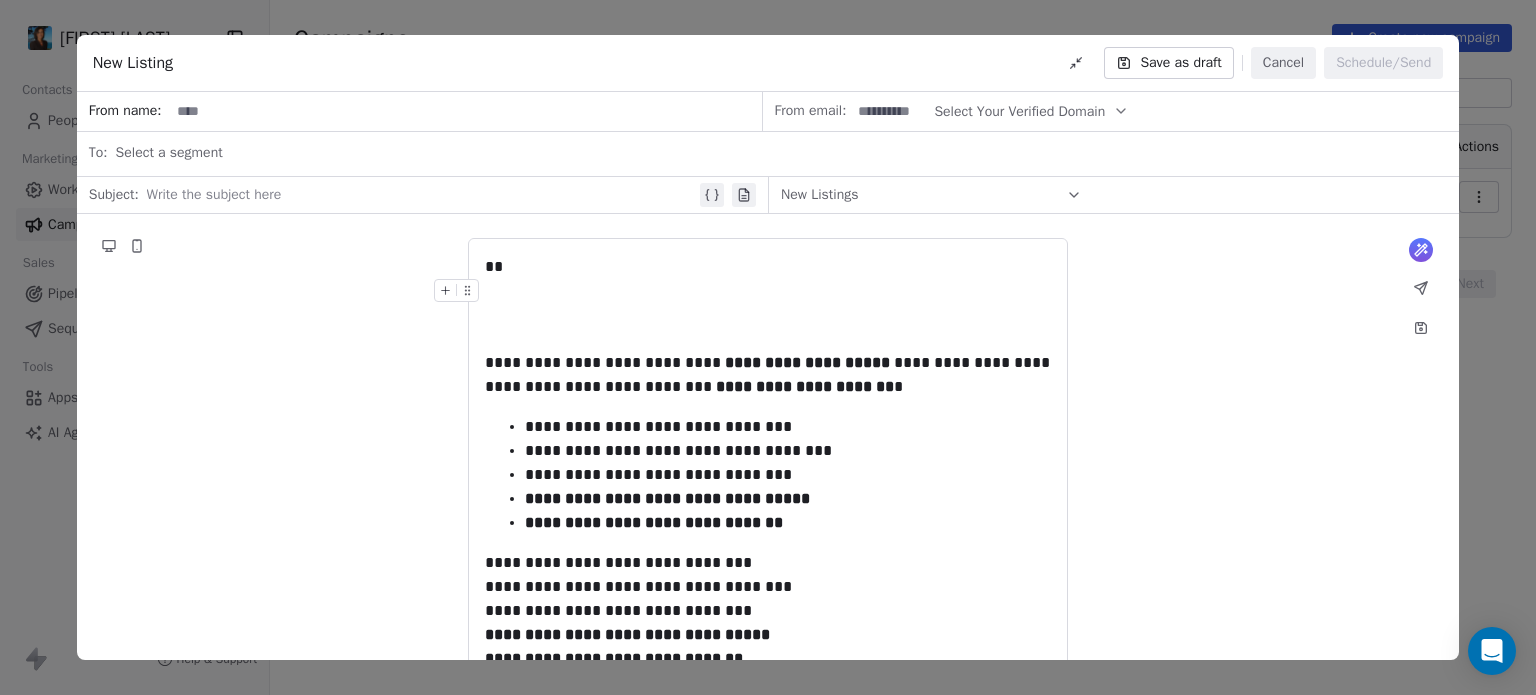 click on "Select Your Verified Domain" at bounding box center (1019, 111) 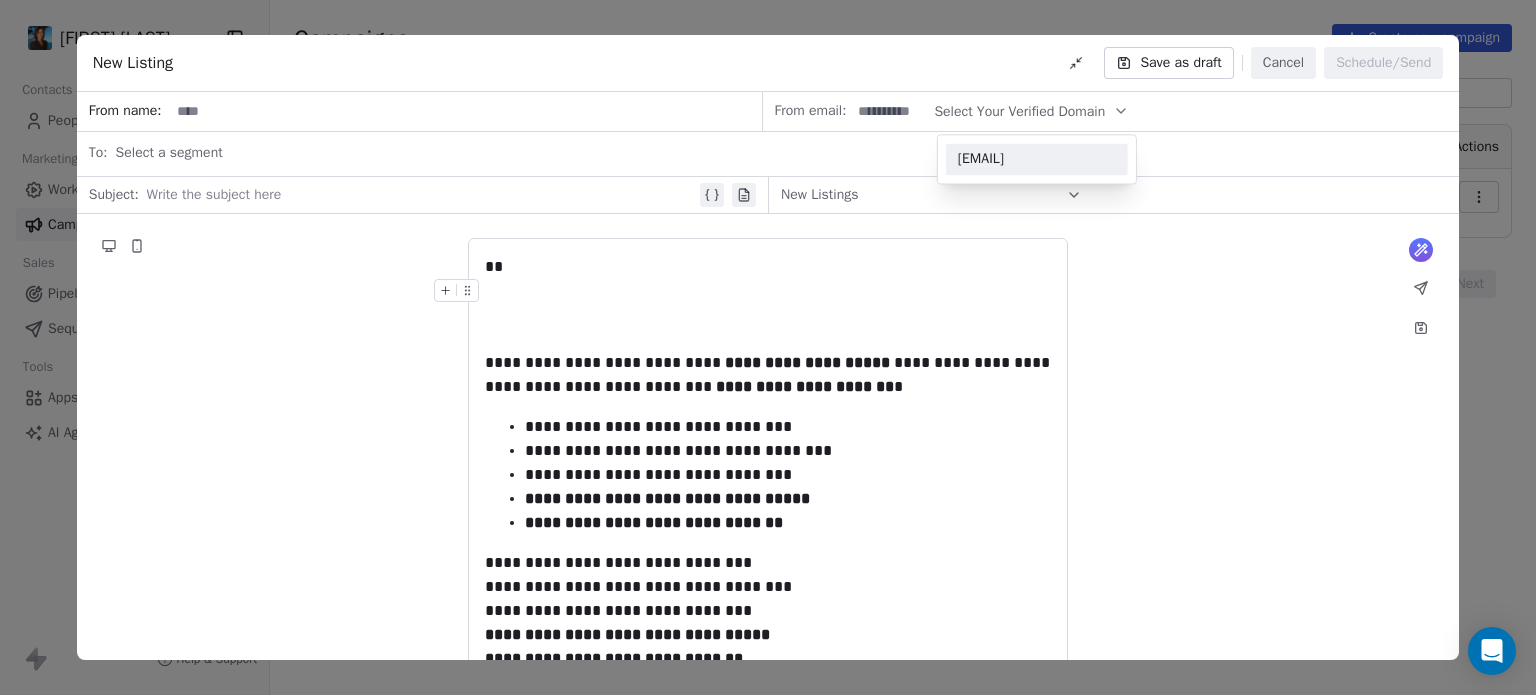 click on "@pavithrasoldit.com" at bounding box center (1037, 159) 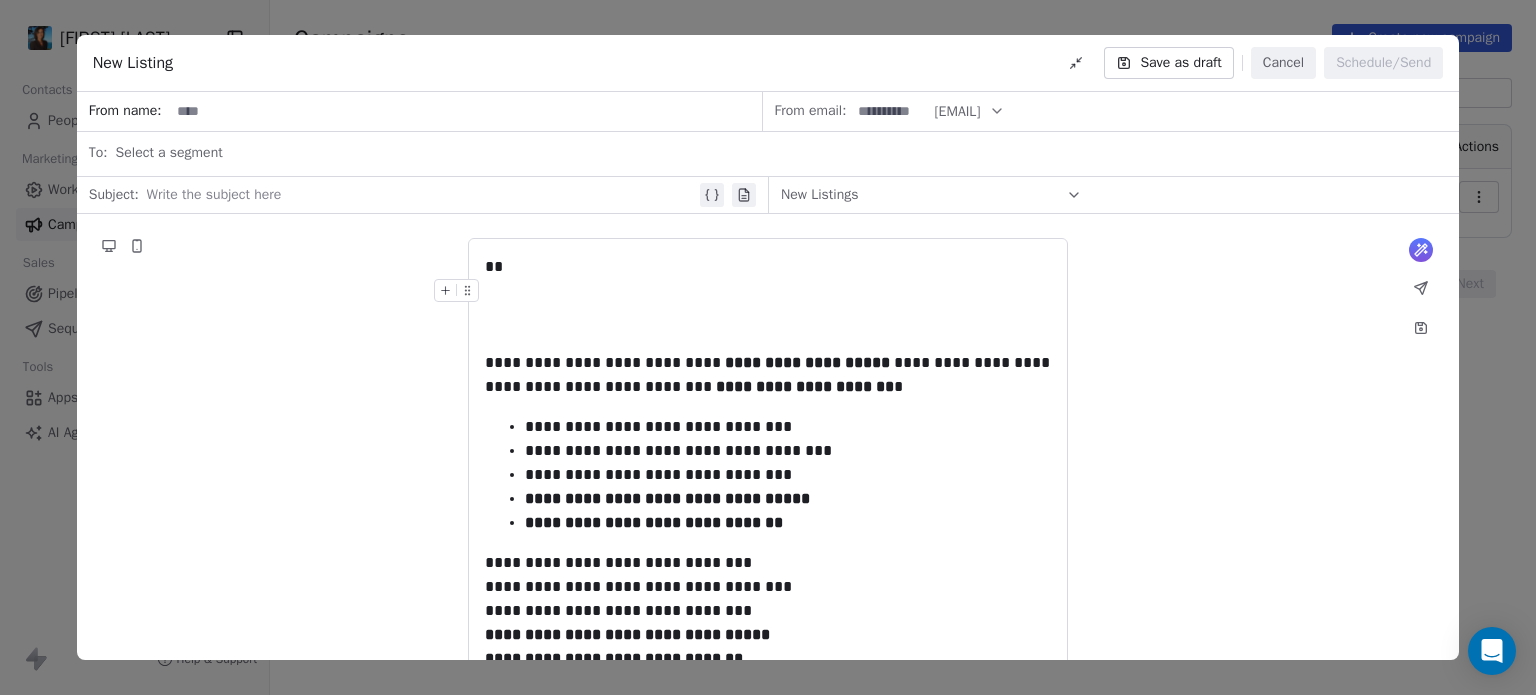 click 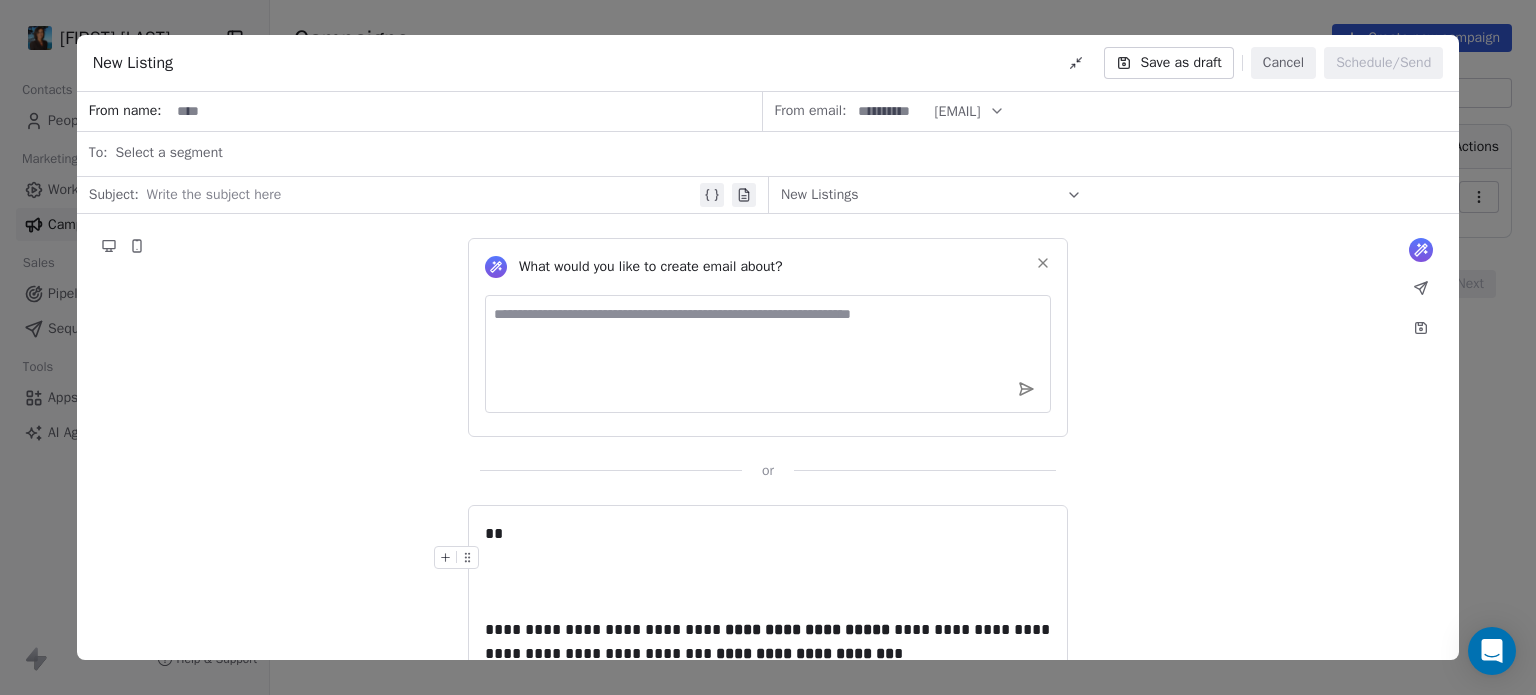 click 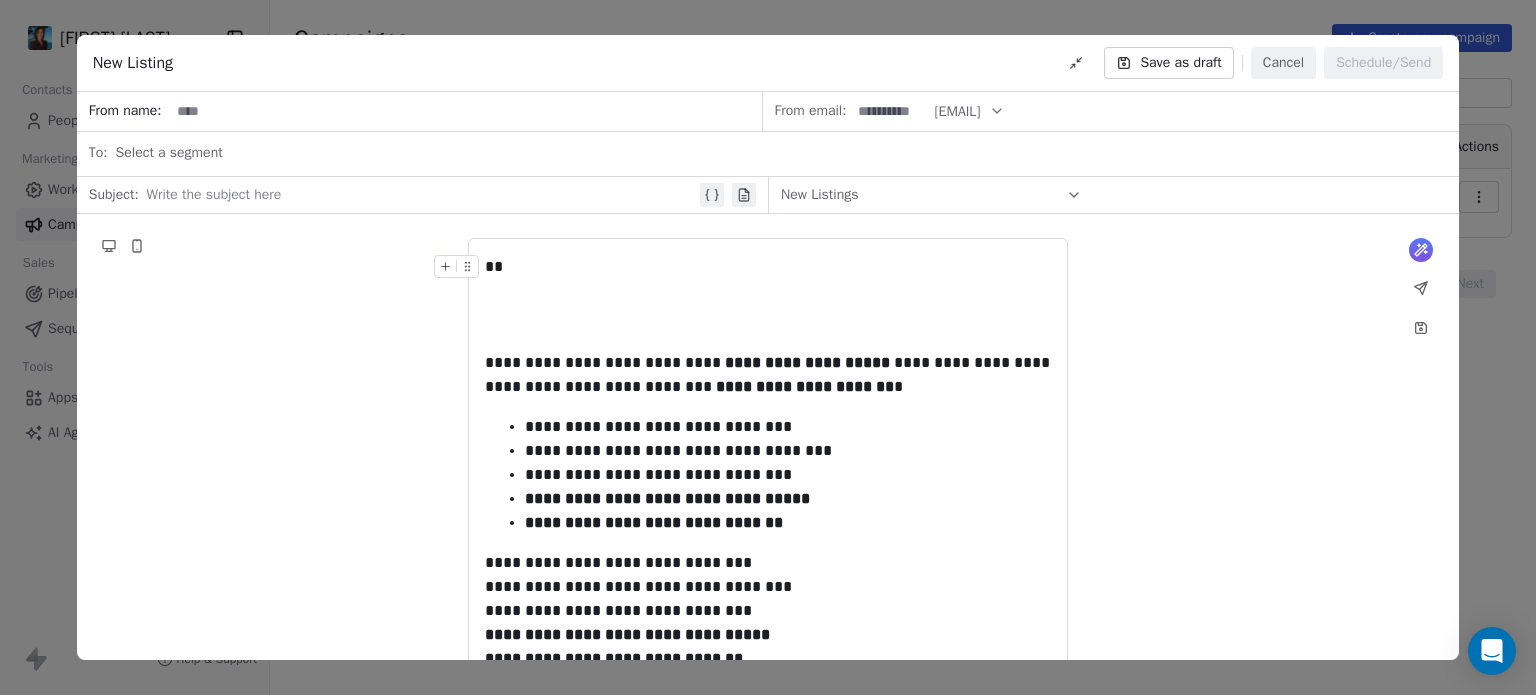 scroll, scrollTop: 14, scrollLeft: 0, axis: vertical 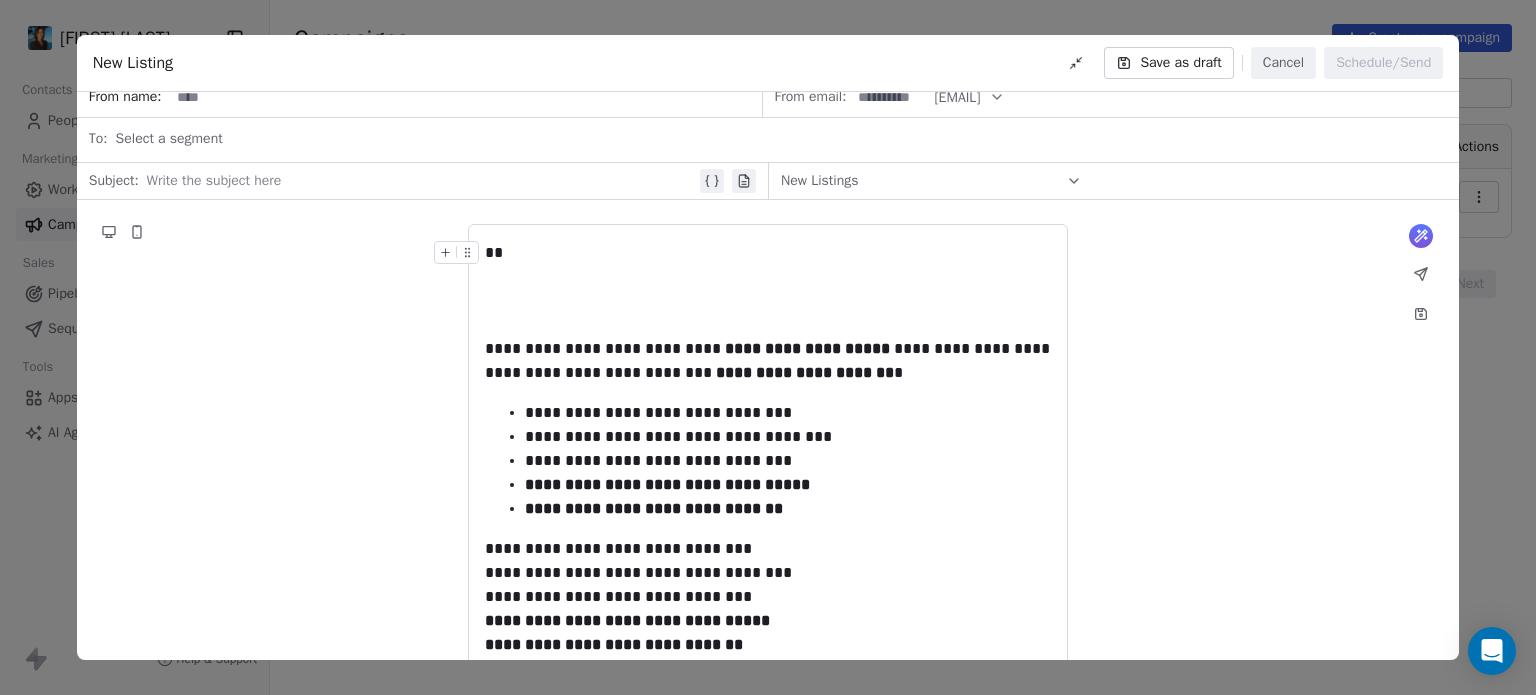 click 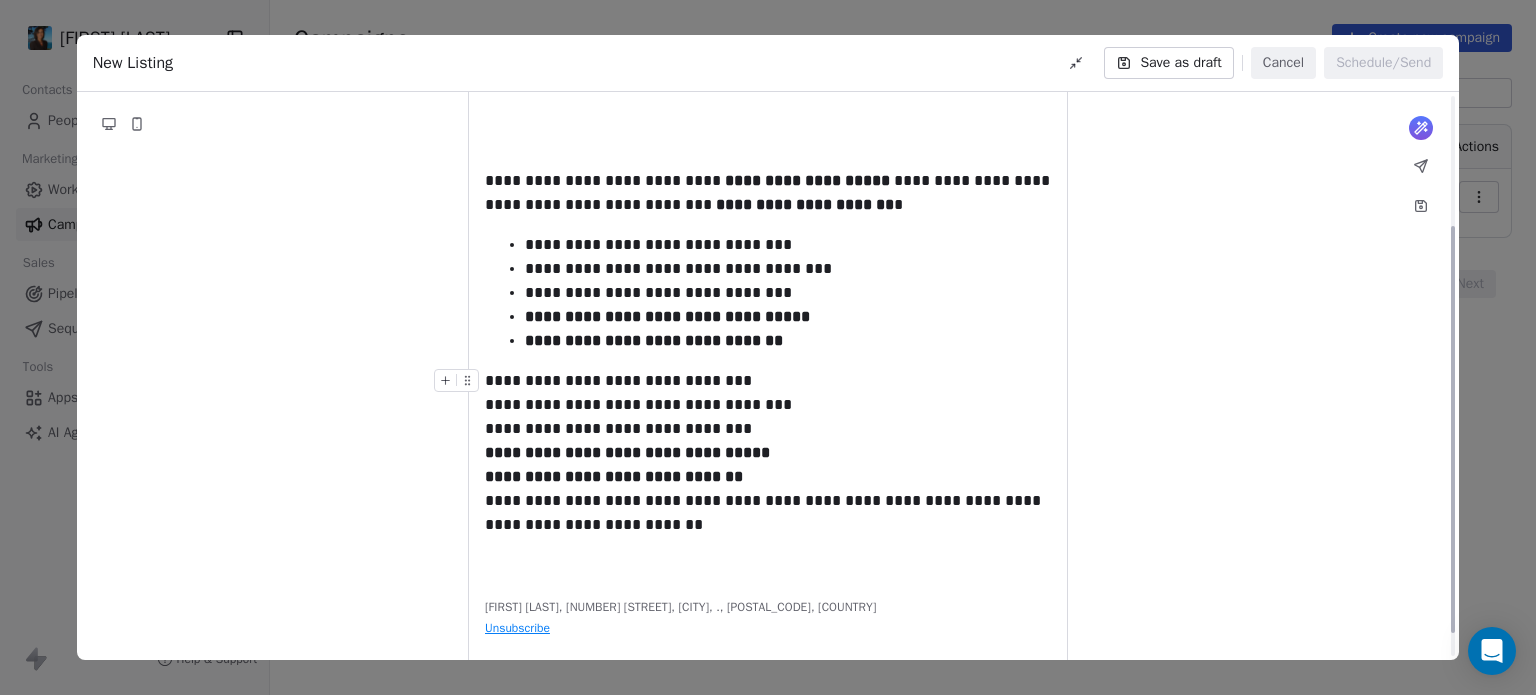 scroll, scrollTop: 182, scrollLeft: 0, axis: vertical 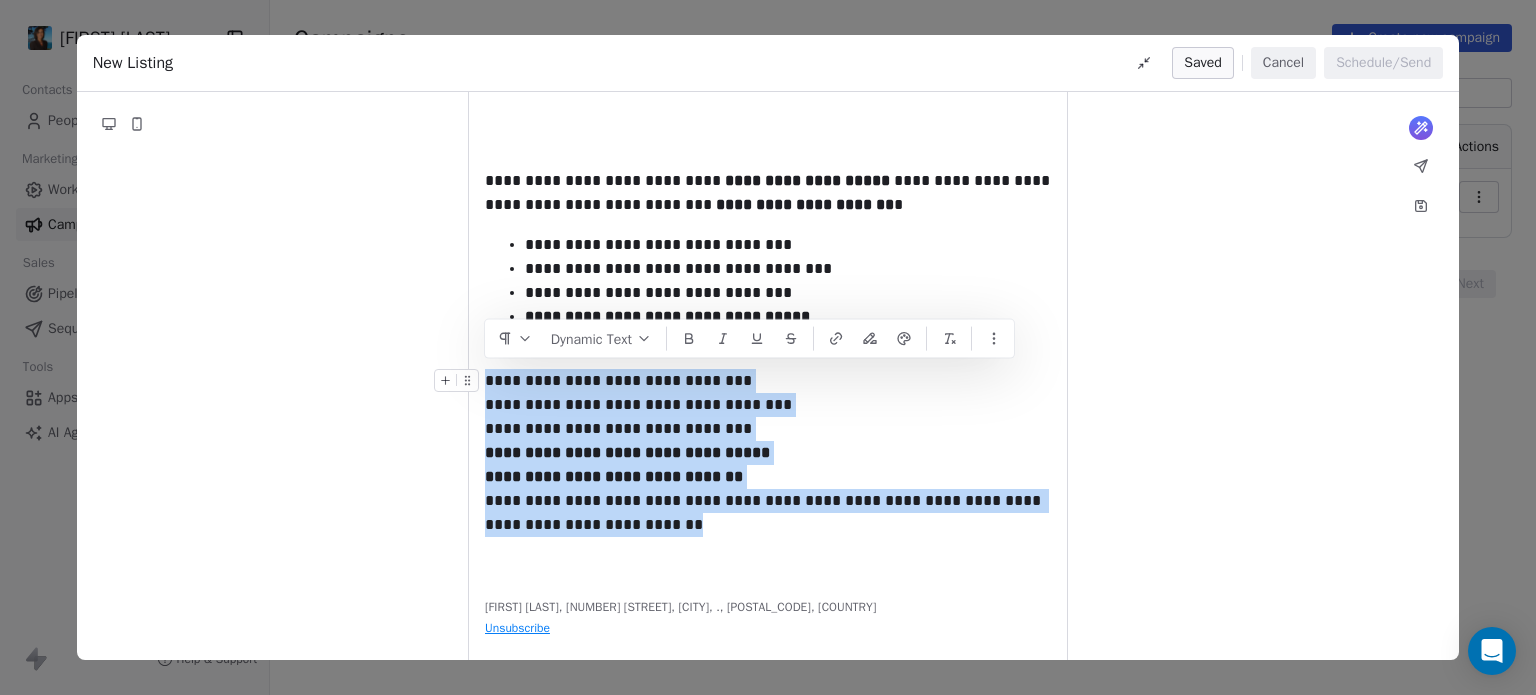 drag, startPoint x: 711, startPoint y: 527, endPoint x: 484, endPoint y: 365, distance: 278.8781 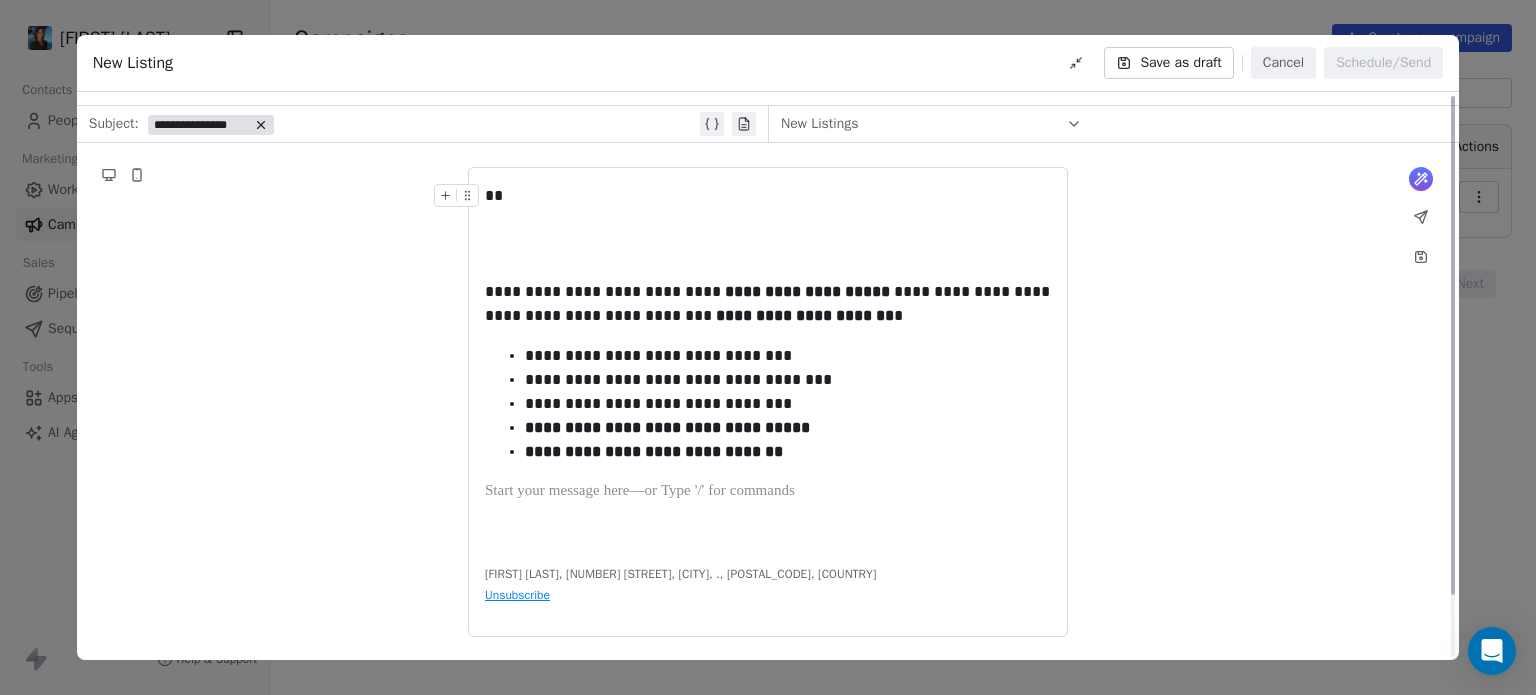 scroll, scrollTop: 0, scrollLeft: 0, axis: both 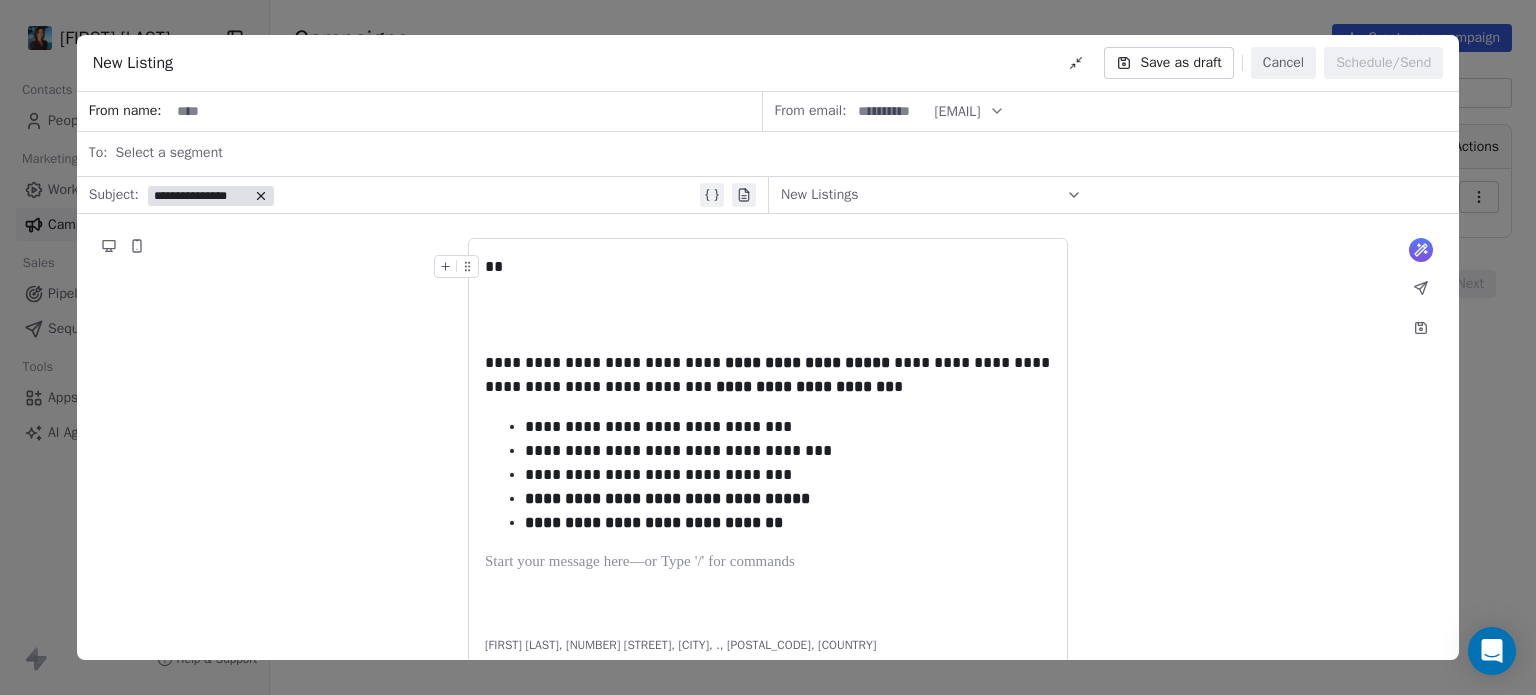 click at bounding box center (465, 111) 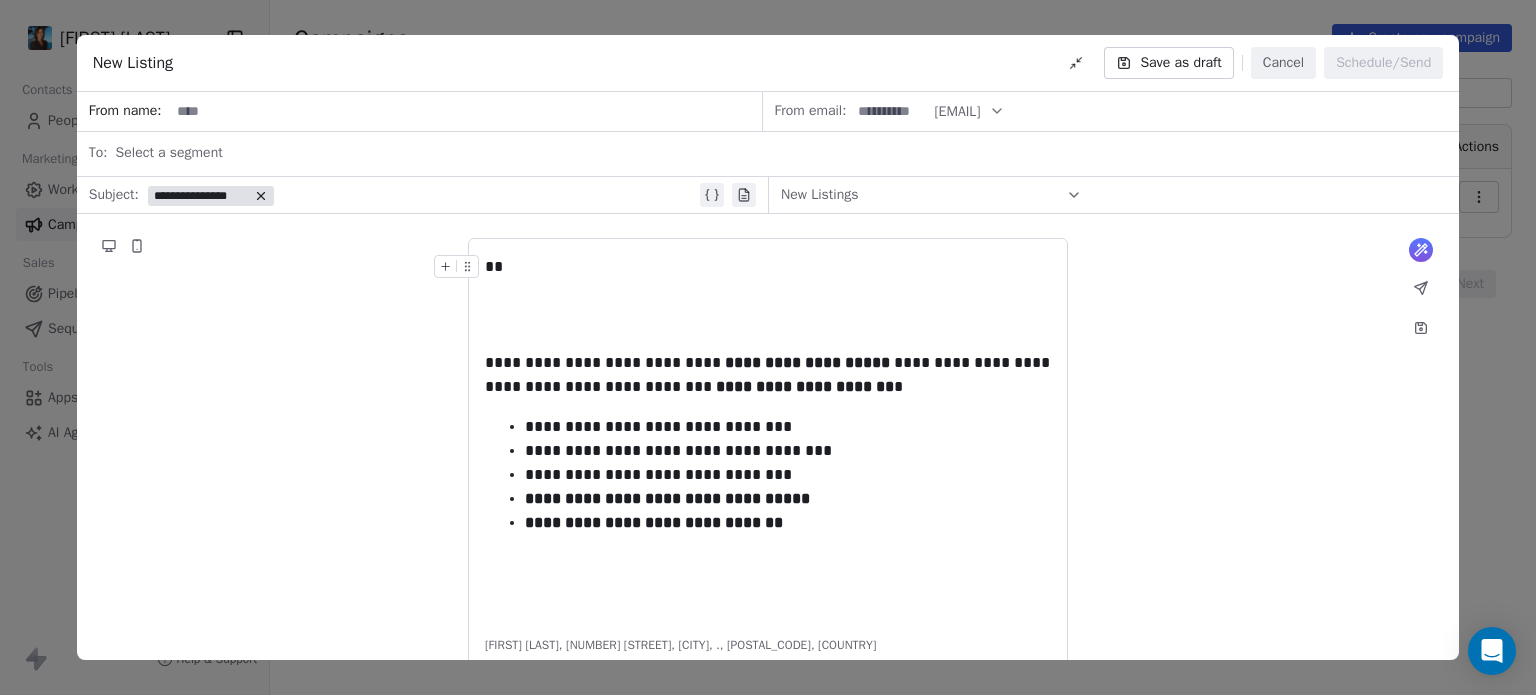 click on "**********" at bounding box center [422, 195] 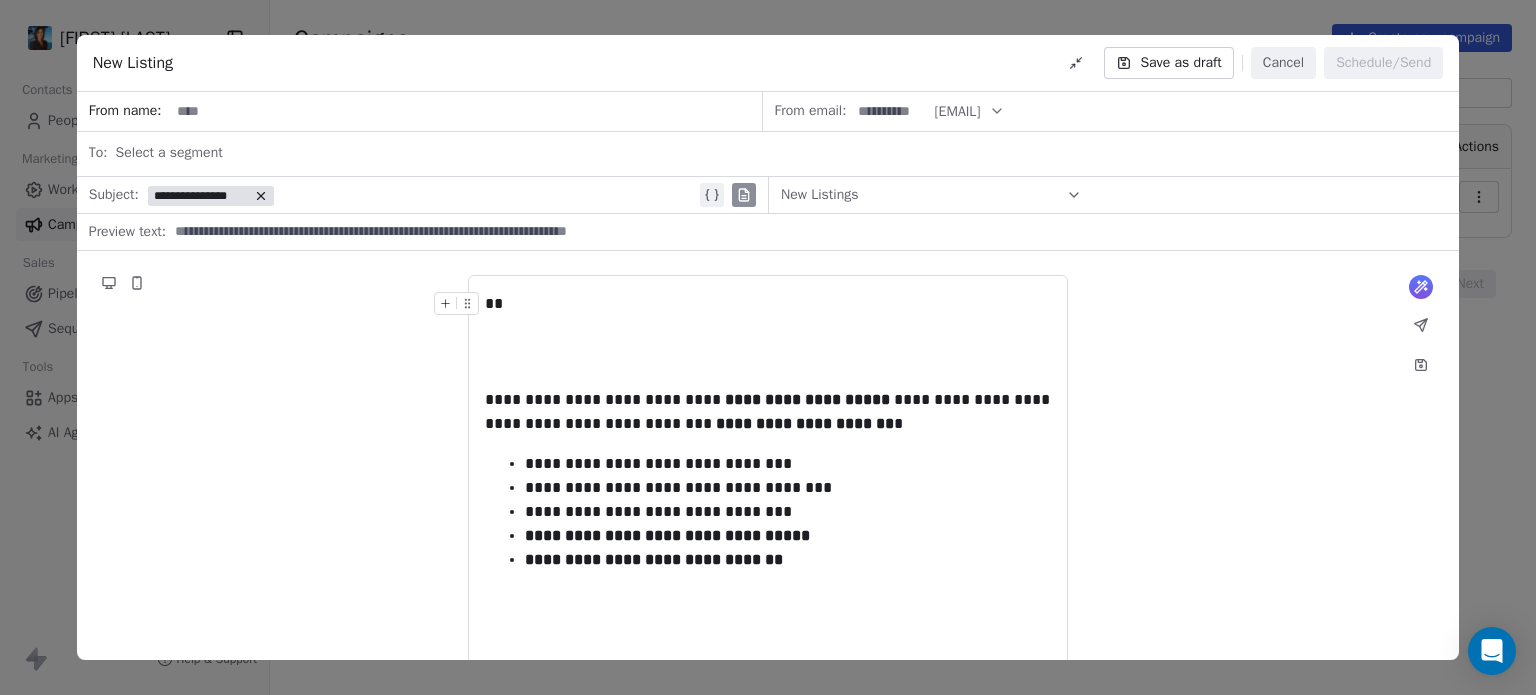 click 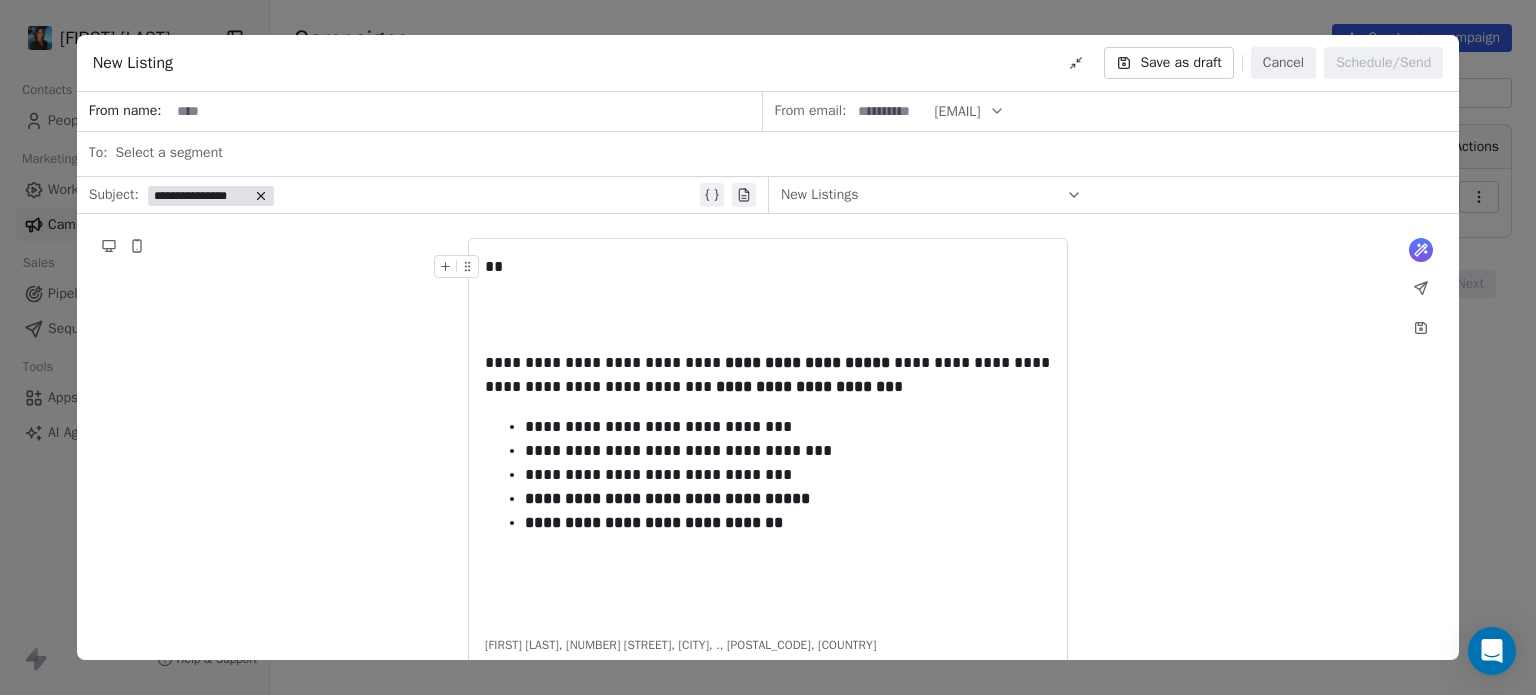 click 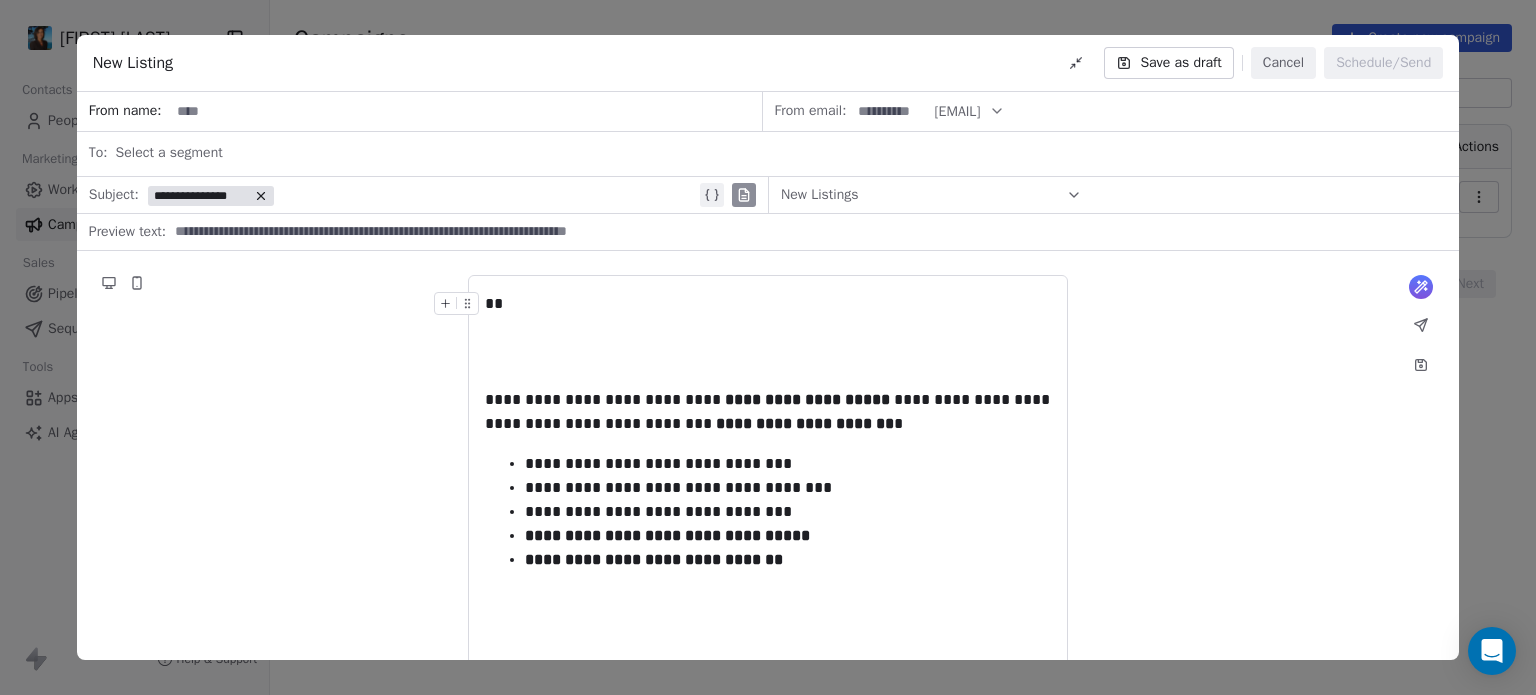 click 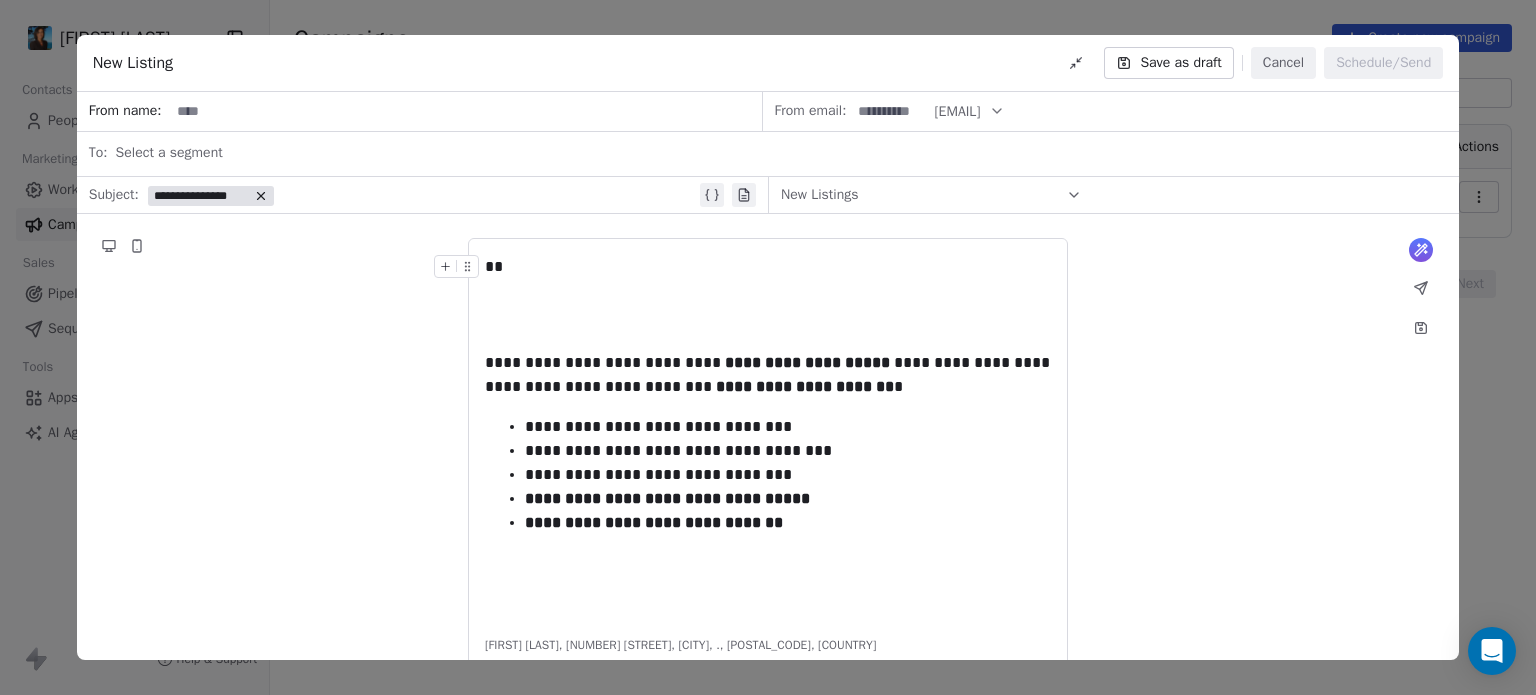 click 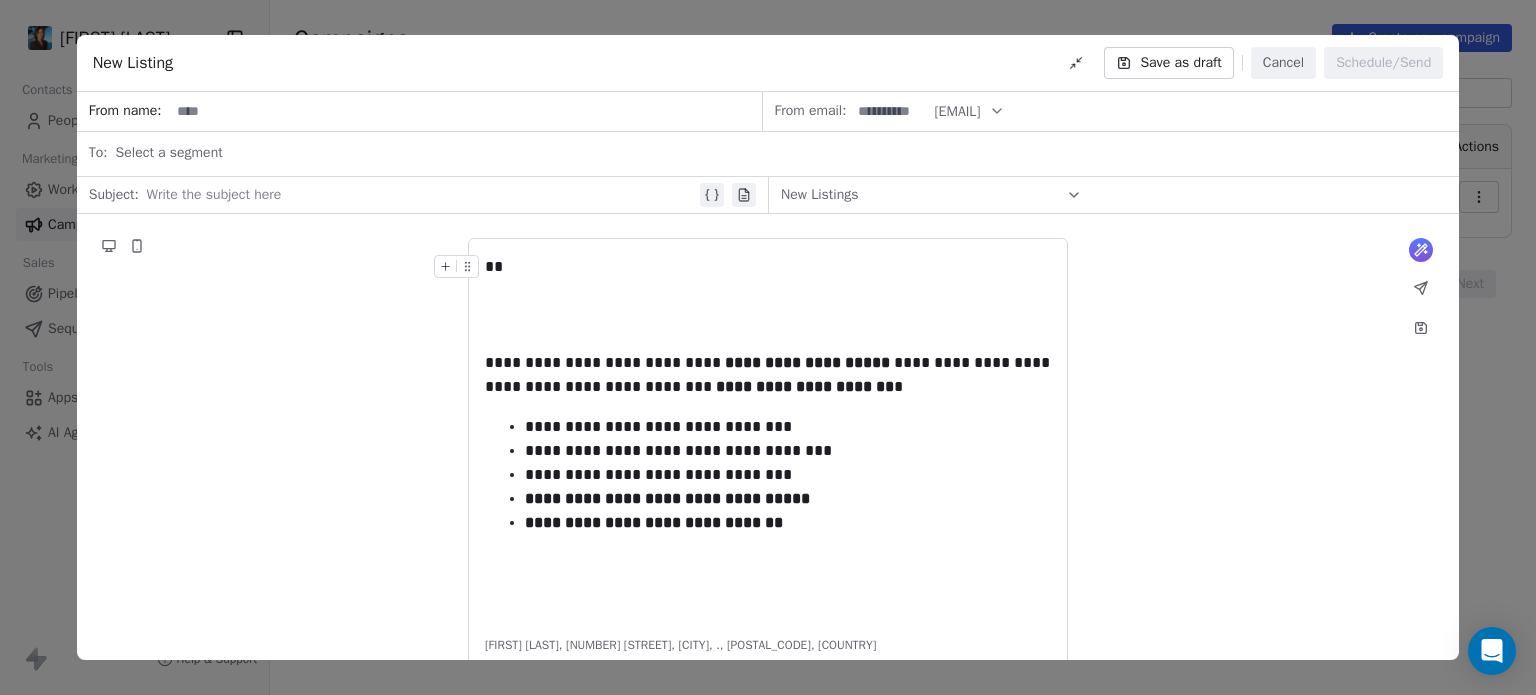 type 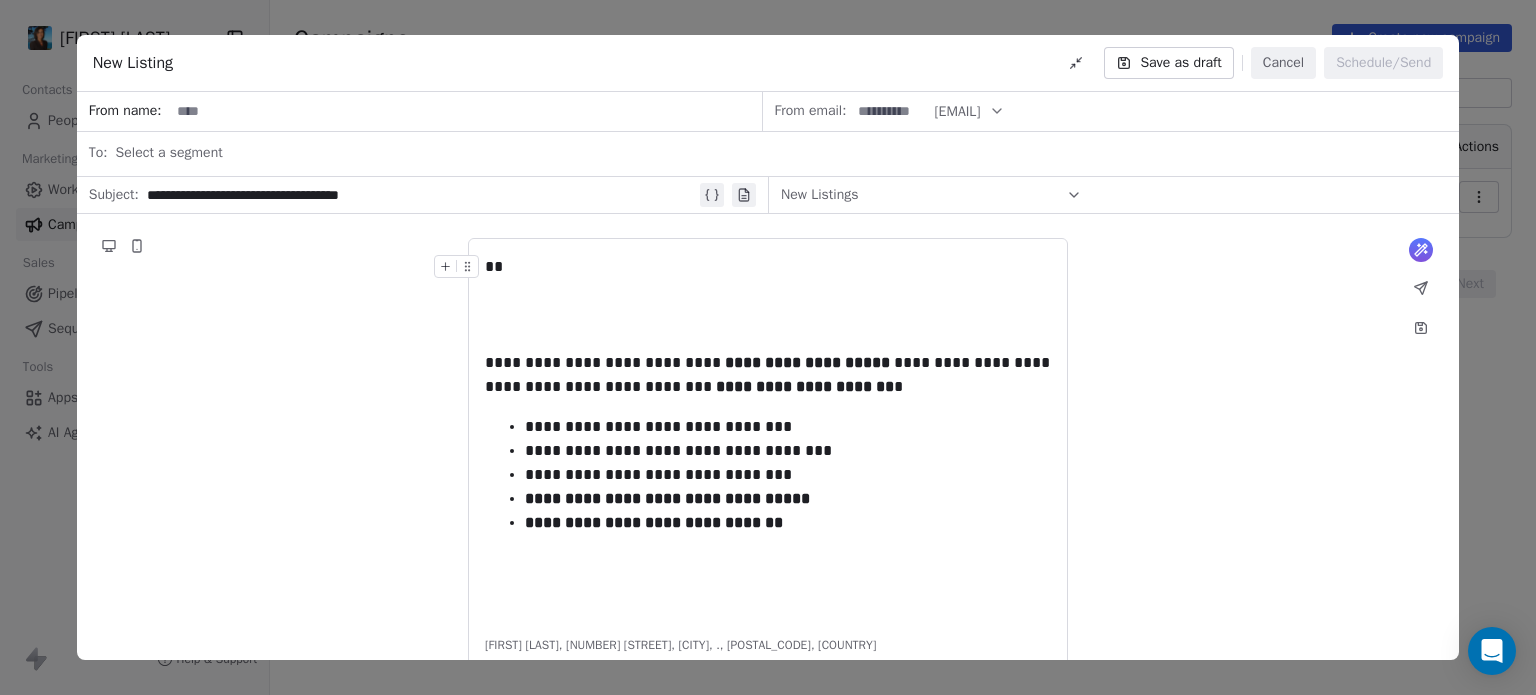 click on "**********" at bounding box center (421, 195) 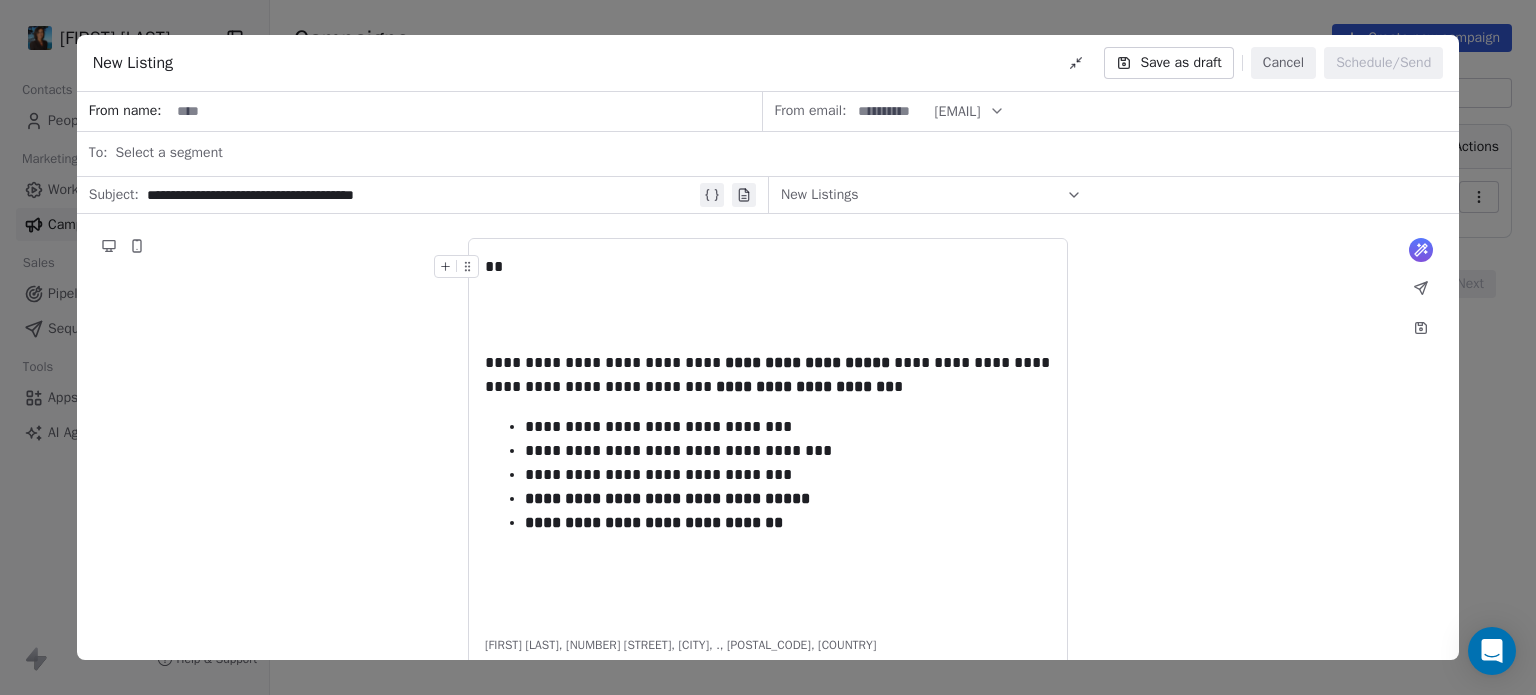 click on "**********" at bounding box center (768, 473) 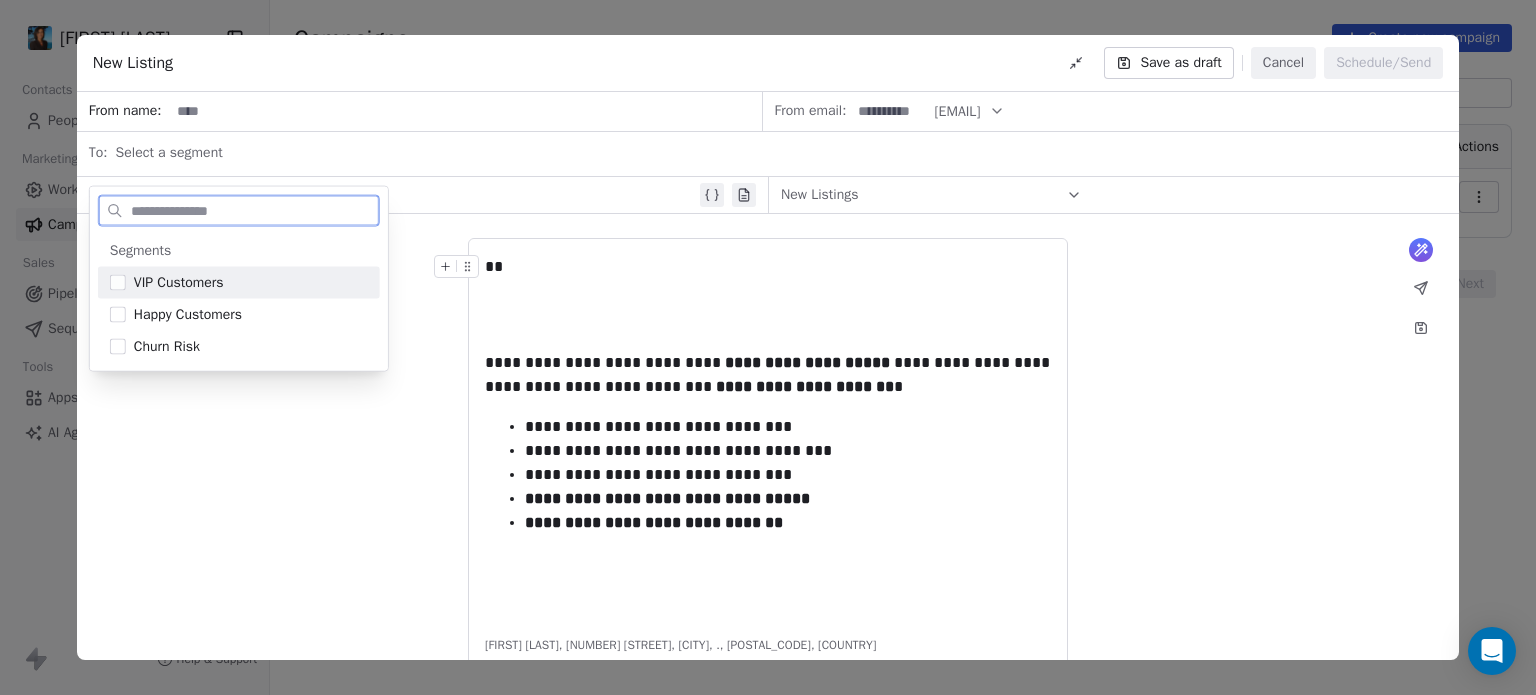 click on "Save as draft" at bounding box center (1168, 63) 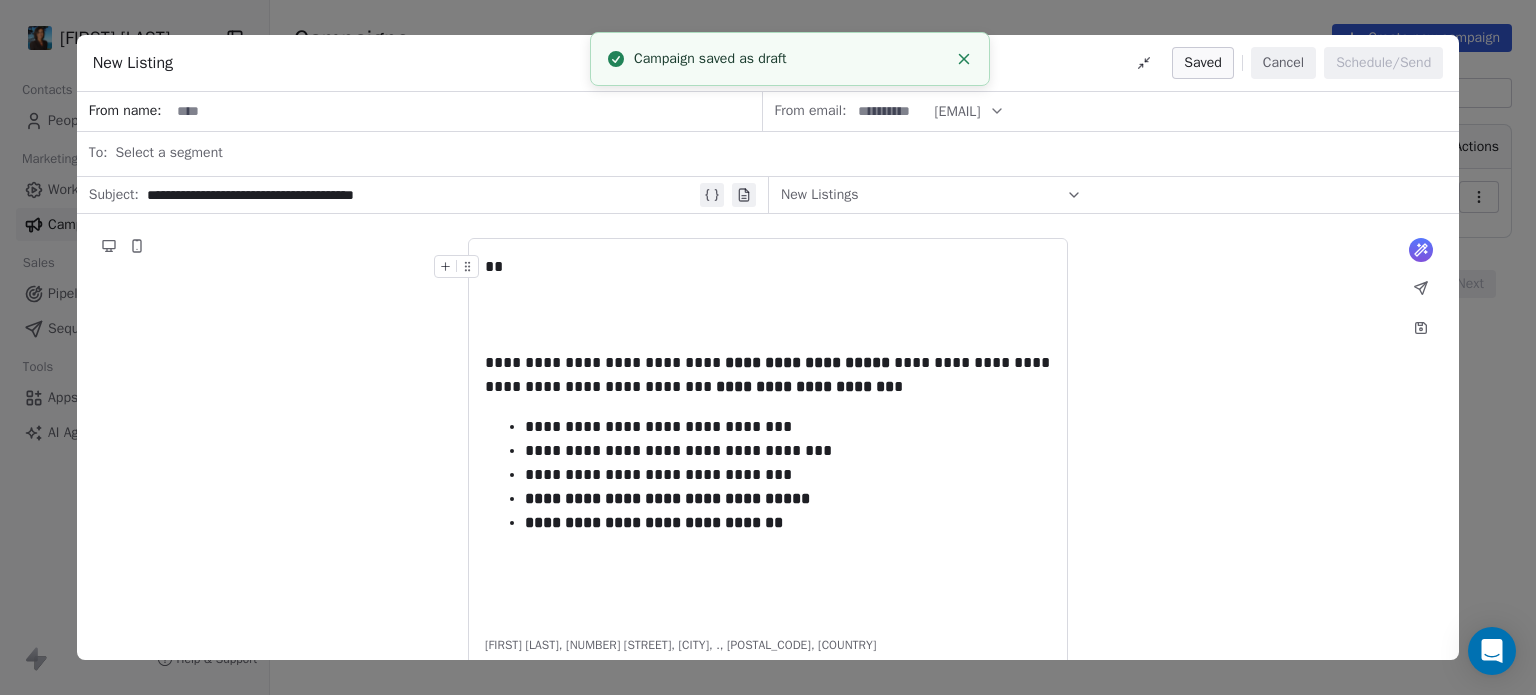 click 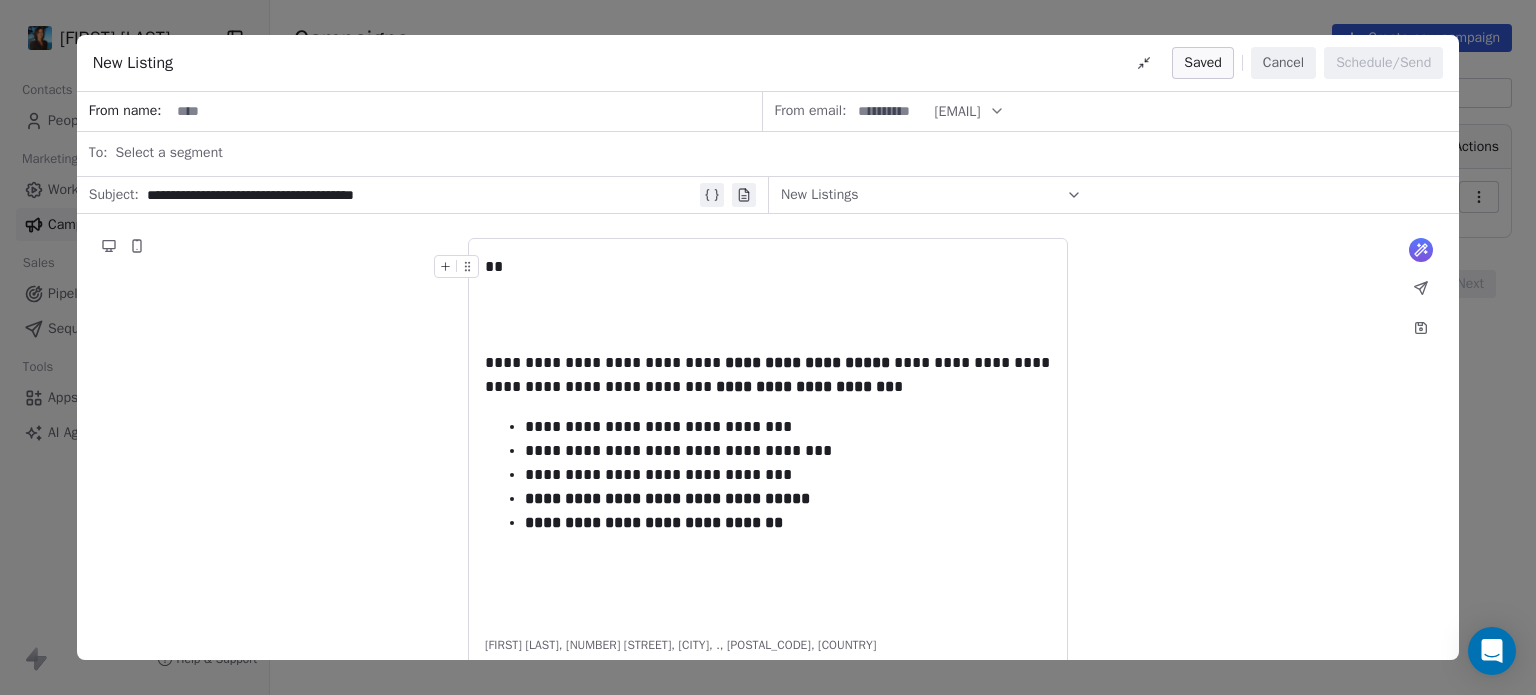 click on "Cancel" at bounding box center (1283, 63) 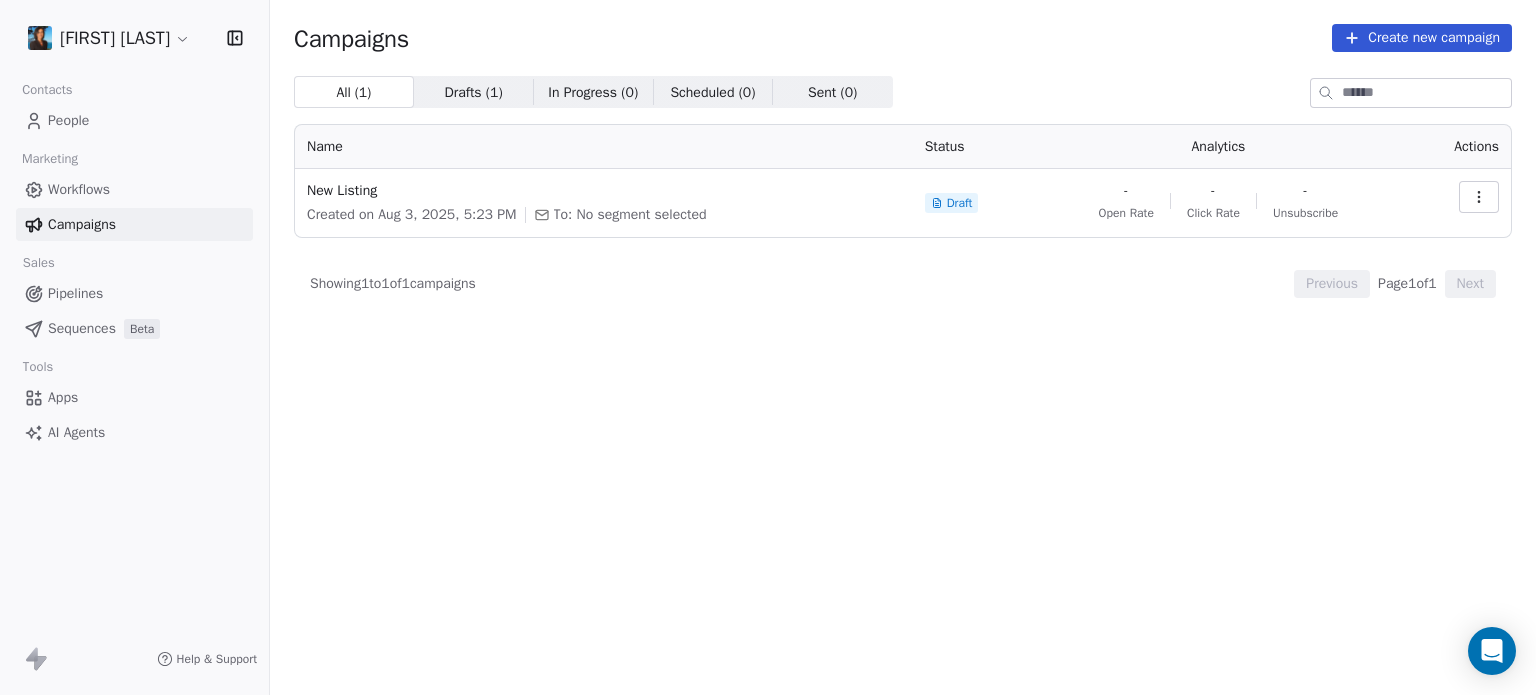 click on "People" at bounding box center [68, 120] 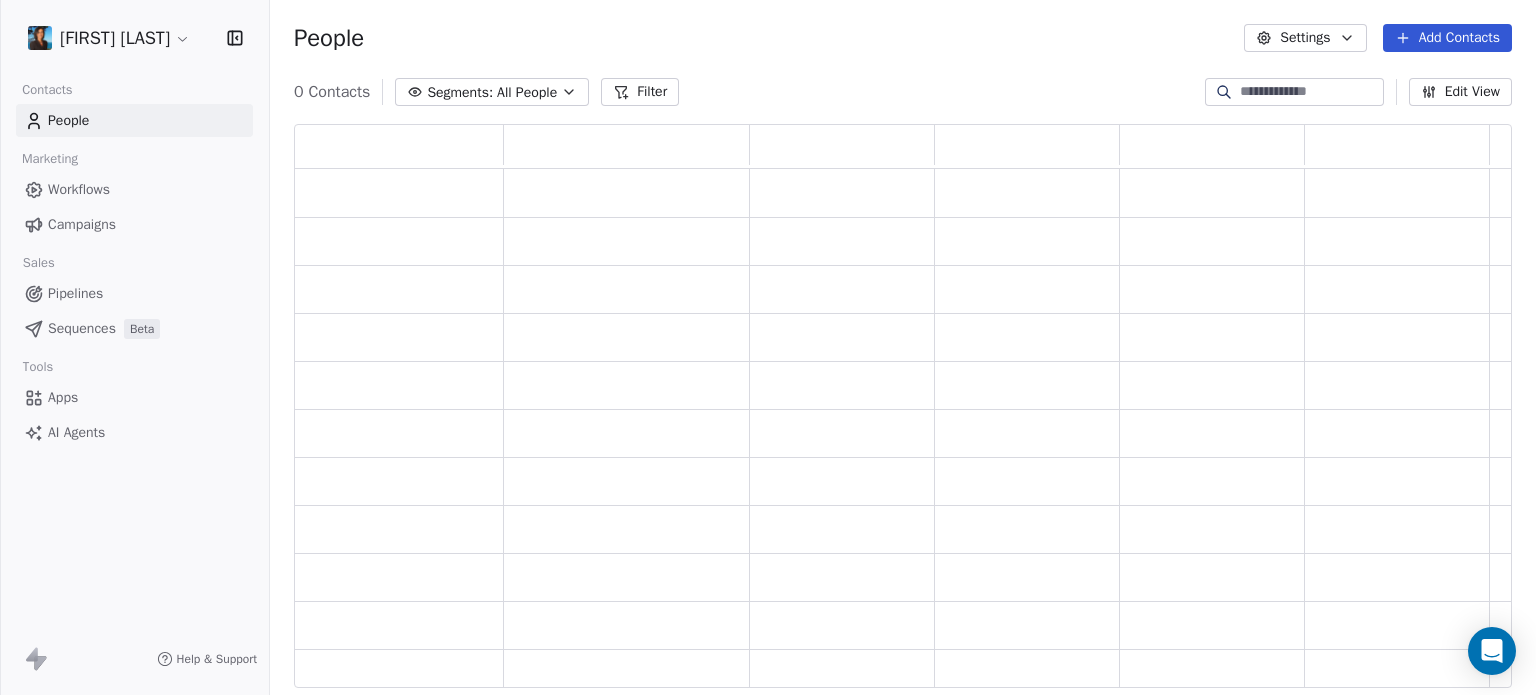 scroll, scrollTop: 16, scrollLeft: 16, axis: both 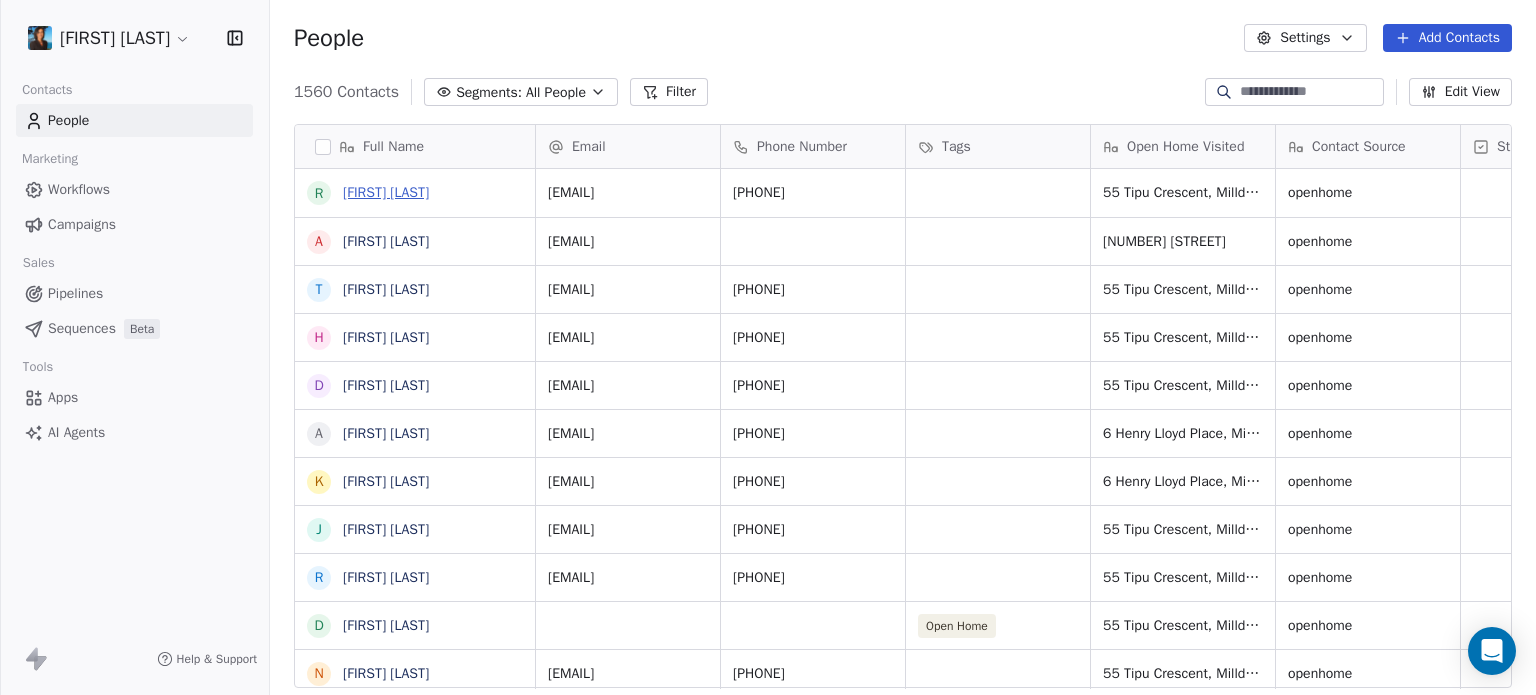 click on "Richard Knowles" at bounding box center [386, 192] 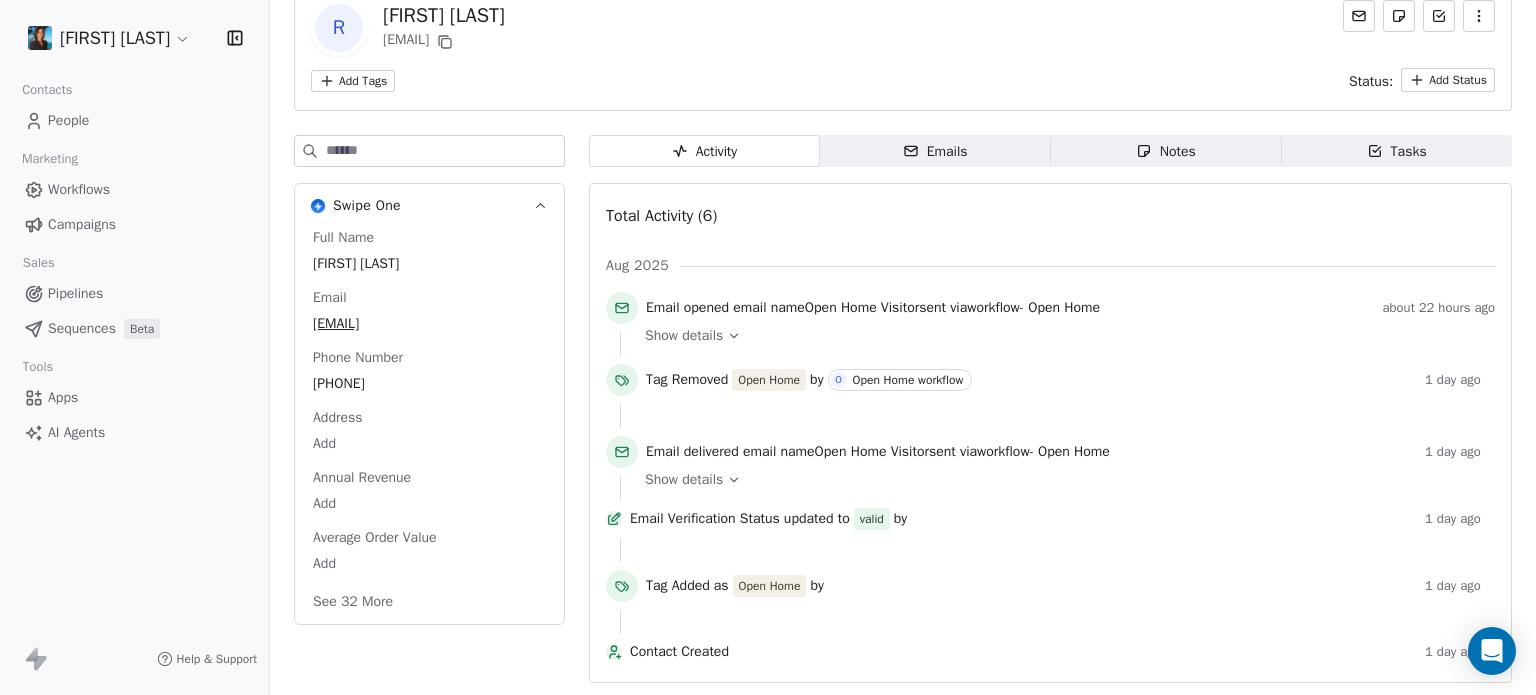 scroll, scrollTop: 132, scrollLeft: 0, axis: vertical 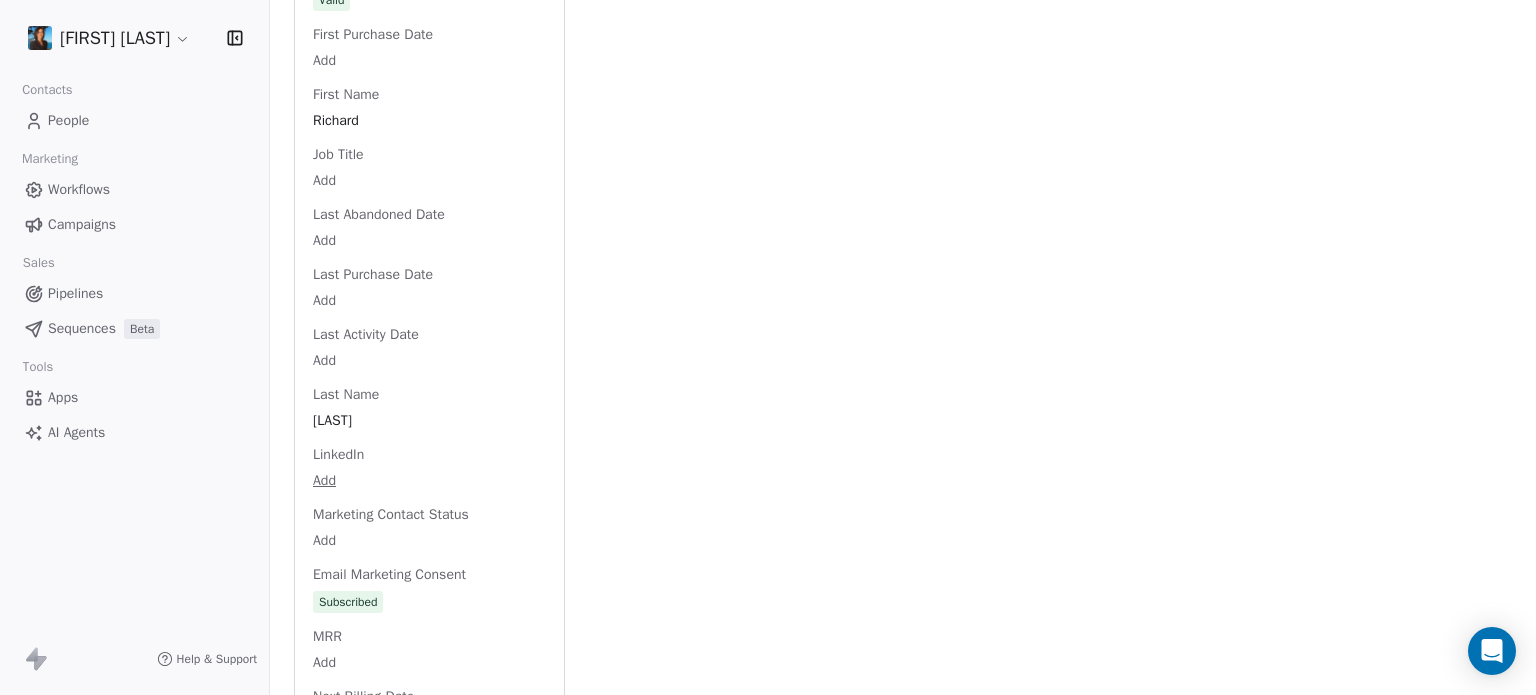 click on "Full Name Richard Knowles Email teamknowlez@gmail.com Phone Number 0274071522 Address Add Annual Revenue Add Average Order Value Add Birthday Add Contact Source openhome Country Add Created Date Aug 02, 2025 02:35 PM Customer Lifetime Value Add Email Verification Status Valid First Purchase Date Add First Name Richard Job Title Add Last Abandoned Date Add Last Purchase Date Add Last Activity Date Add Last Name Knowles LinkedIn Add Marketing Contact Status Add Email Marketing Consent Subscribed MRR Add Next Billing Date Add NPS Score Add Open Home Visited 55 Tipu Crescent, Milldale Orders Count Add Subscription Activated Date Add Subscription Cancelled Date Add Subscription Created Date Add Team Size Add Total Spent Add Trial End Date Add Trial Start Date Add Twitter Add Last Updated Date Aug 02, 2025 03:06 PM Website Add WhatsApp Marketing Consent Subscribed" at bounding box center (429, 440) 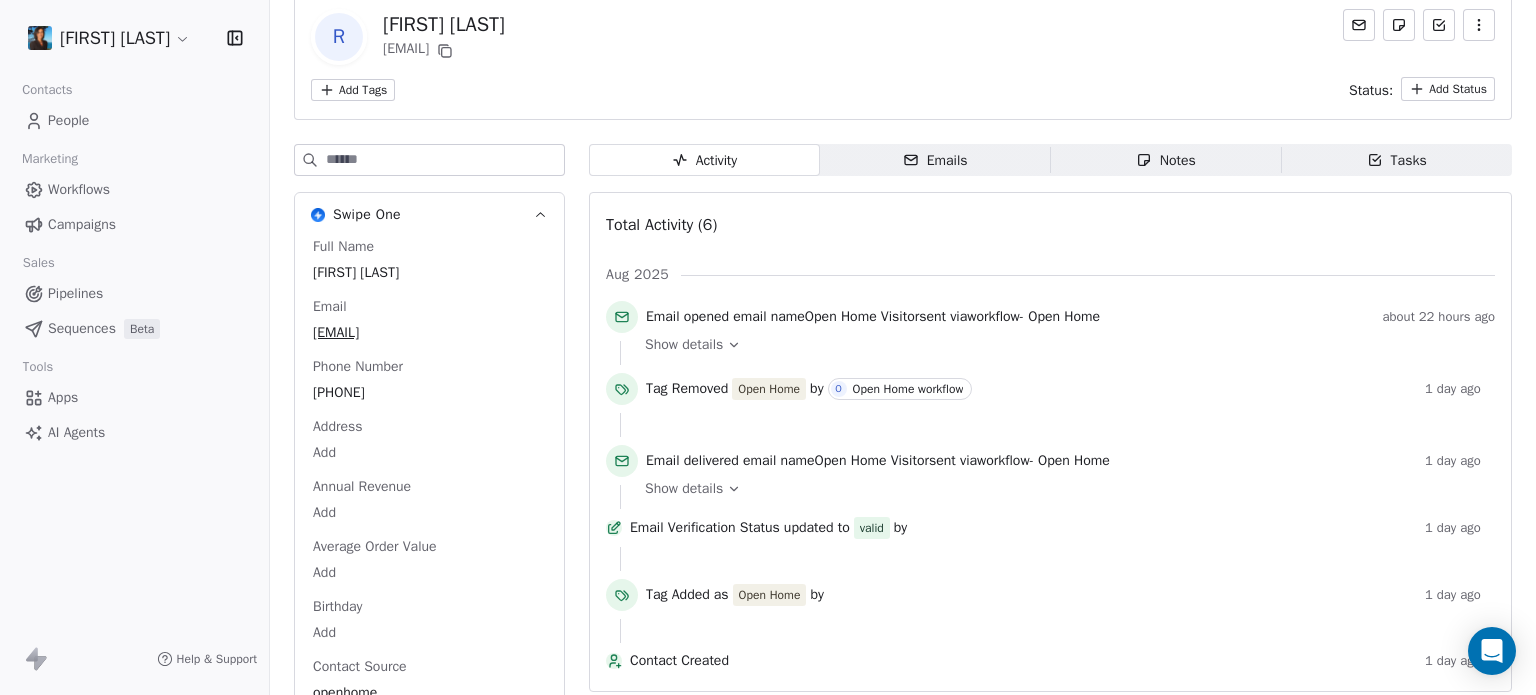 scroll, scrollTop: 103, scrollLeft: 0, axis: vertical 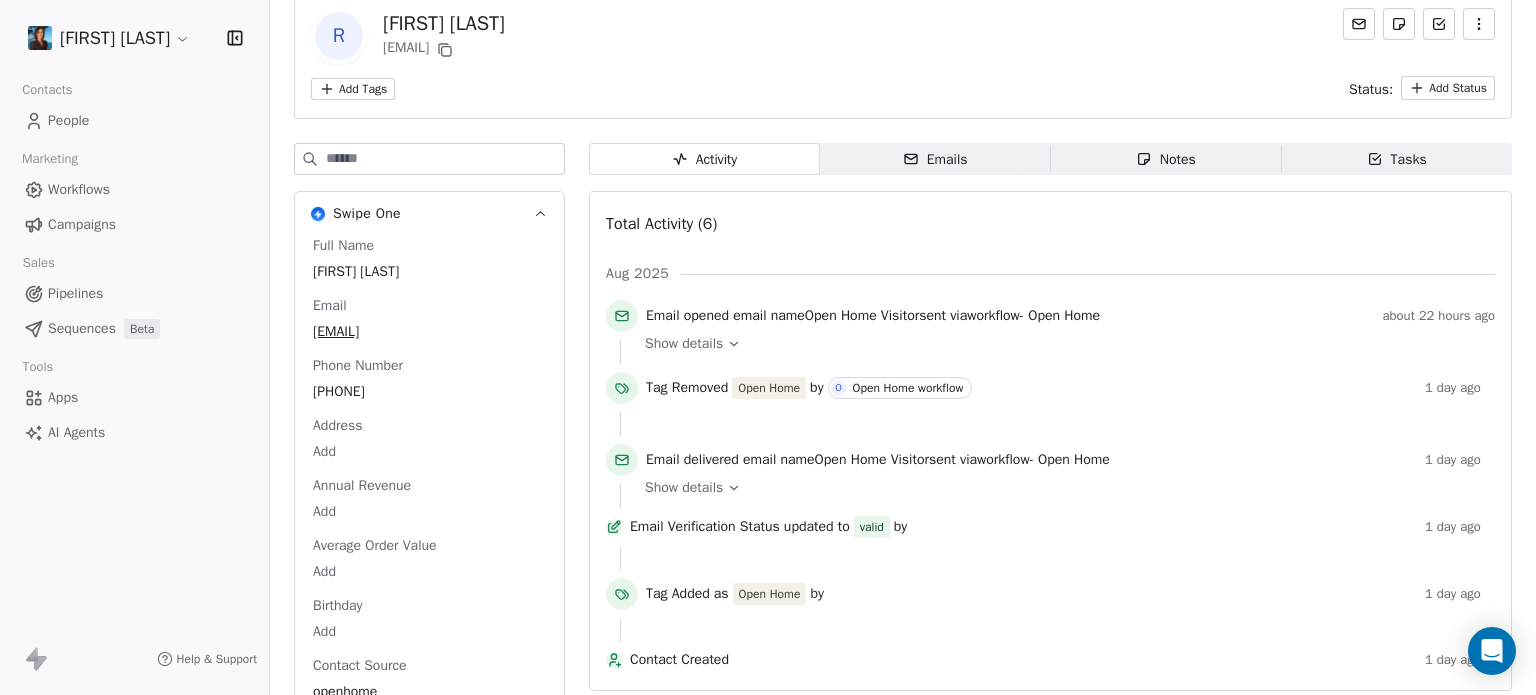 click on "Emails Emails" at bounding box center [935, 159] 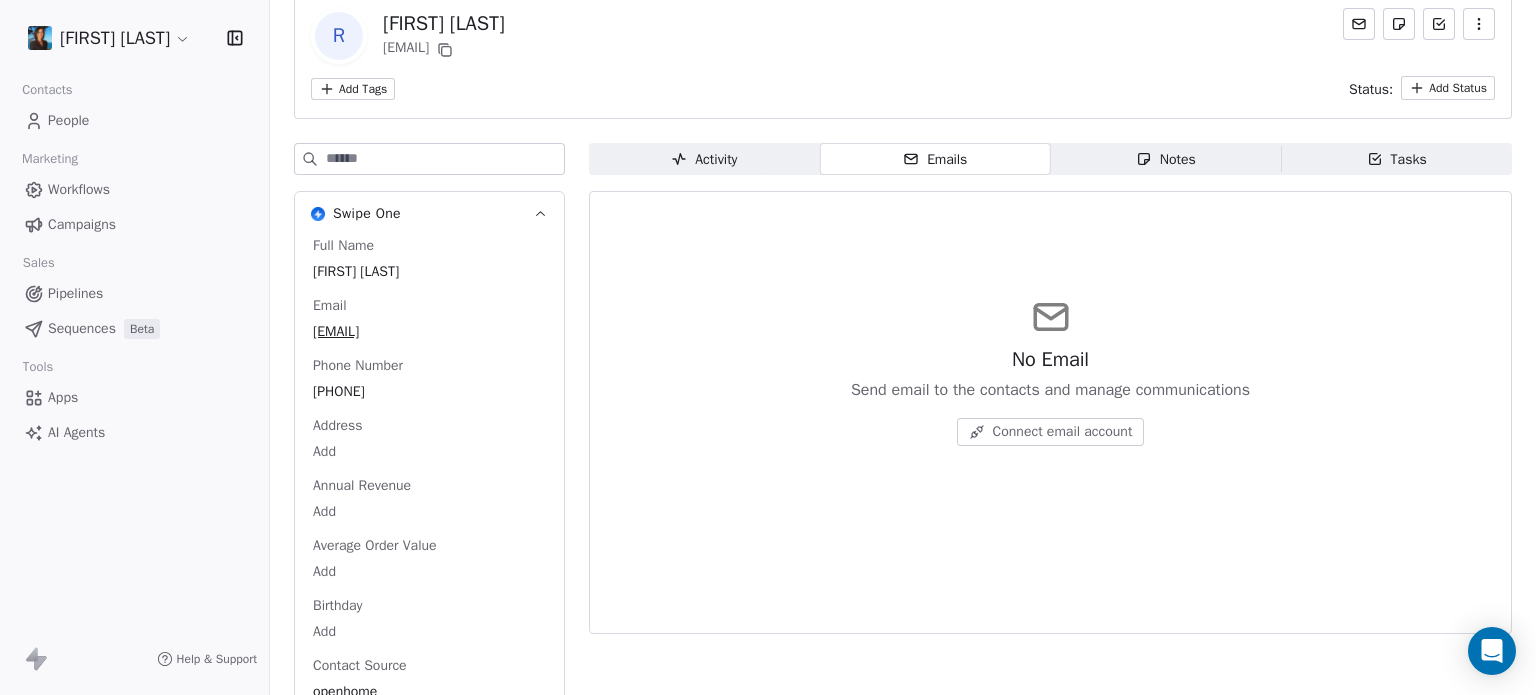 click on "Notes   Notes" at bounding box center (1166, 159) 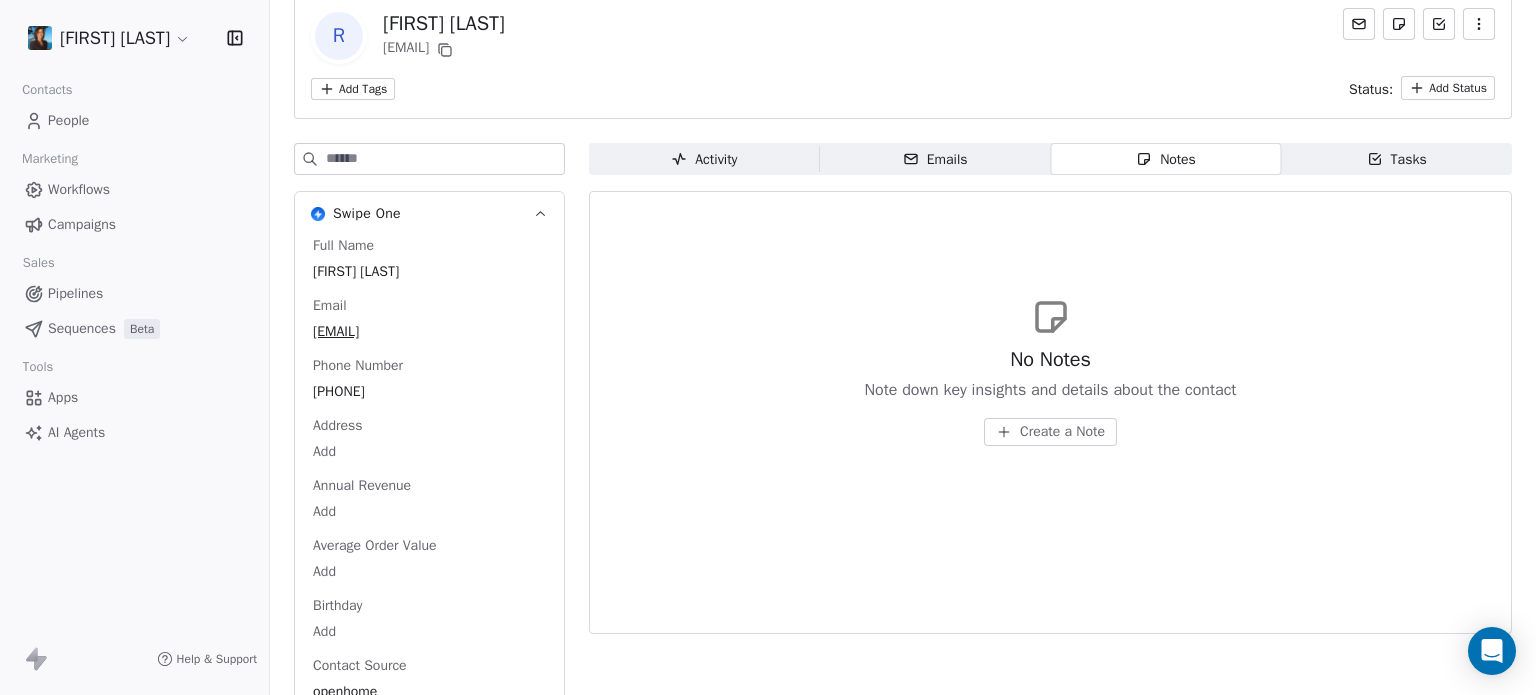 click 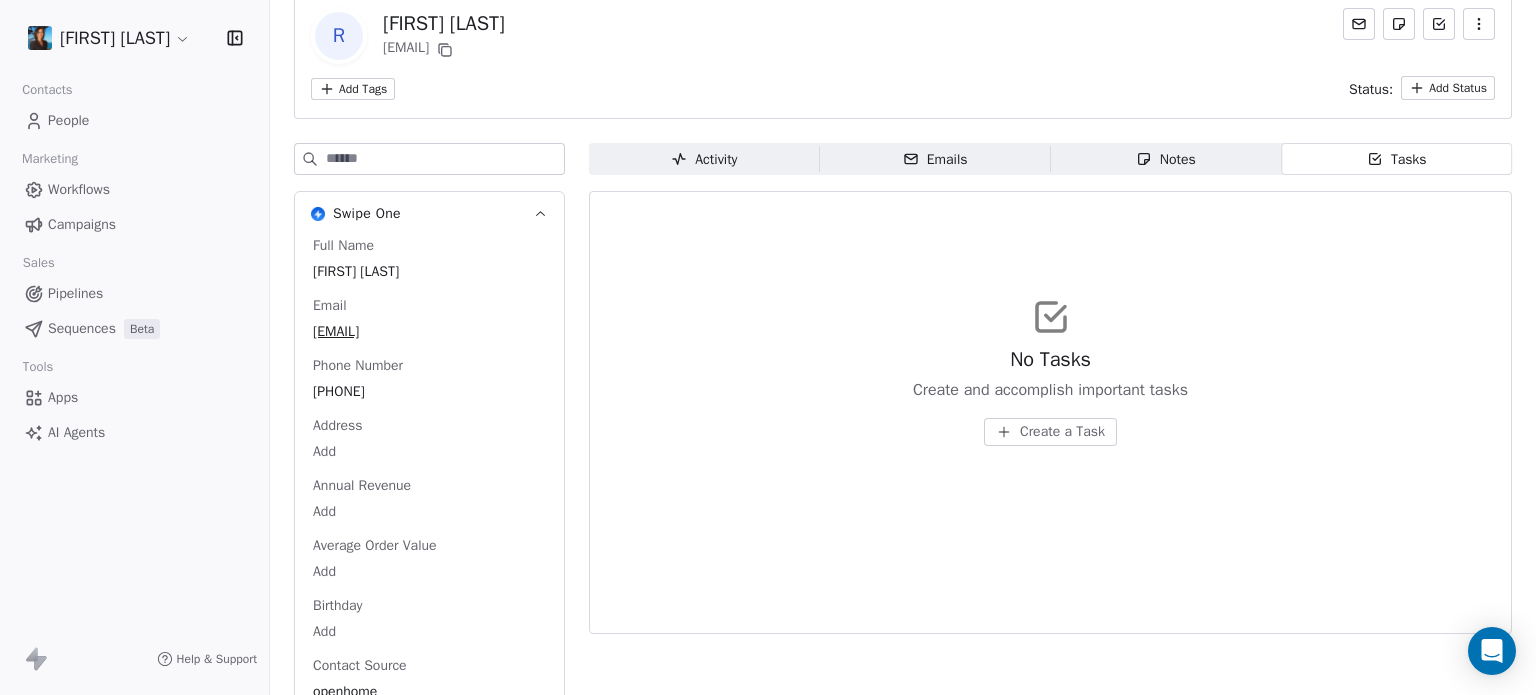 click on "Activity Activity" at bounding box center (704, 159) 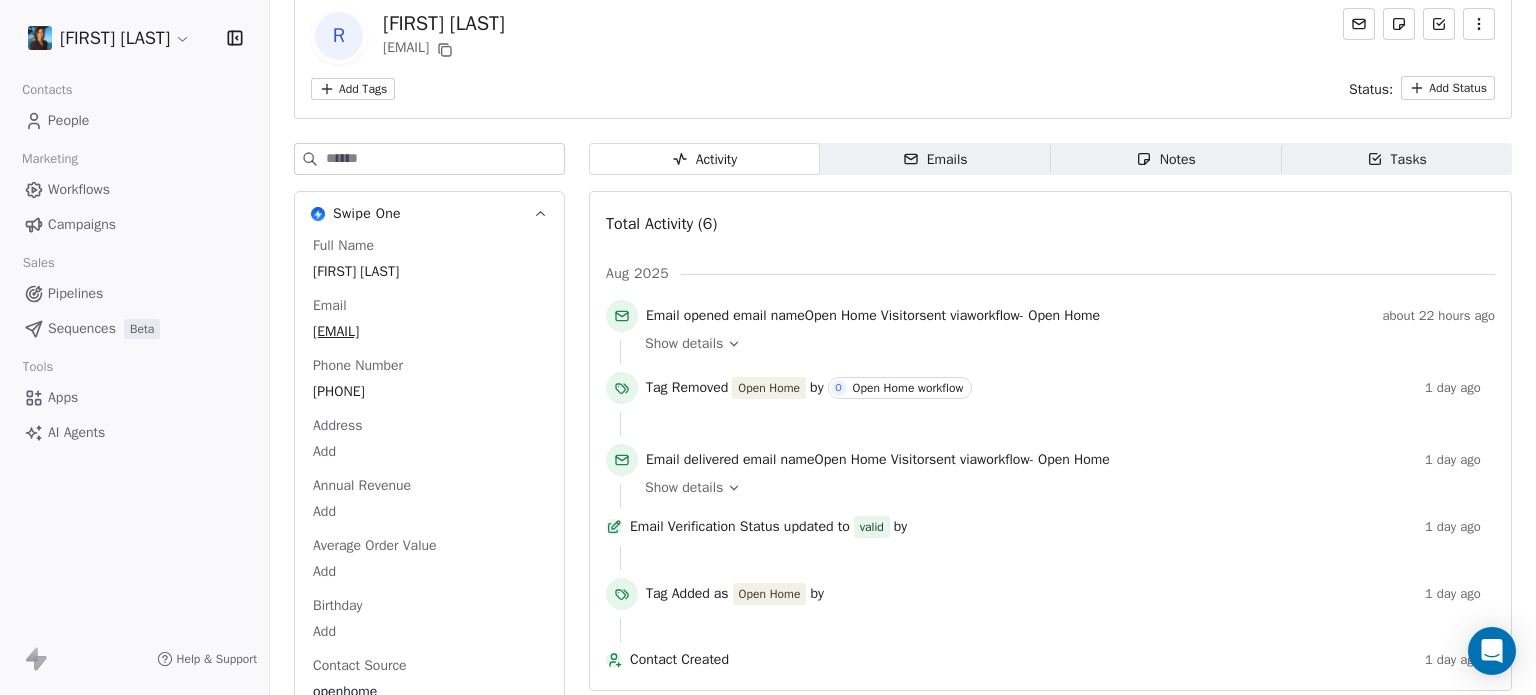 click on "Pipelines" at bounding box center [134, 293] 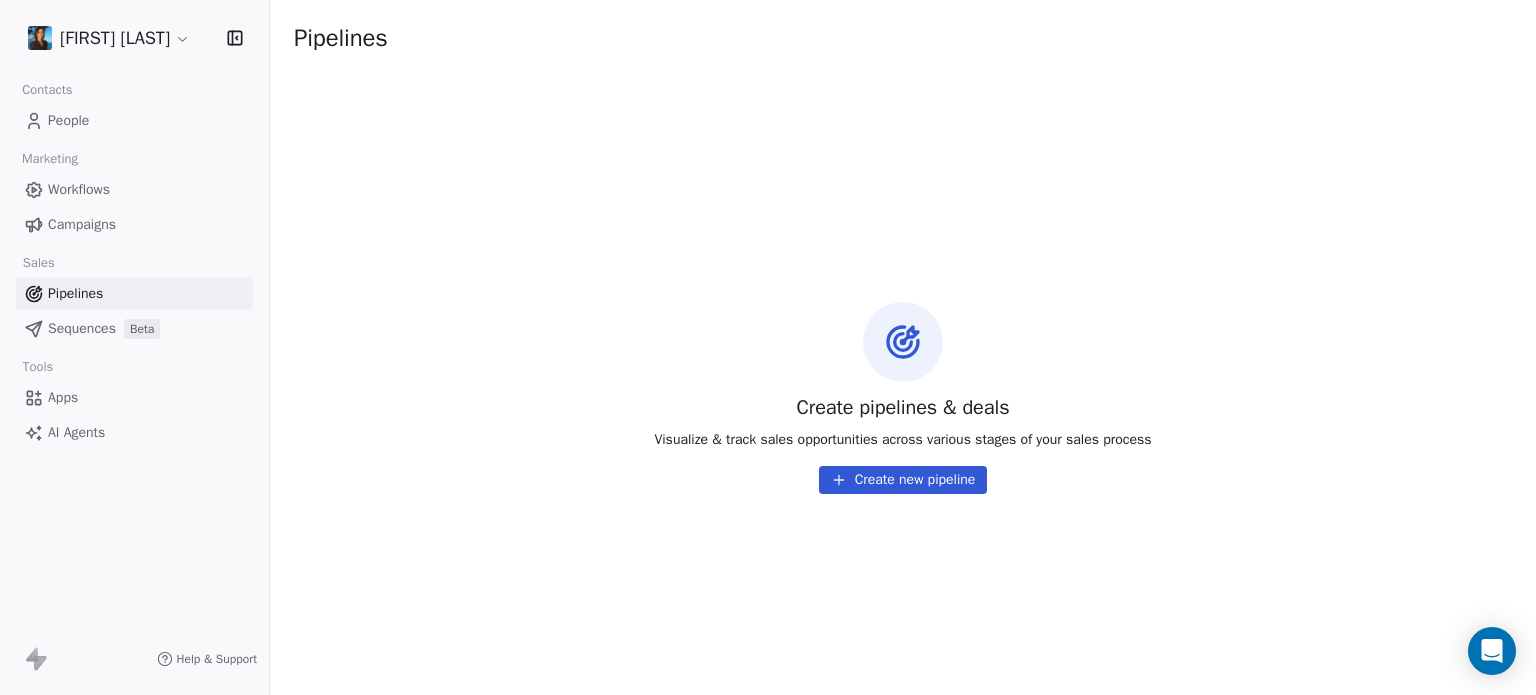 click on "Sequences" at bounding box center (82, 328) 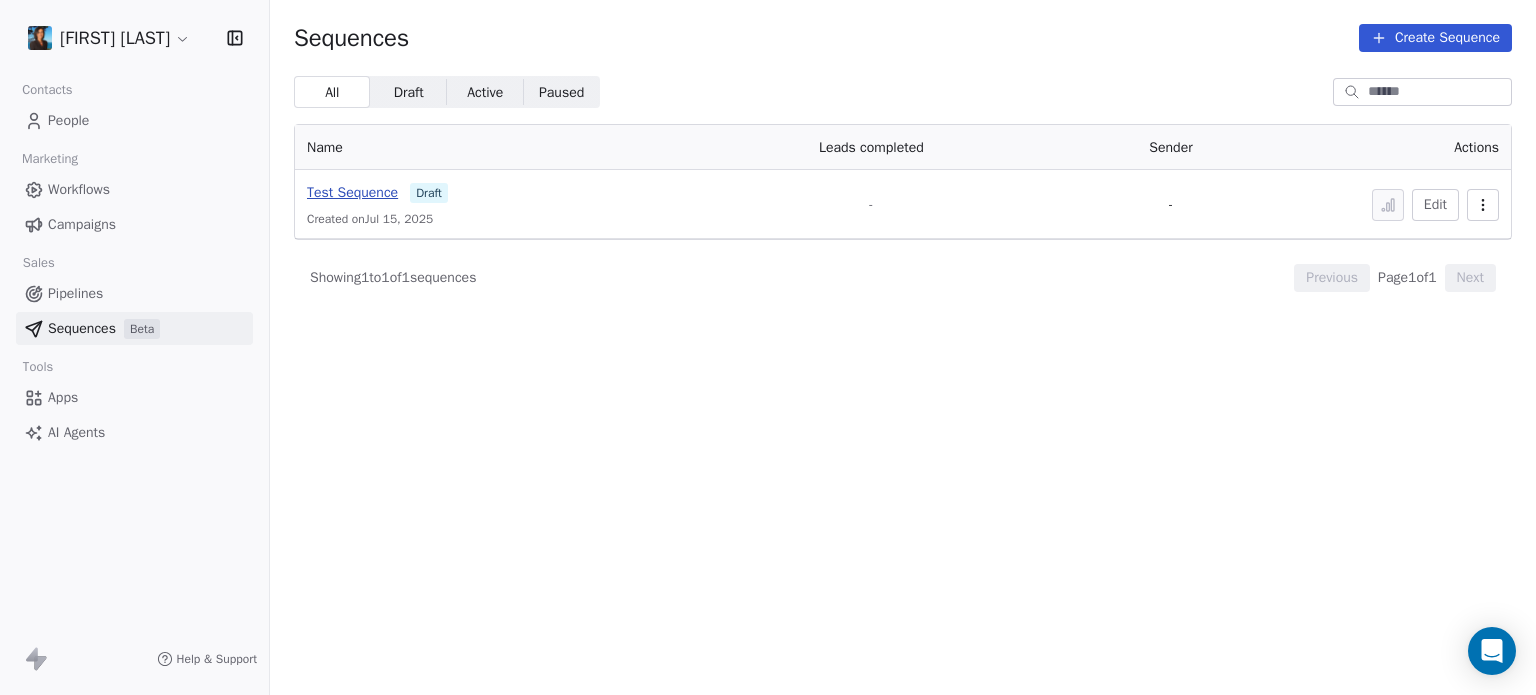 click on "Test Sequence" at bounding box center (352, 192) 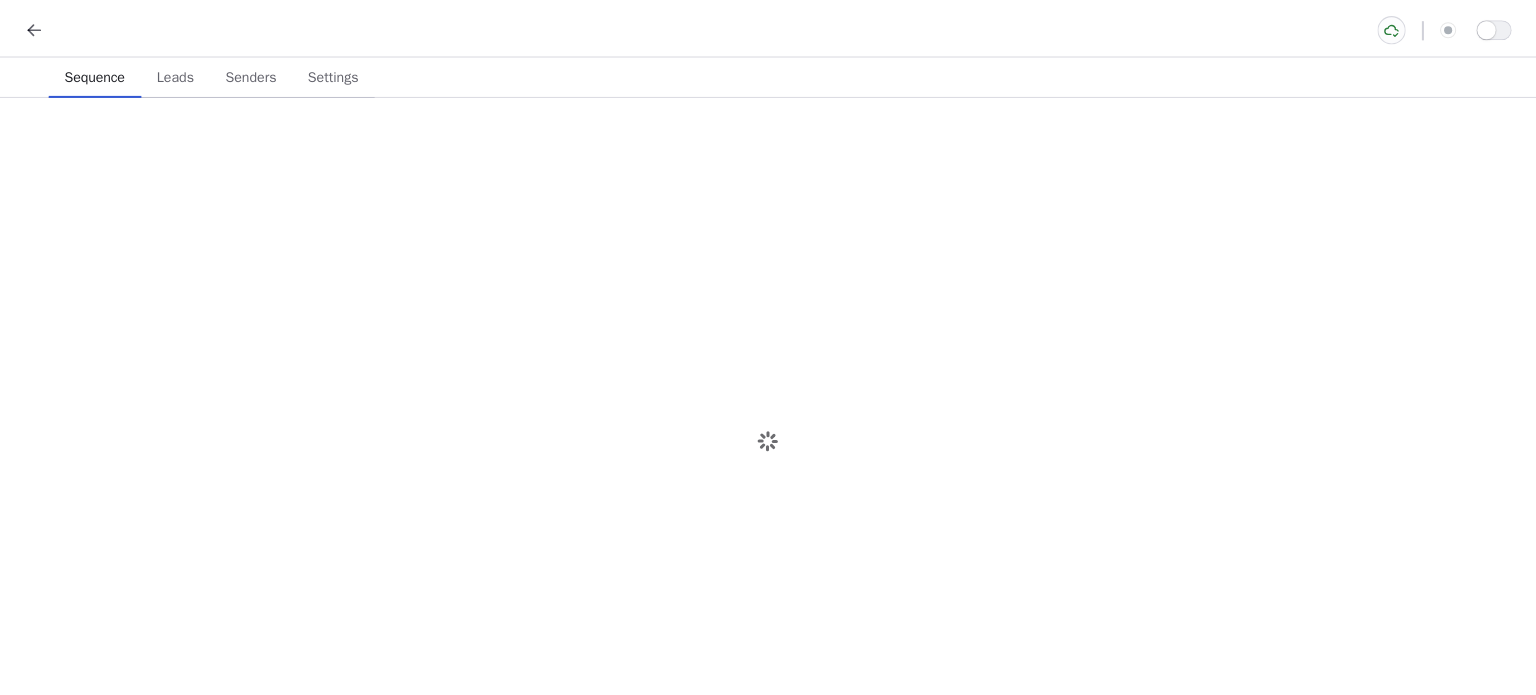 scroll, scrollTop: 0, scrollLeft: 0, axis: both 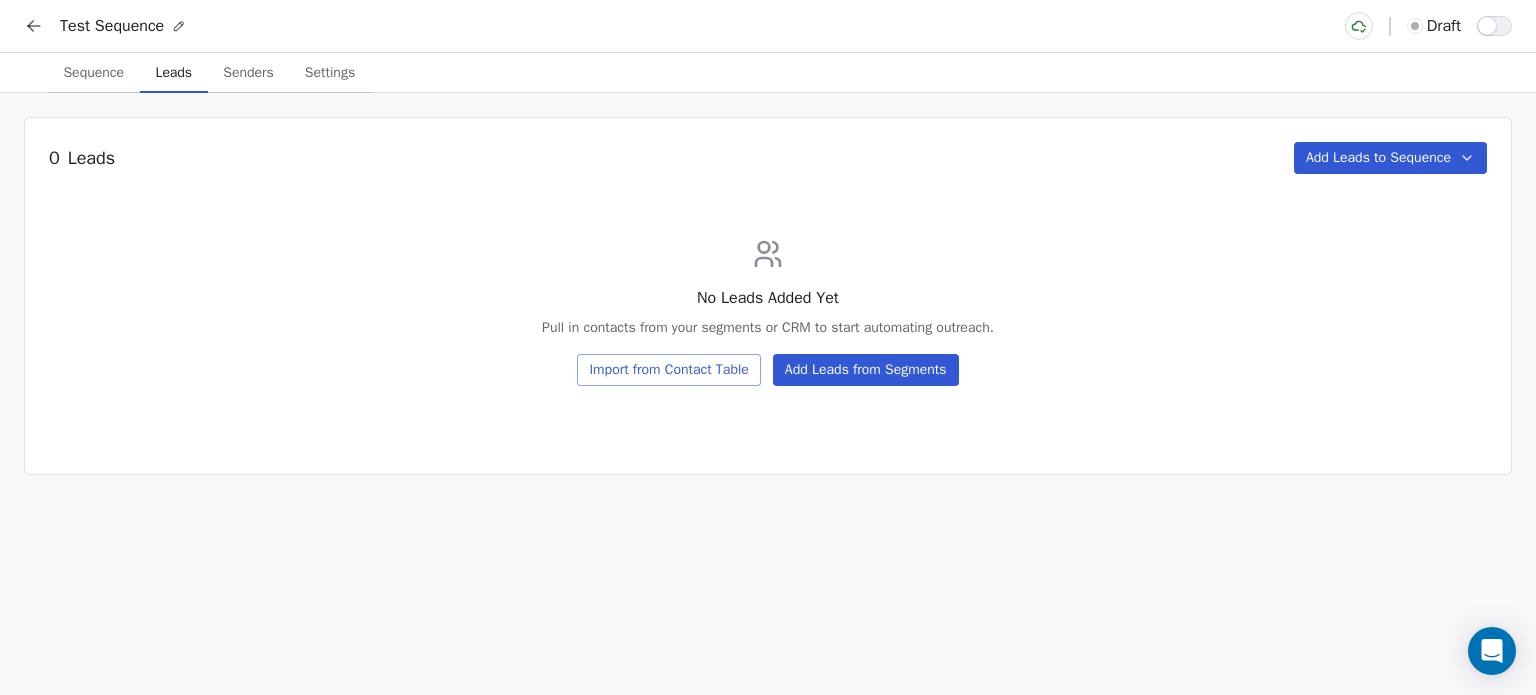 click on "Leads Leads" at bounding box center (174, 73) 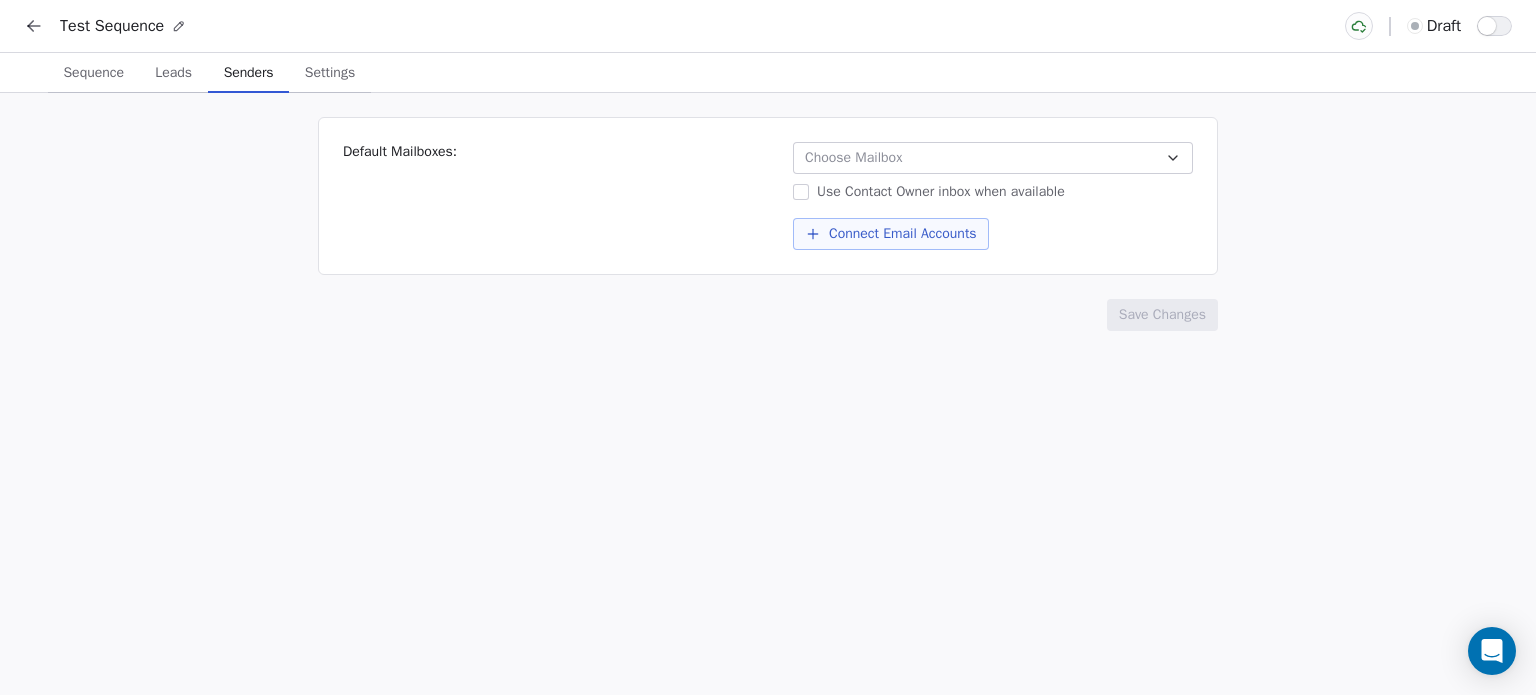 click on "Senders" at bounding box center (249, 73) 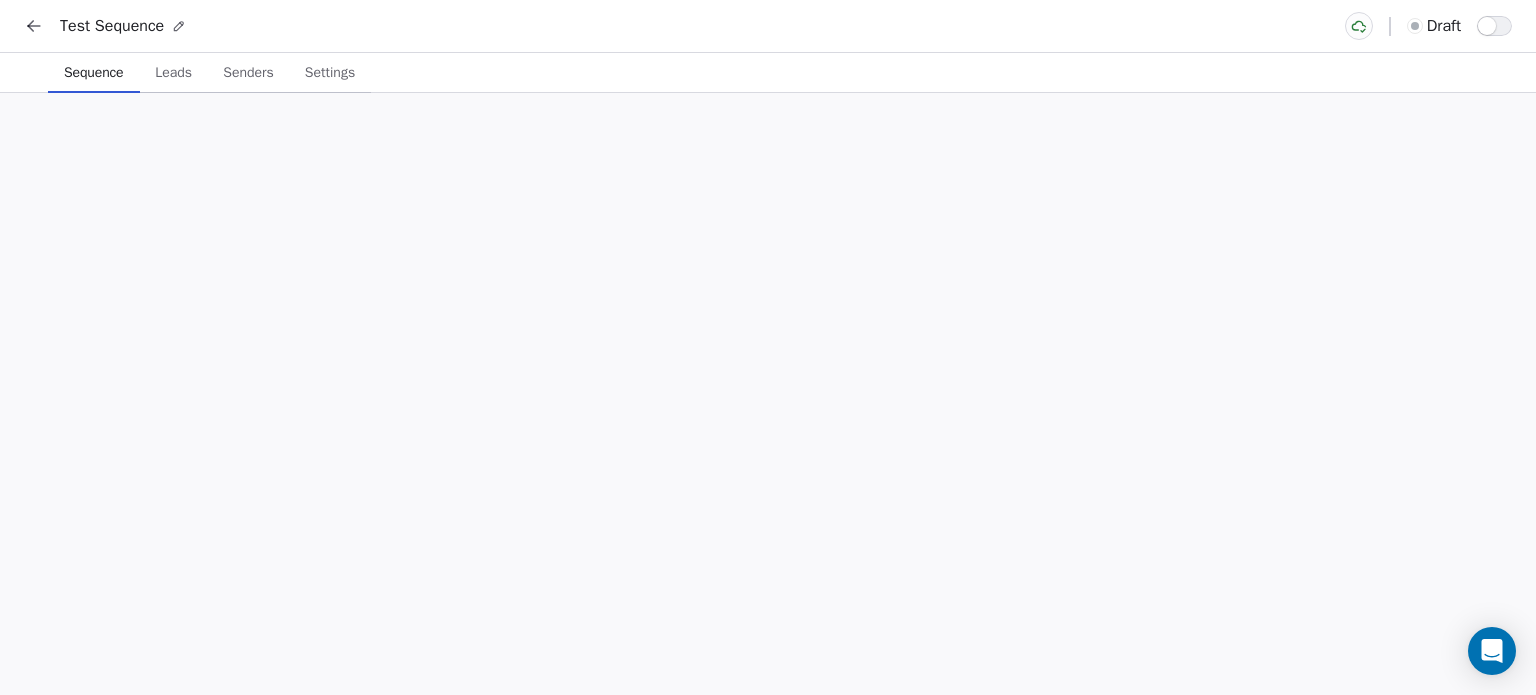 click on "Sequence" at bounding box center (94, 73) 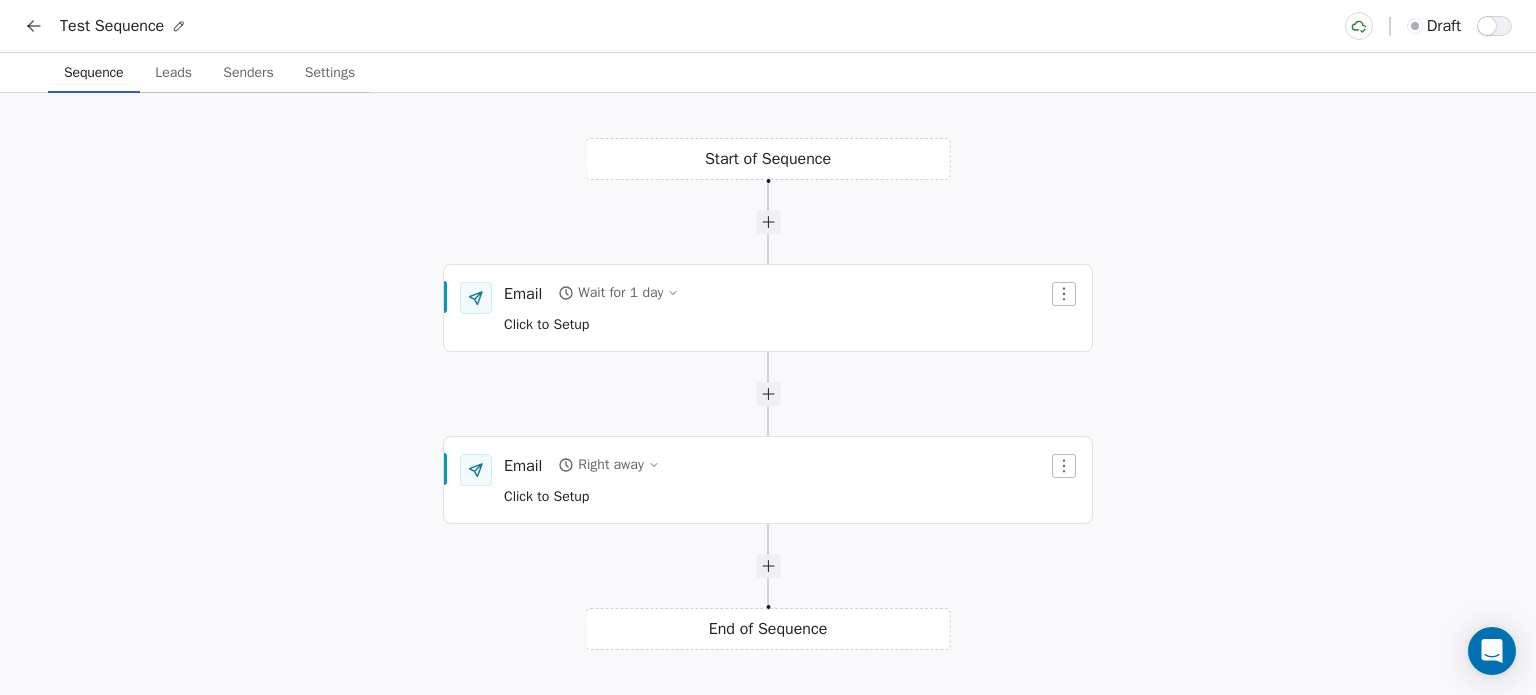 click 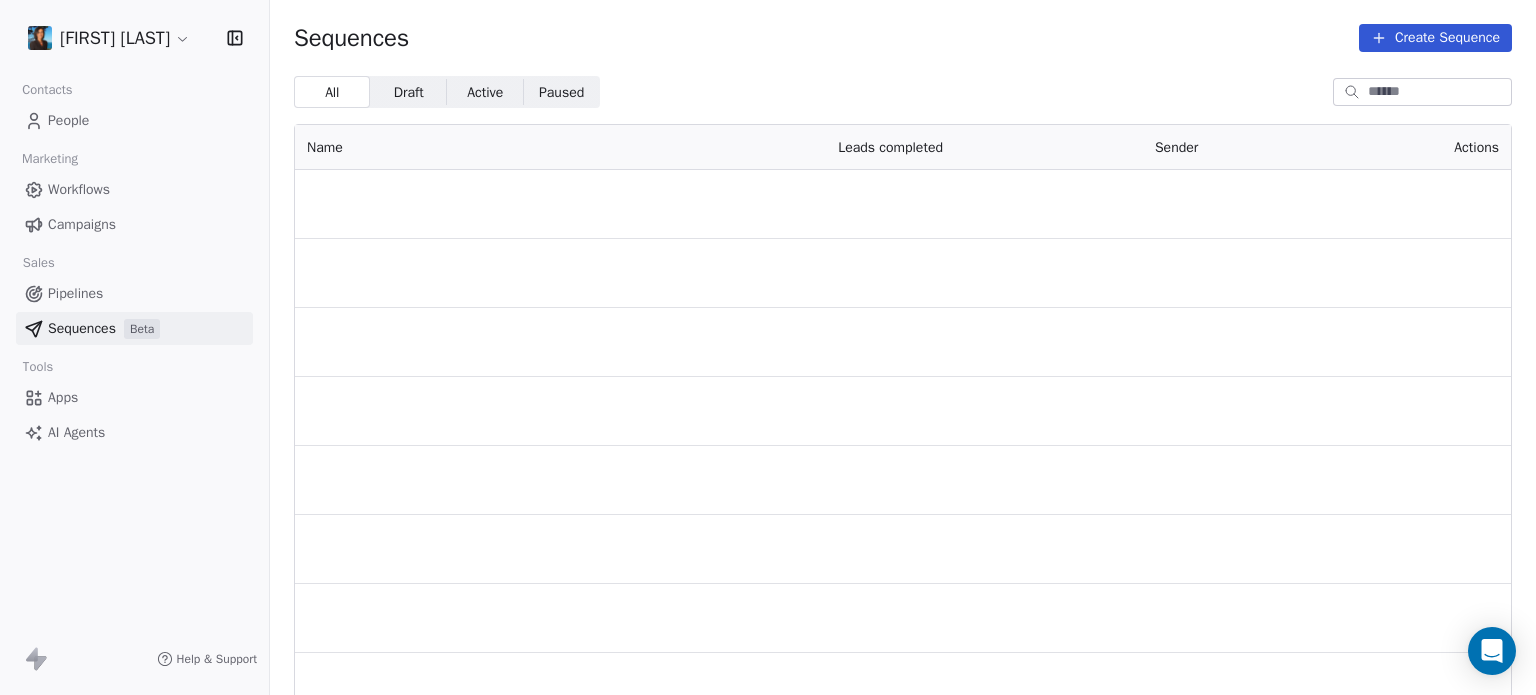 click on "Create Sequence" at bounding box center [1435, 38] 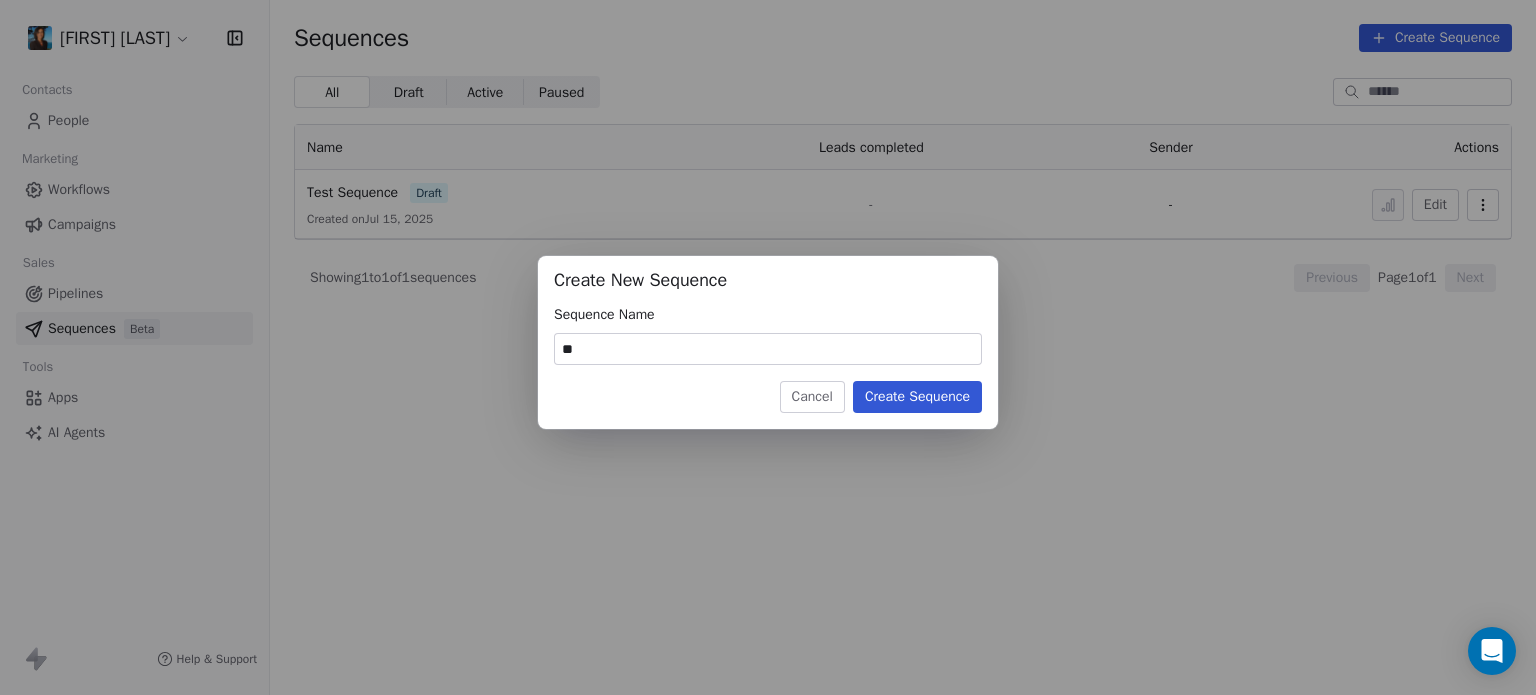 type on "*" 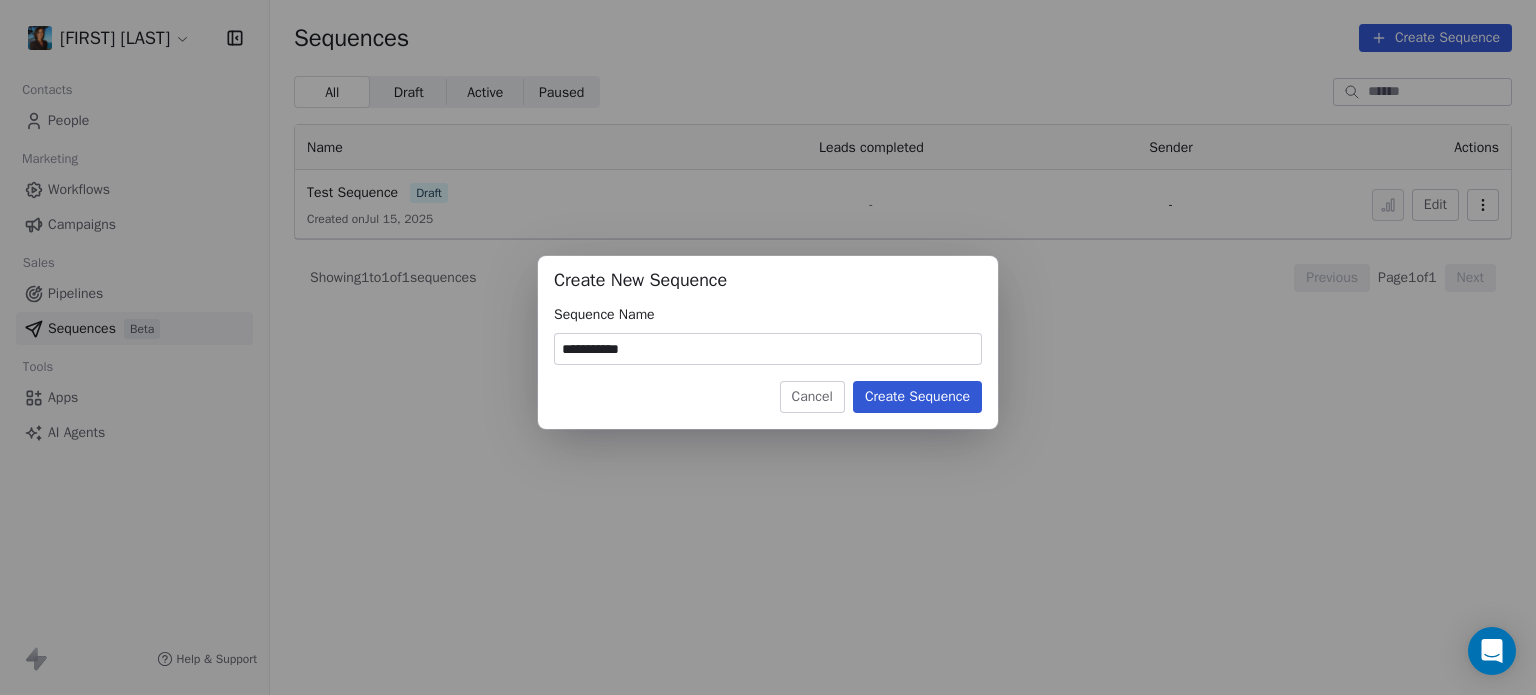 type on "**********" 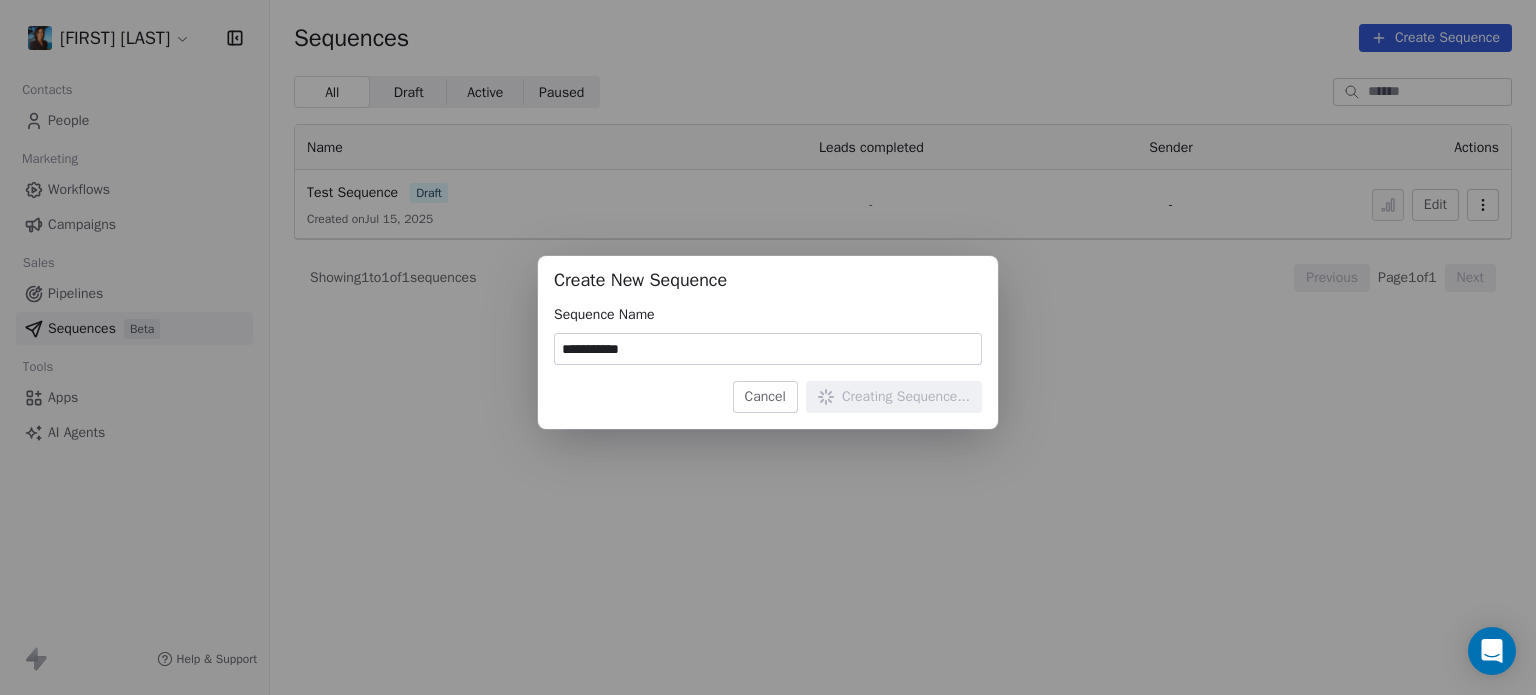type 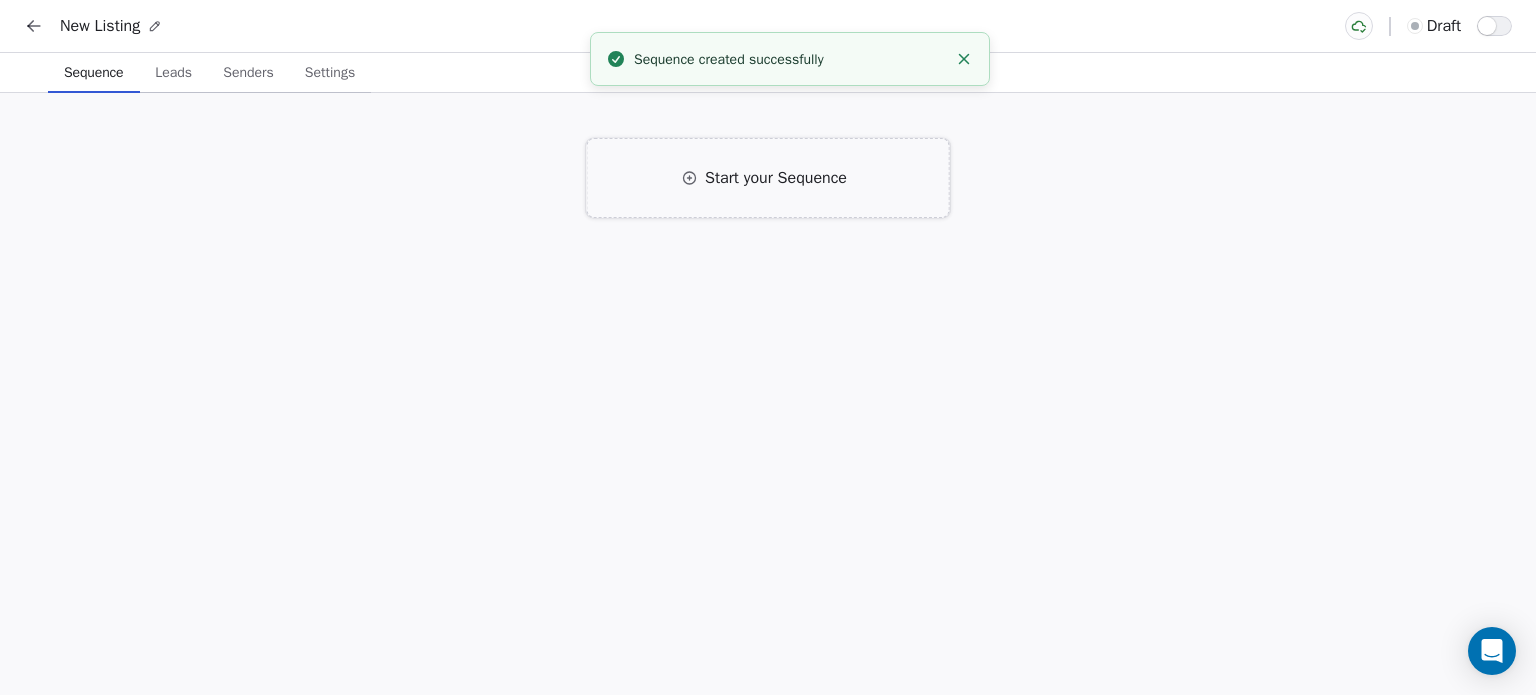 click on "Start your Sequence" at bounding box center (768, 178) 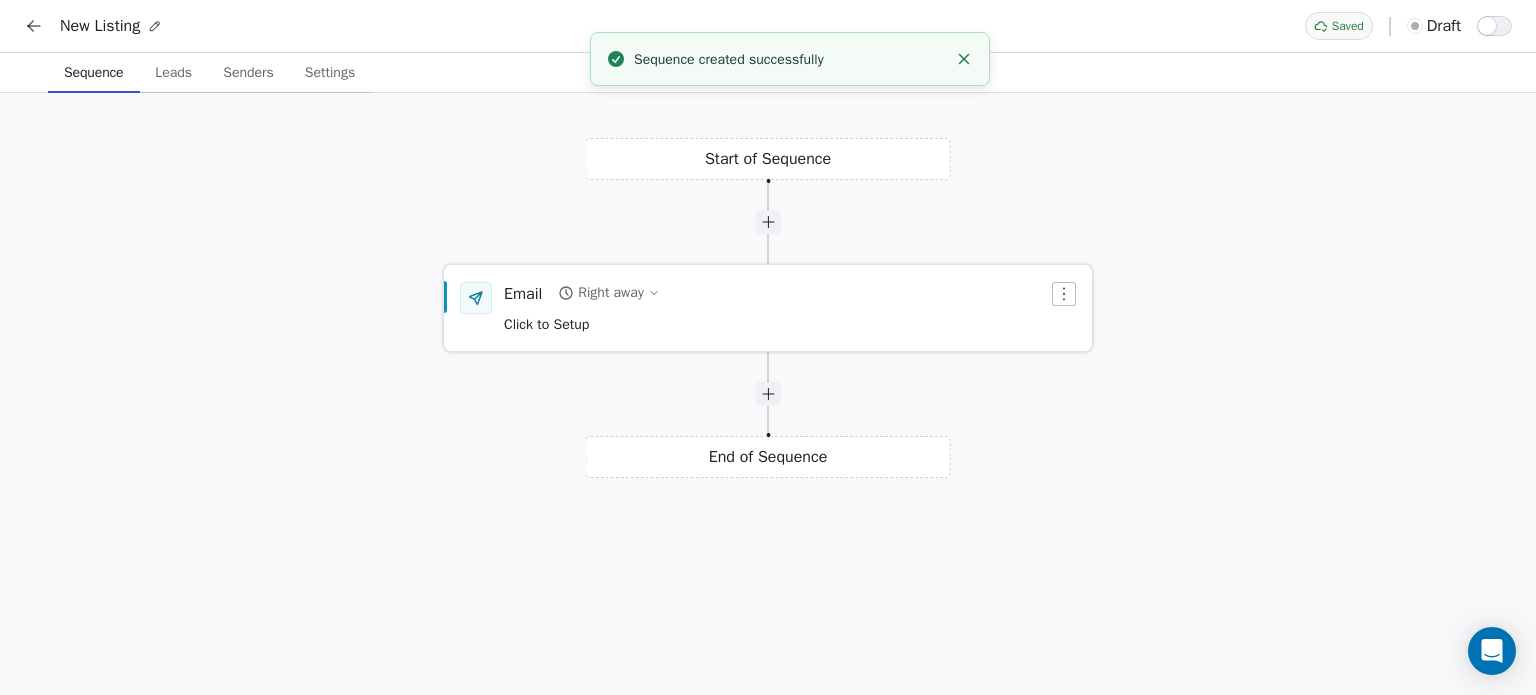 click on "Click to Setup" at bounding box center (582, 323) 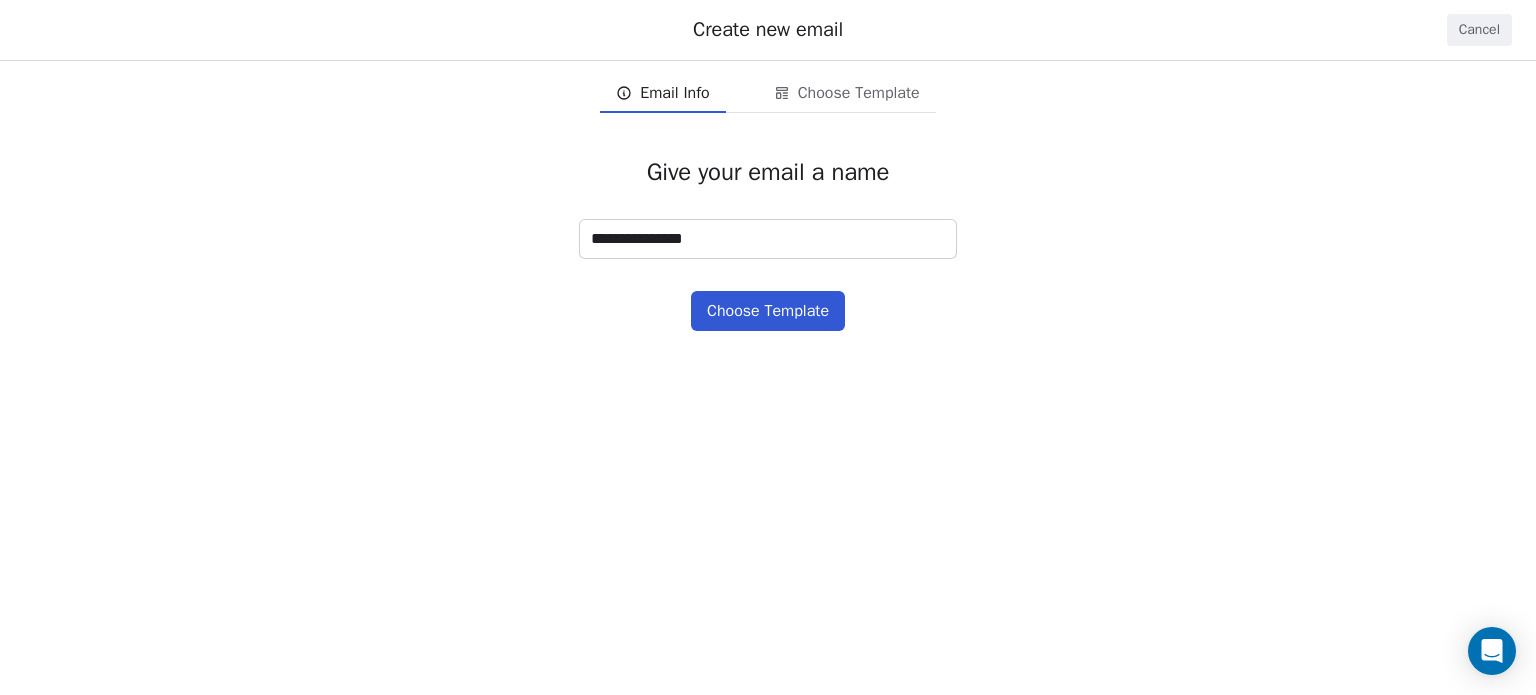 type on "**********" 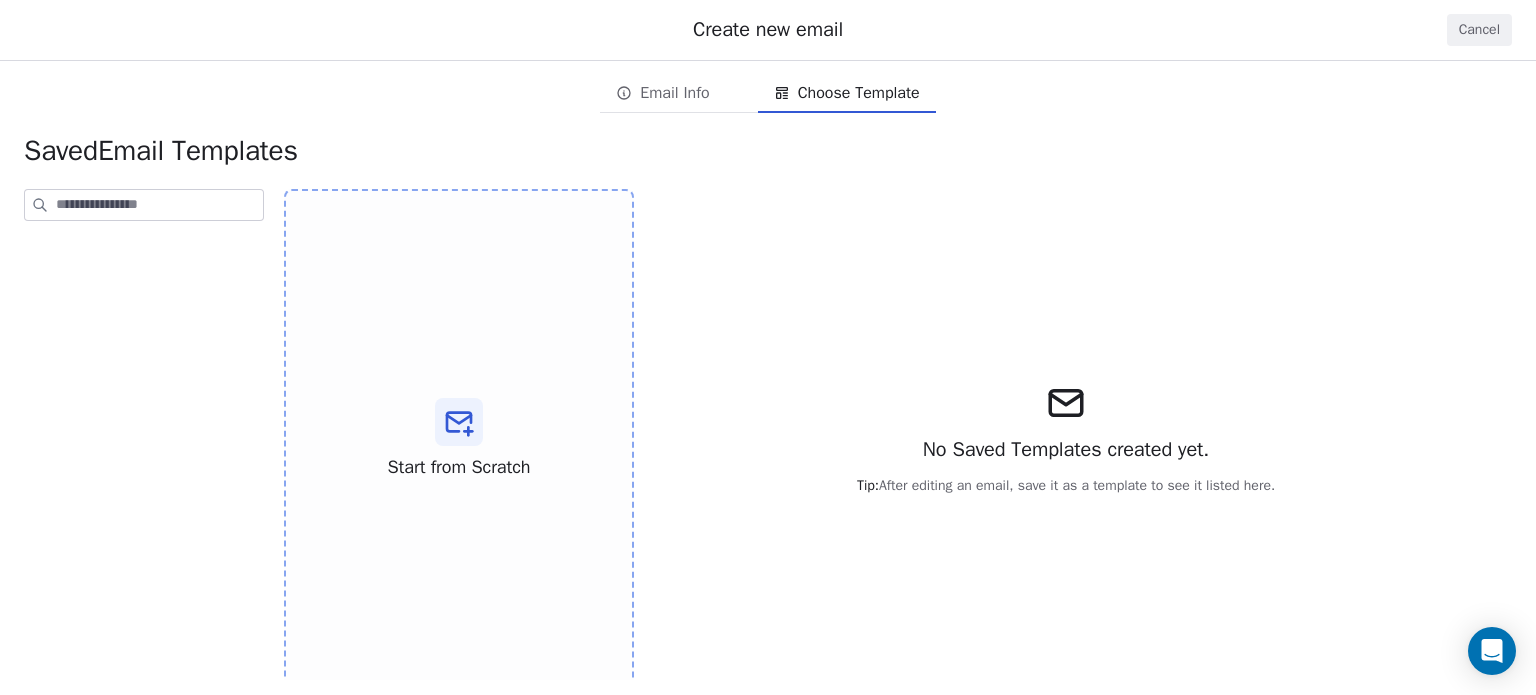 click on "Email Info" at bounding box center (662, 93) 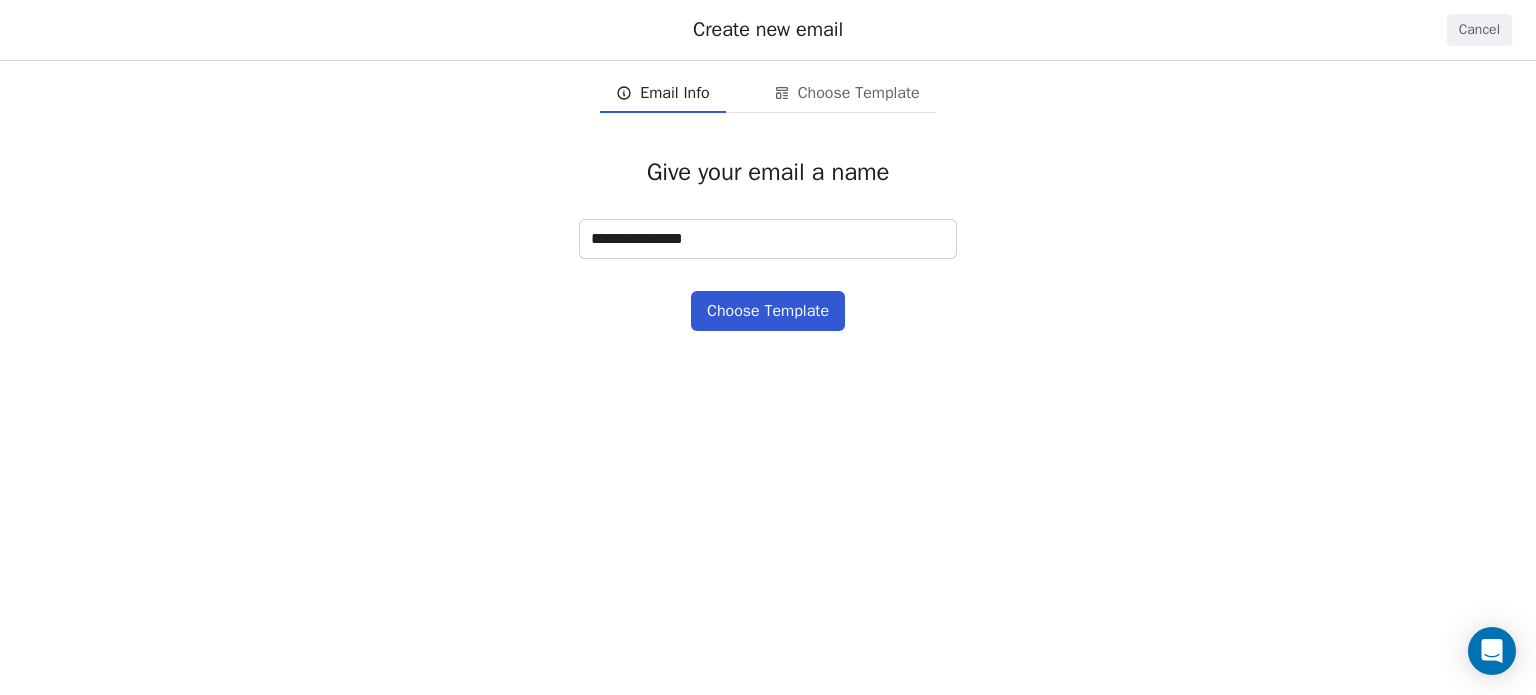 click on "**********" at bounding box center [768, 239] 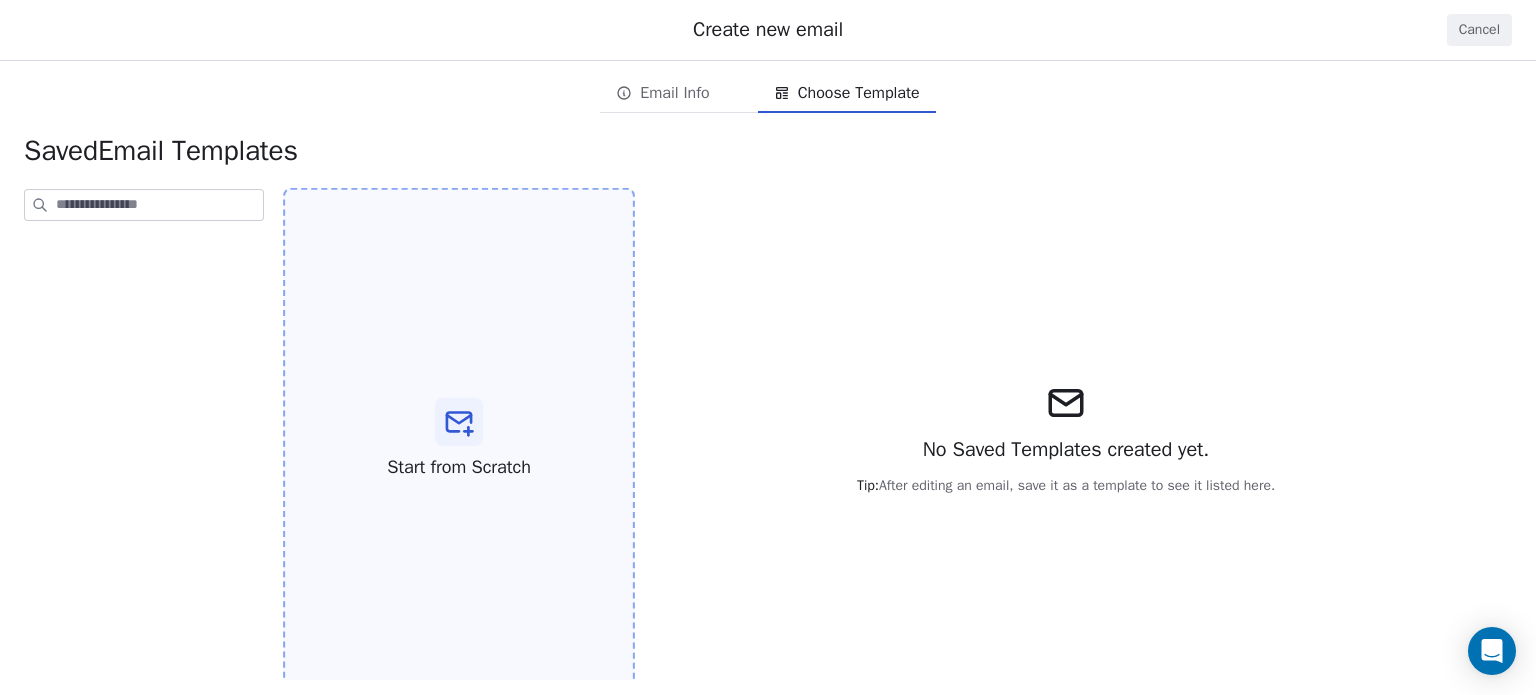 click on "Start from Scratch" at bounding box center (459, 439) 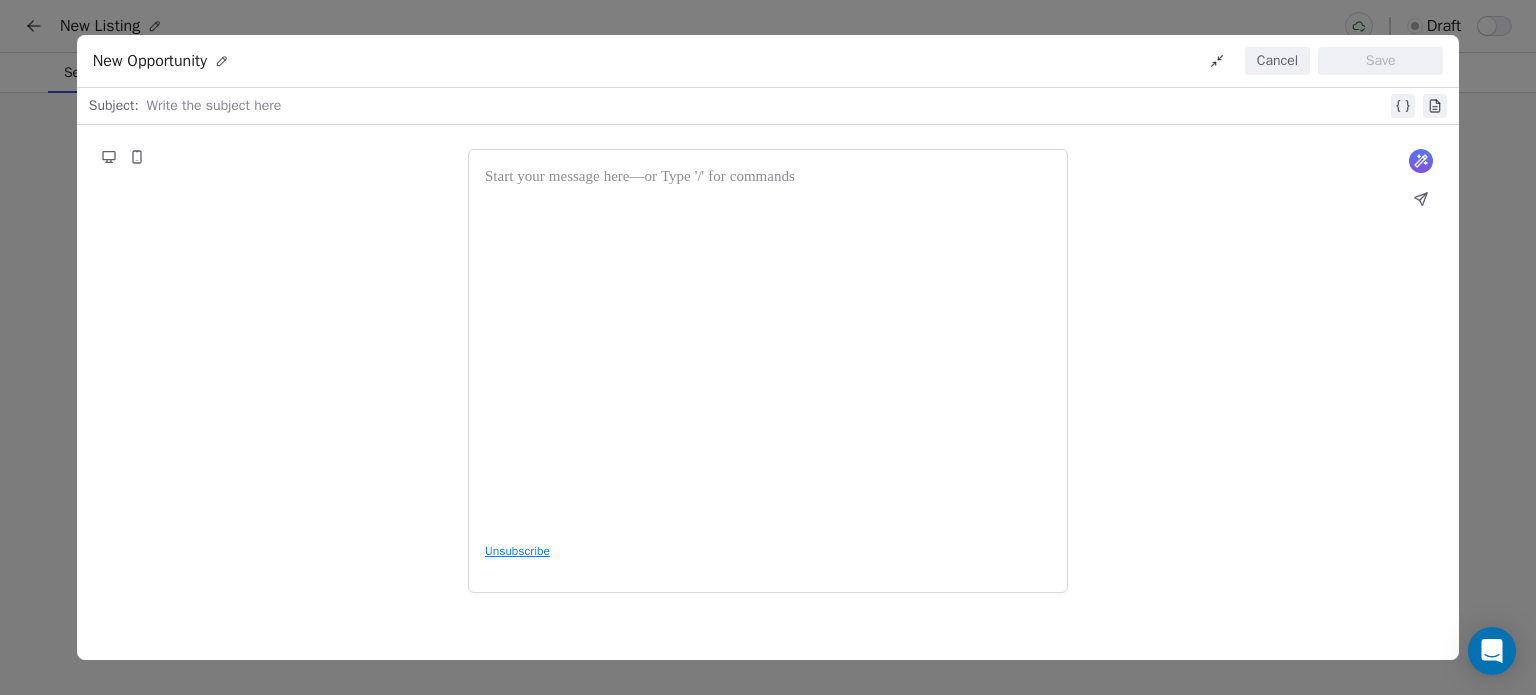 click on "What would you like to create email about? or Unsubscribe" at bounding box center (768, 371) 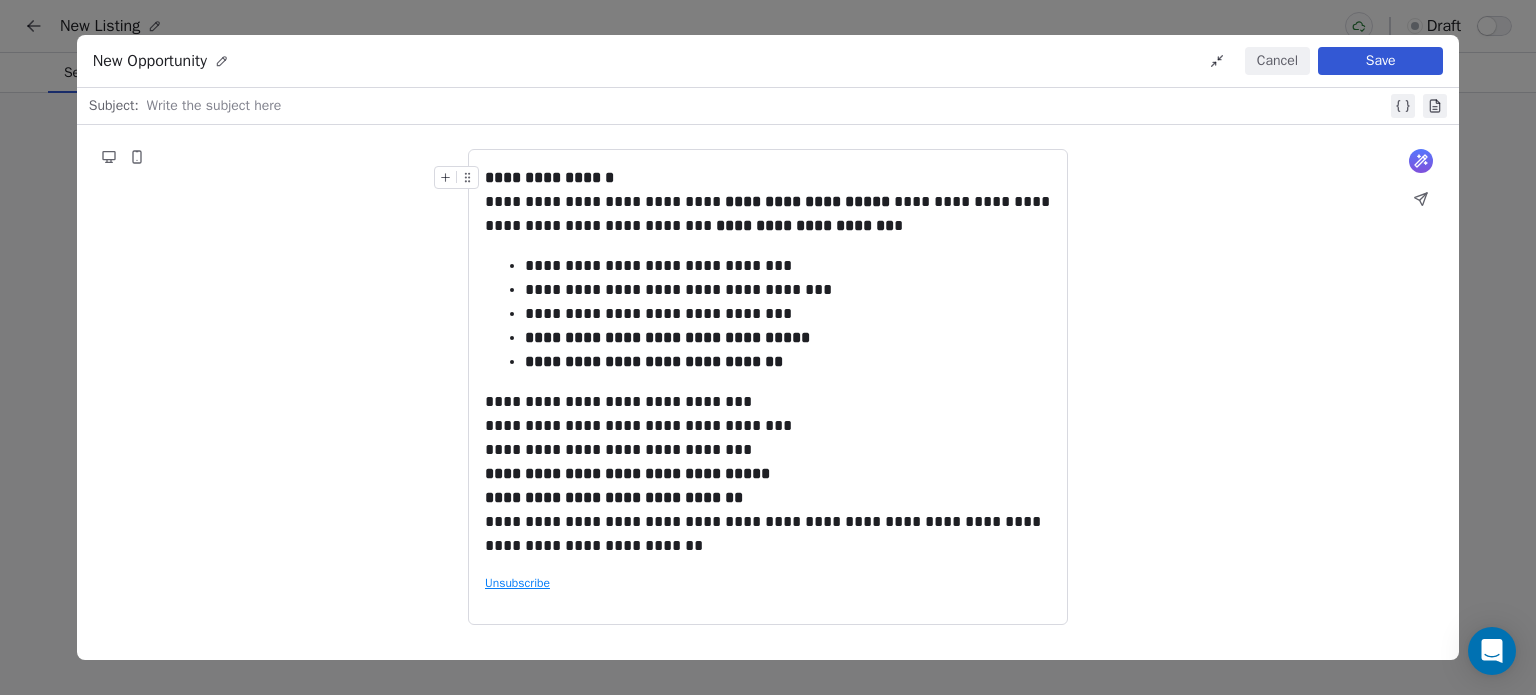 click on "**********" at bounding box center [768, 178] 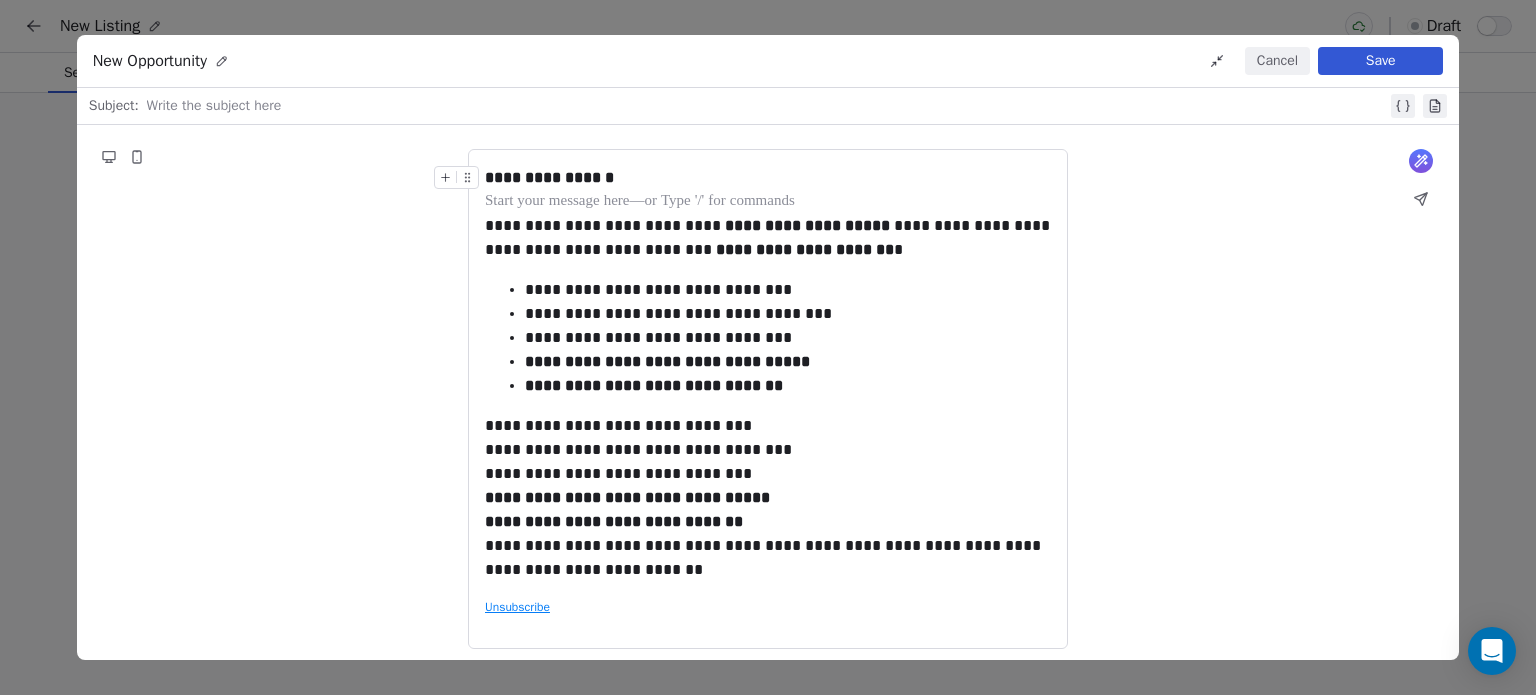 type 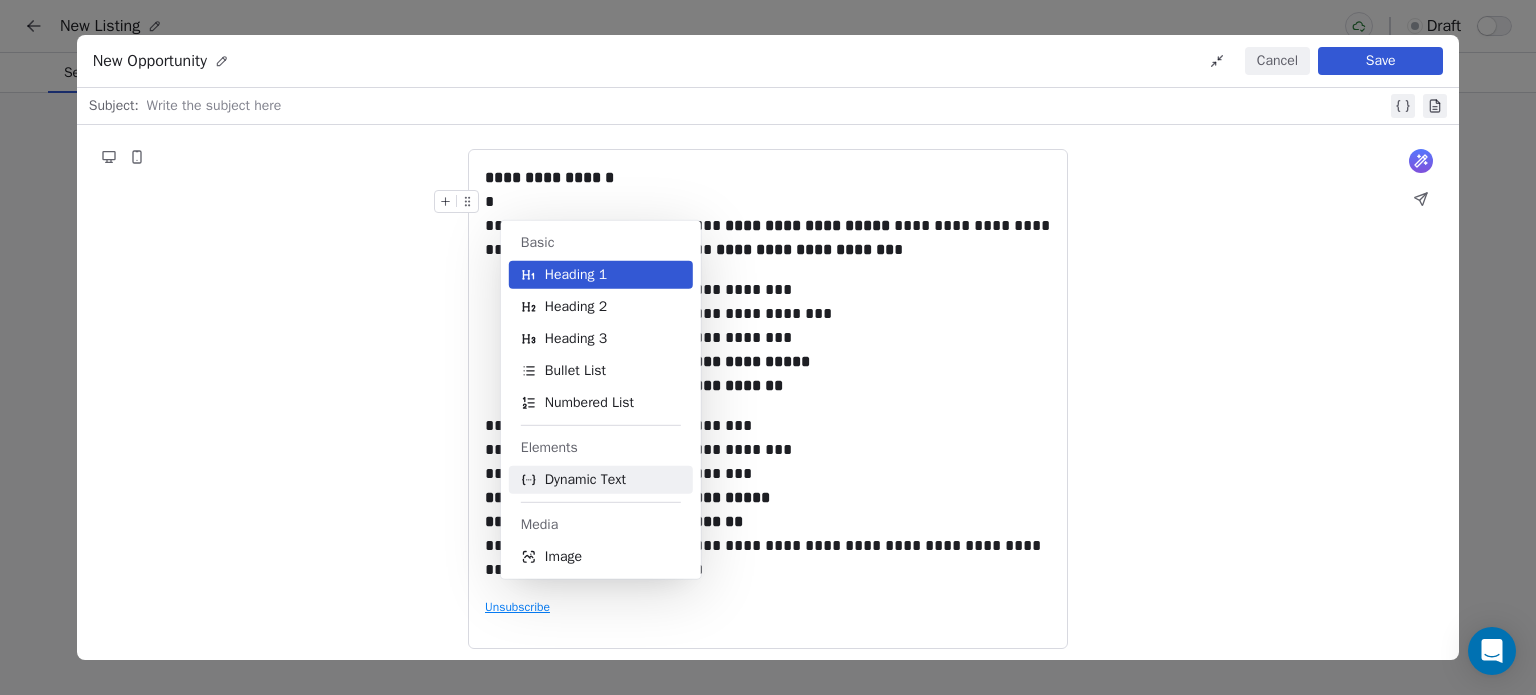 click on "Dynamic Text" at bounding box center [585, 480] 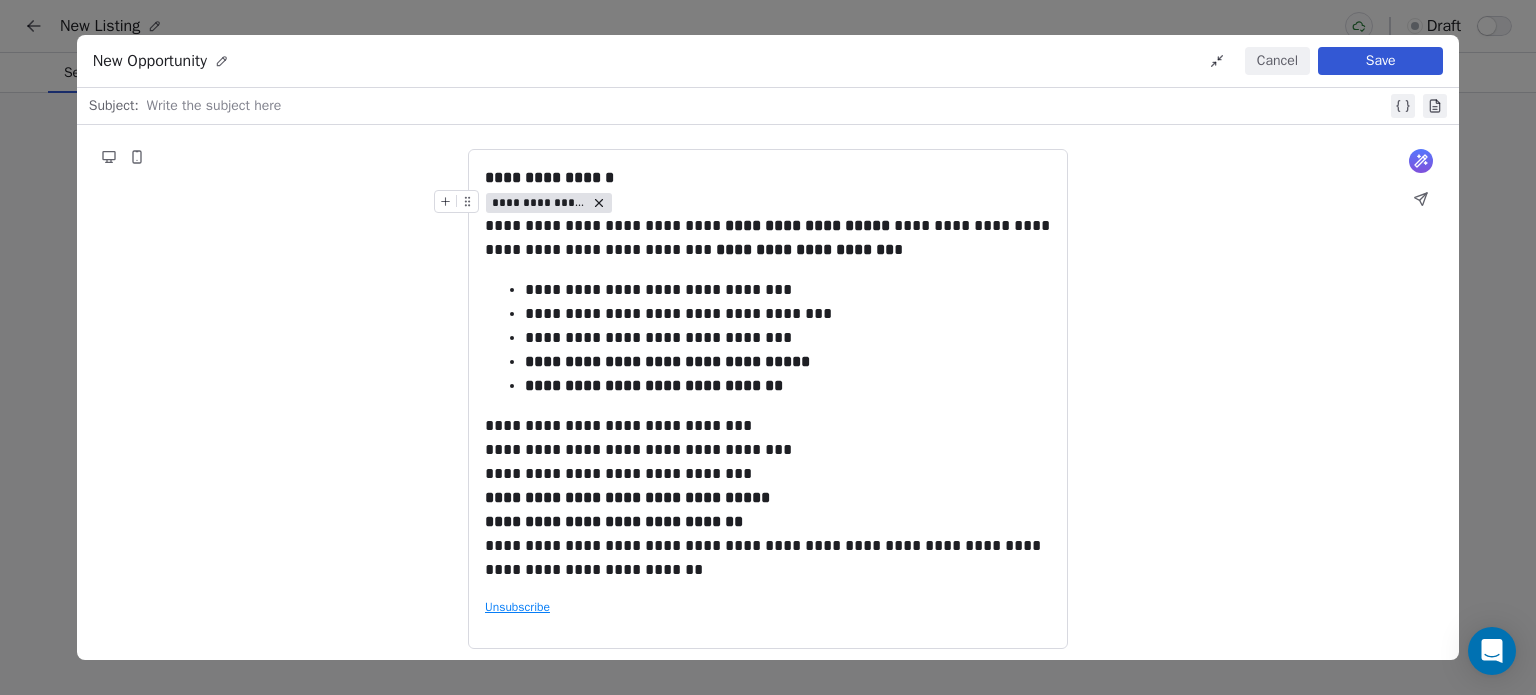 click 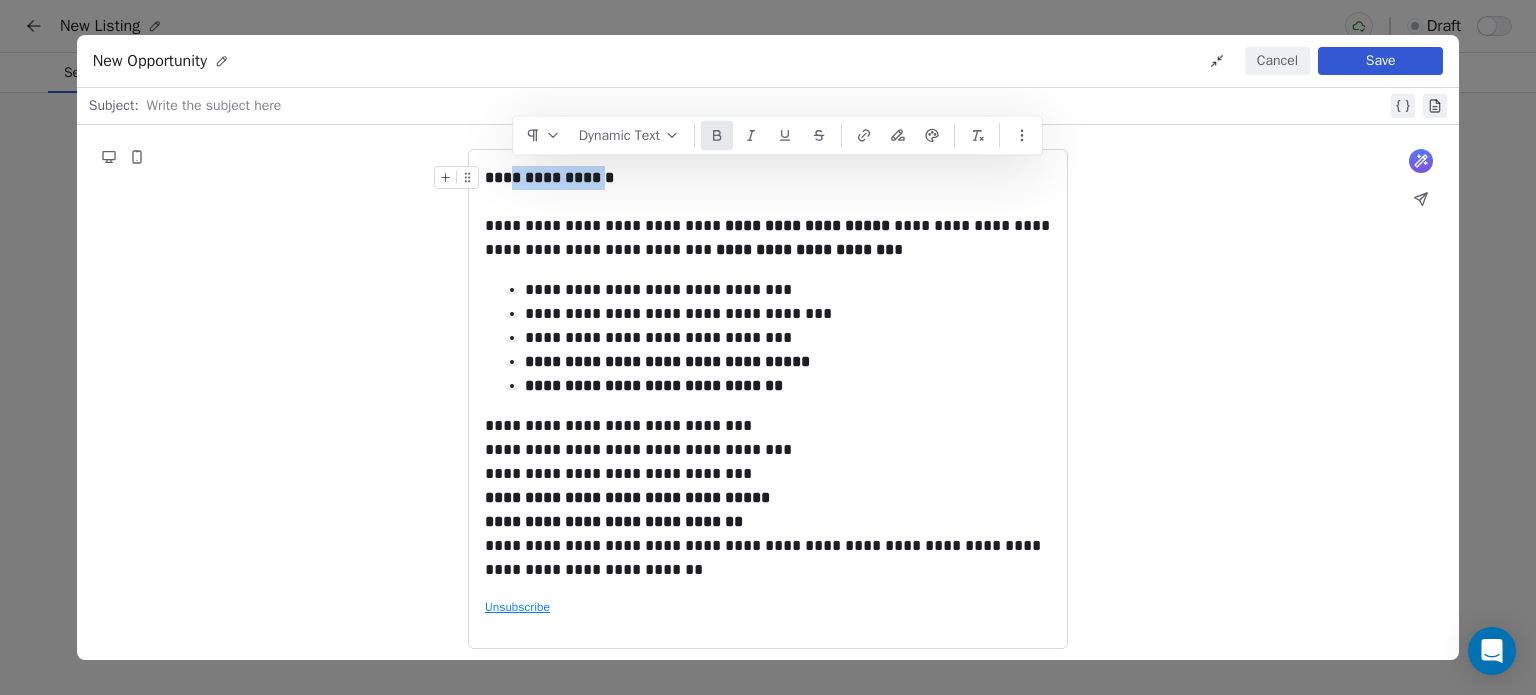 drag, startPoint x: 604, startPoint y: 180, endPoint x: 509, endPoint y: 180, distance: 95 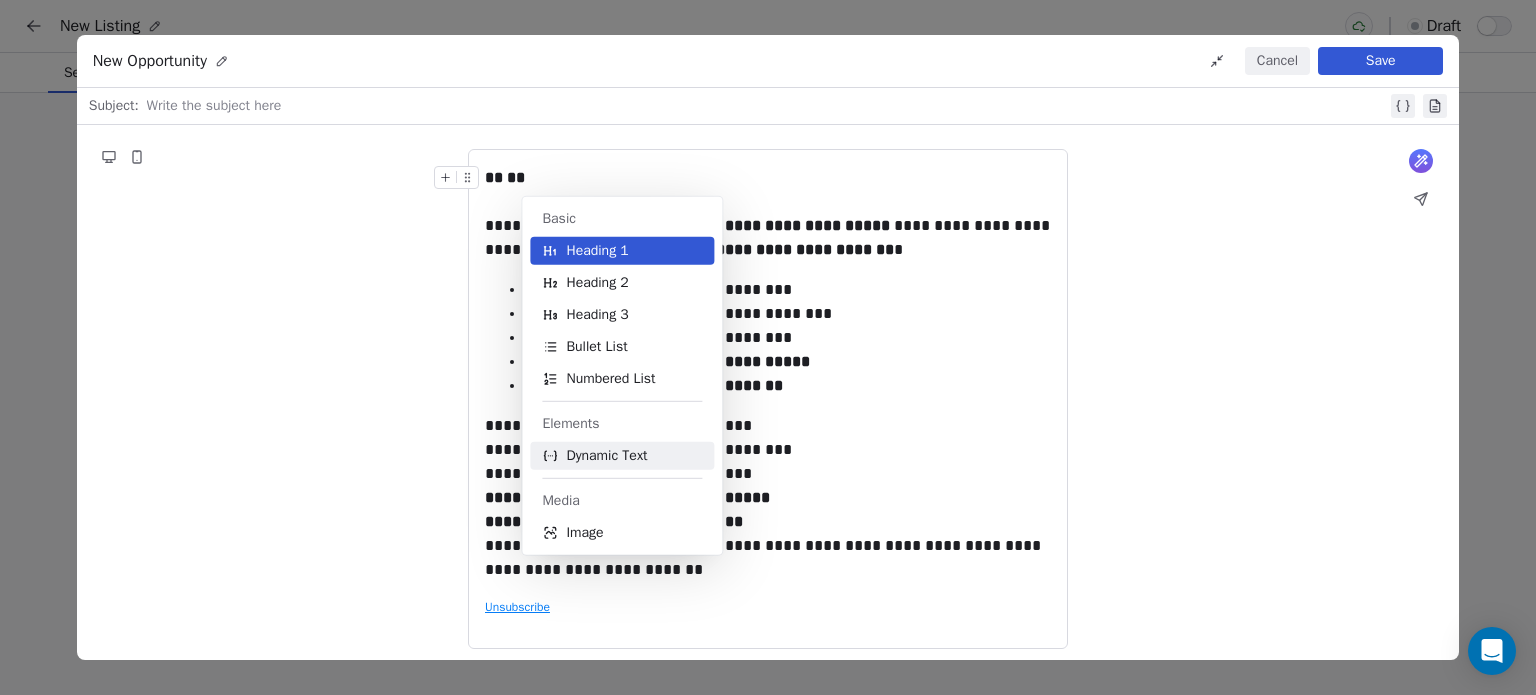 click on "Dynamic Text" at bounding box center [606, 456] 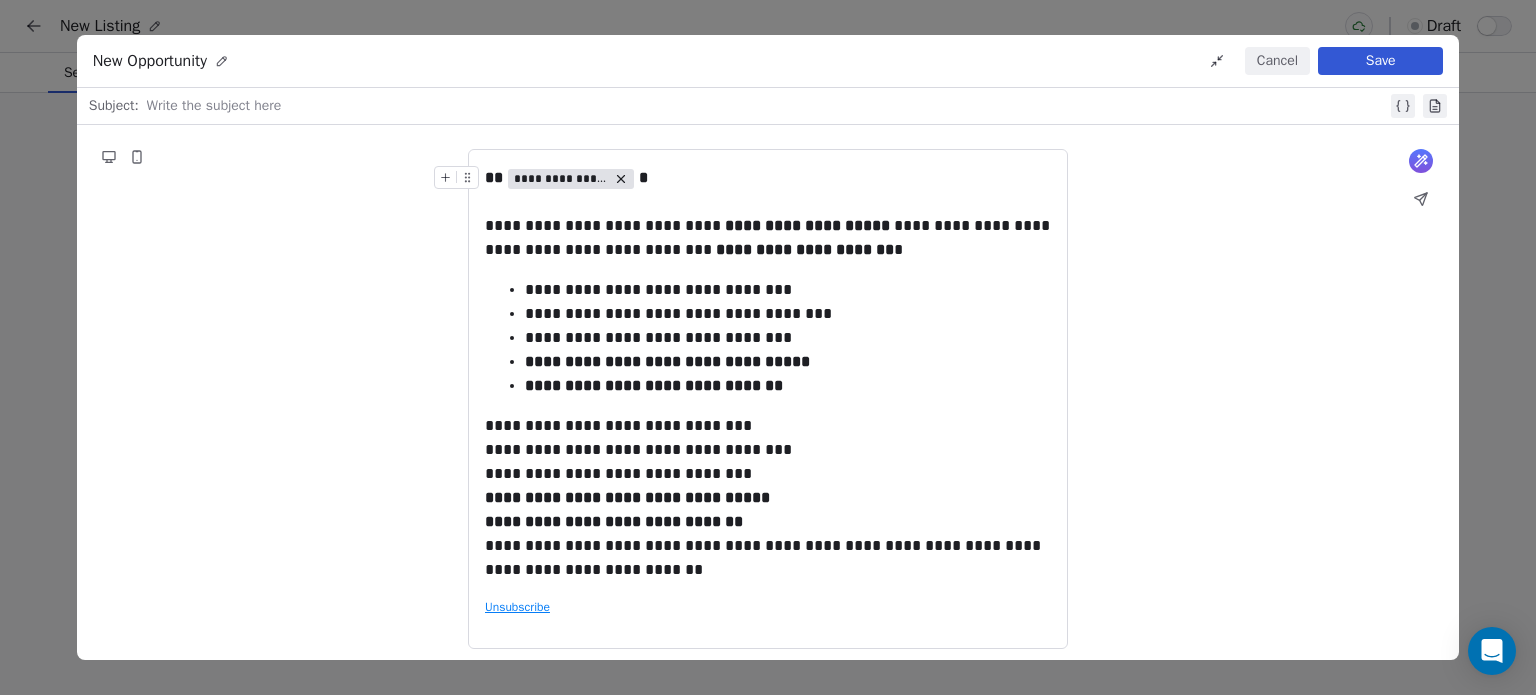 click on "**********" at bounding box center [561, 179] 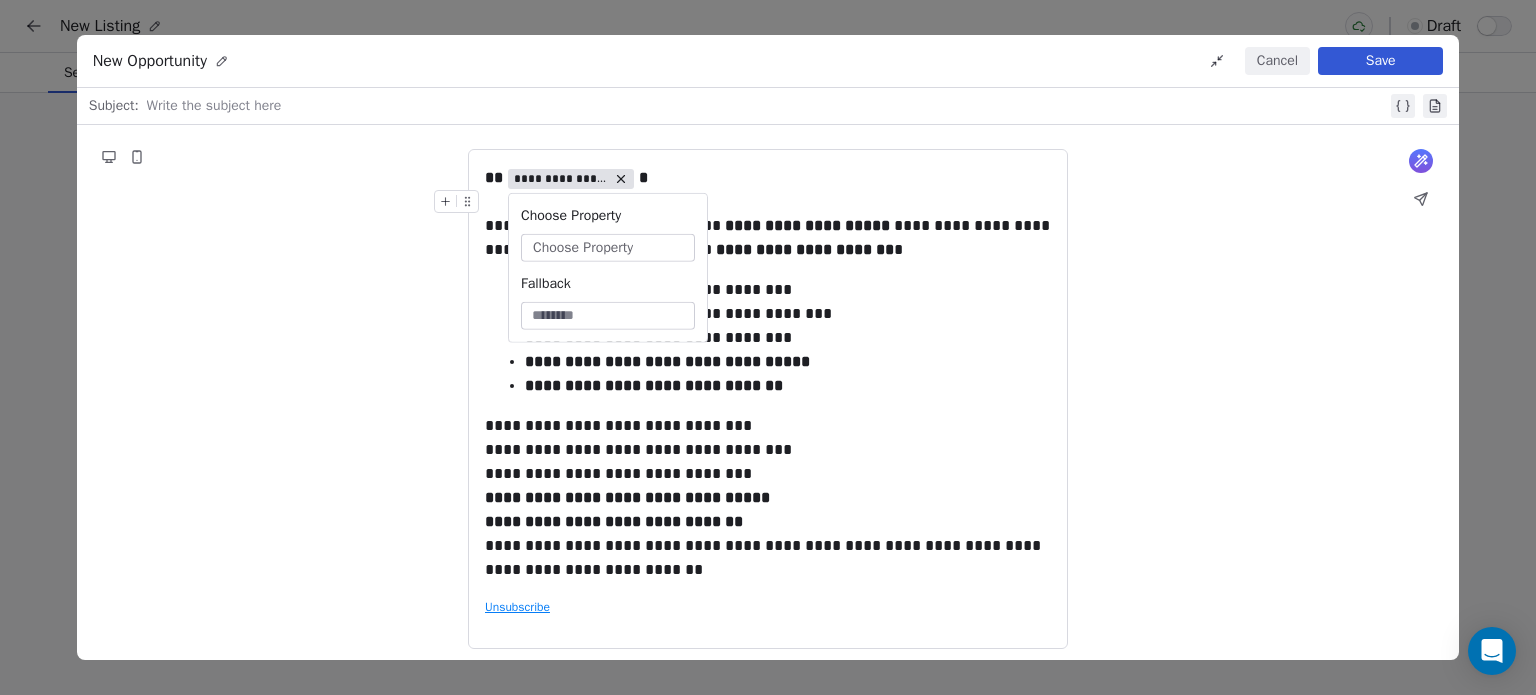 click on "Choose Property" at bounding box center (583, 248) 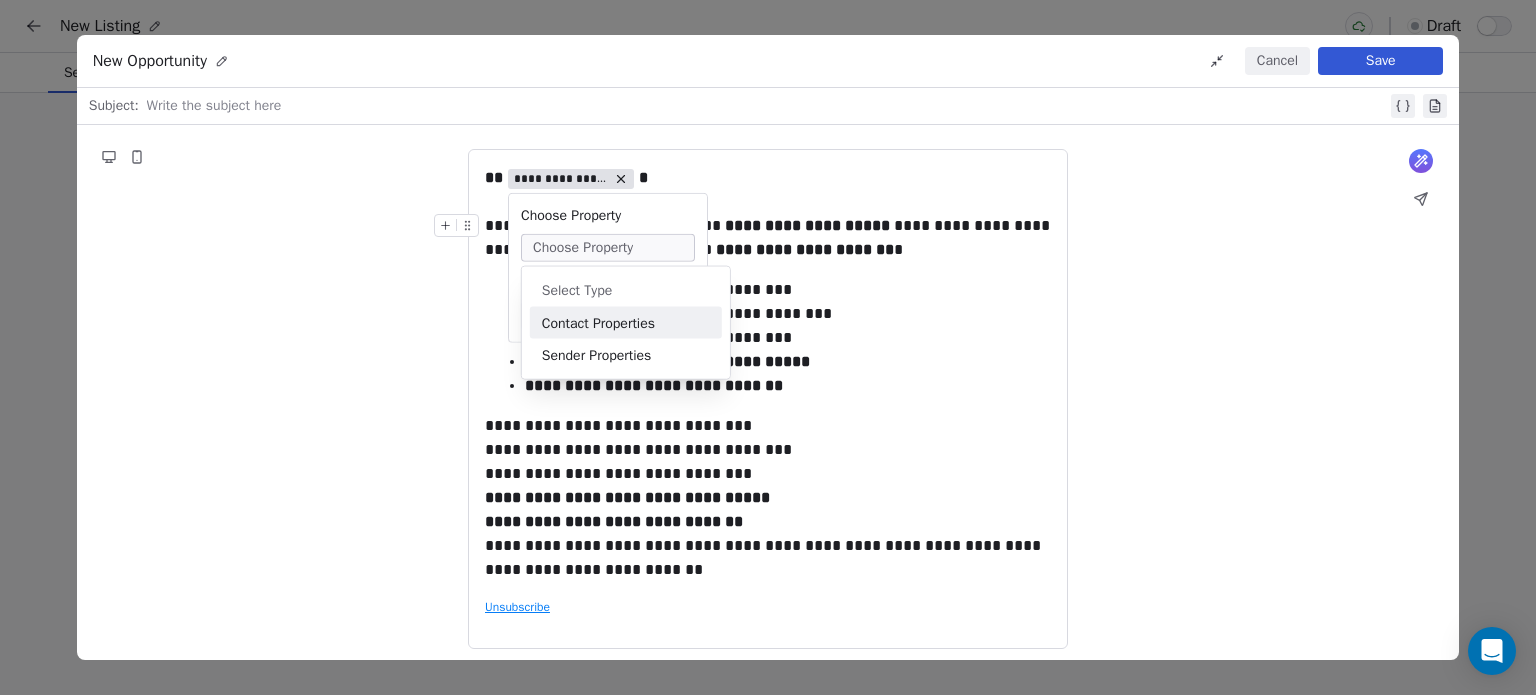 click on "Contact Properties" at bounding box center [626, 323] 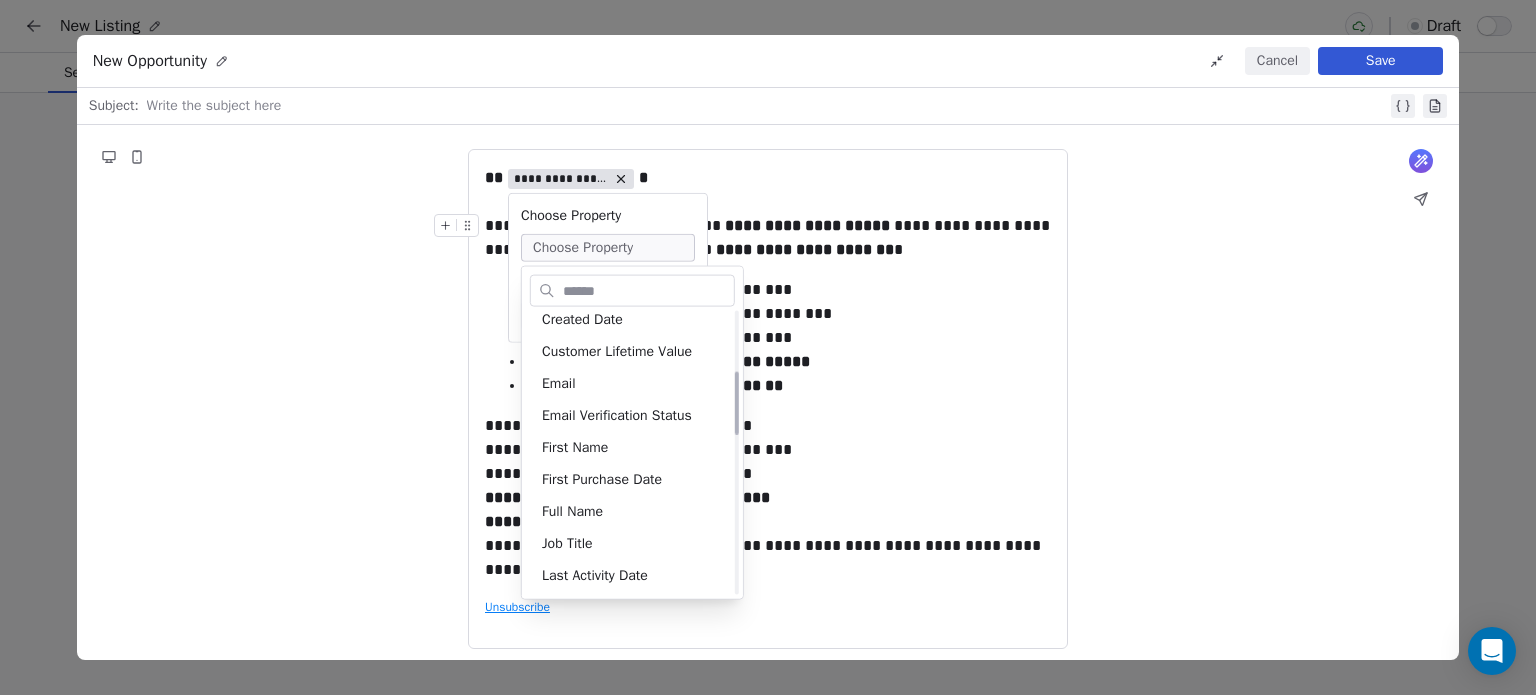 scroll, scrollTop: 268, scrollLeft: 0, axis: vertical 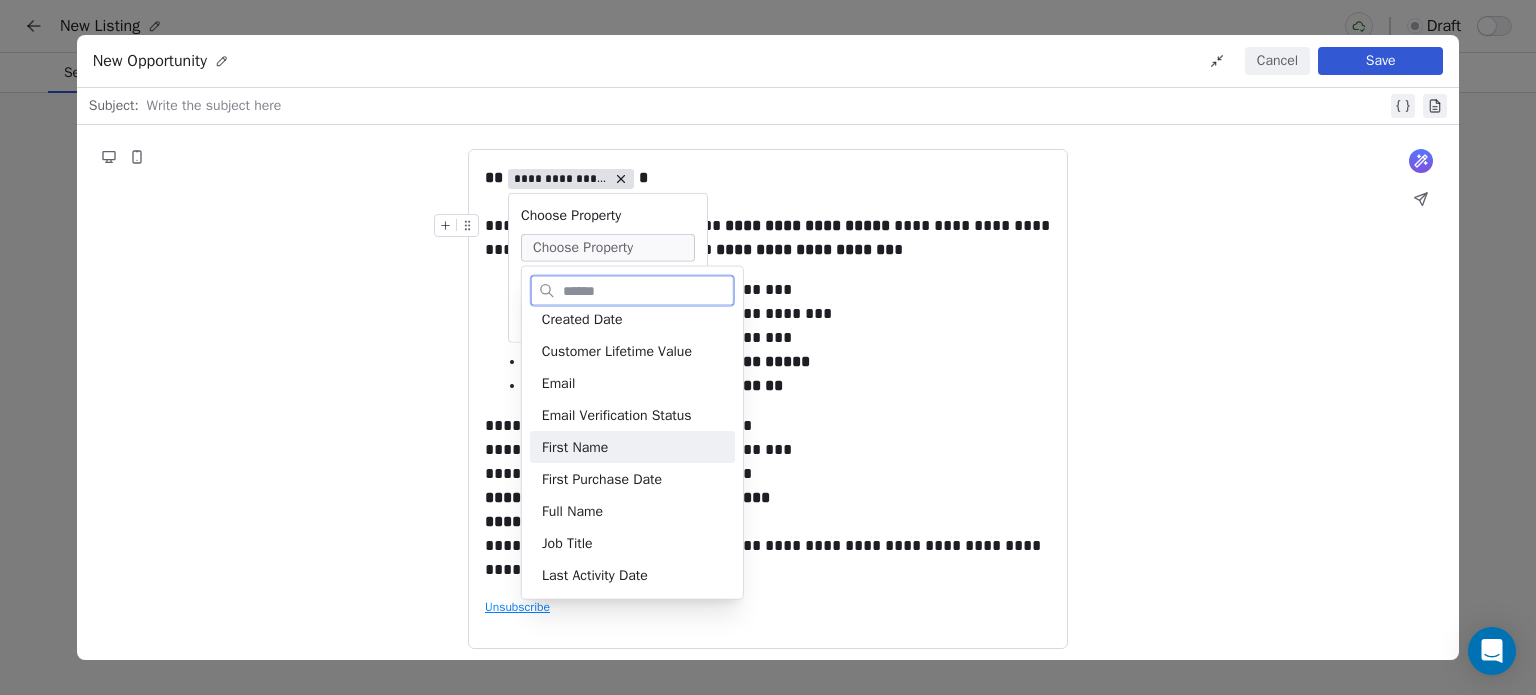 click on "First Name" at bounding box center [632, 447] 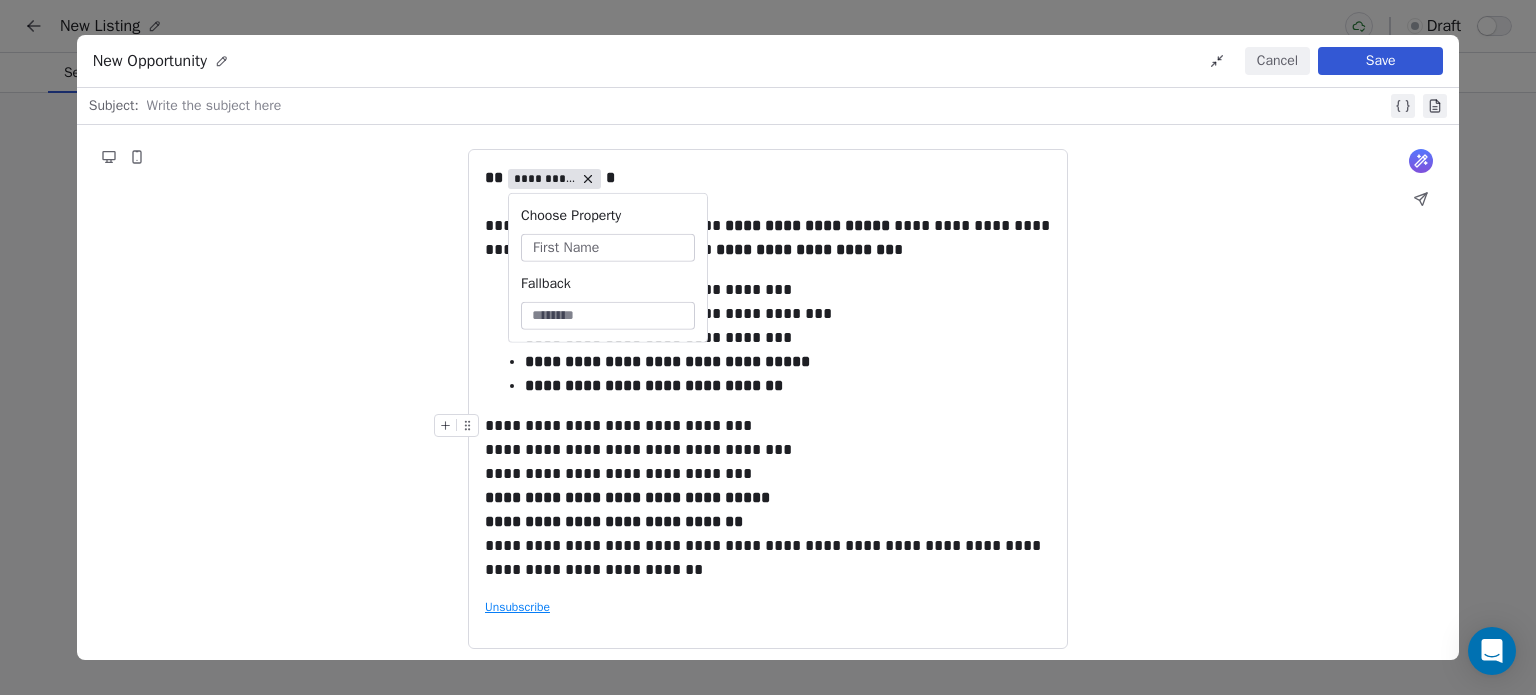 click on "**********" at bounding box center (768, 426) 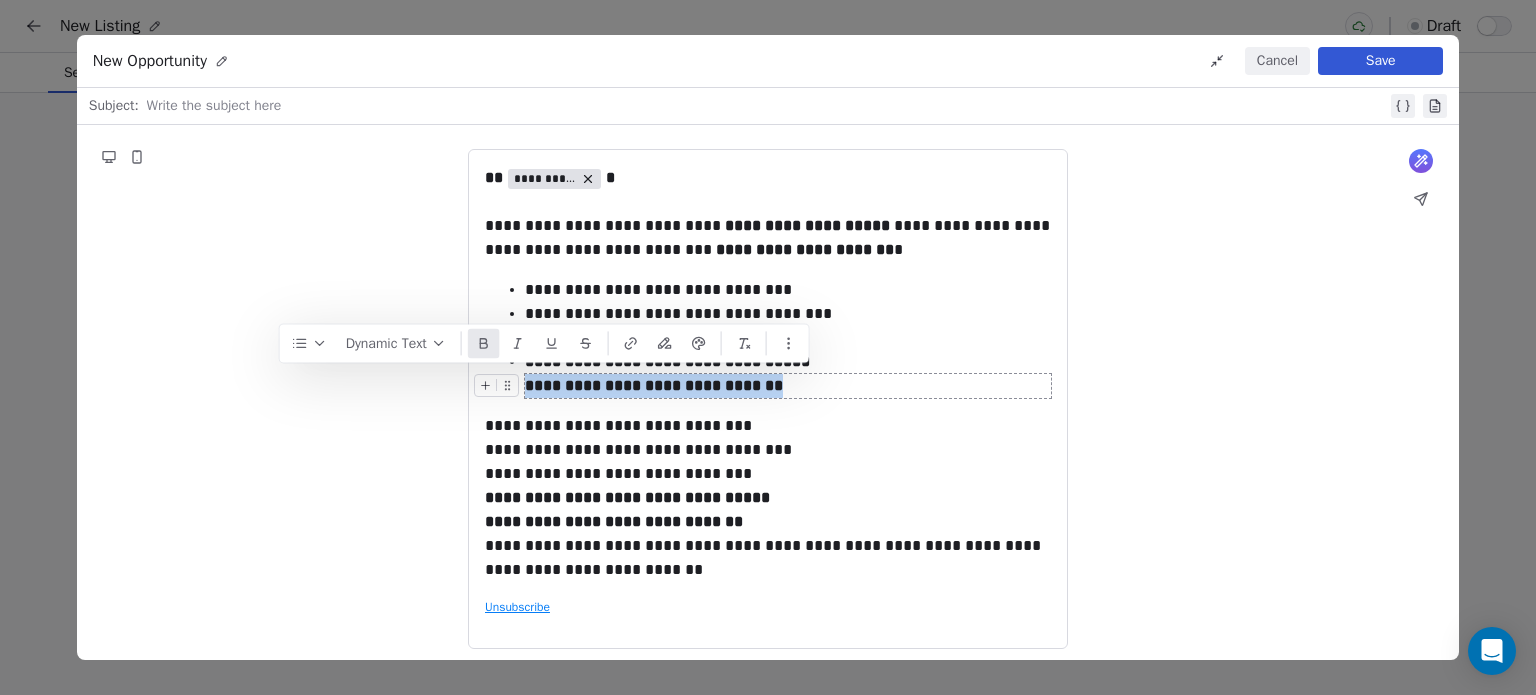 drag, startPoint x: 817, startPoint y: 382, endPoint x: 527, endPoint y: 381, distance: 290.0017 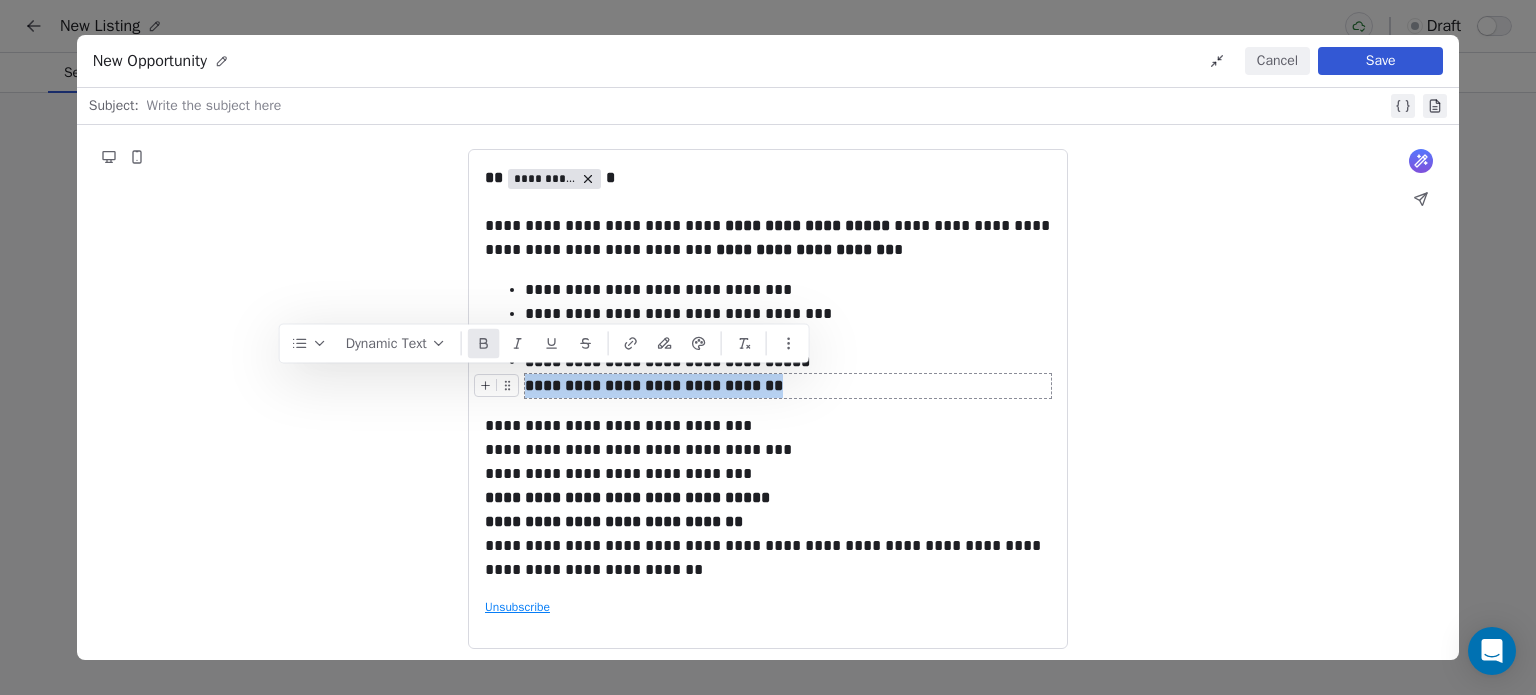 click on "**********" at bounding box center (788, 386) 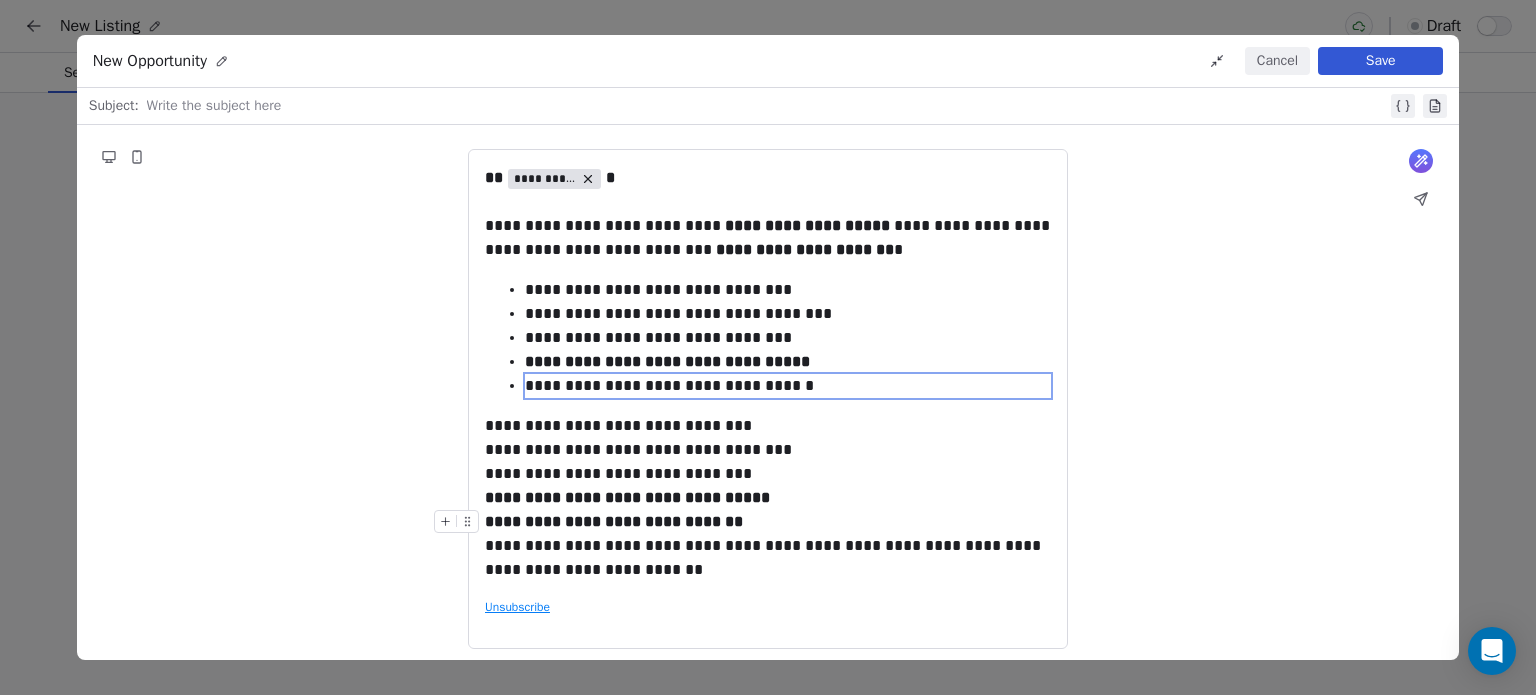 click on "**********" at bounding box center [768, 522] 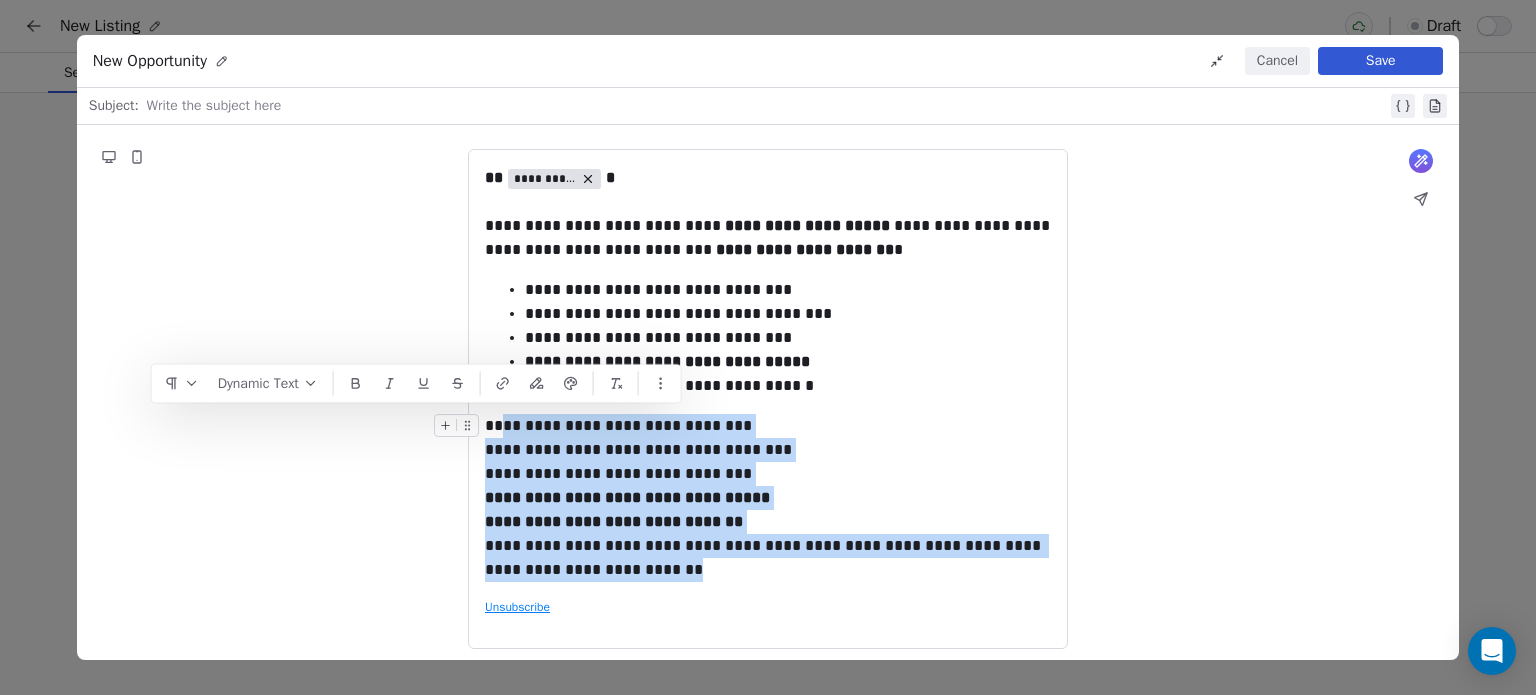 drag, startPoint x: 687, startPoint y: 568, endPoint x: 501, endPoint y: 419, distance: 238.32121 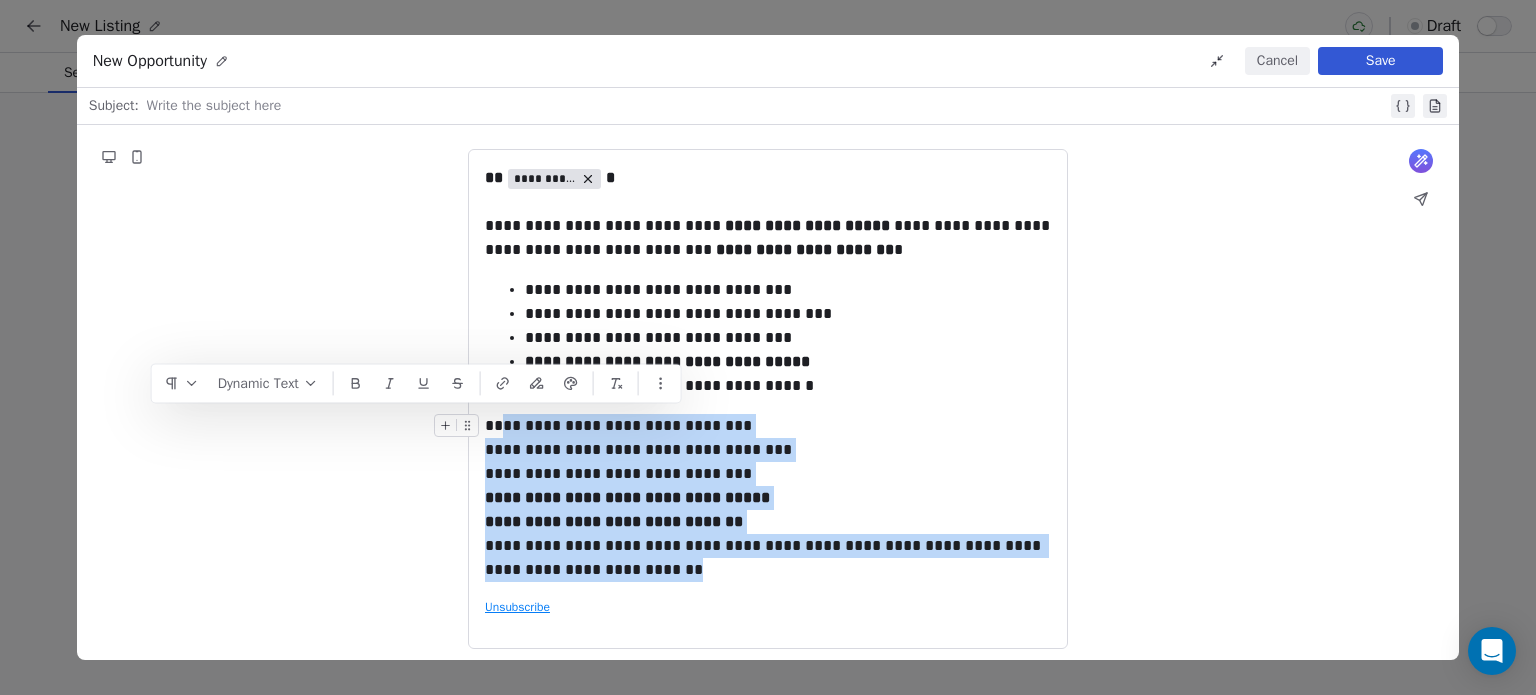 click on "**********" at bounding box center [768, 374] 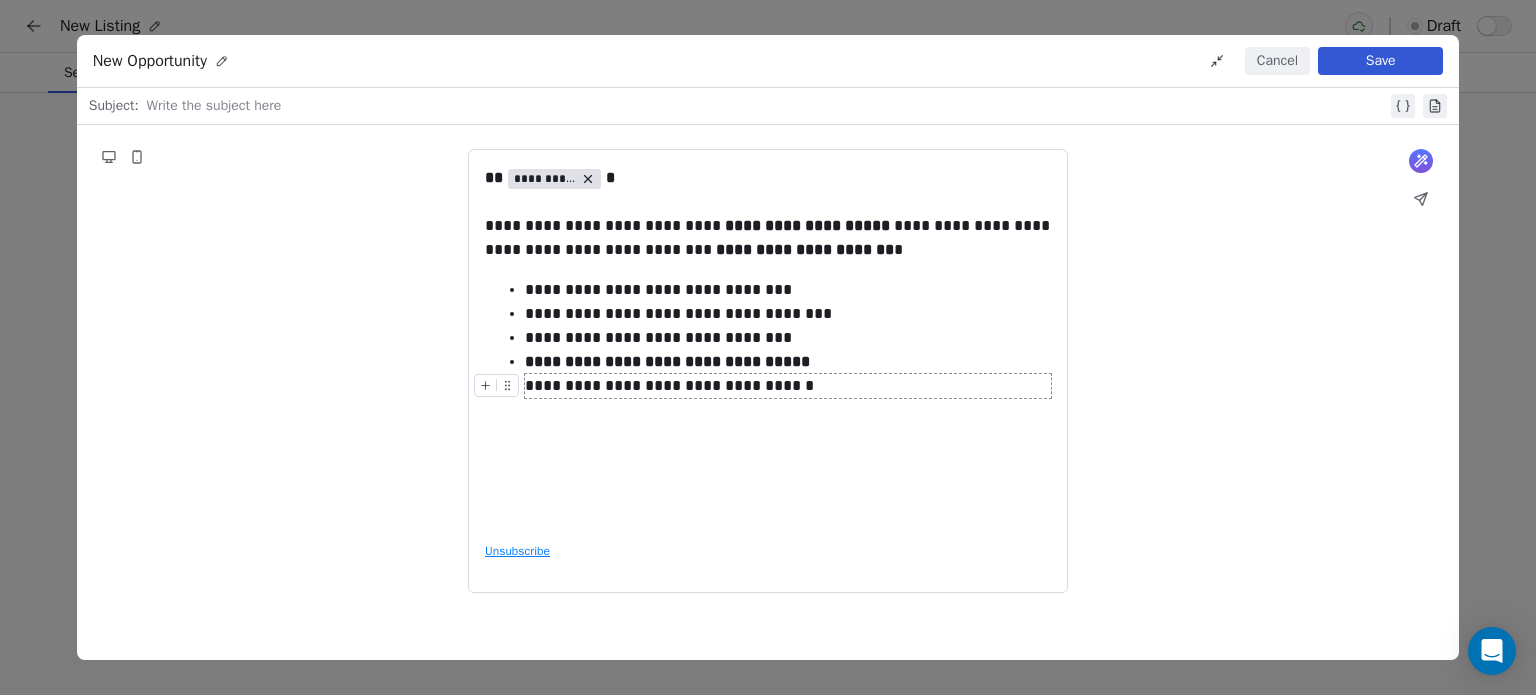 click on "**********" at bounding box center [788, 386] 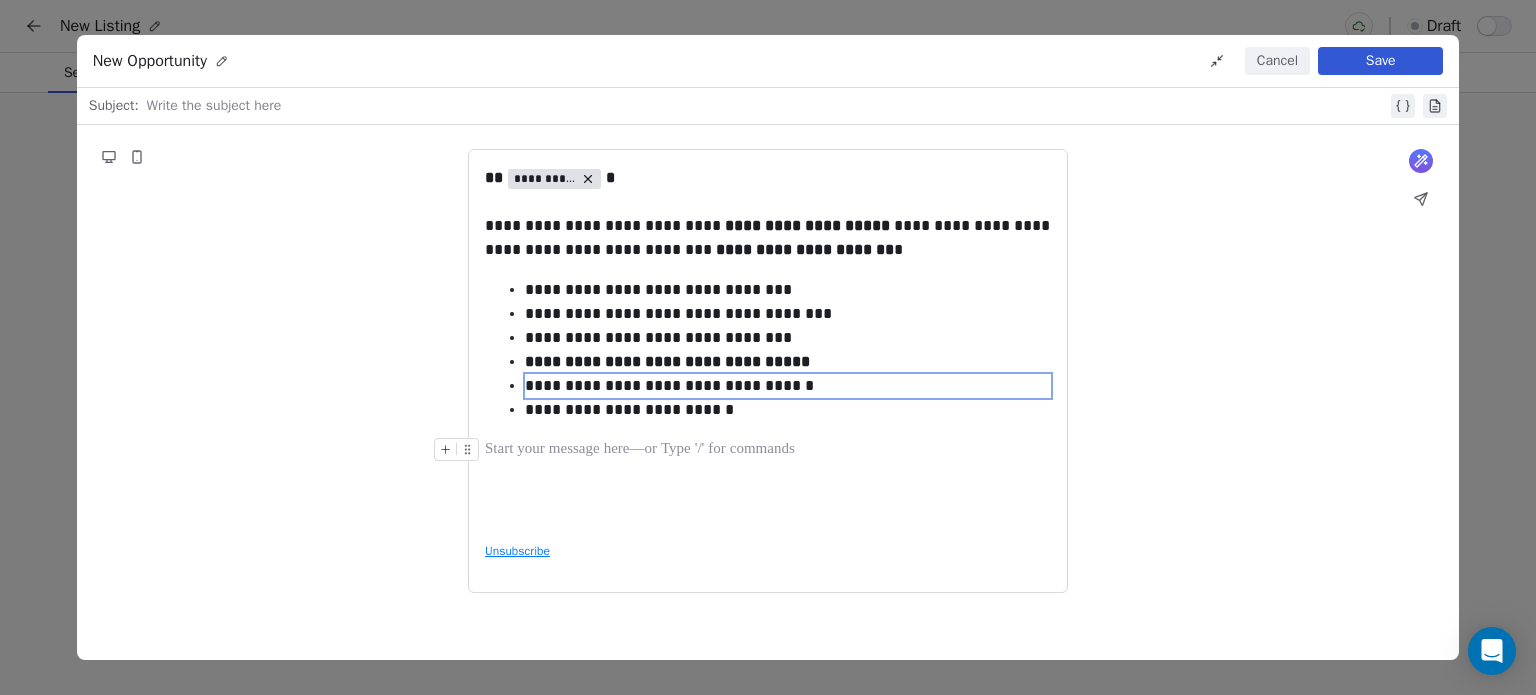 click on "**********" at bounding box center [768, 346] 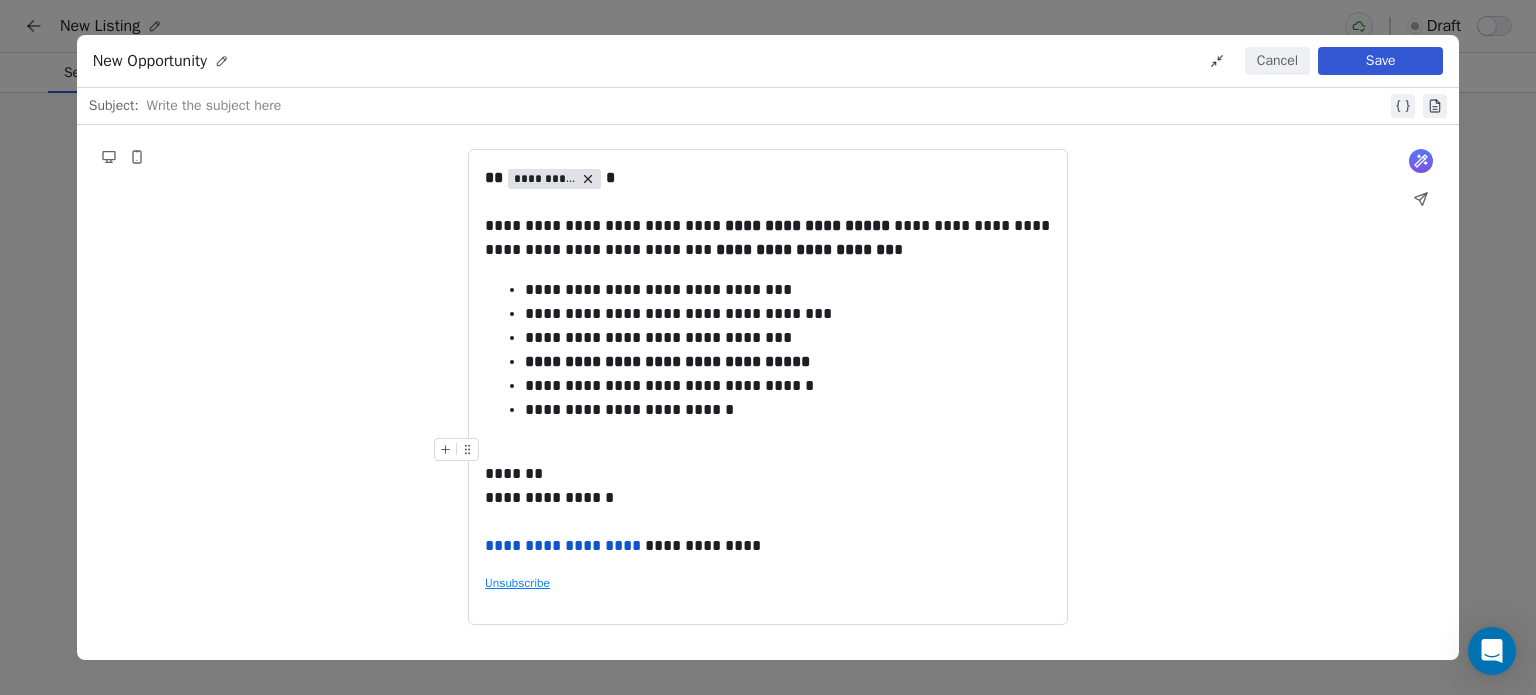 click on "**********" at bounding box center [768, 498] 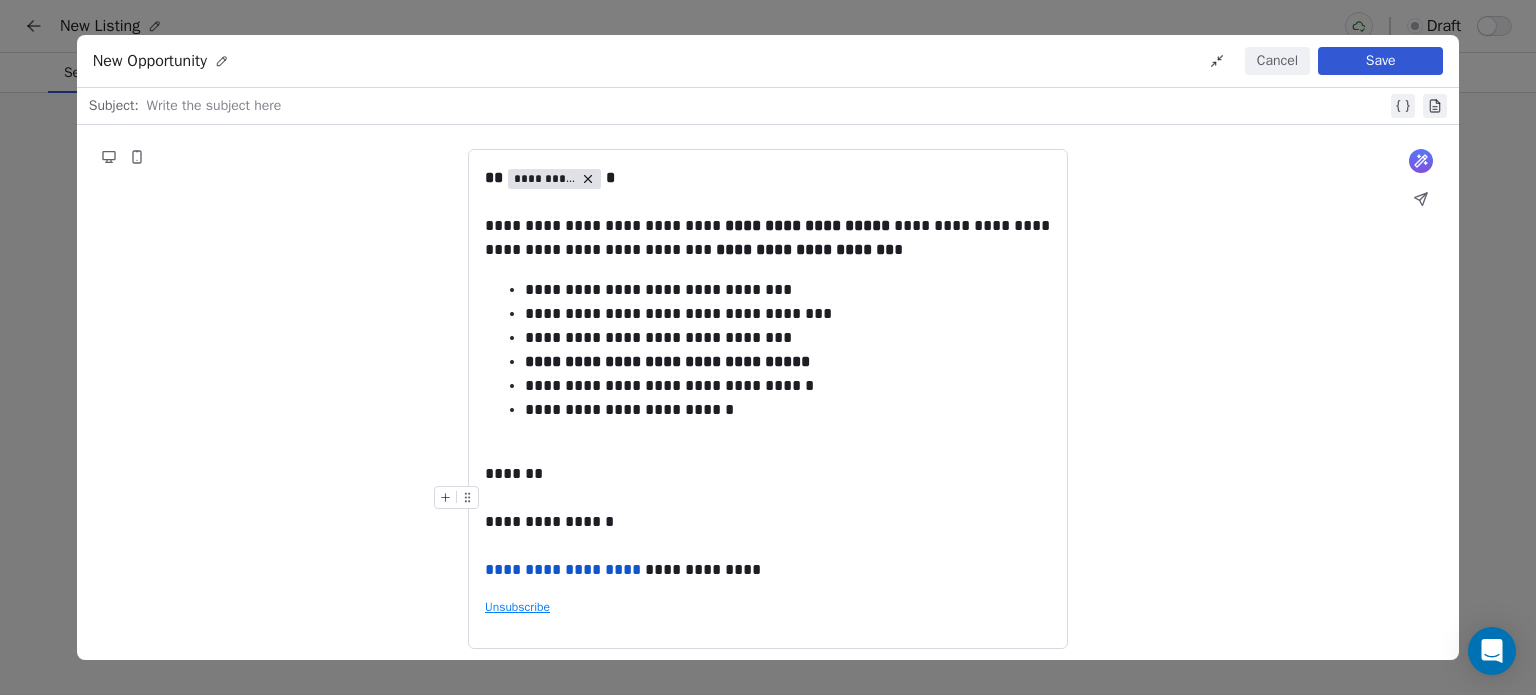 click on "**********" at bounding box center [768, 534] 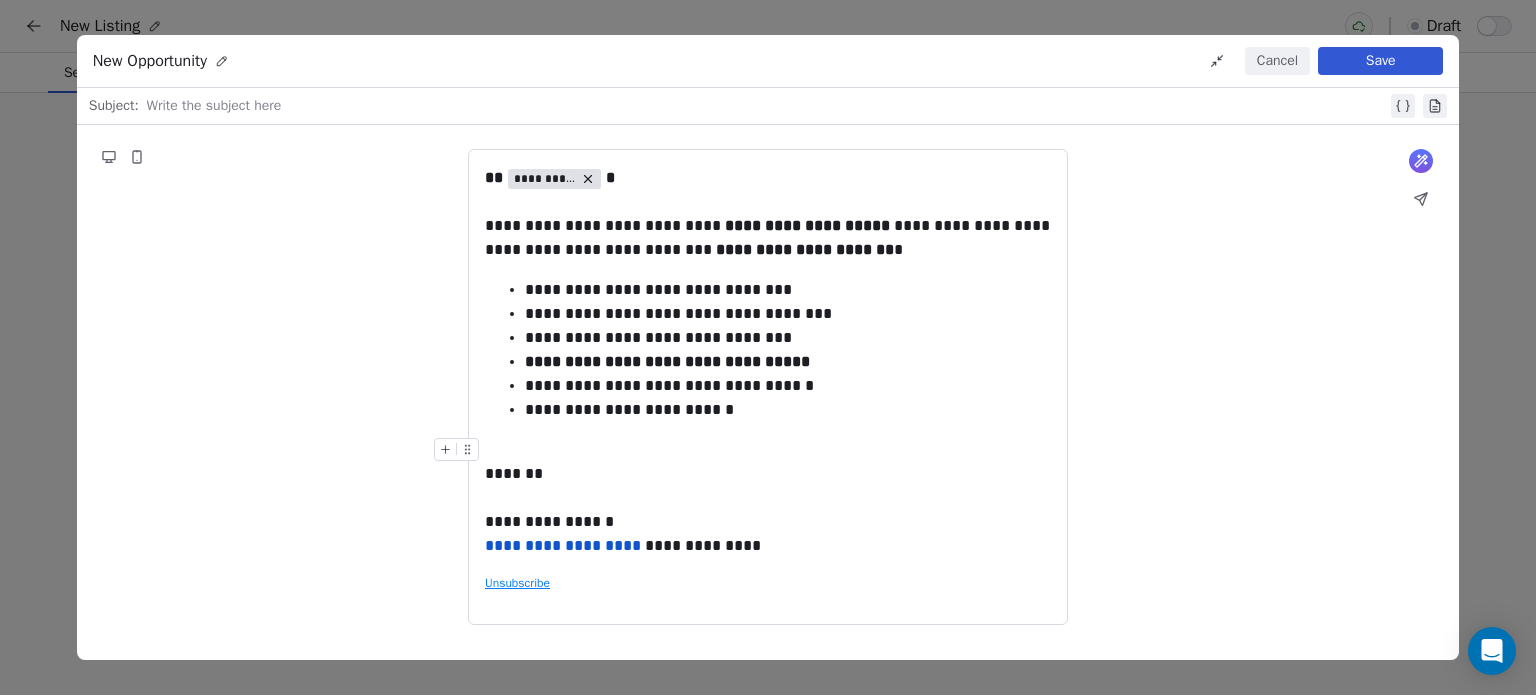 click on "*******" at bounding box center (768, 462) 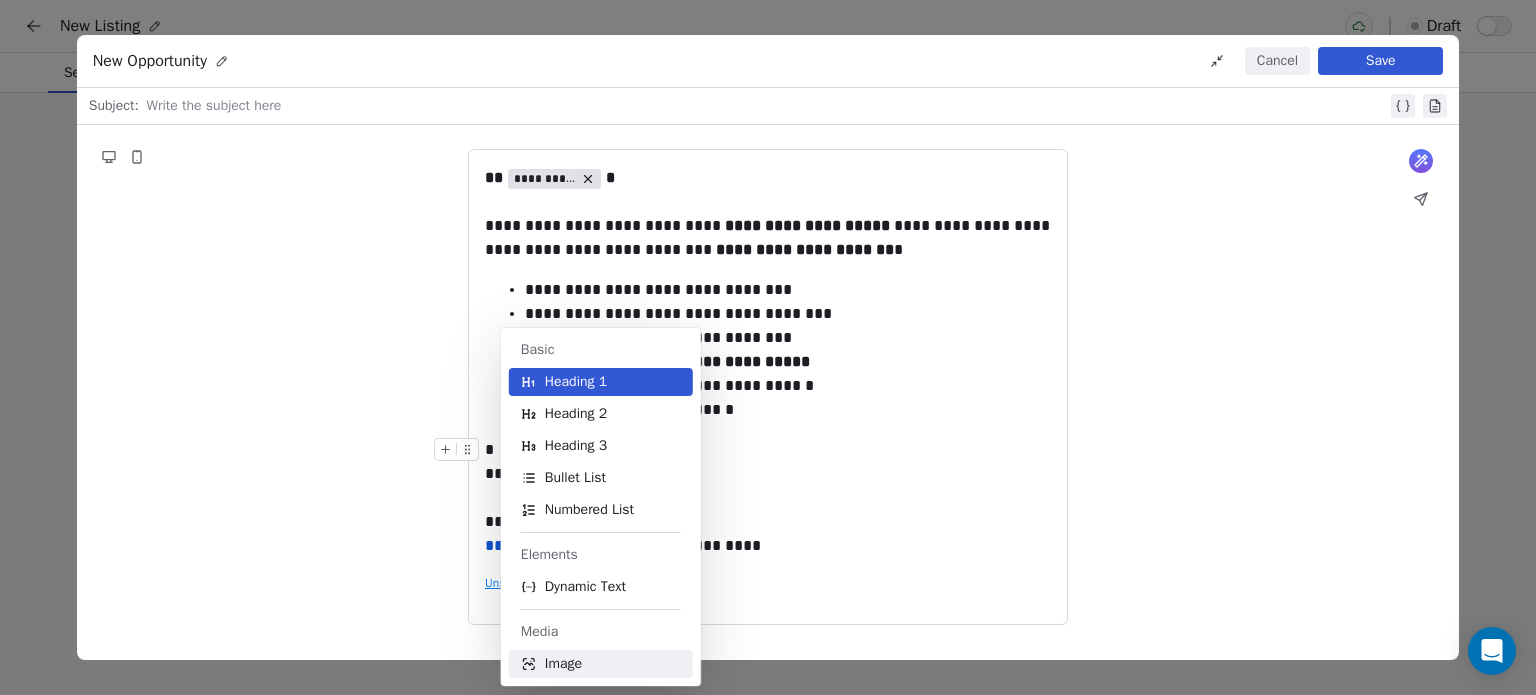 click on "Image" at bounding box center [563, 664] 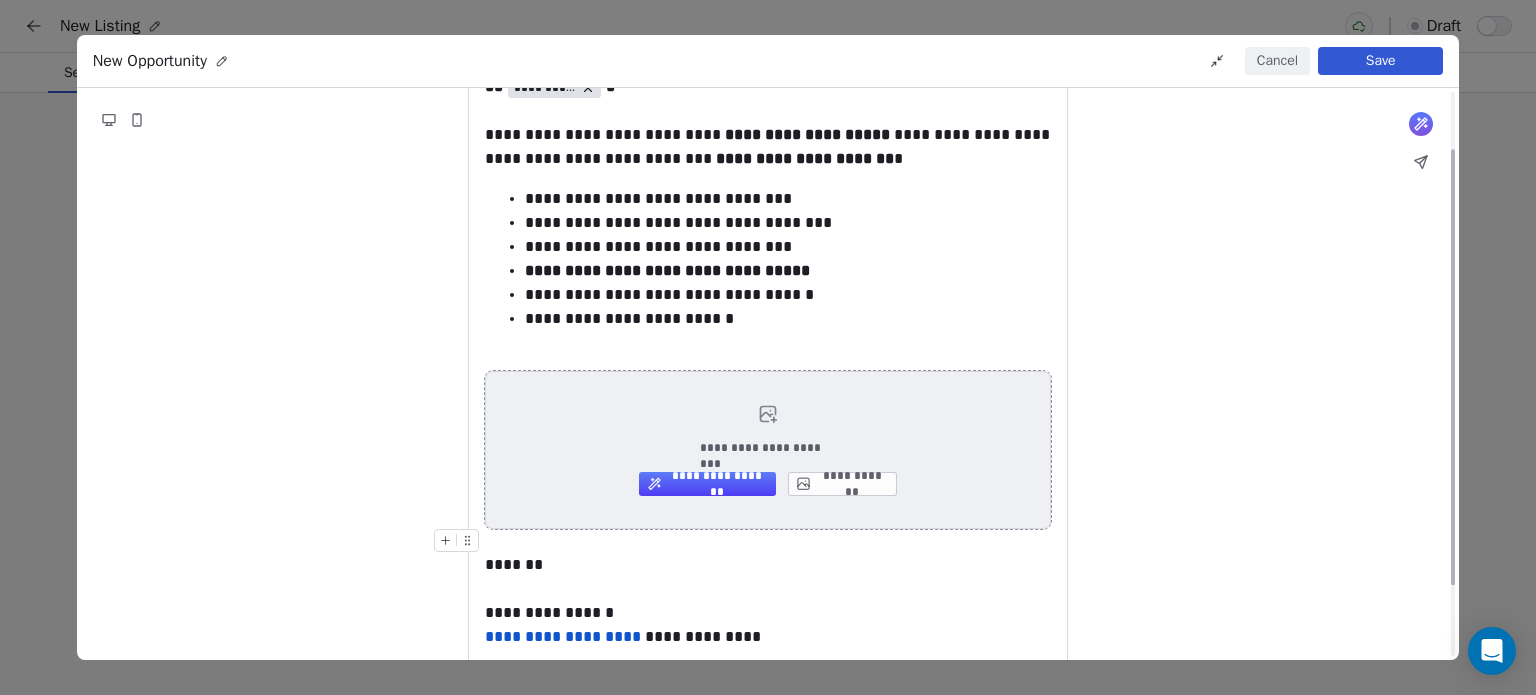 scroll, scrollTop: 107, scrollLeft: 0, axis: vertical 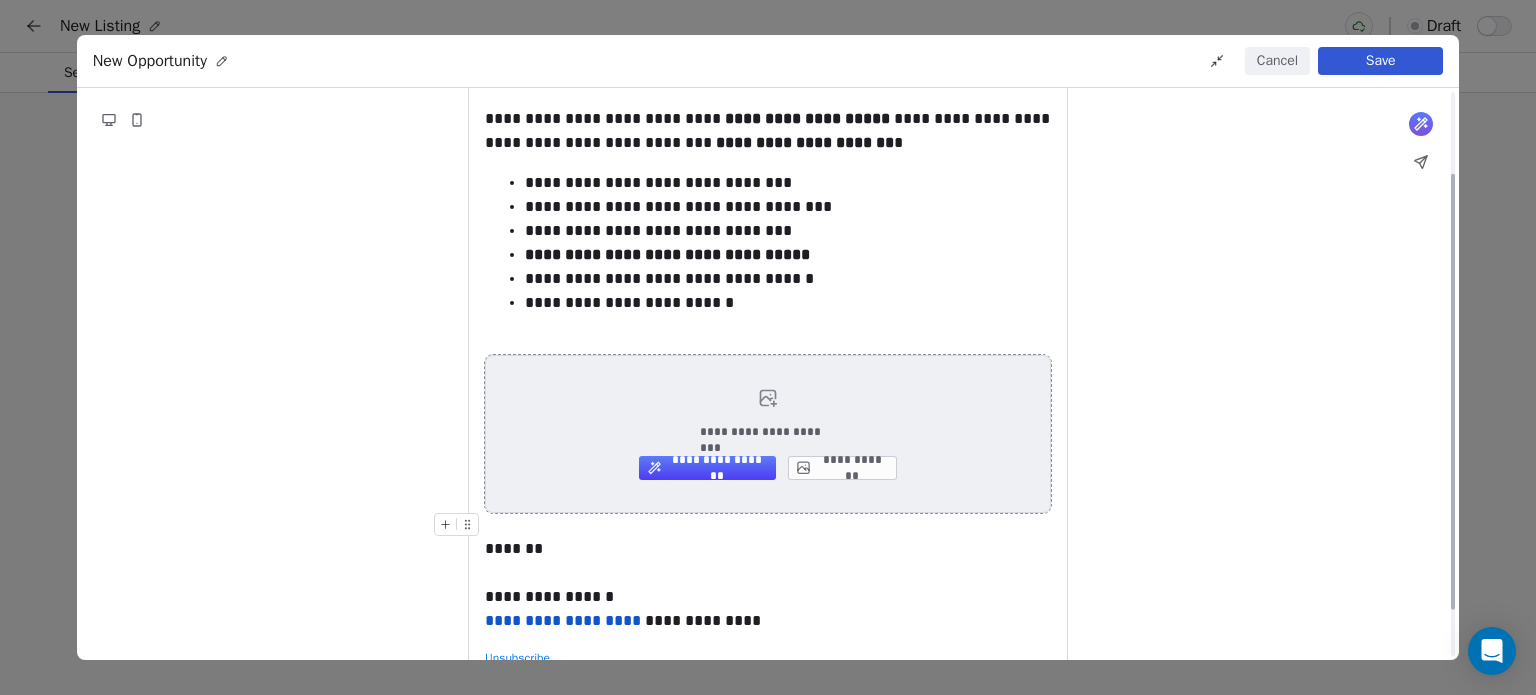 click on "**********" at bounding box center [842, 468] 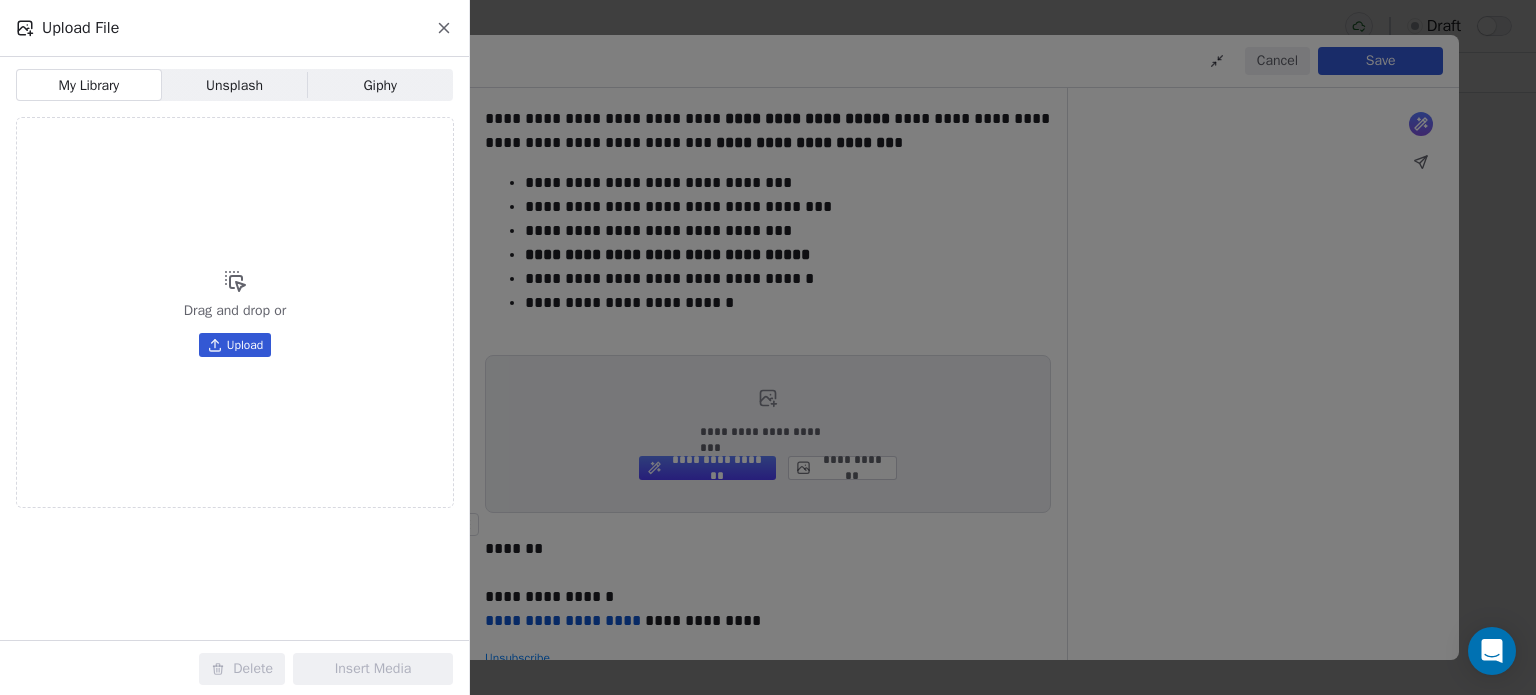 click on "Upload" at bounding box center [235, 345] 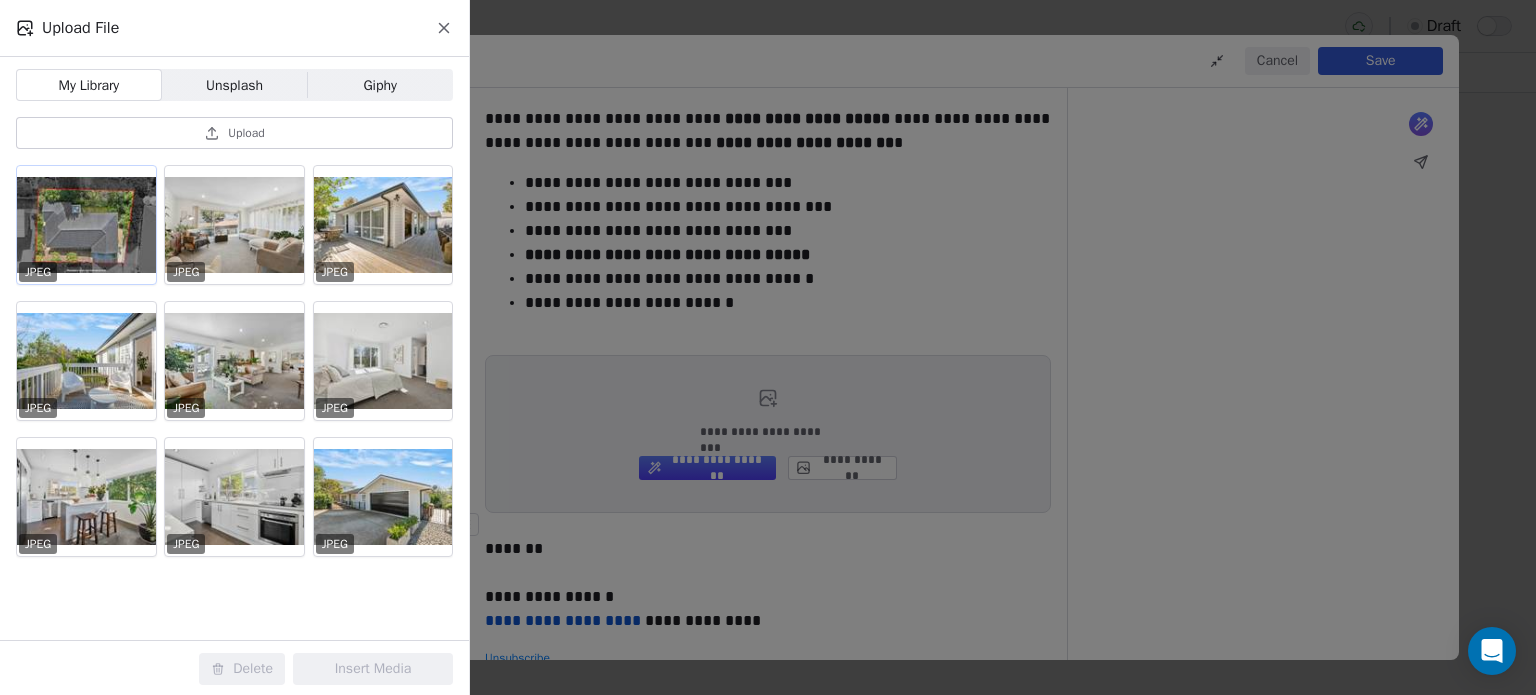 click at bounding box center [86, 225] 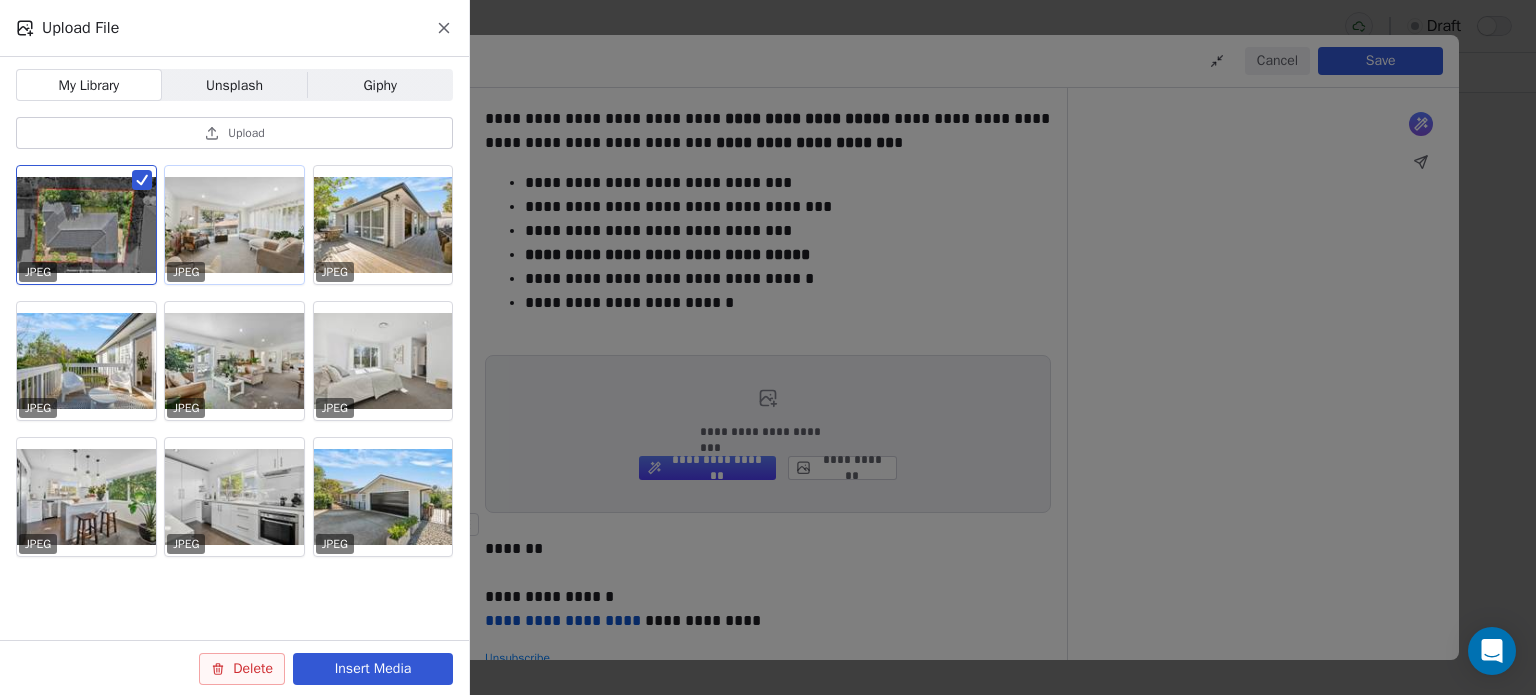 click at bounding box center [234, 225] 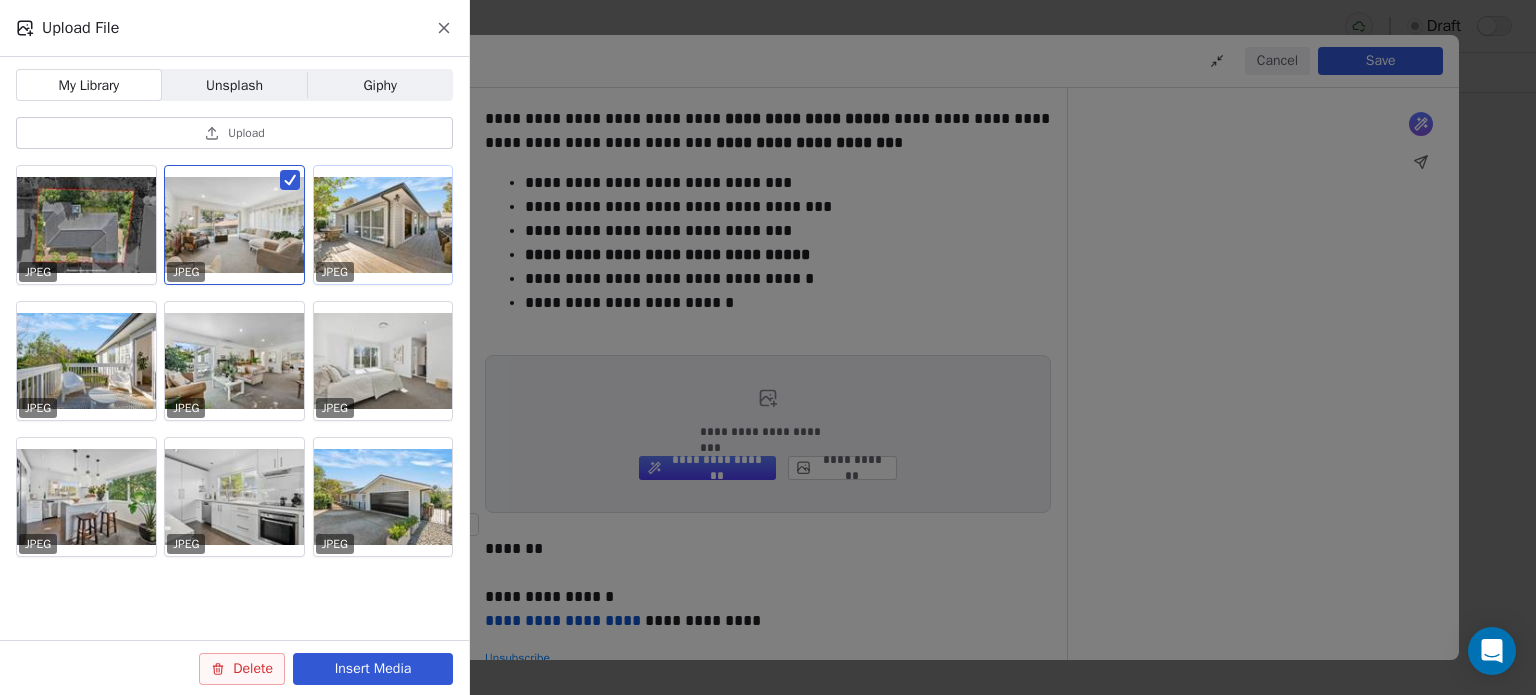 click at bounding box center [383, 225] 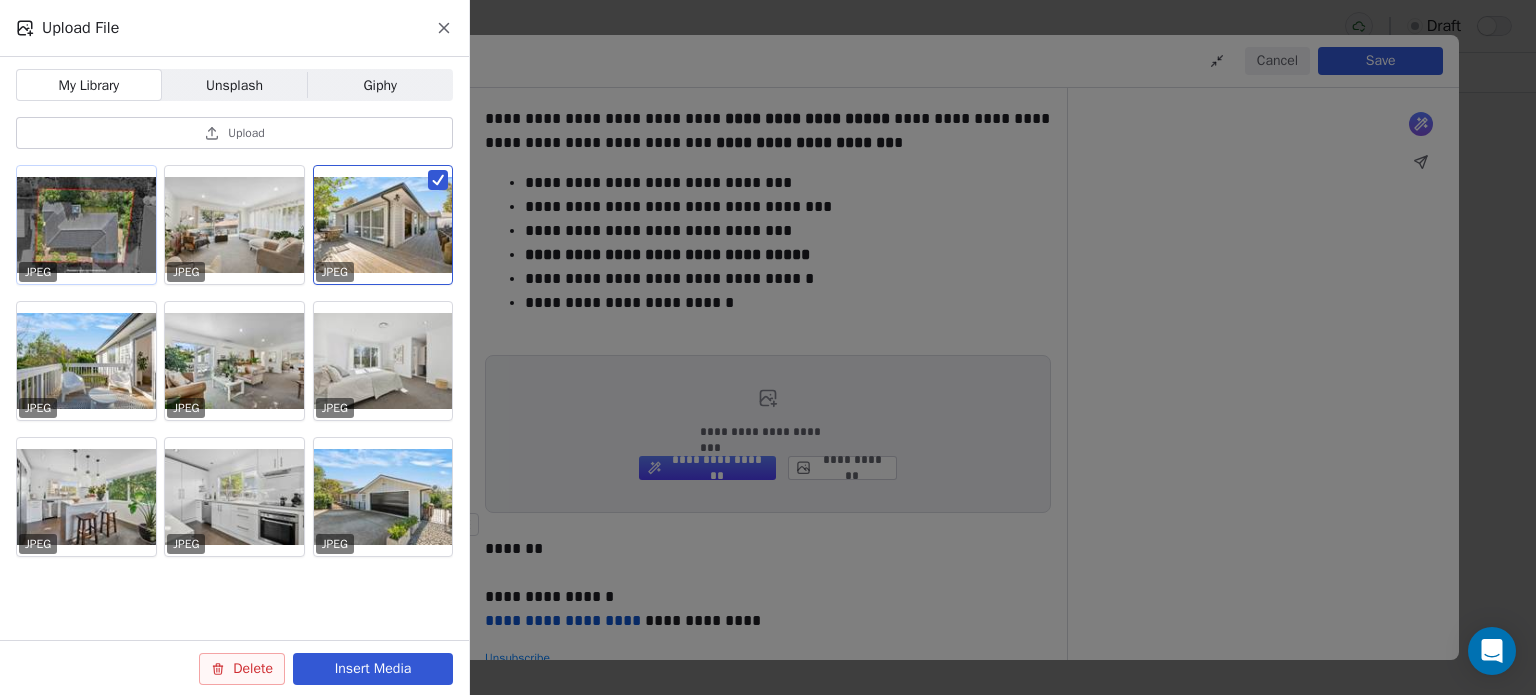 click at bounding box center (86, 225) 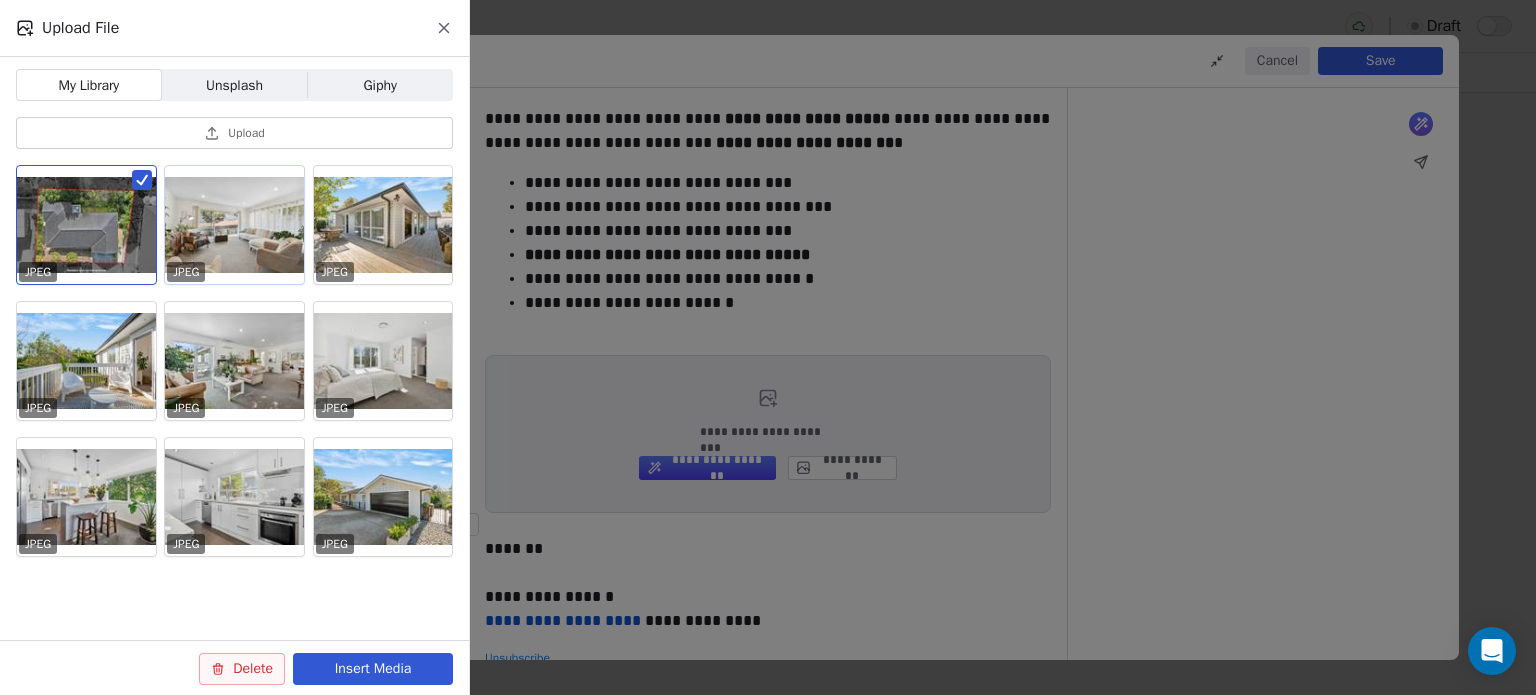 click at bounding box center [234, 225] 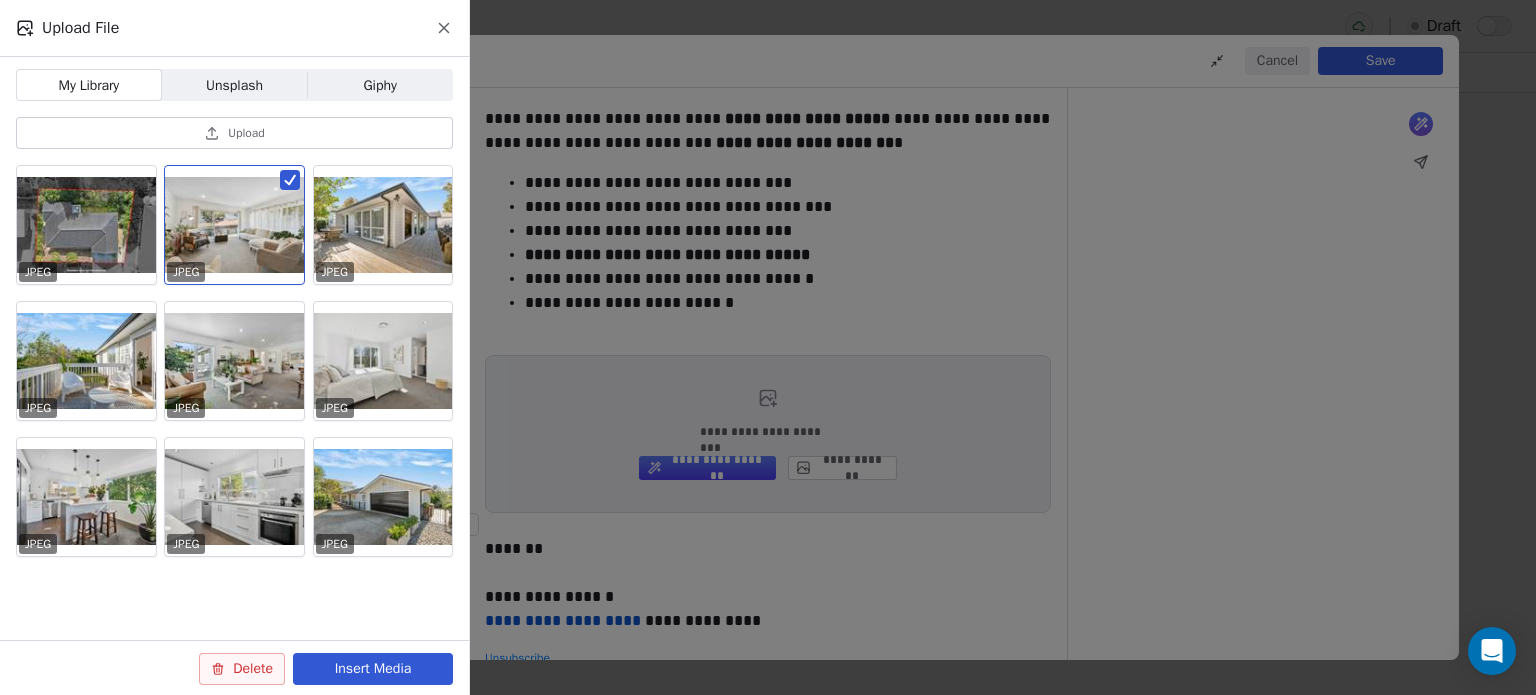 click on "JPEG JPEG JPEG JPEG JPEG JPEG JPEG JPEG JPEG" at bounding box center [234, 367] 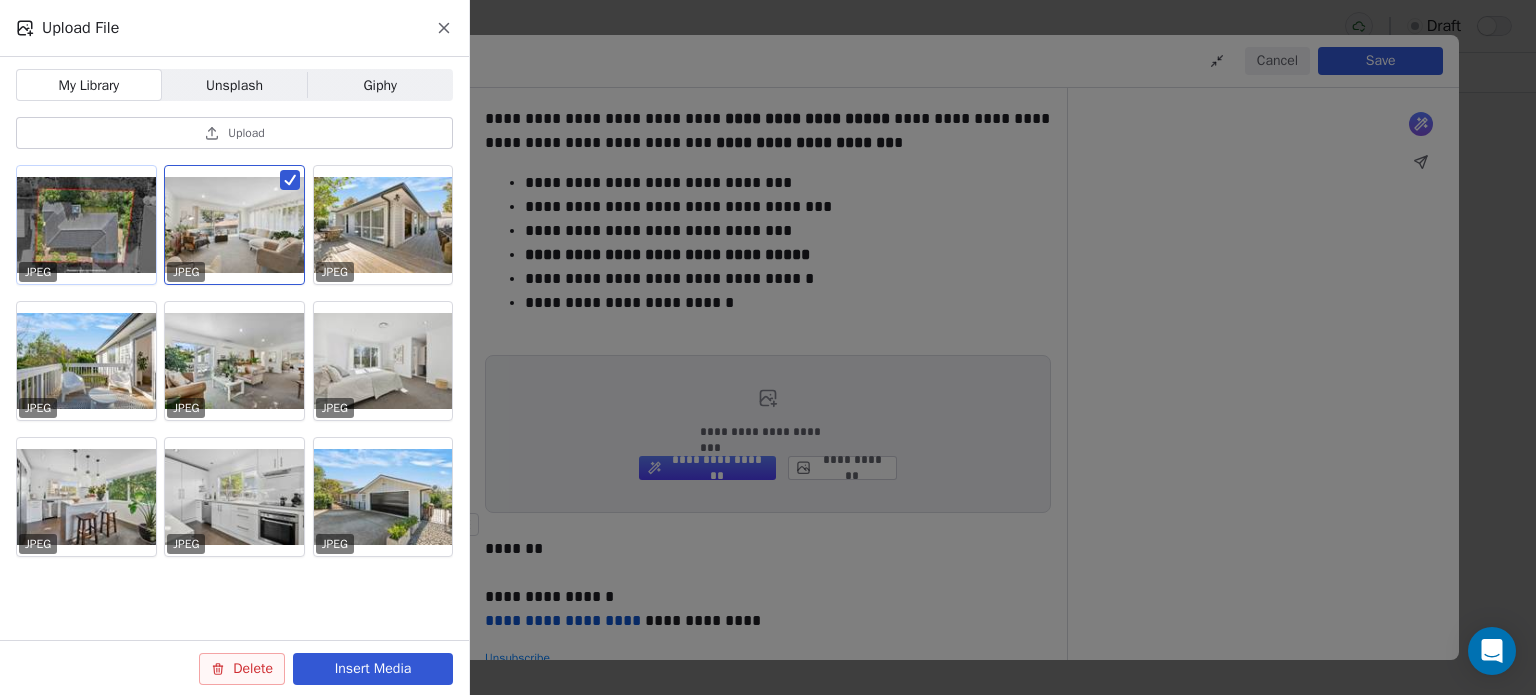 click at bounding box center [86, 225] 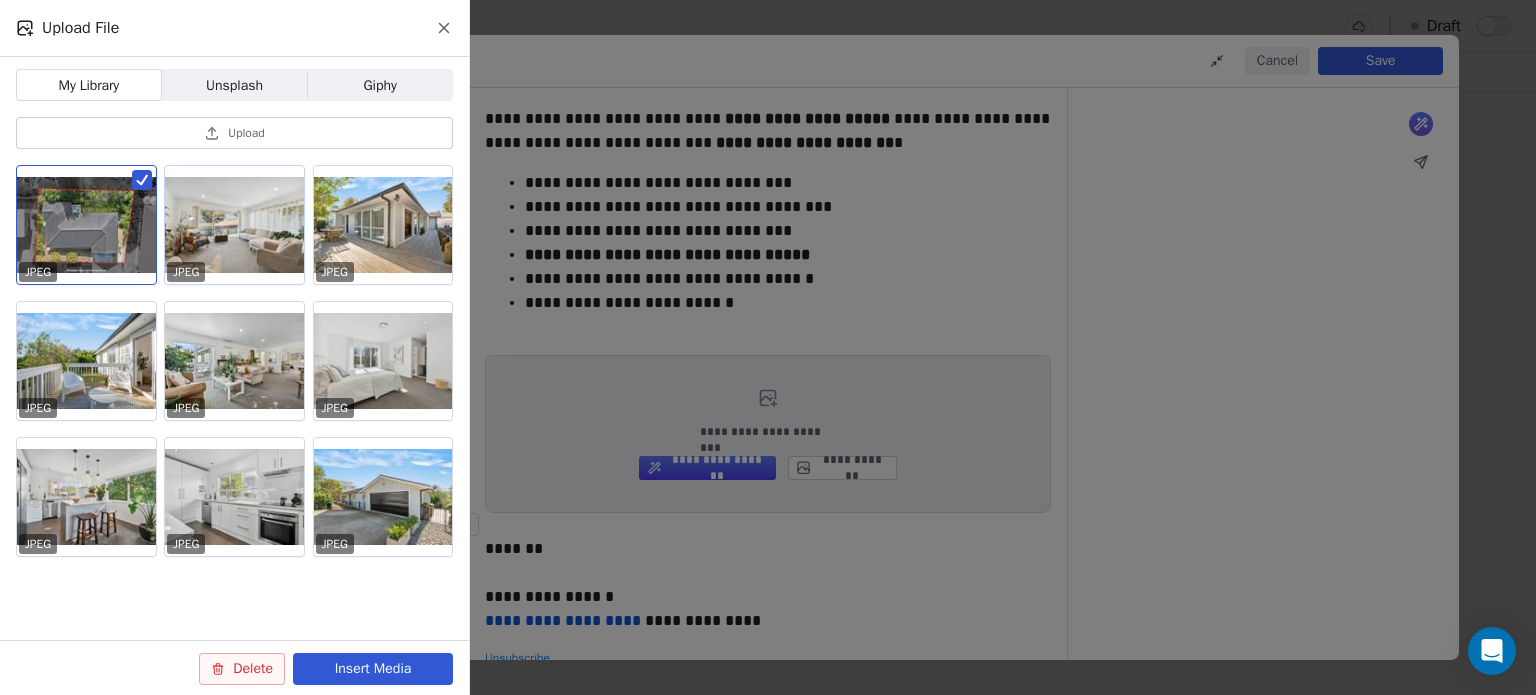 click at bounding box center (234, 225) 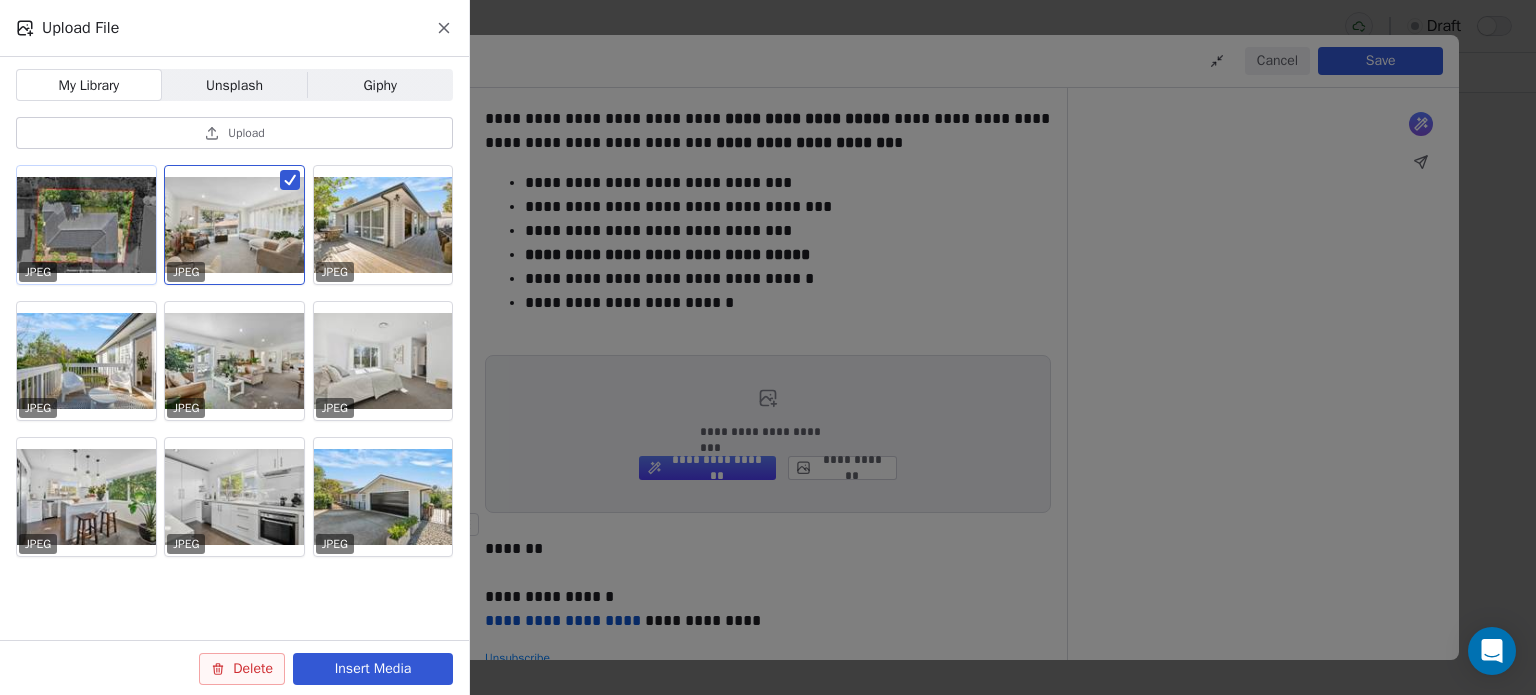 click at bounding box center (86, 225) 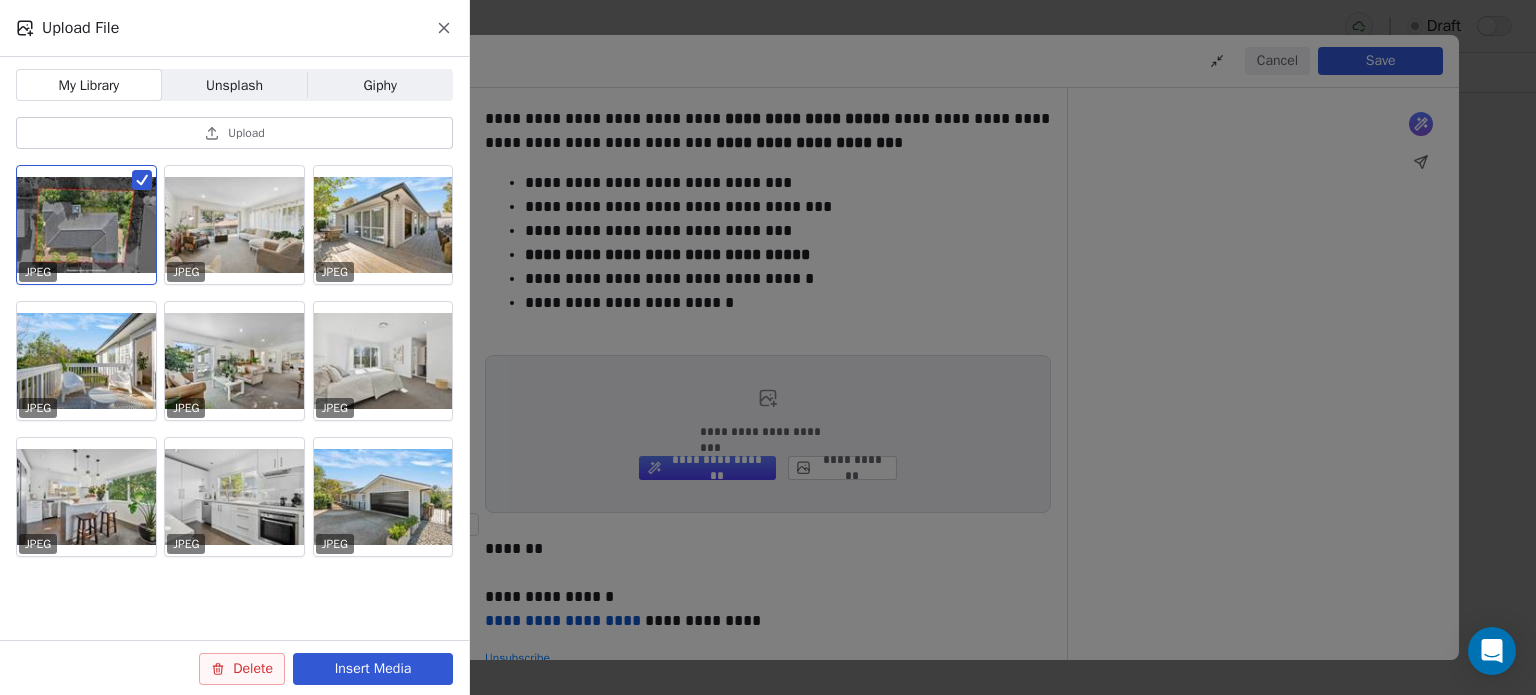 click on "Insert Media" at bounding box center [373, 669] 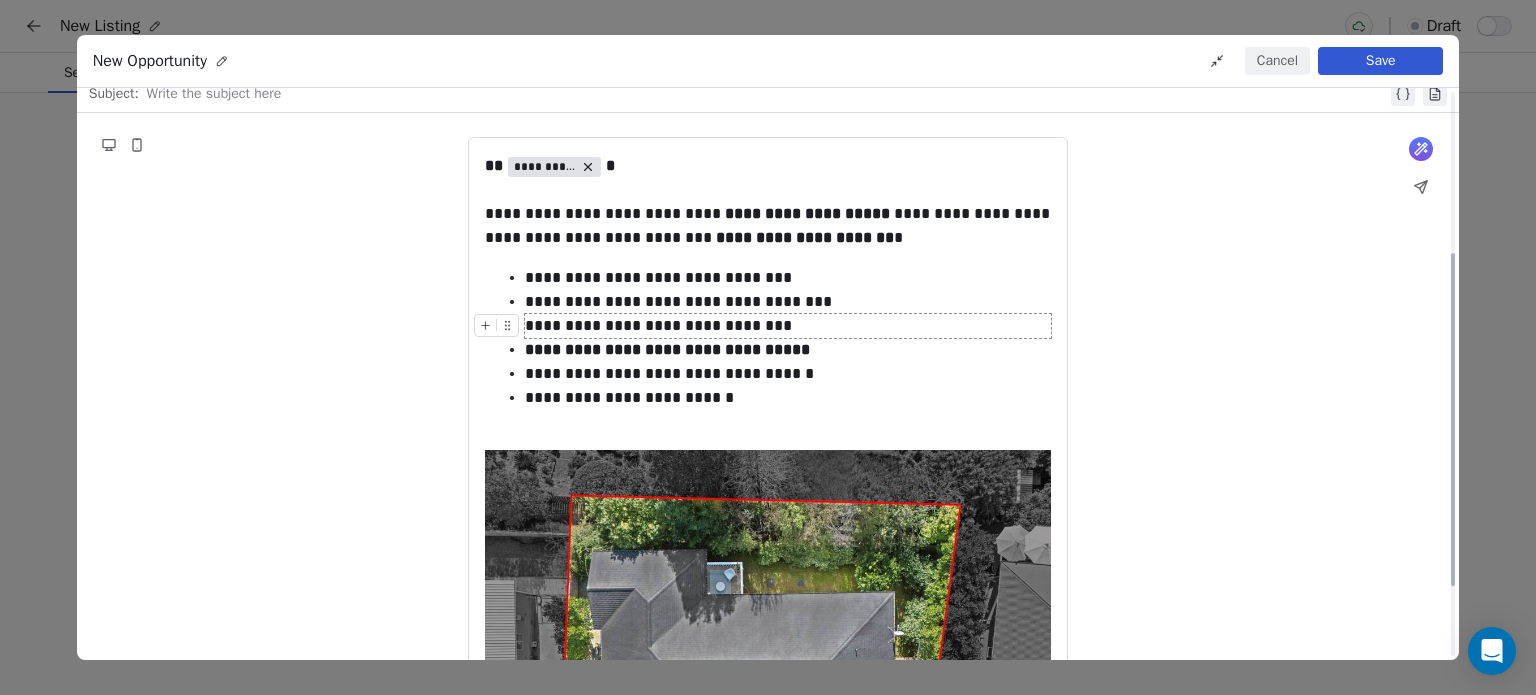 scroll, scrollTop: 399, scrollLeft: 0, axis: vertical 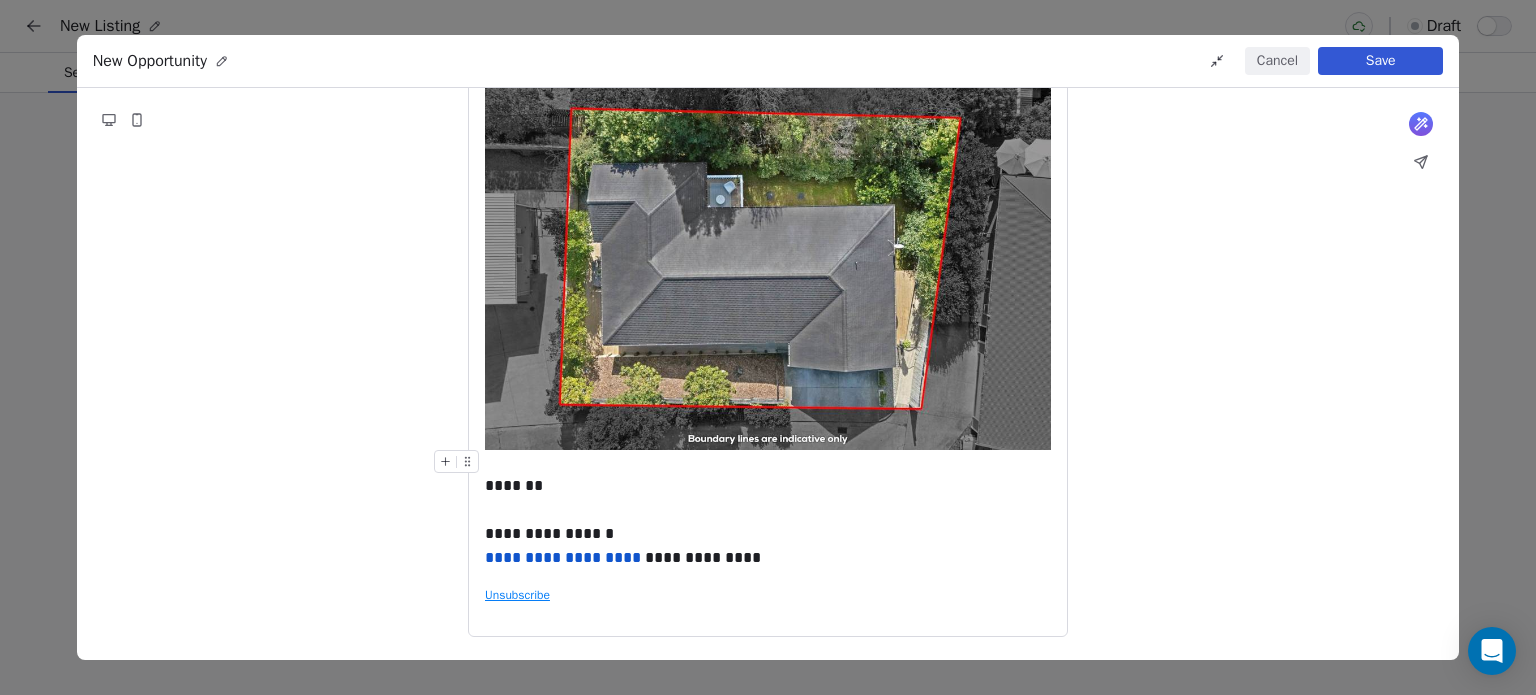 click on "*******" at bounding box center (768, 474) 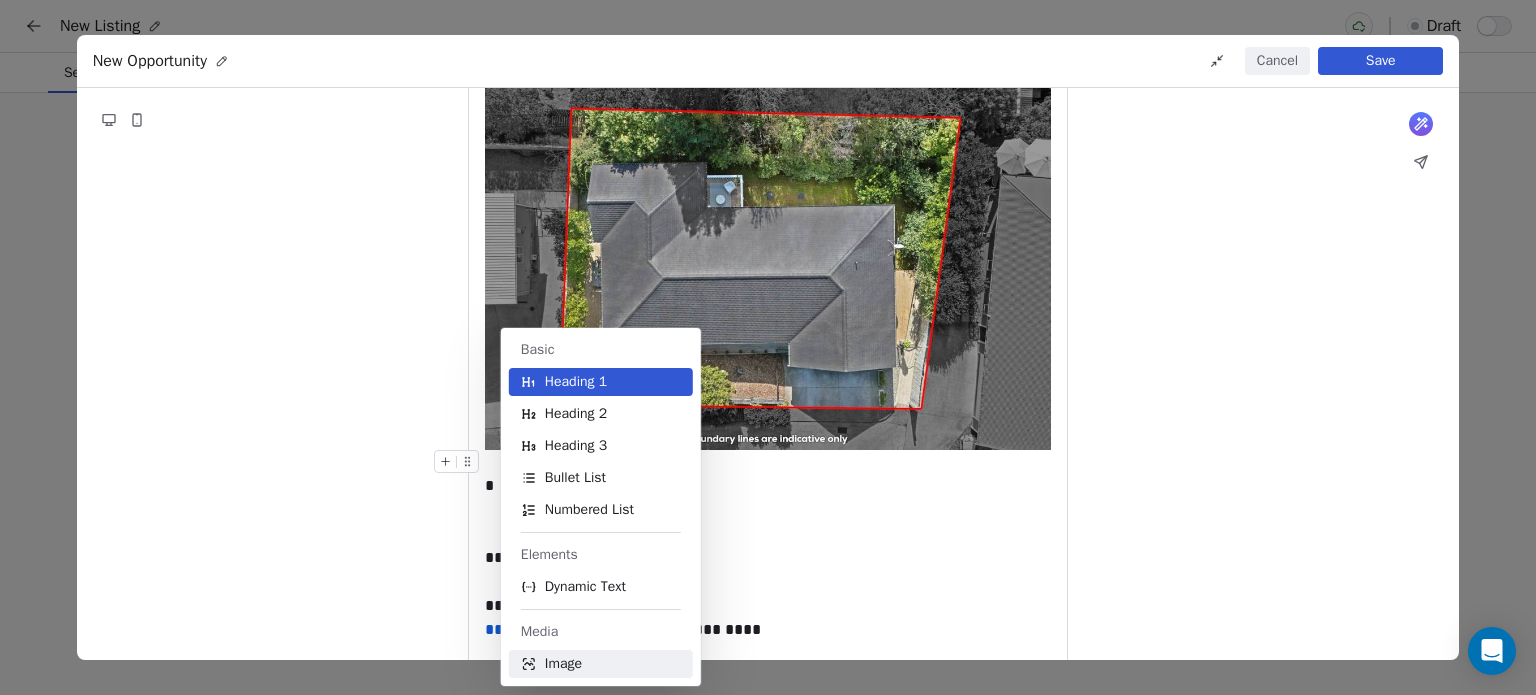 click on "Image" at bounding box center (563, 664) 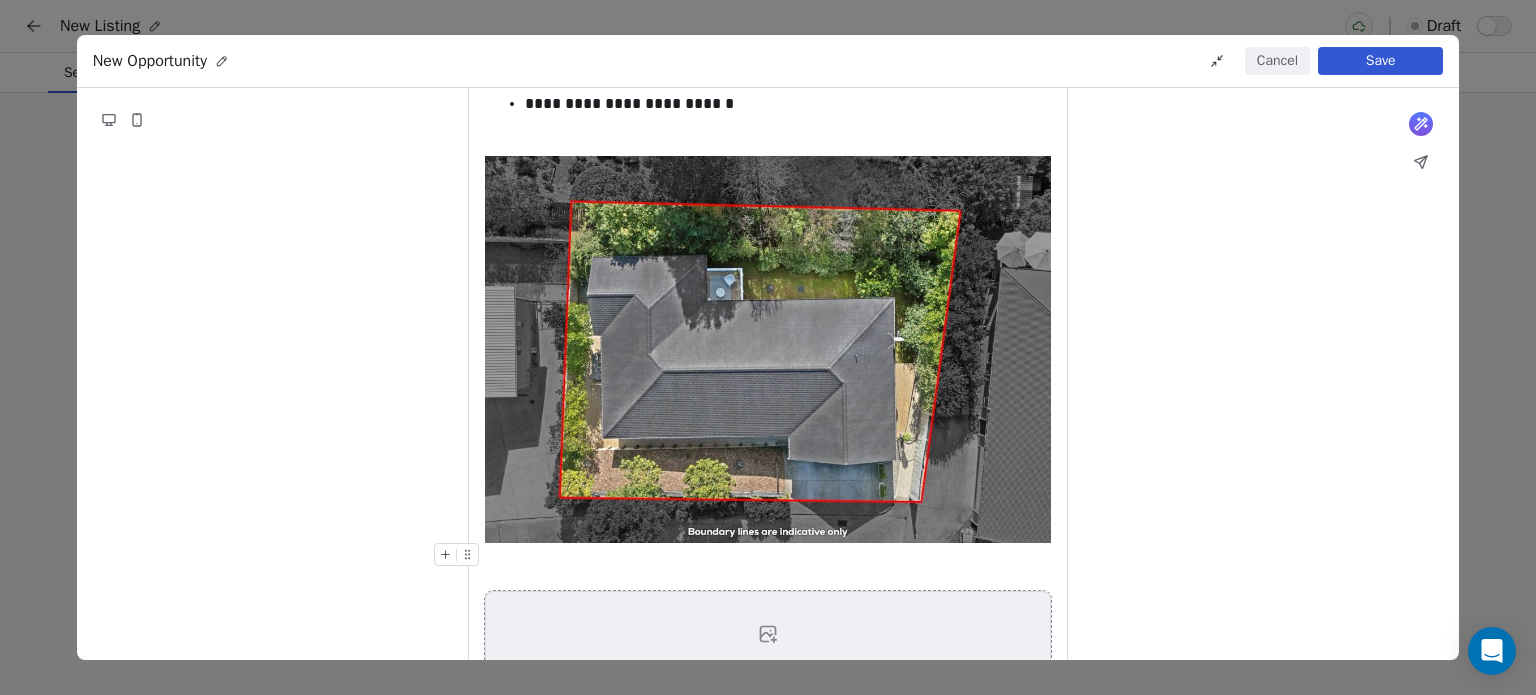 scroll, scrollTop: 526, scrollLeft: 0, axis: vertical 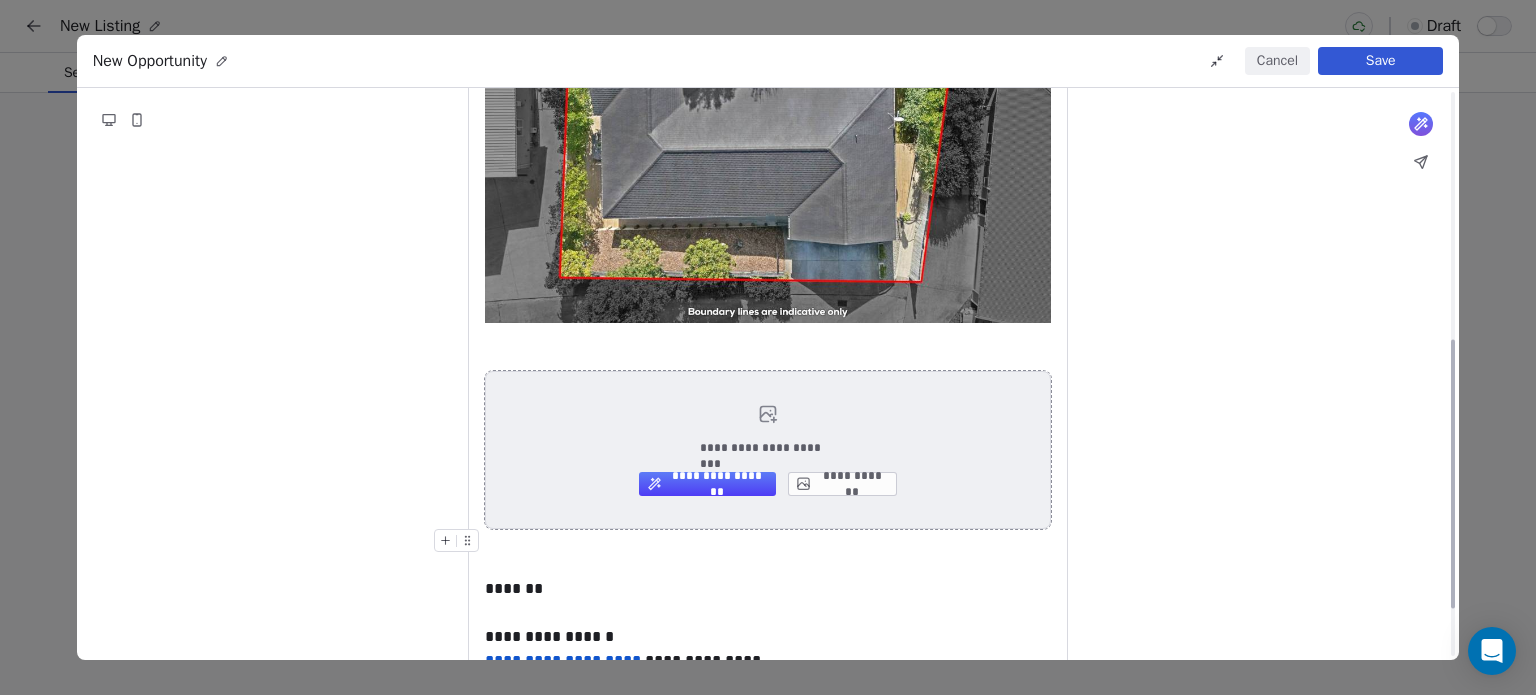 click on "**********" at bounding box center (842, 484) 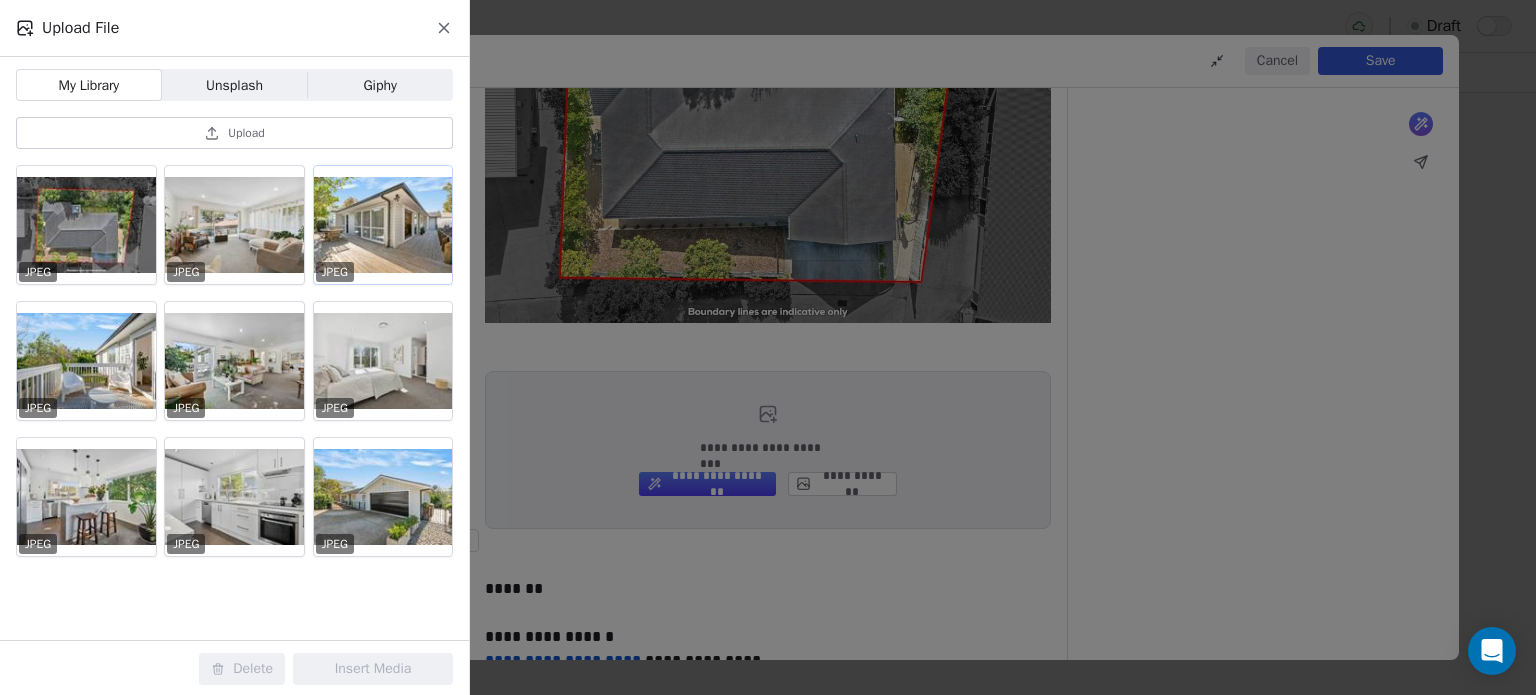 click at bounding box center [383, 225] 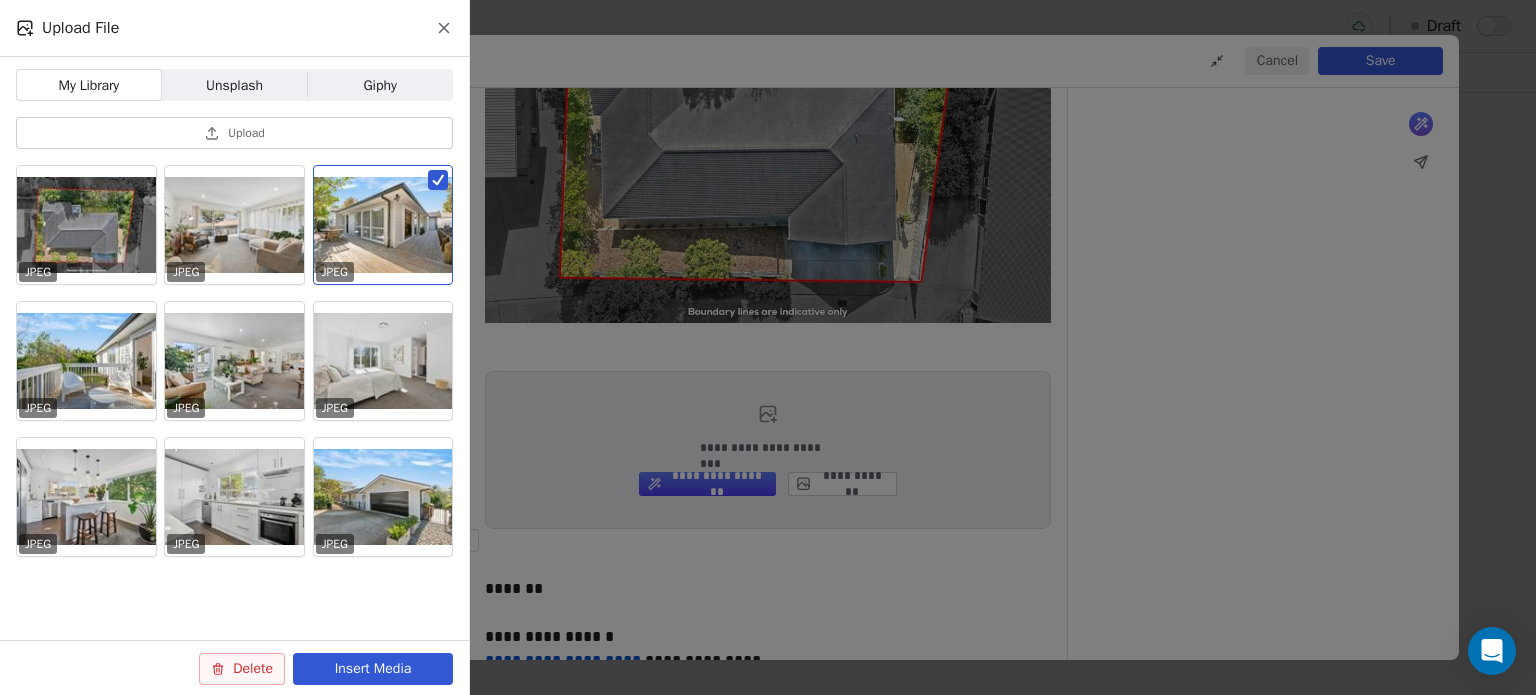 click on "Delete Insert Media" at bounding box center (326, 669) 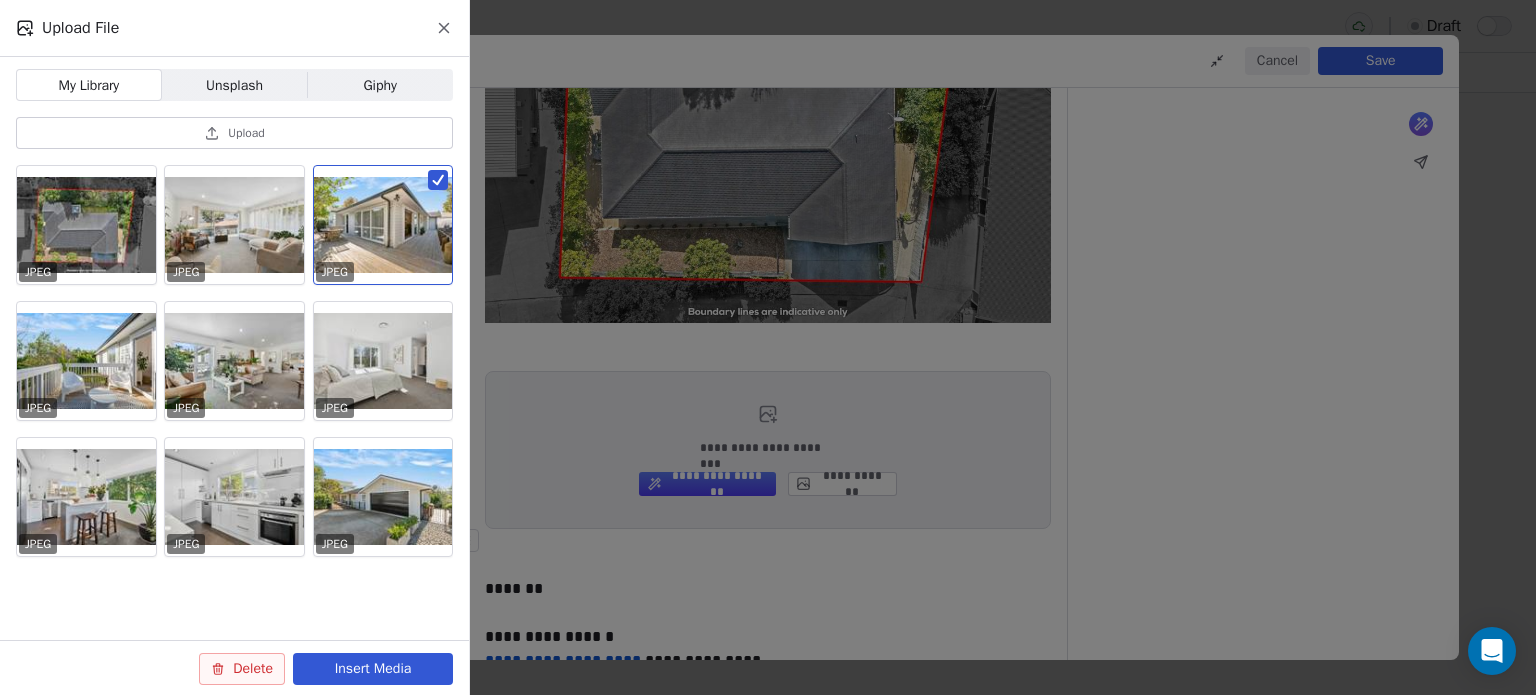 click on "Insert Media" at bounding box center (373, 669) 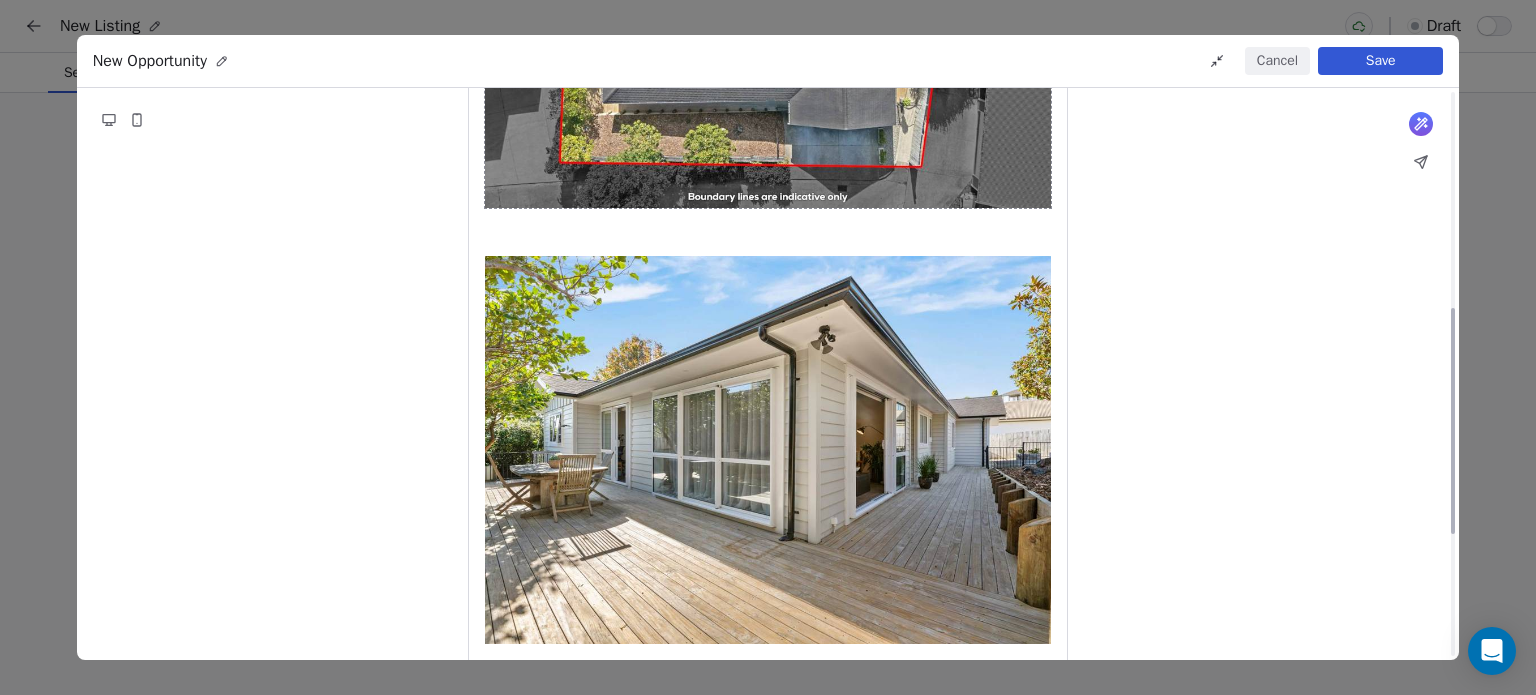 scroll, scrollTop: 858, scrollLeft: 0, axis: vertical 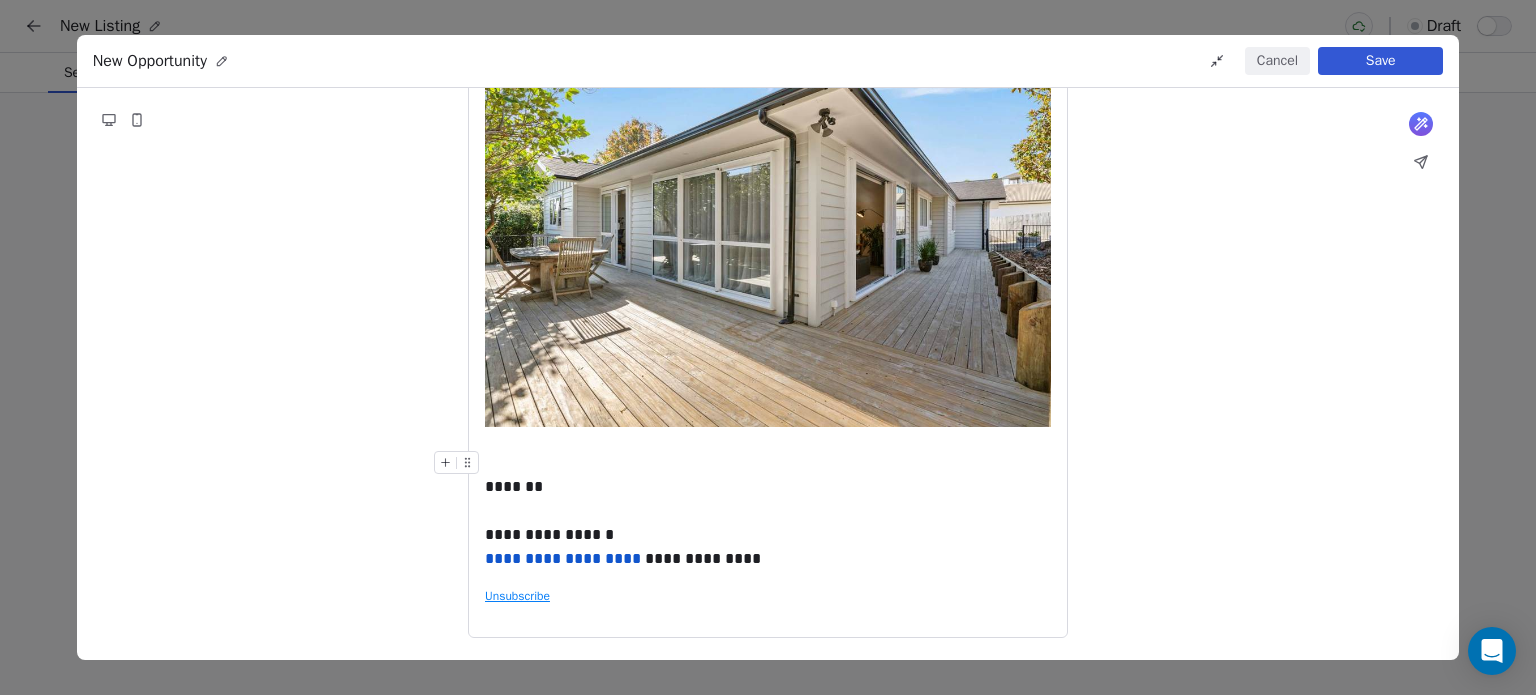 click at bounding box center (768, 463) 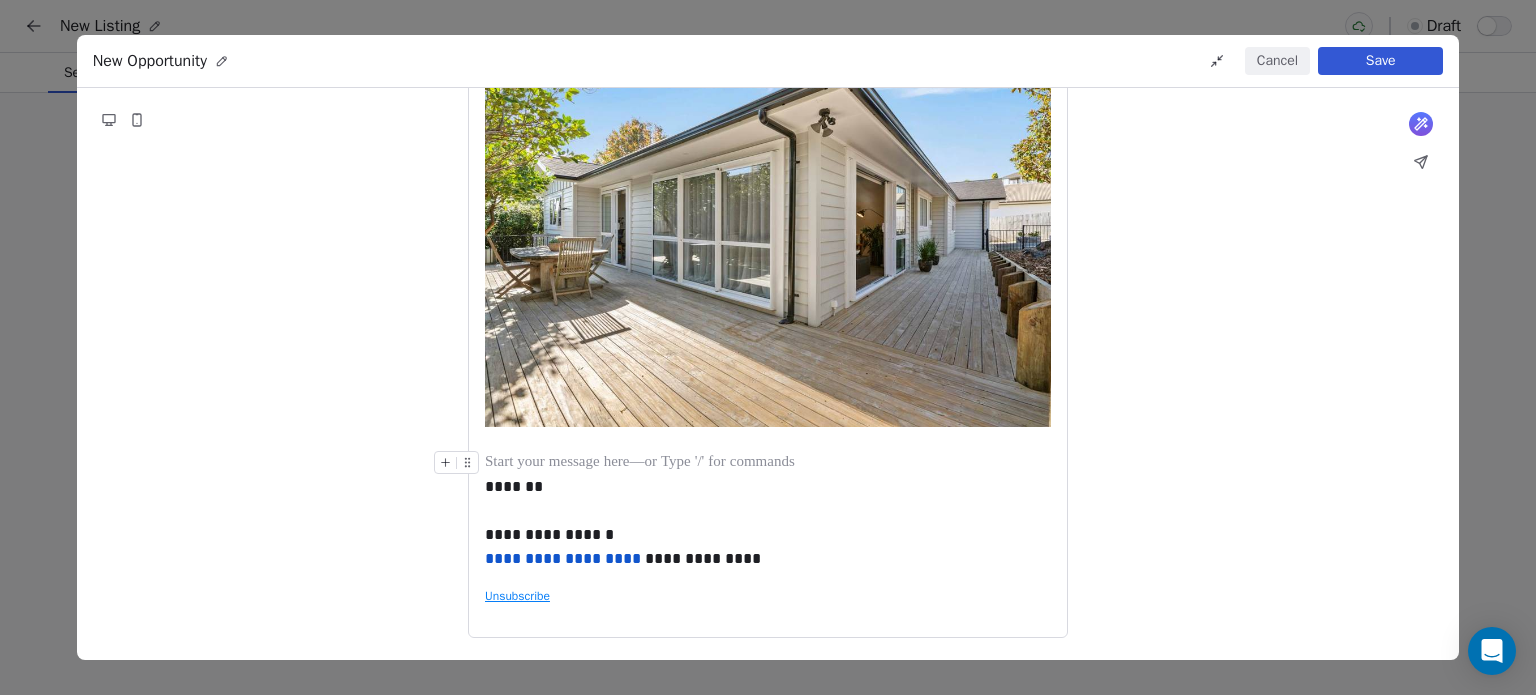 click at bounding box center (768, 463) 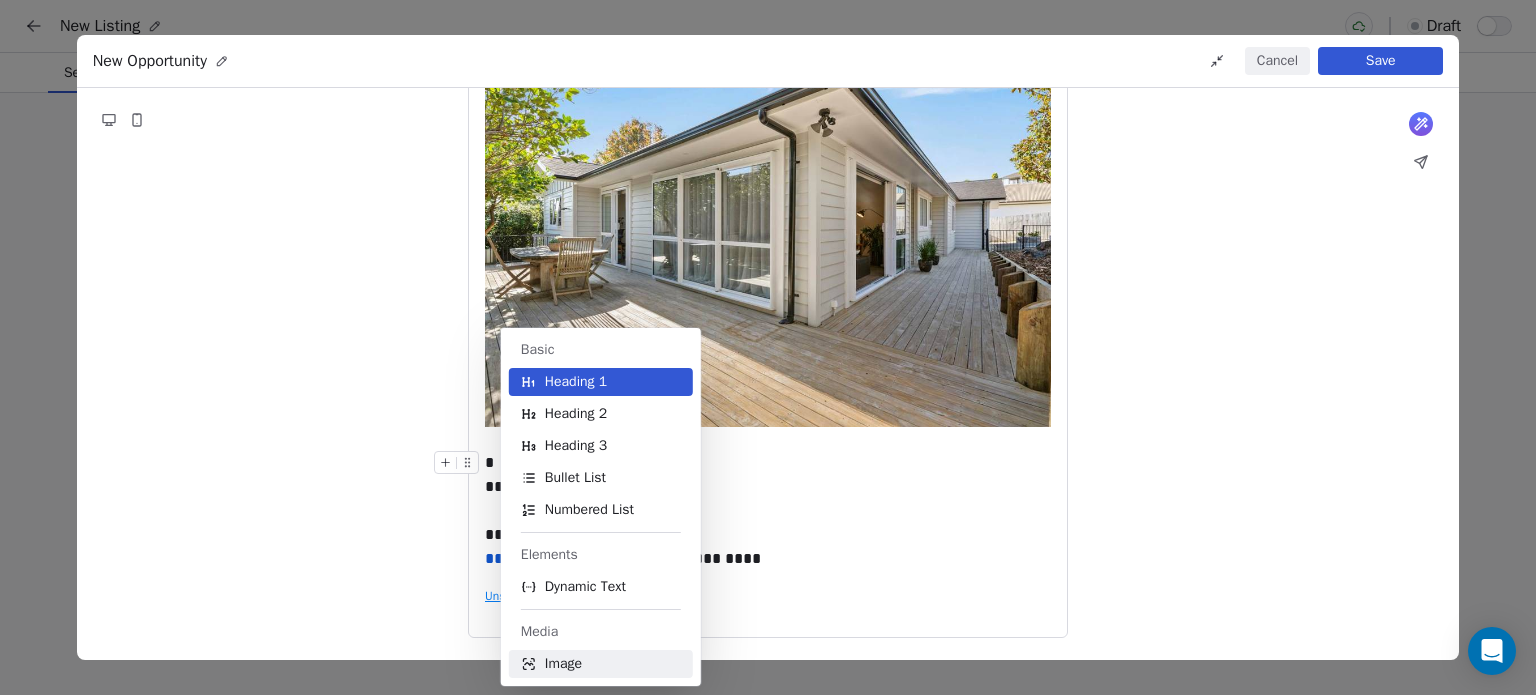 click on "Image" at bounding box center (563, 664) 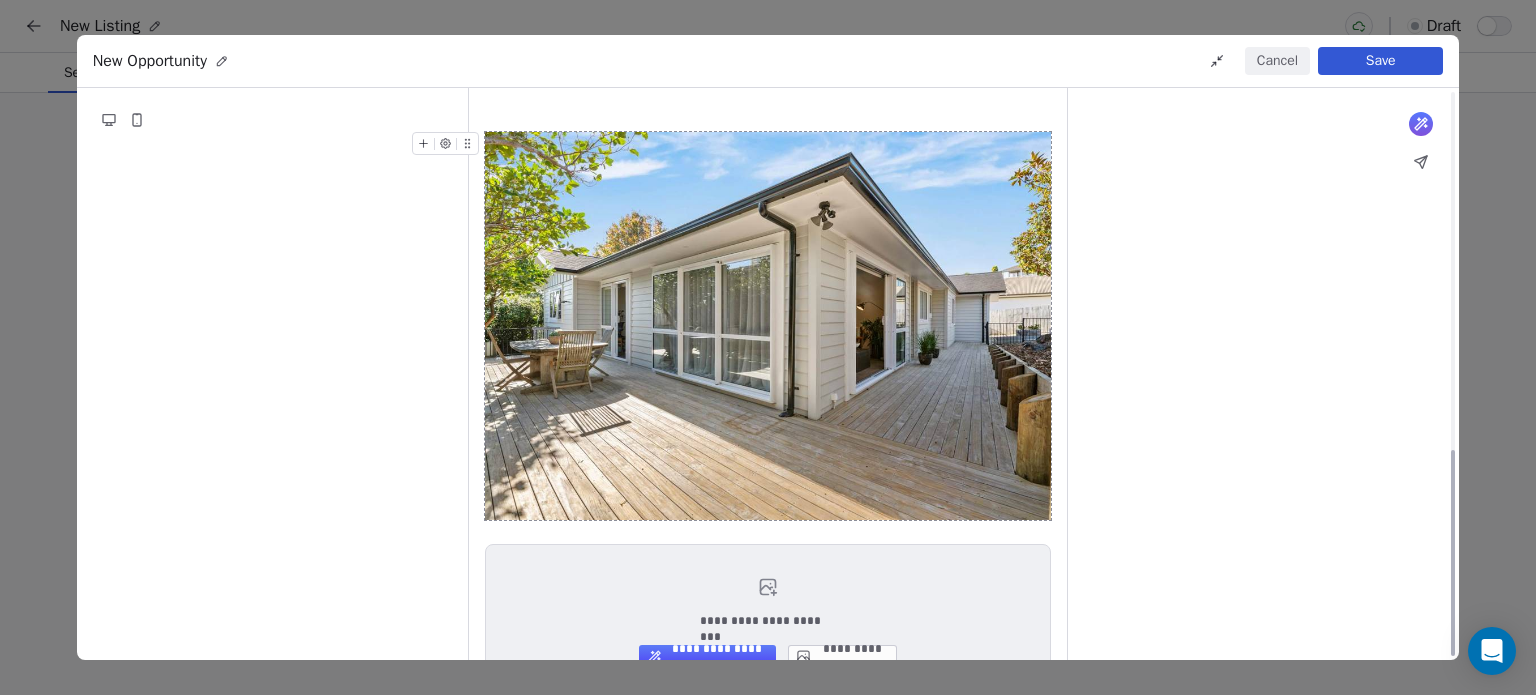 scroll, scrollTop: 992, scrollLeft: 0, axis: vertical 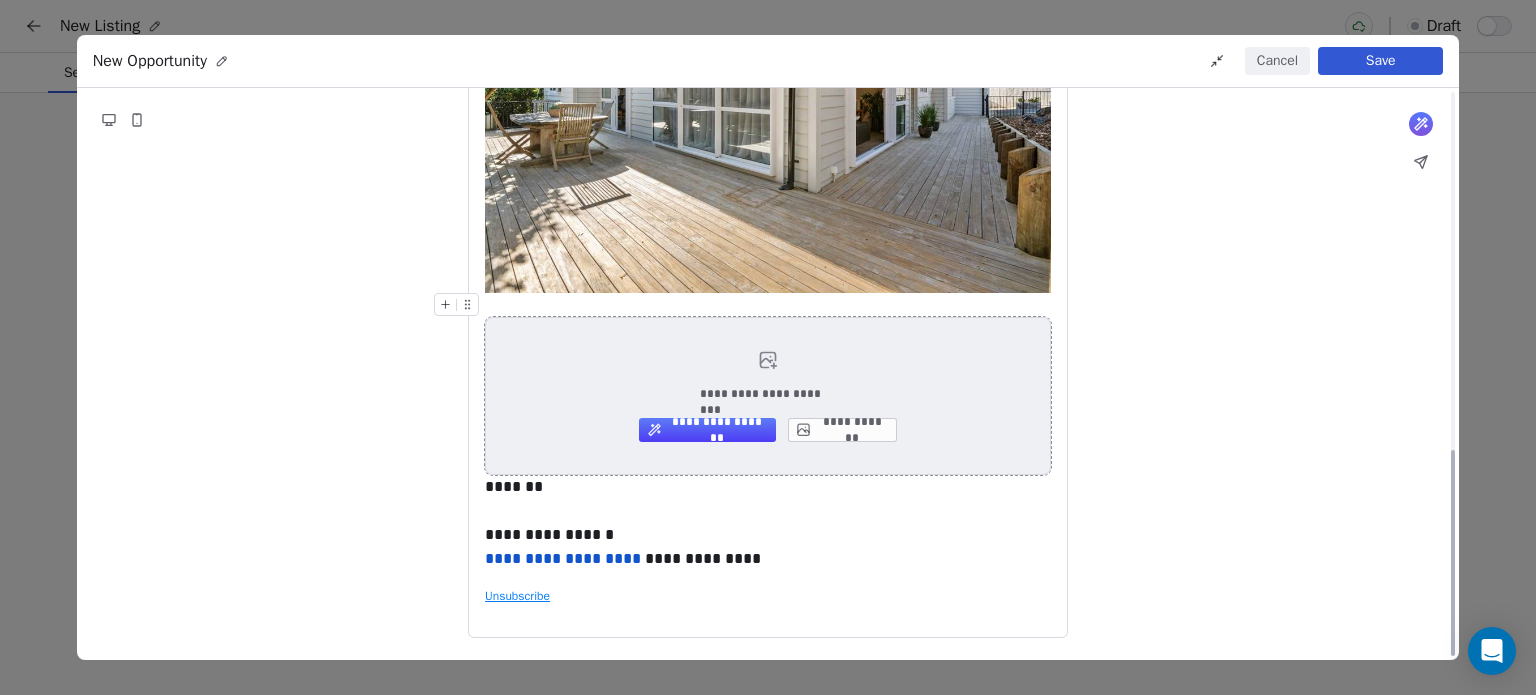 click on "**********" at bounding box center [768, 396] 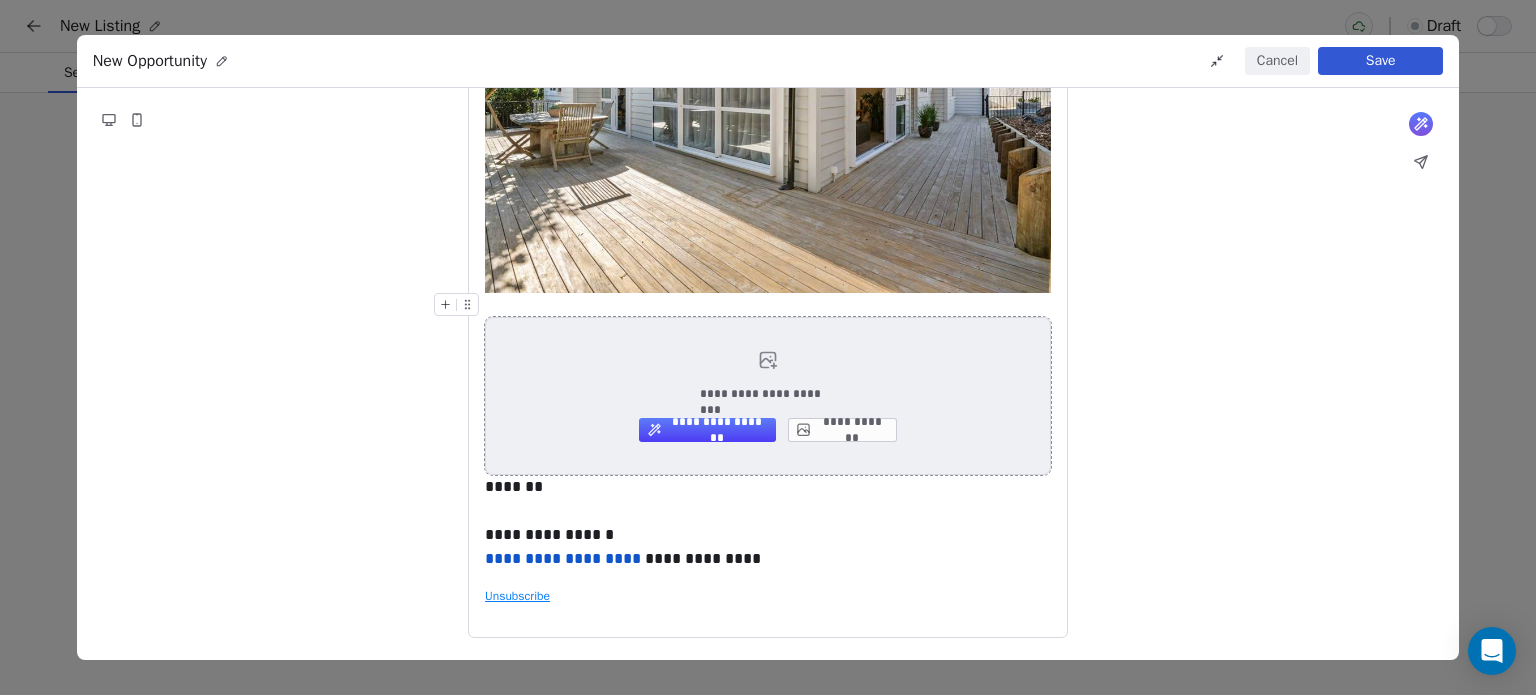 click on "**********" at bounding box center [842, 430] 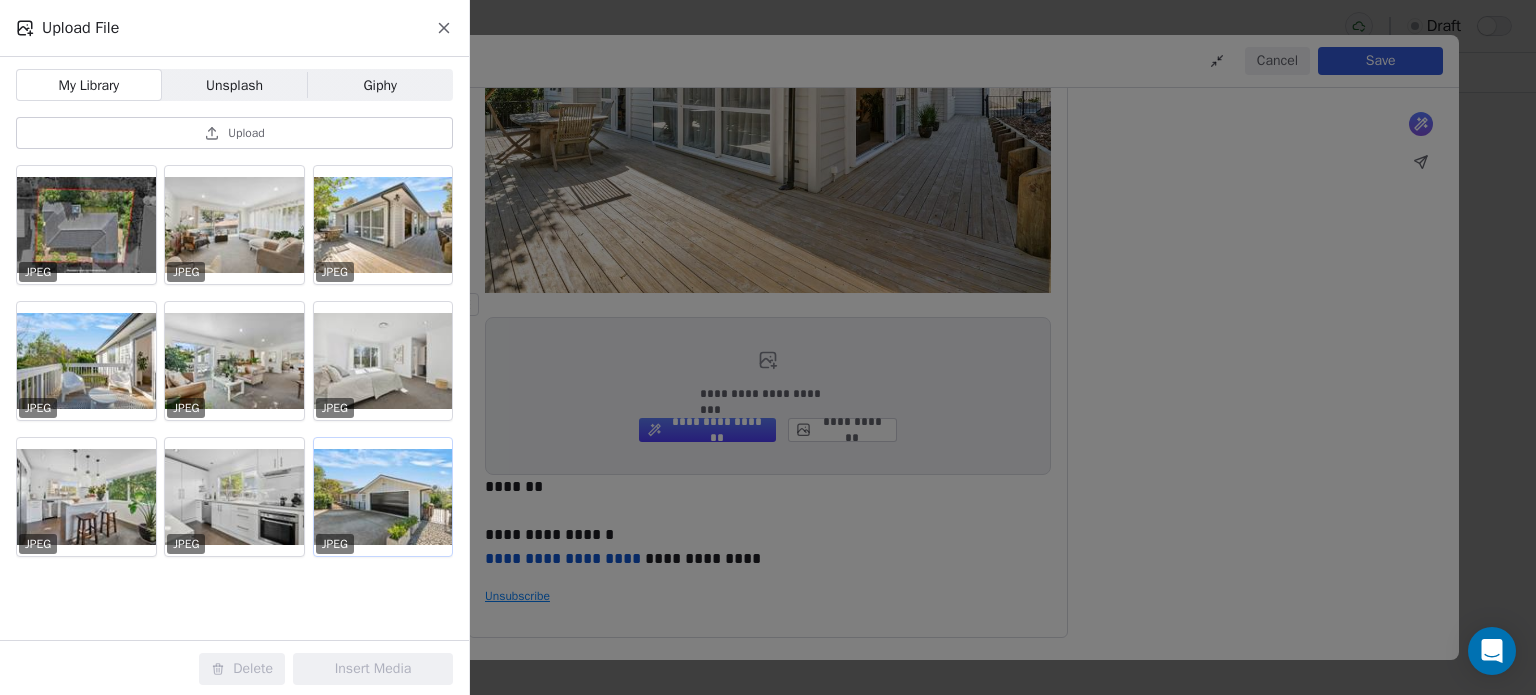 click at bounding box center (383, 497) 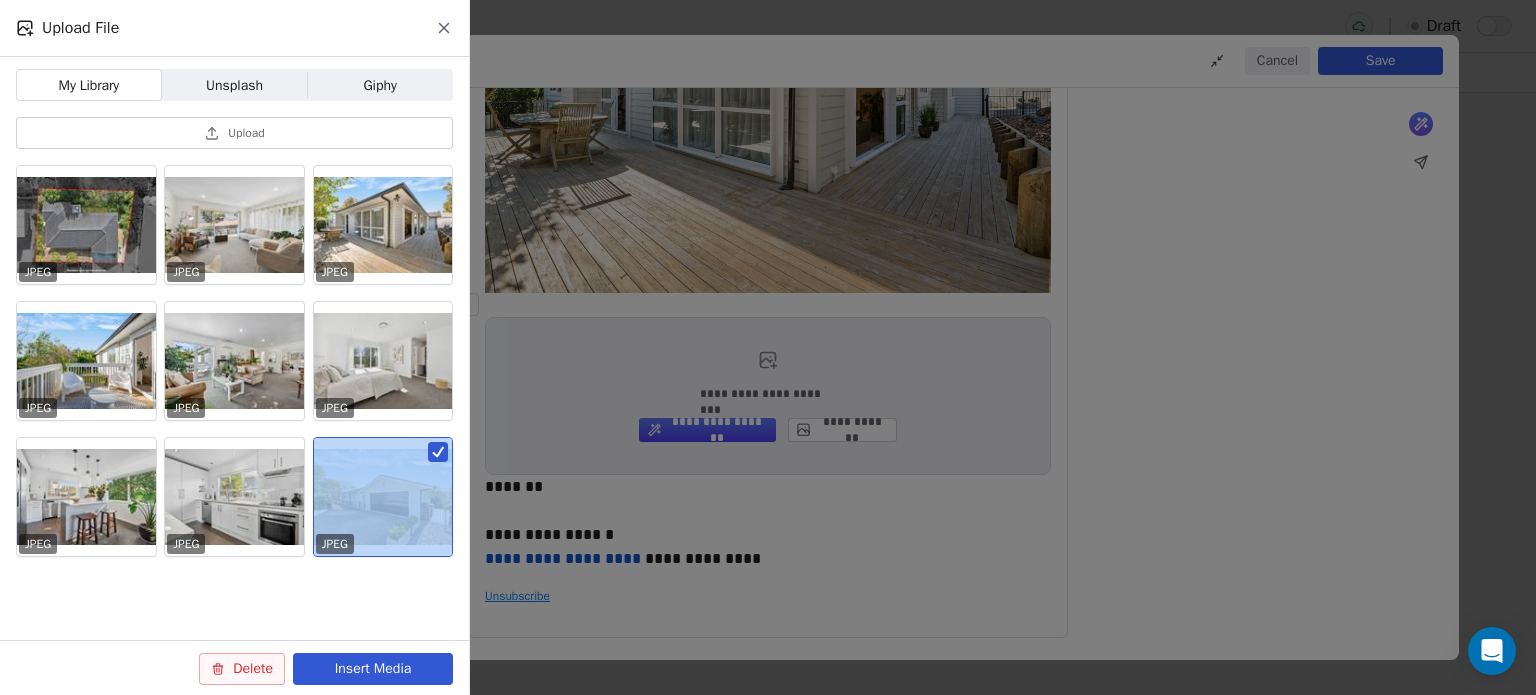 click at bounding box center (383, 497) 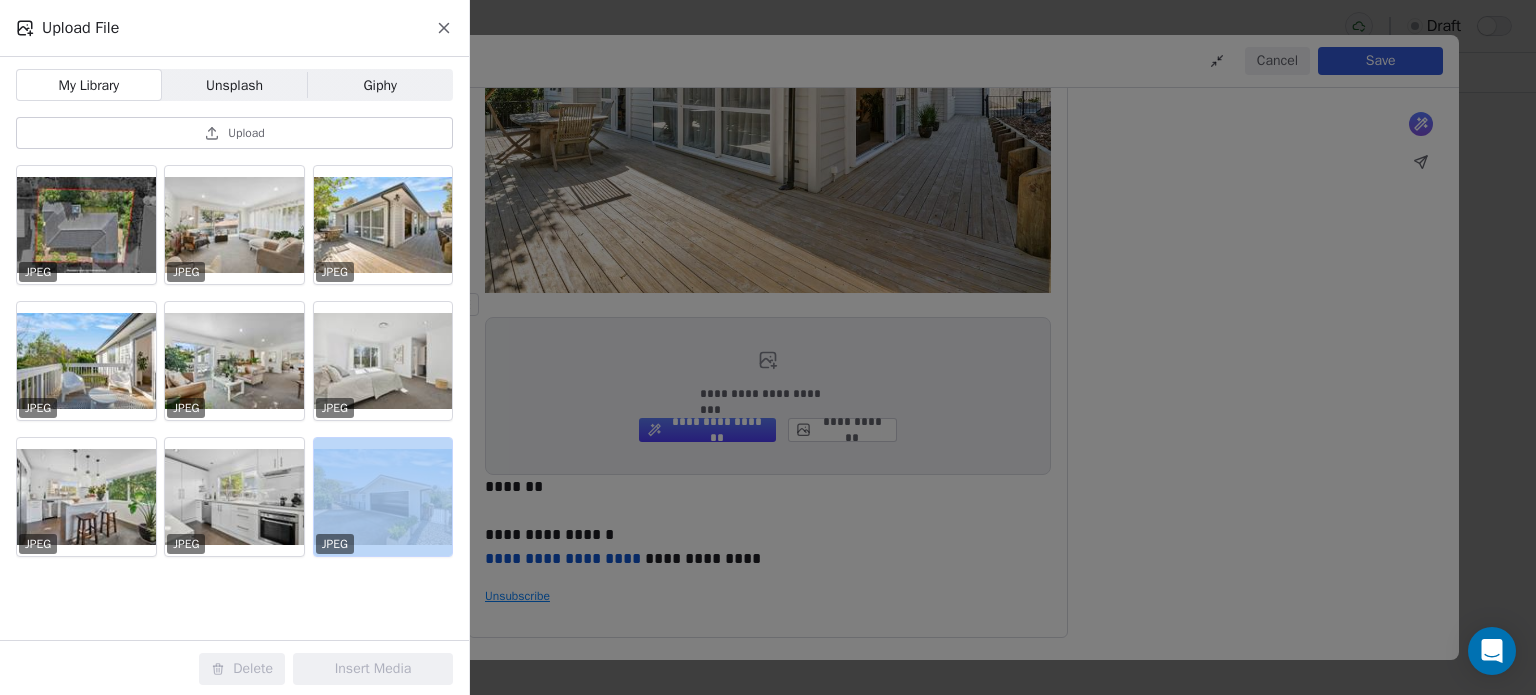 click at bounding box center (383, 497) 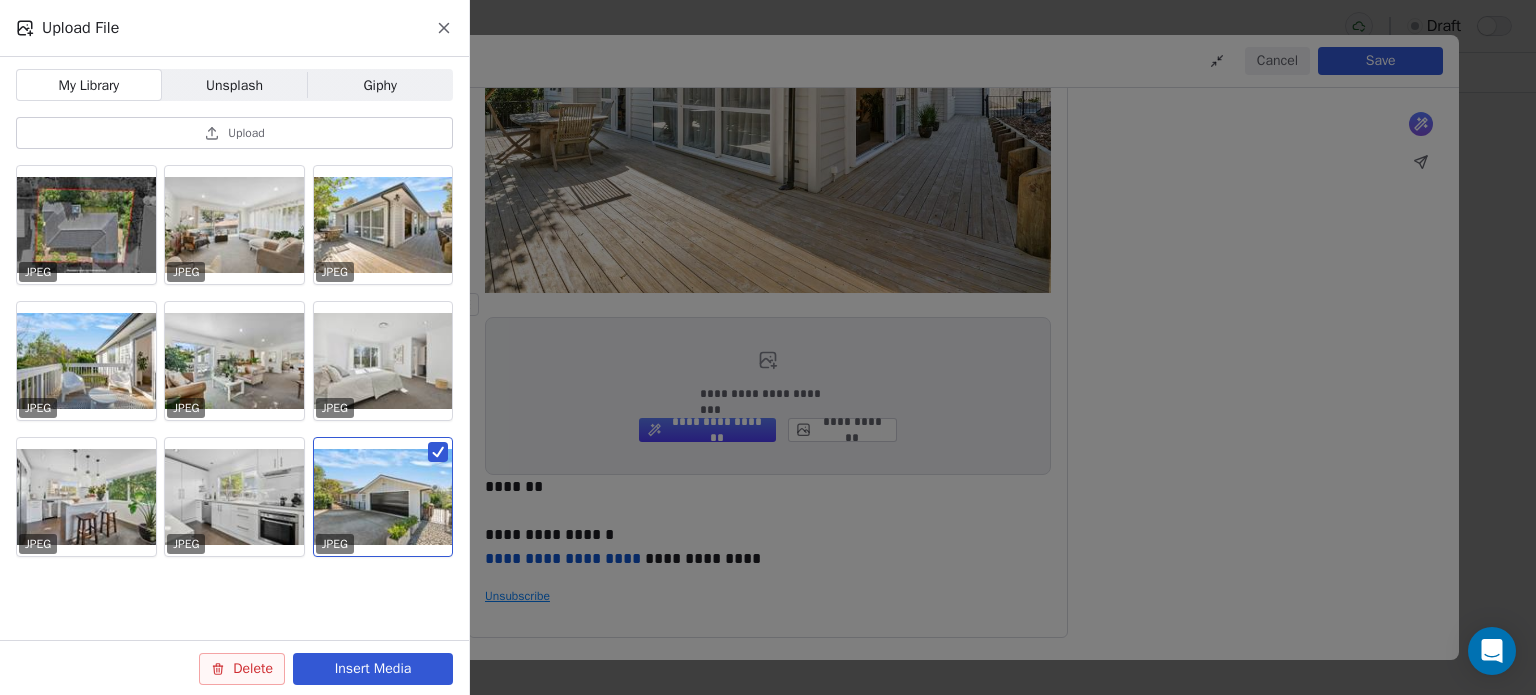 click on "Insert Media" at bounding box center (373, 669) 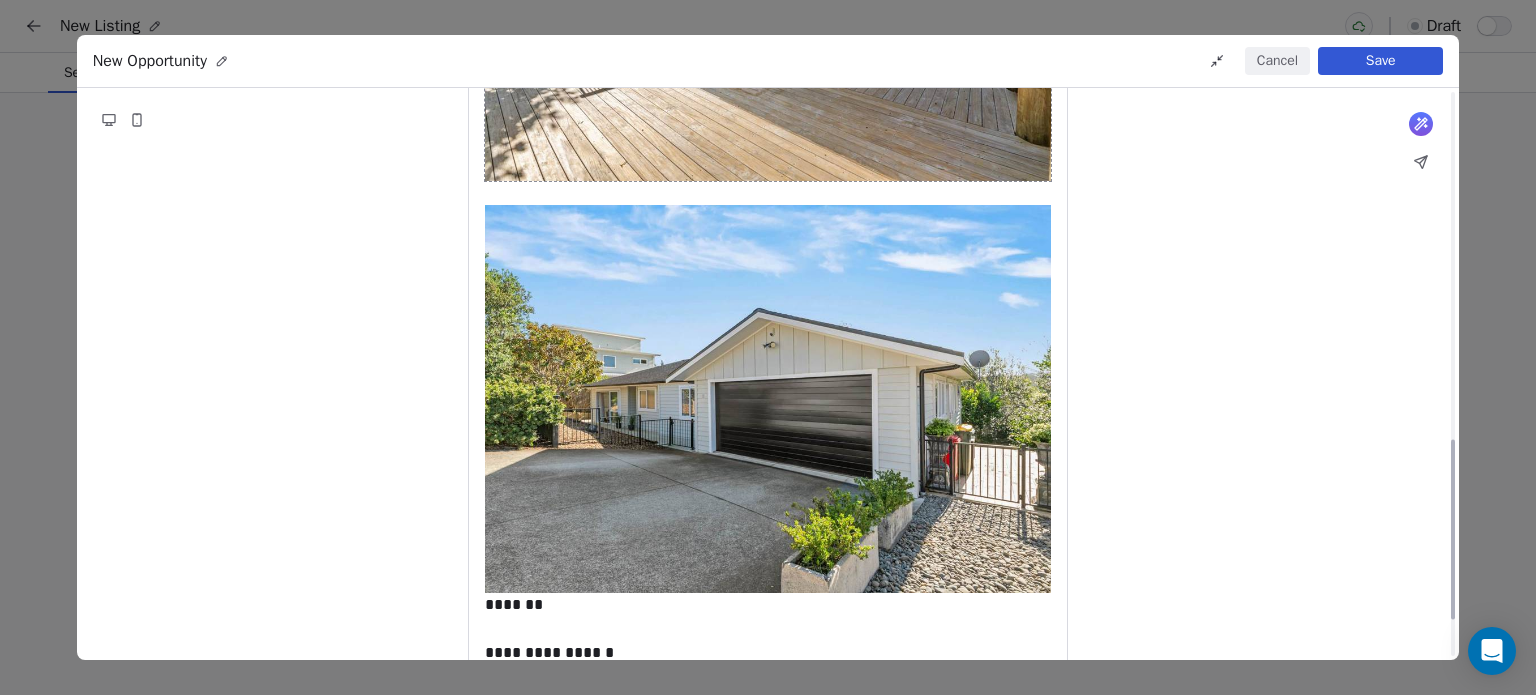 scroll, scrollTop: 1222, scrollLeft: 0, axis: vertical 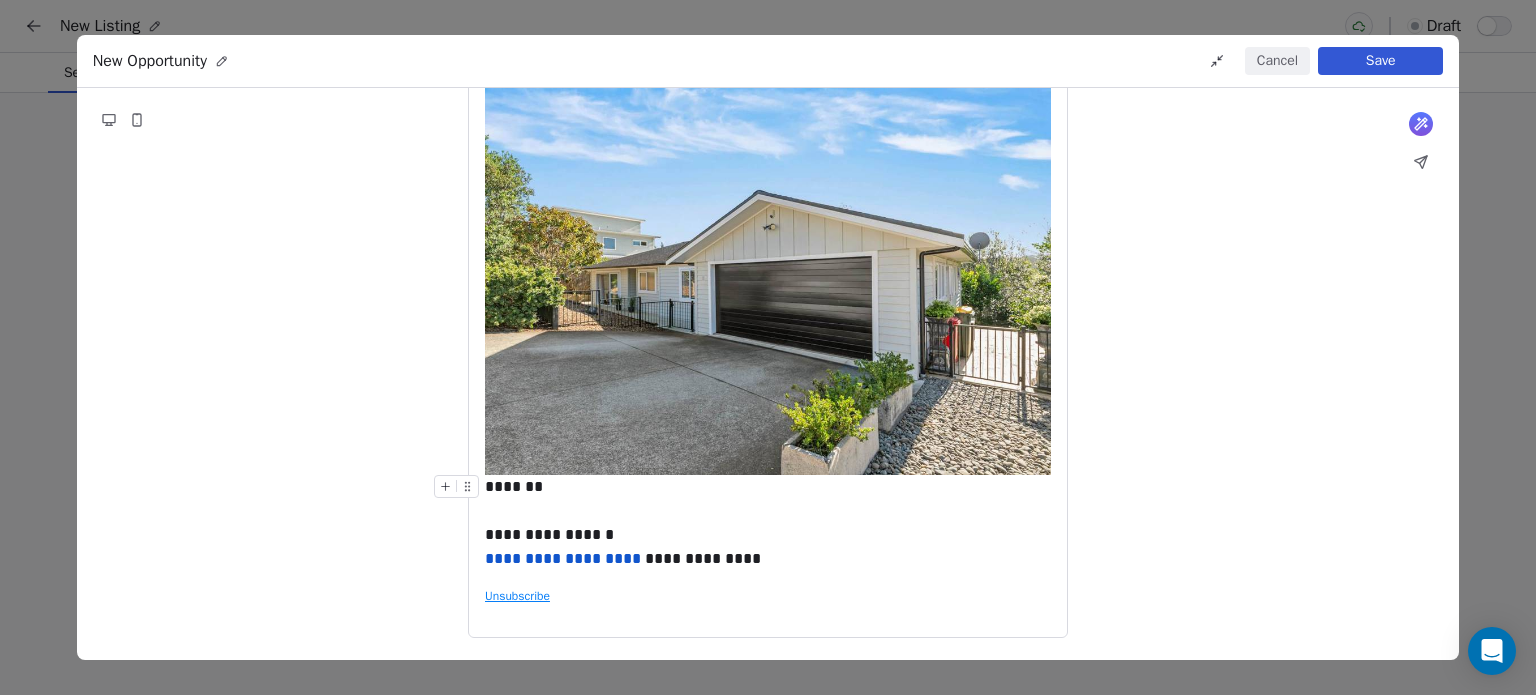 click on "*******" at bounding box center [768, 487] 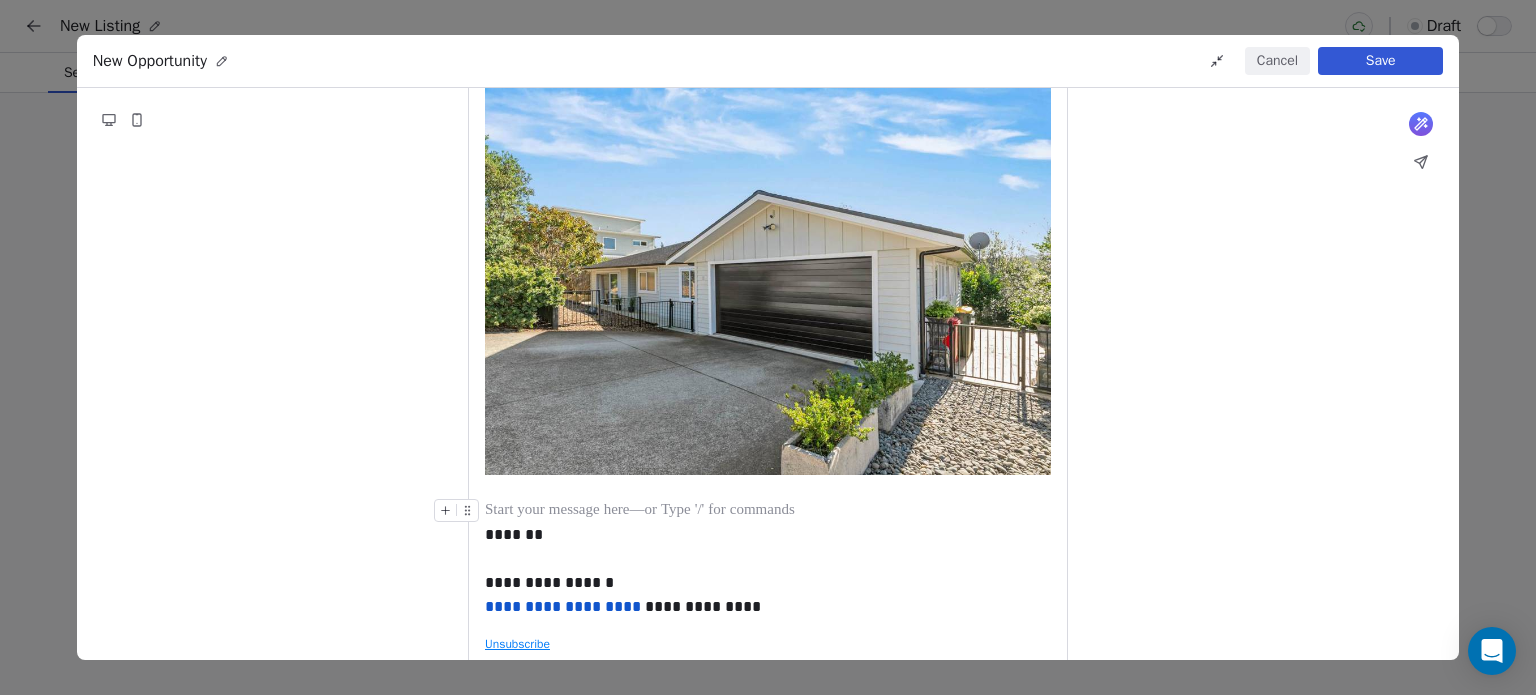 click at bounding box center [768, 511] 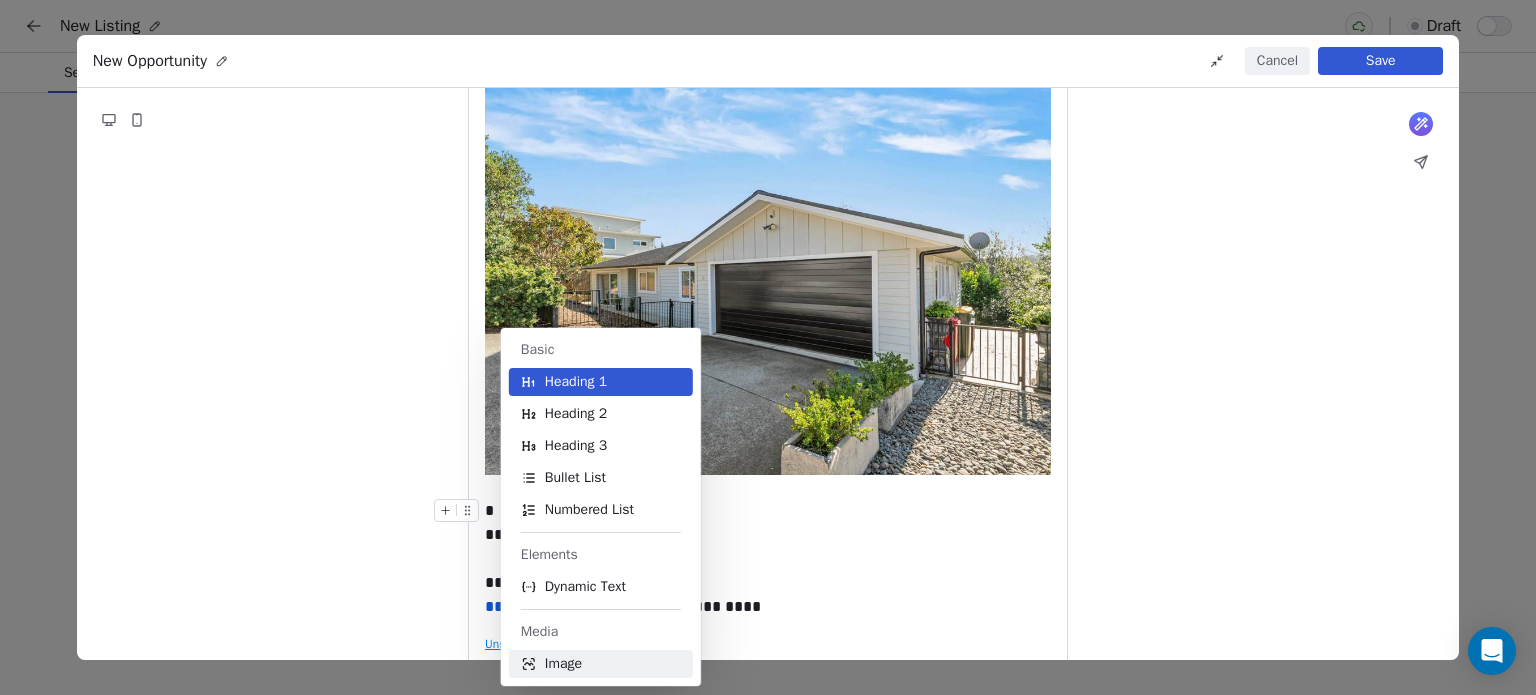 click on "Image" at bounding box center [563, 664] 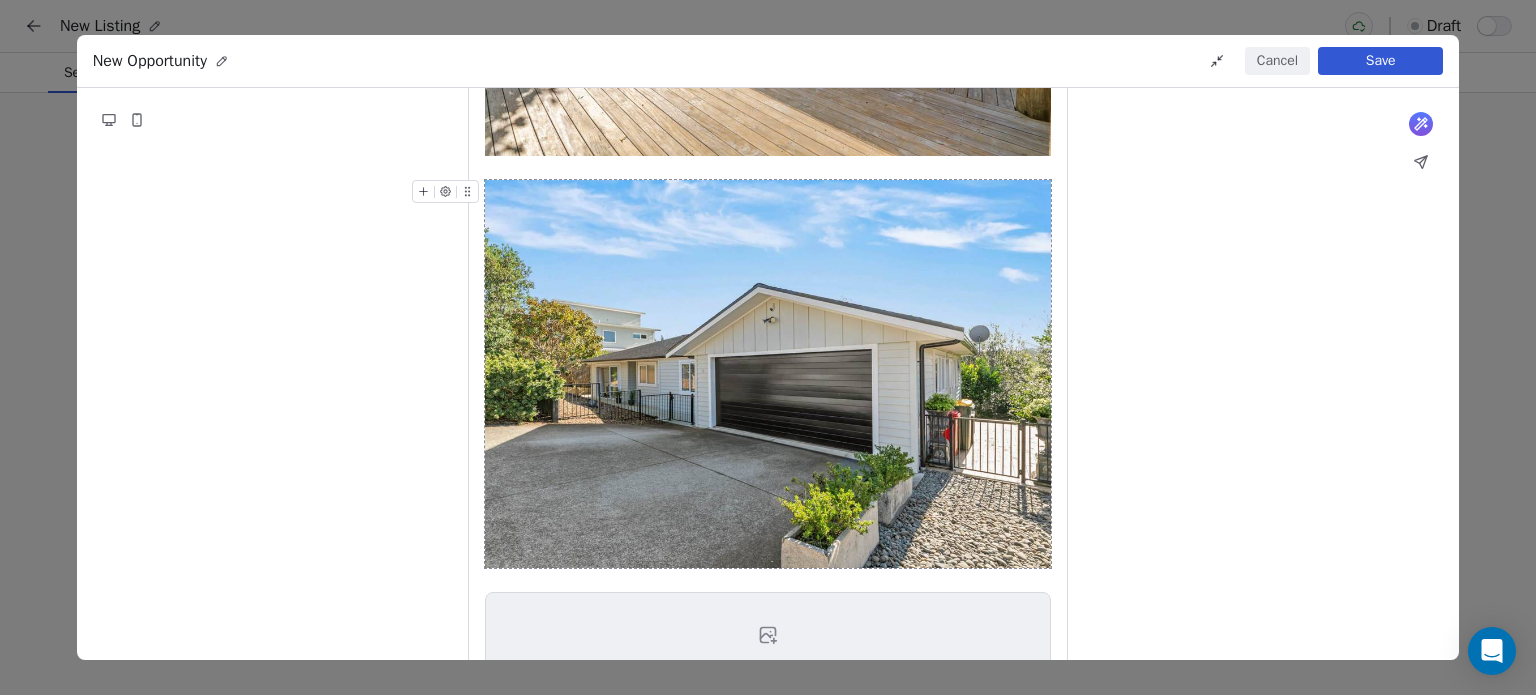 scroll, scrollTop: 1404, scrollLeft: 0, axis: vertical 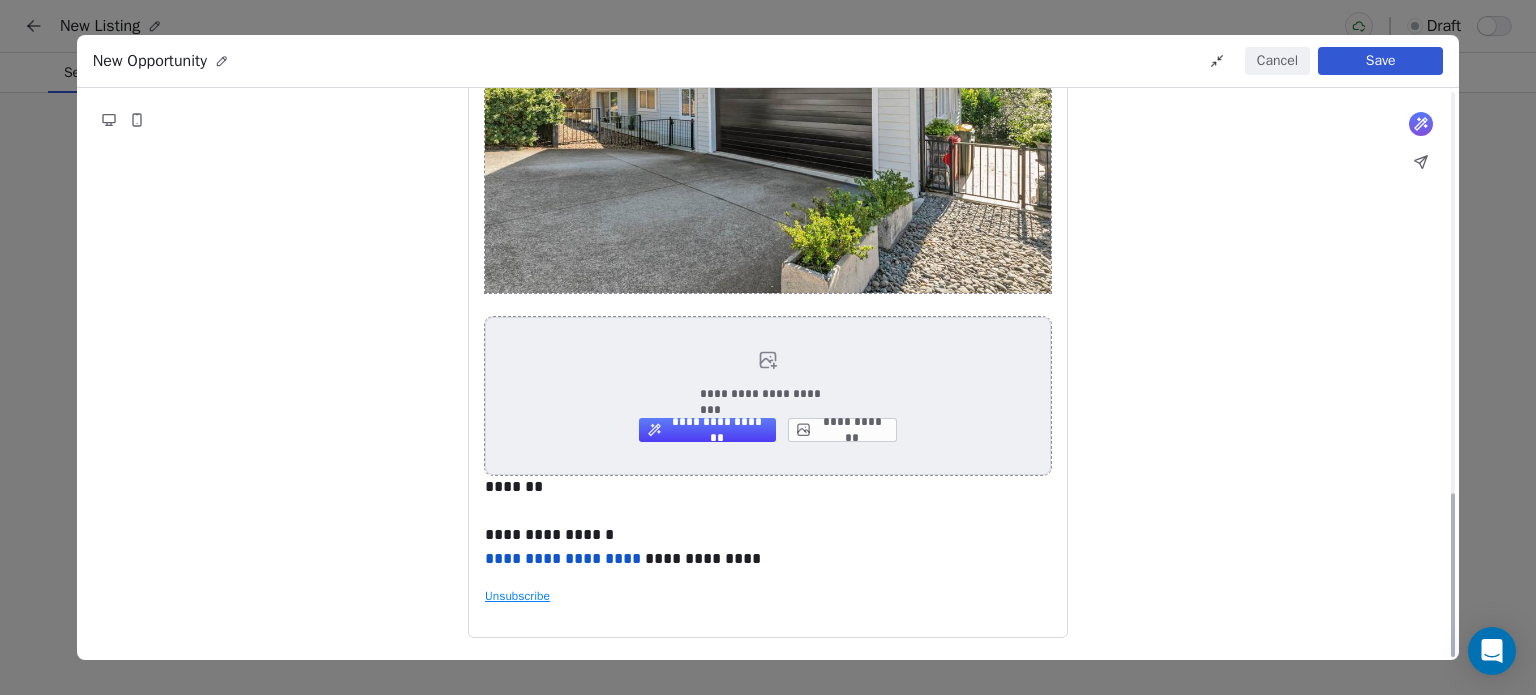 click on "**********" at bounding box center [842, 430] 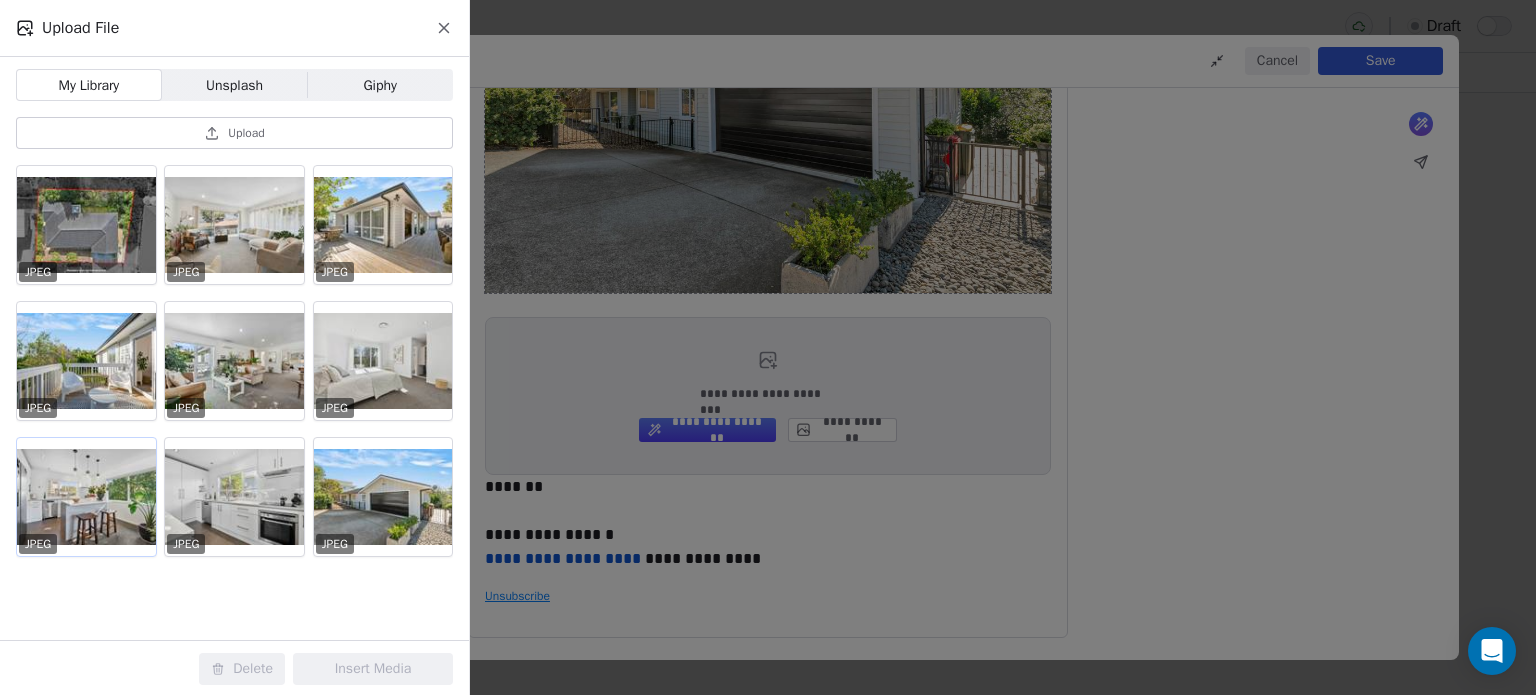 click at bounding box center [86, 497] 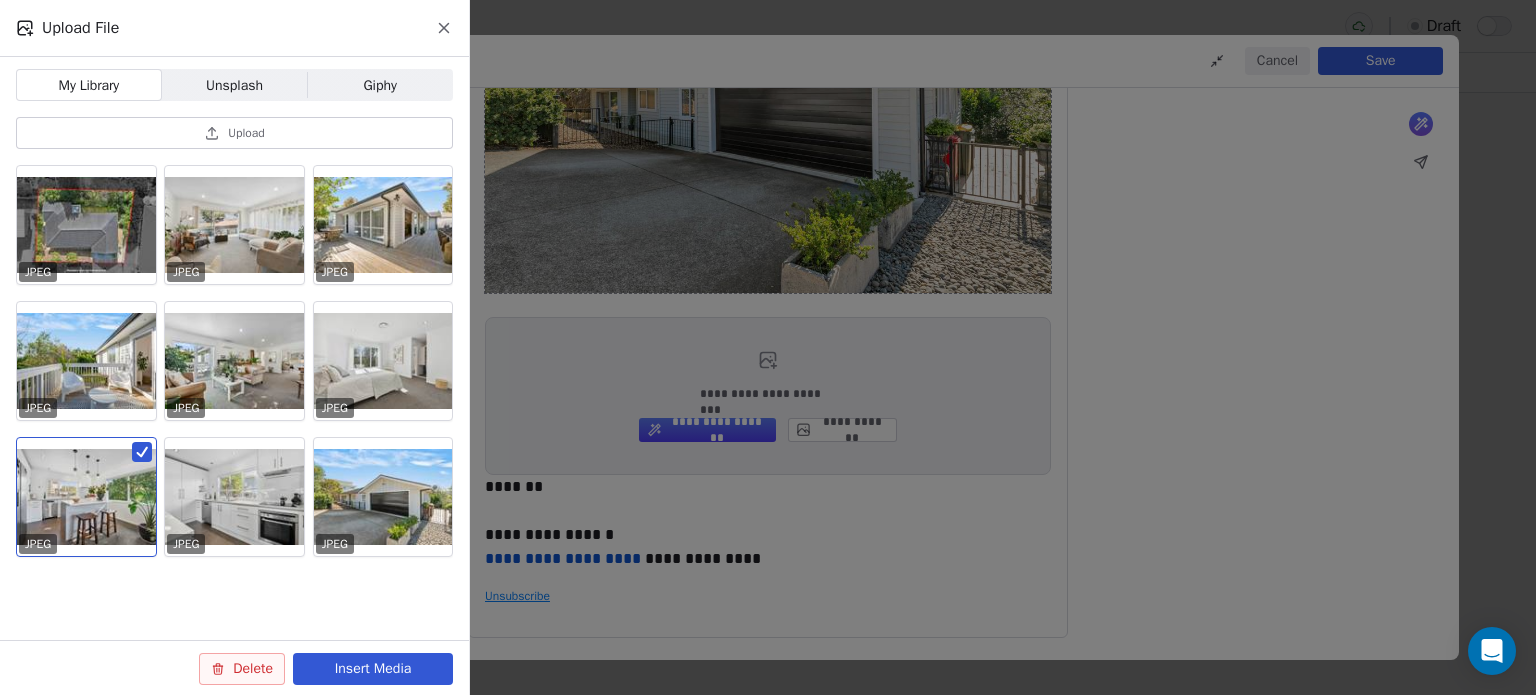 click on "Insert Media" at bounding box center (373, 669) 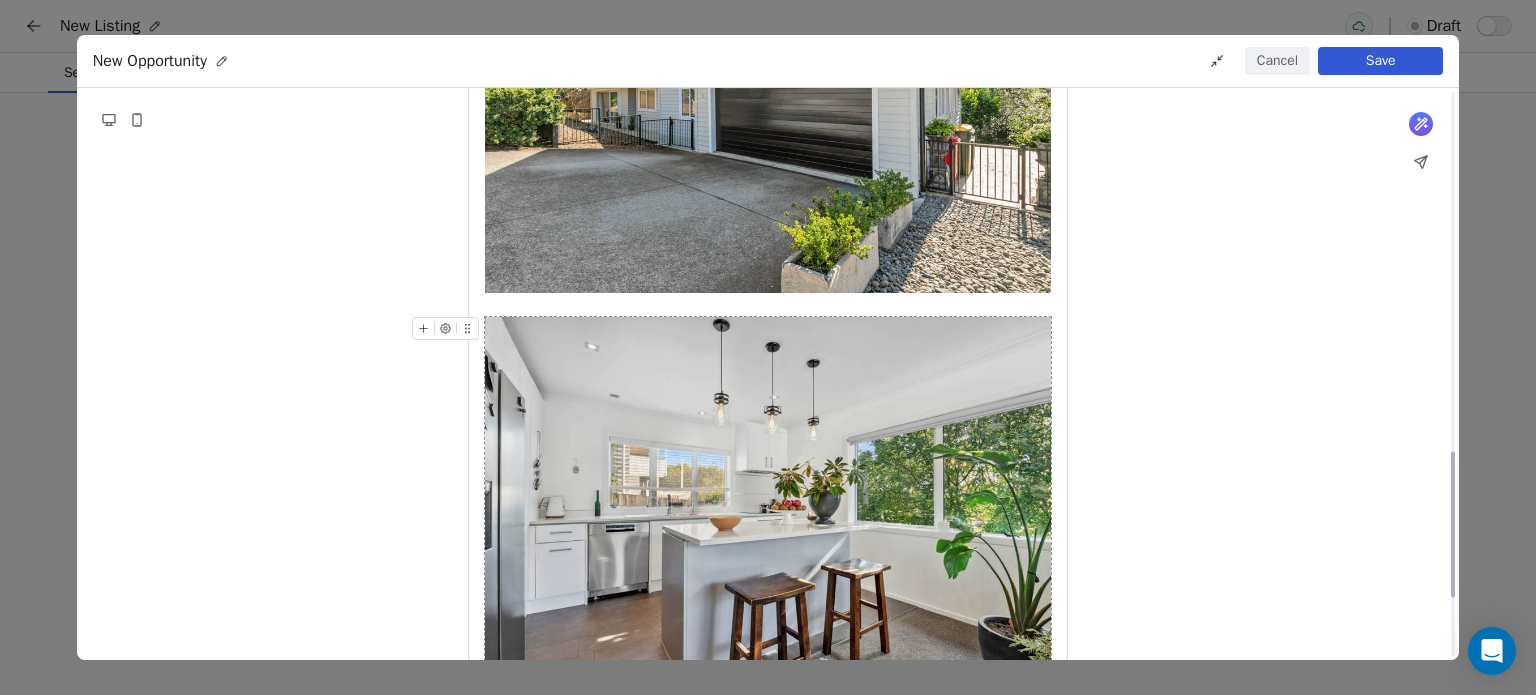 scroll, scrollTop: 1634, scrollLeft: 0, axis: vertical 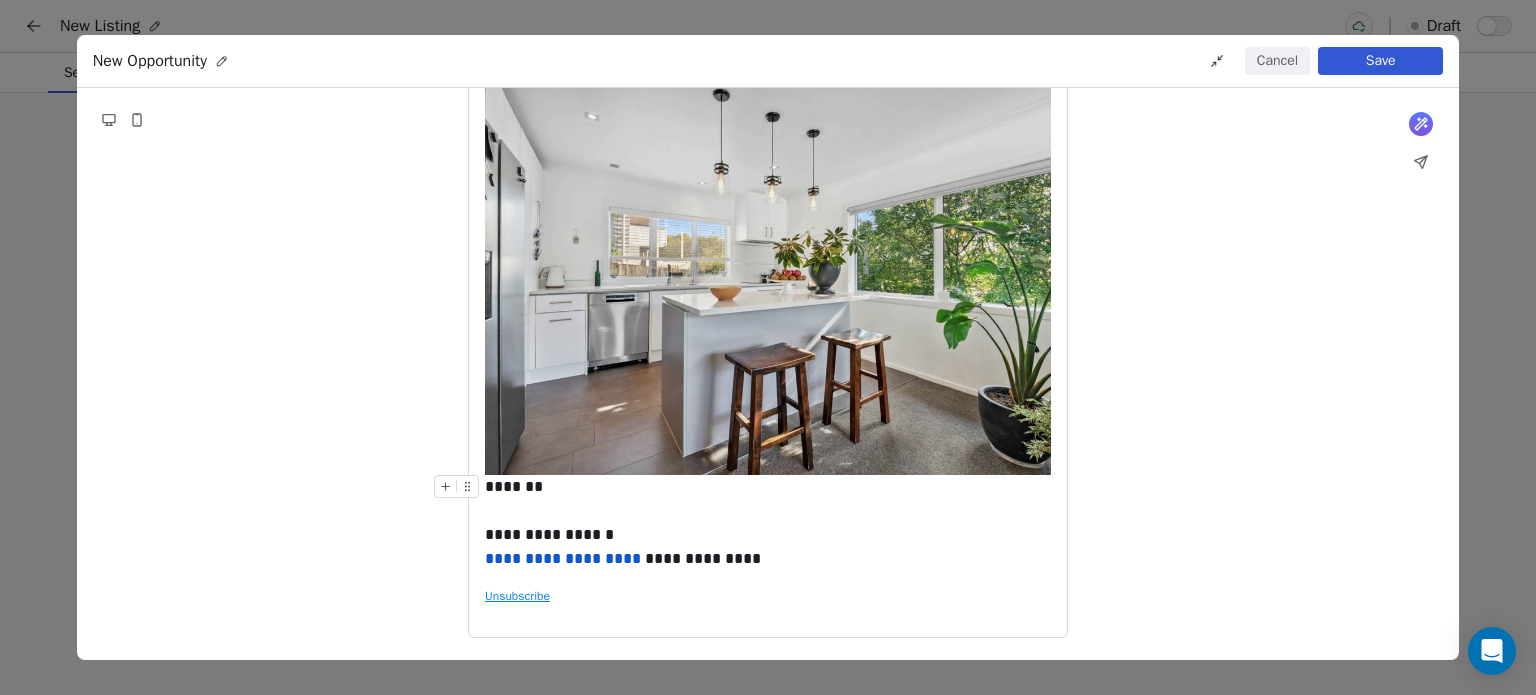 click on "*******" at bounding box center [768, 487] 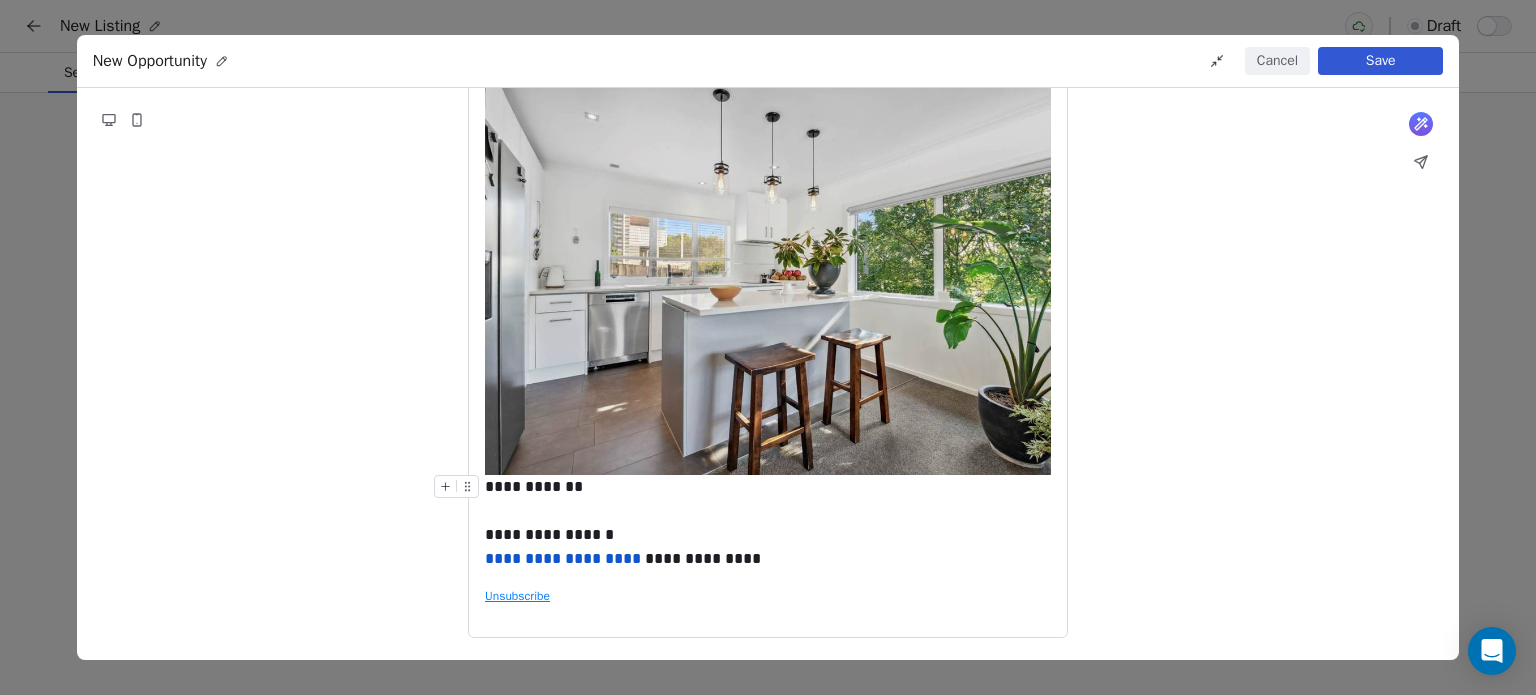 click on "**********" at bounding box center (768, 487) 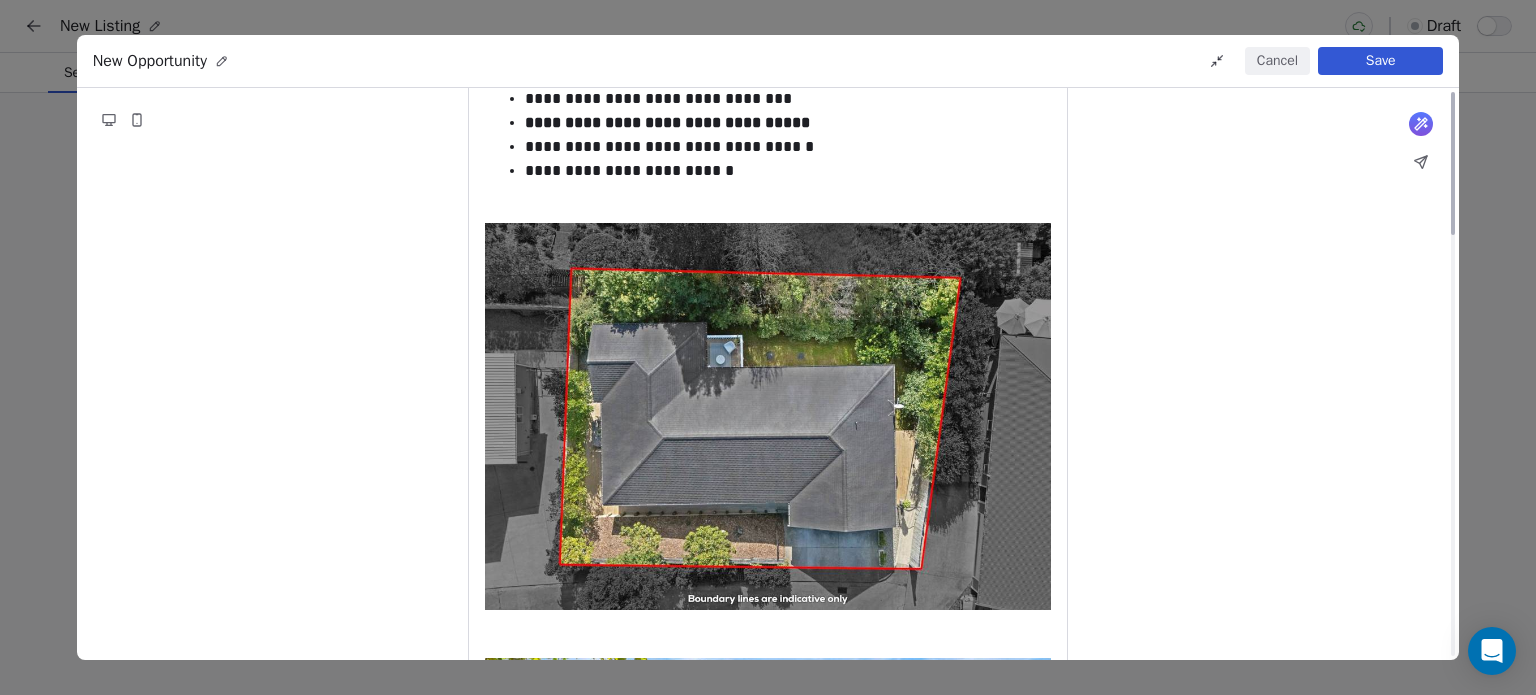 scroll, scrollTop: 0, scrollLeft: 0, axis: both 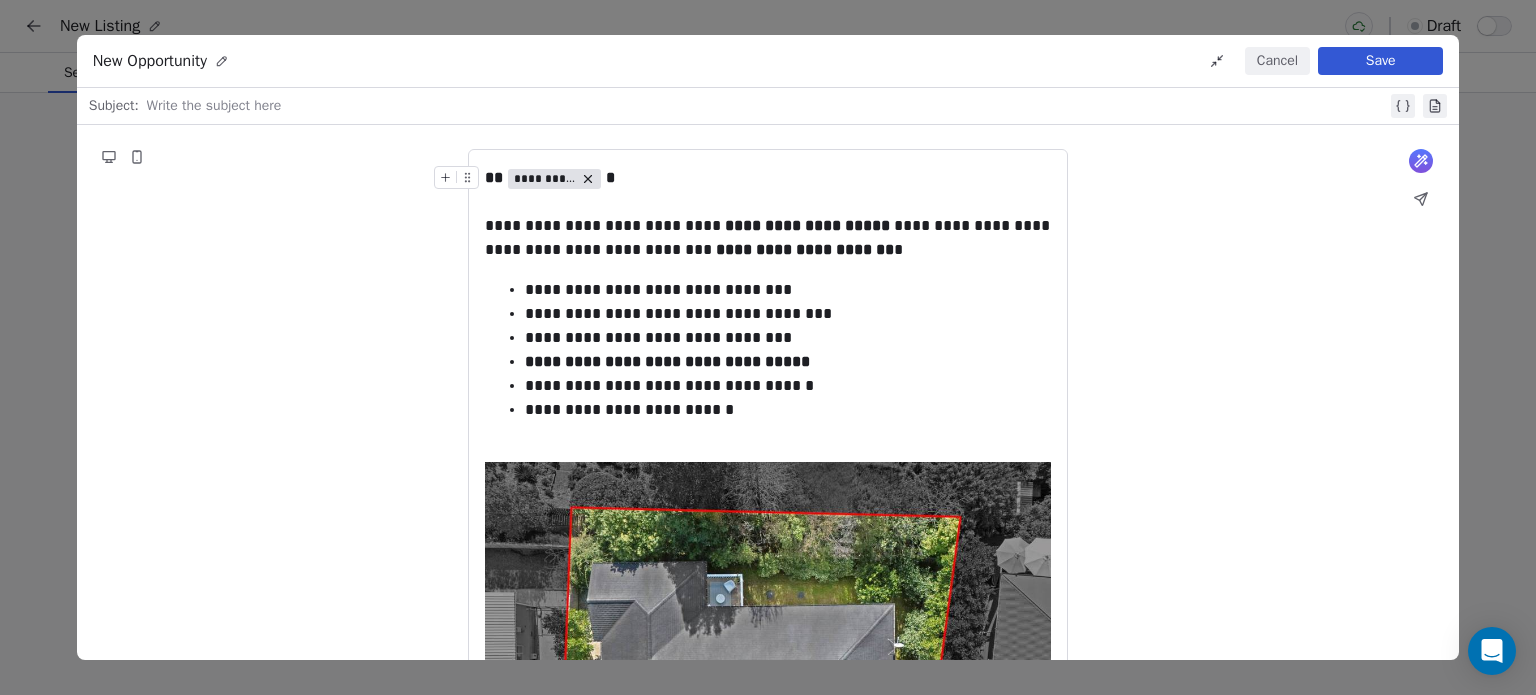 click at bounding box center [767, 106] 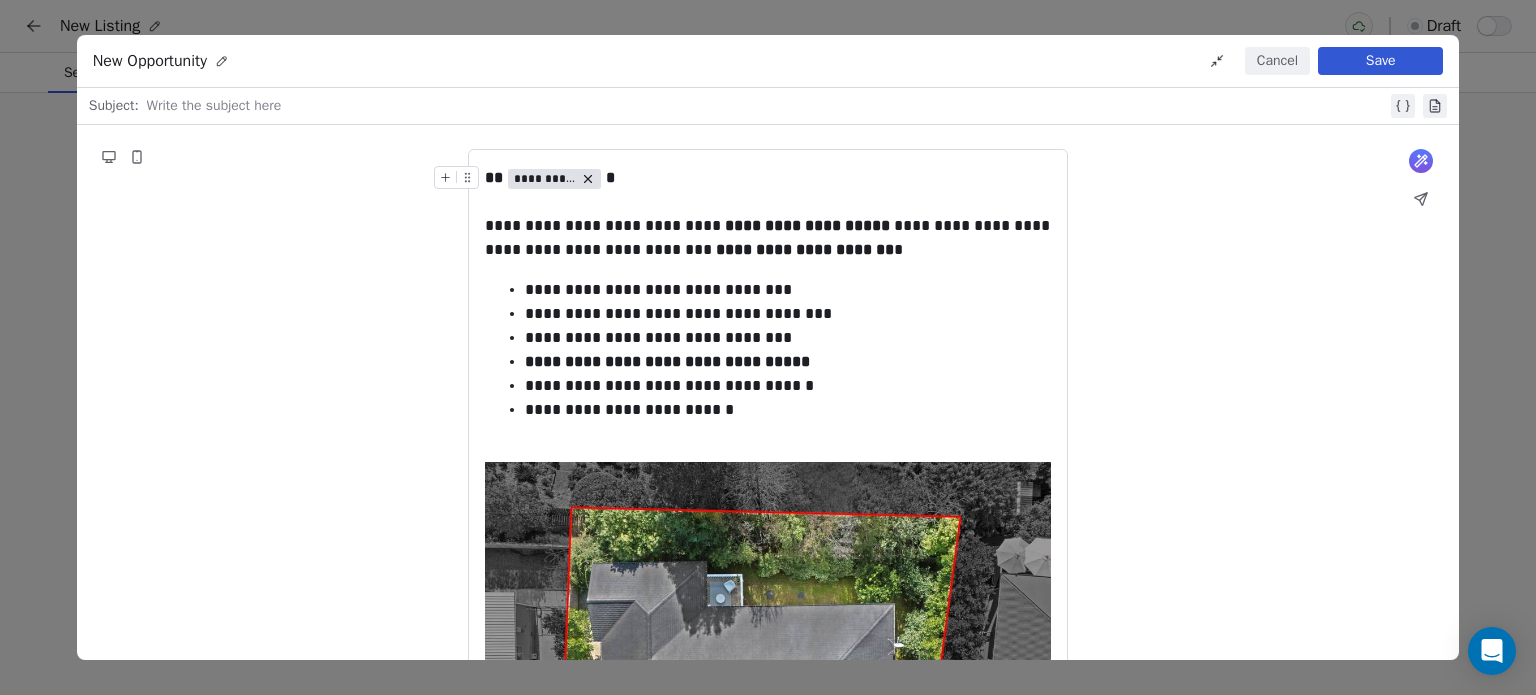 type 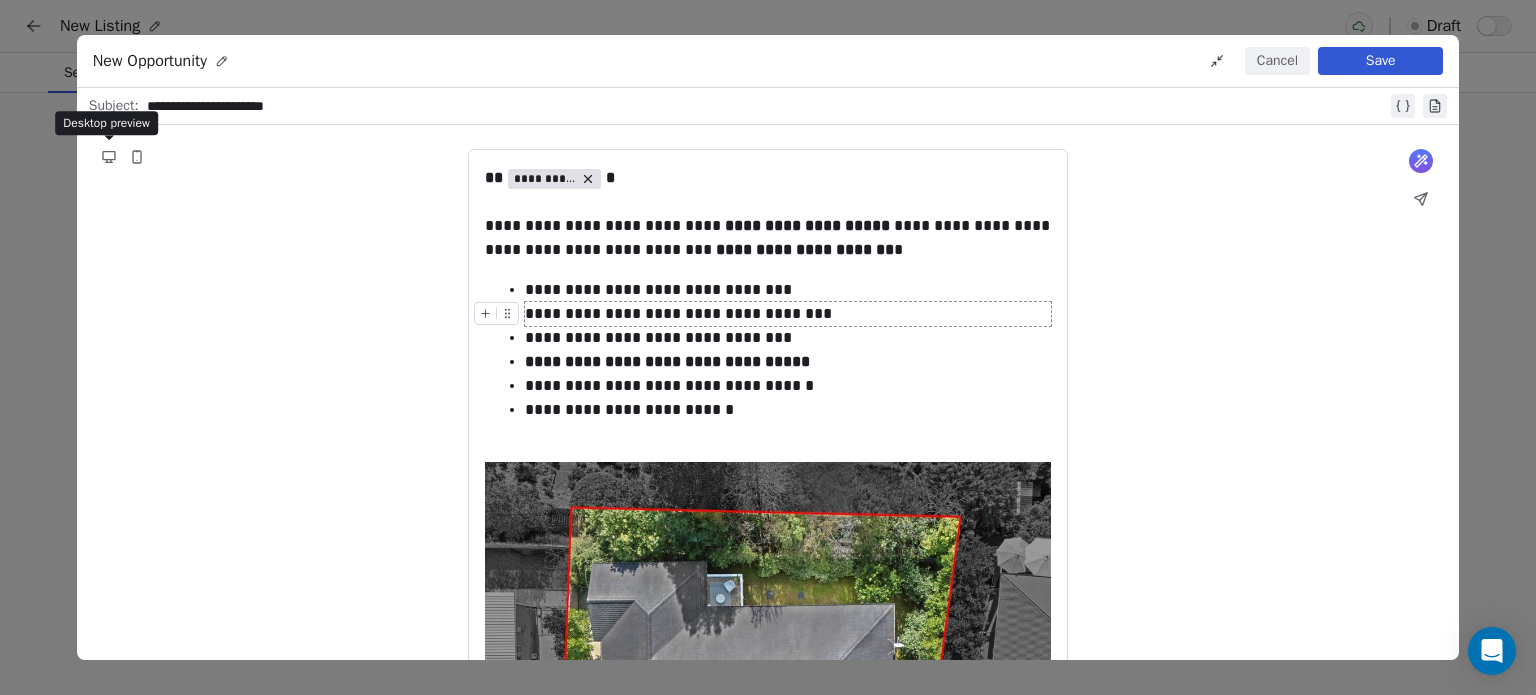 click 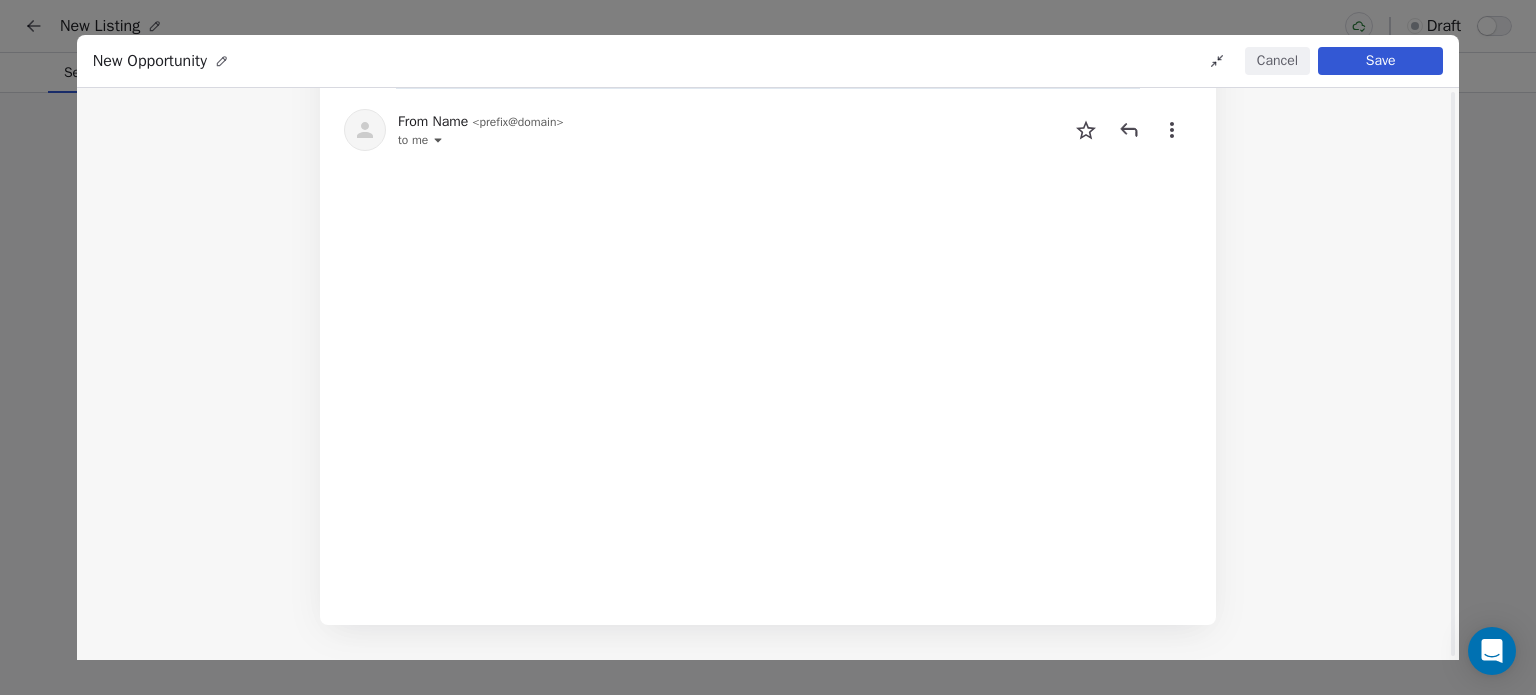 scroll, scrollTop: 0, scrollLeft: 0, axis: both 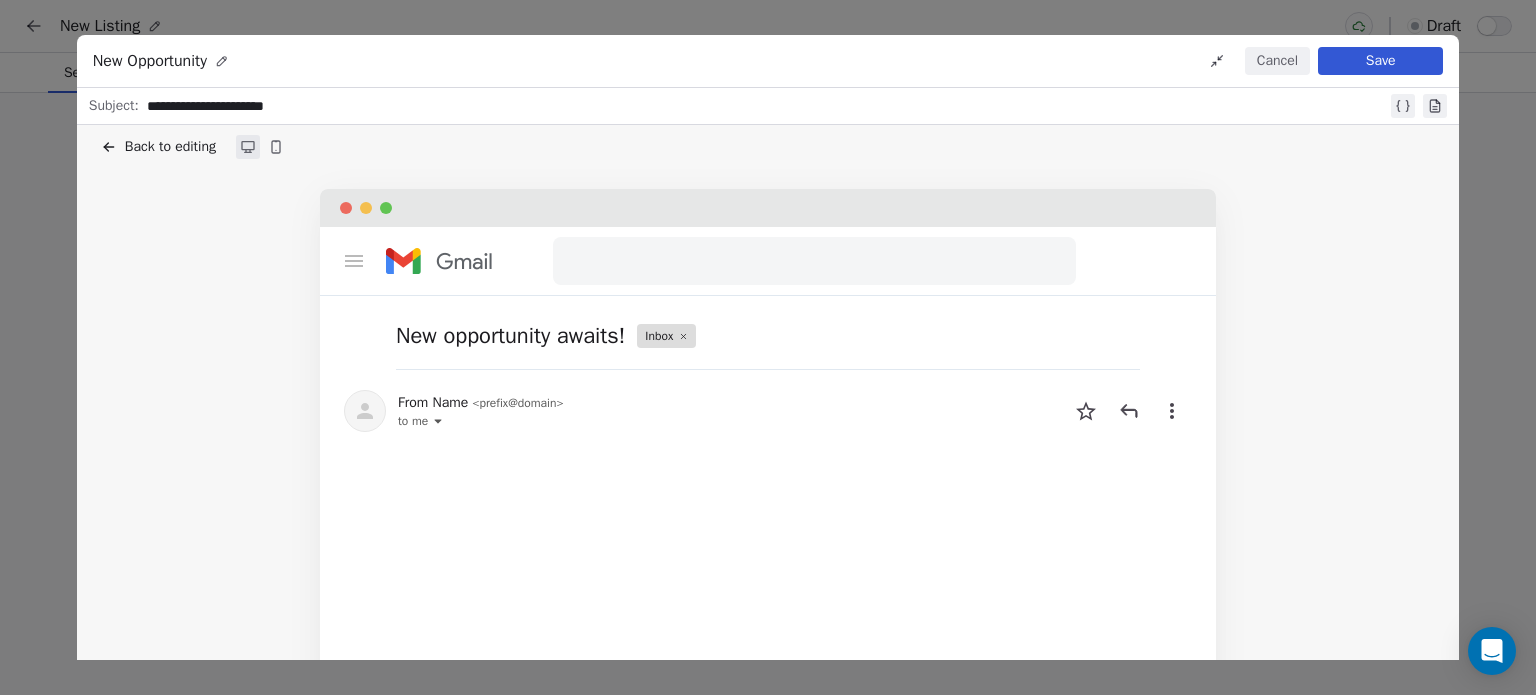 click 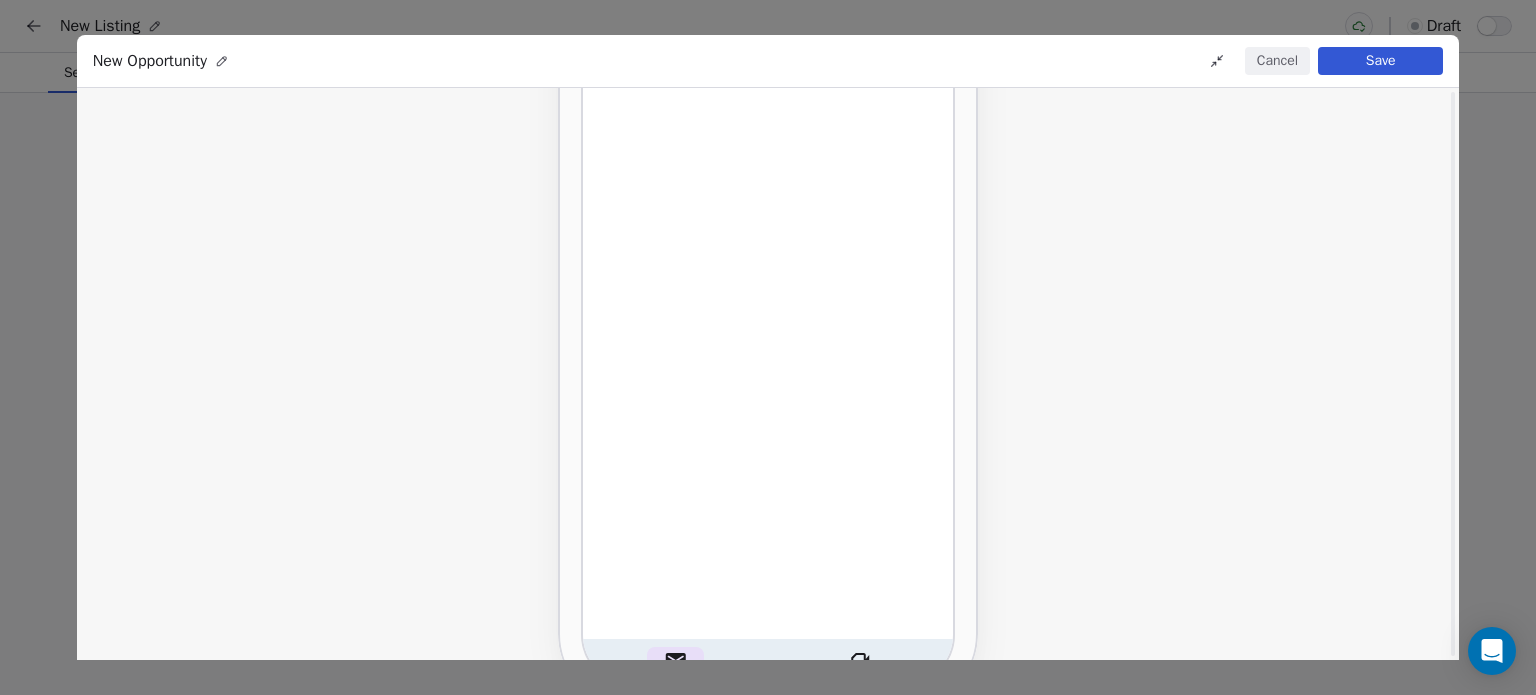 scroll, scrollTop: 0, scrollLeft: 0, axis: both 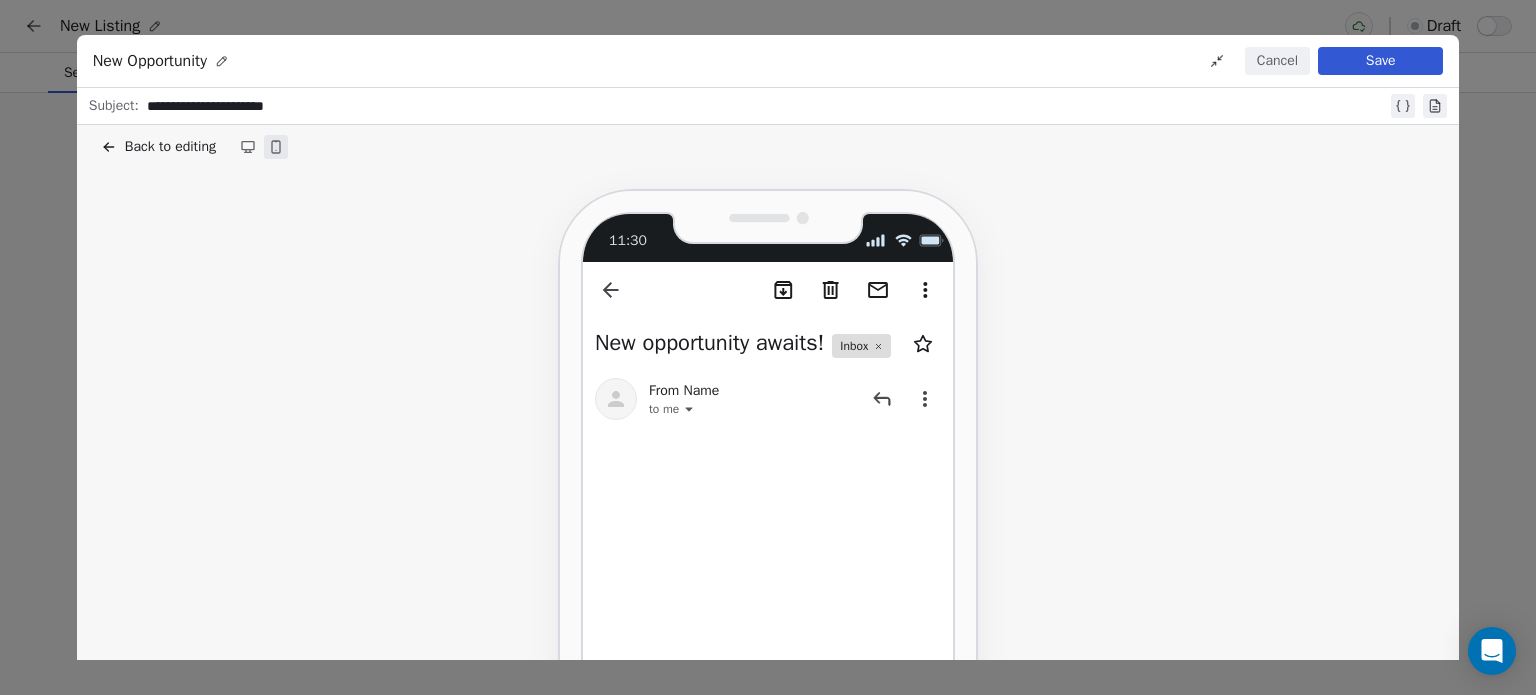 click on "Back to editing" at bounding box center [158, 147] 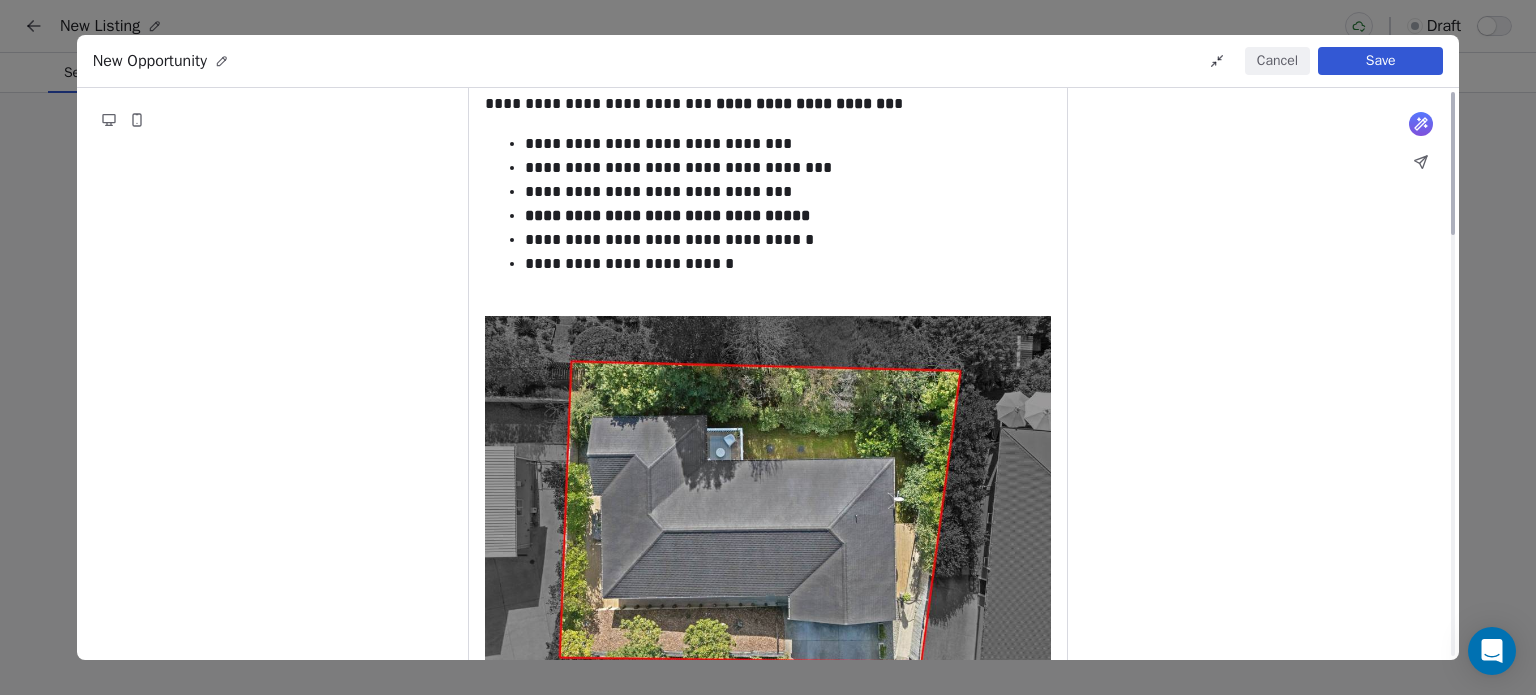 scroll, scrollTop: 0, scrollLeft: 0, axis: both 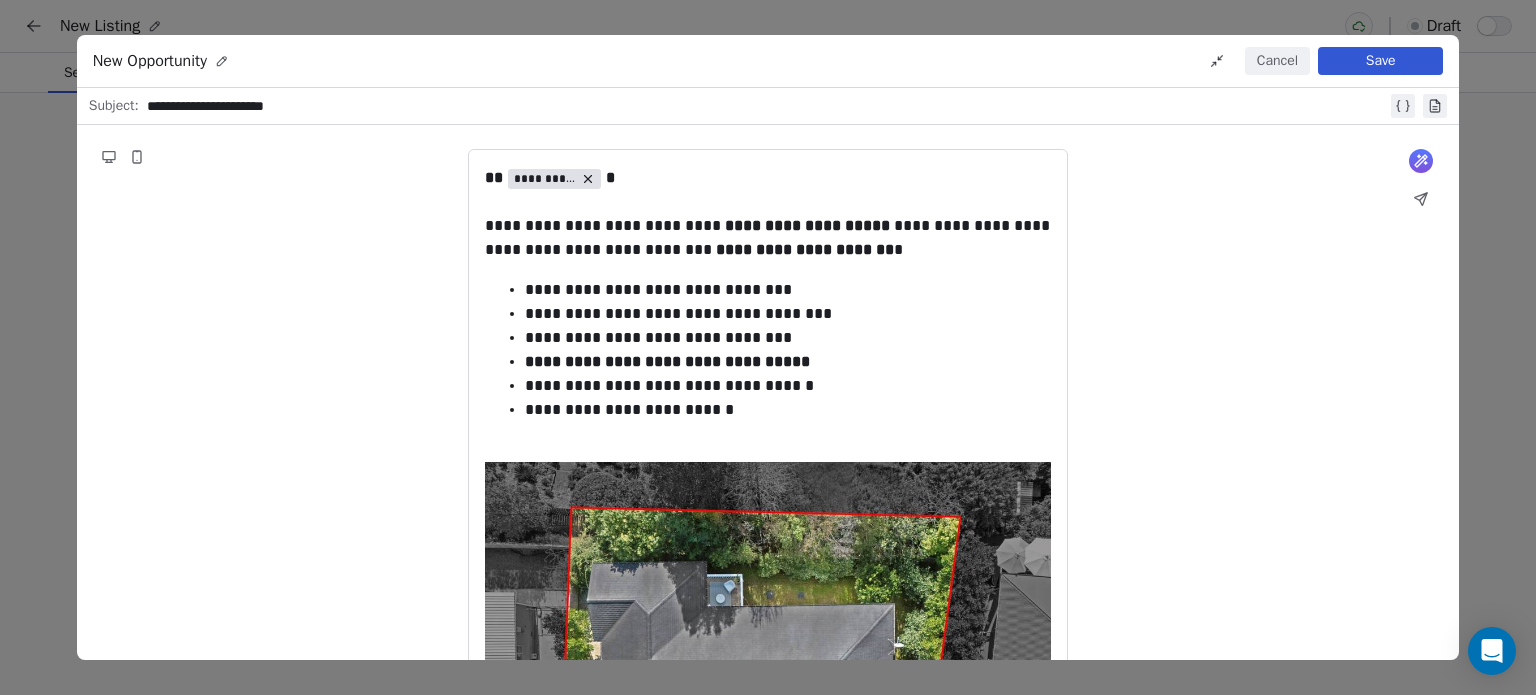 click on "Save" at bounding box center [1380, 61] 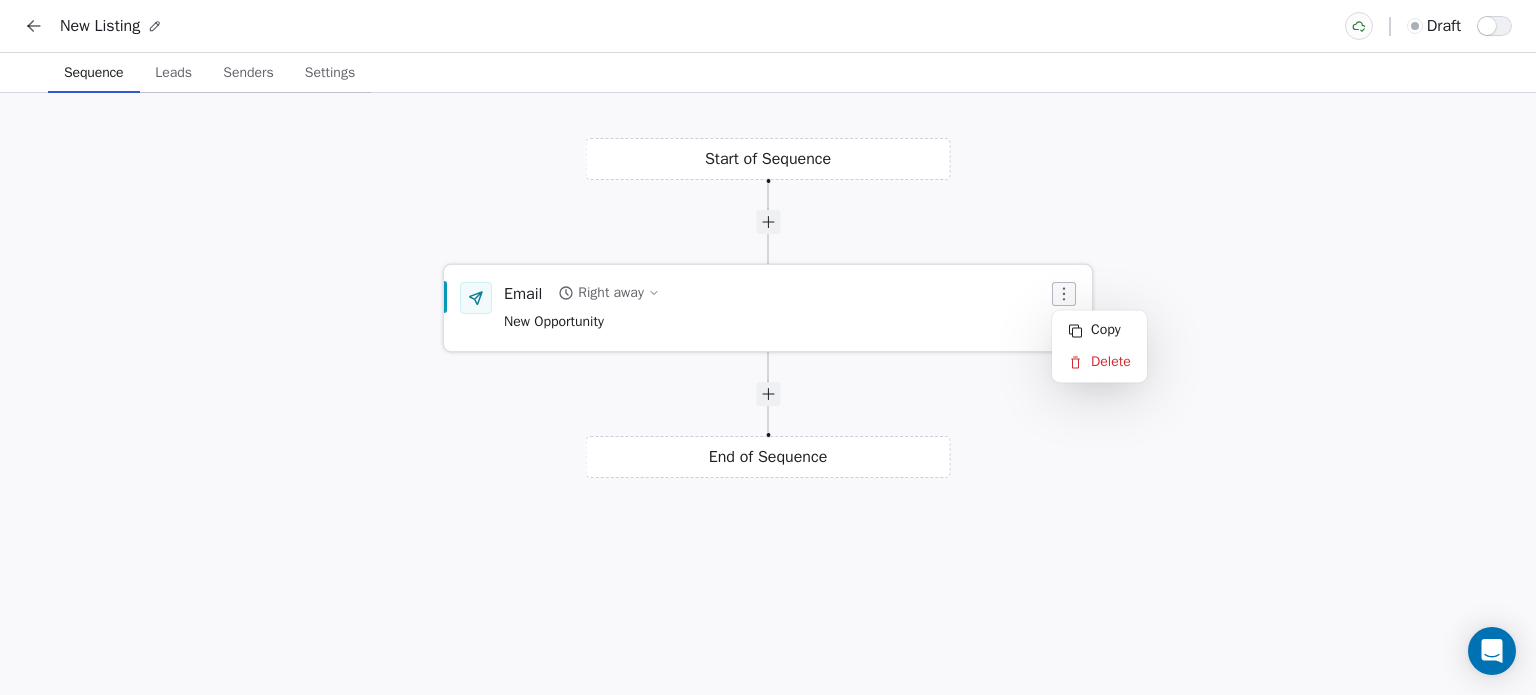 click at bounding box center [1064, 294] 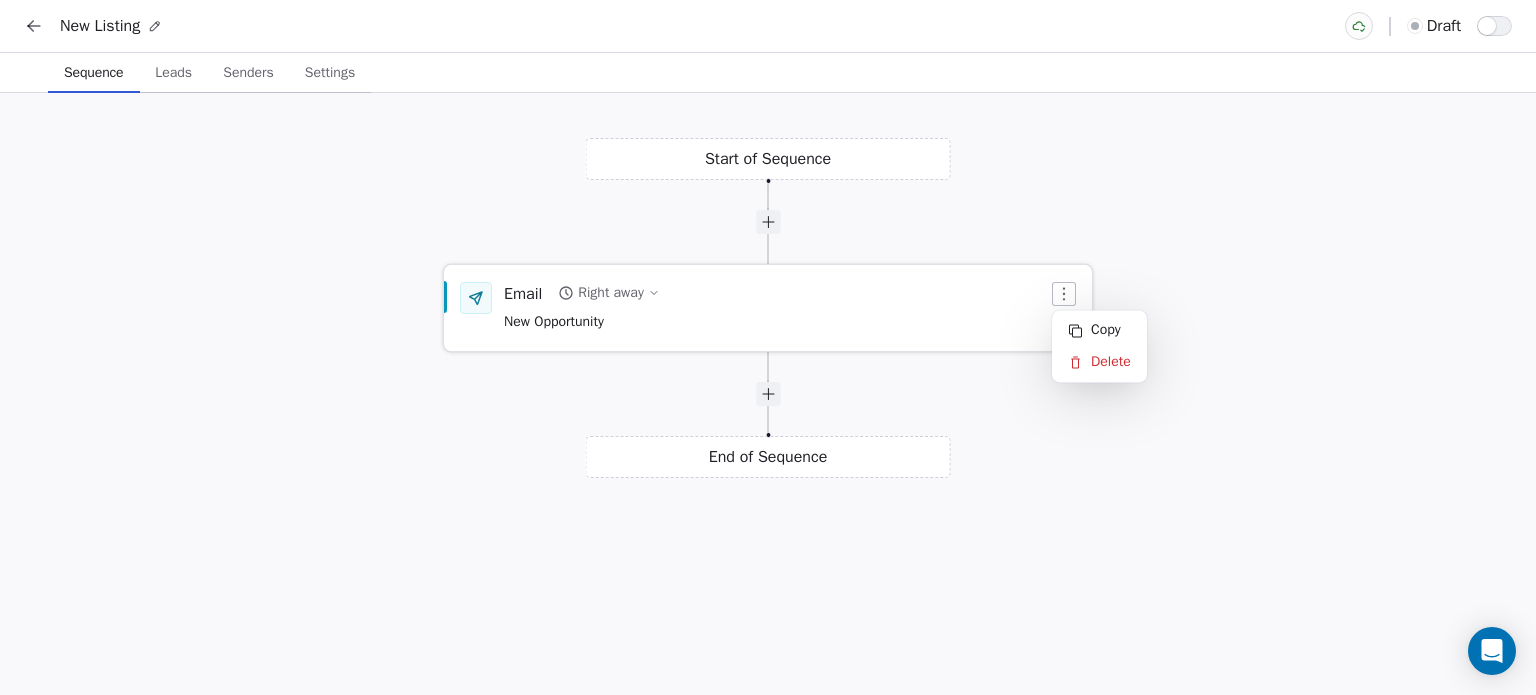 click on "Email Right away New Opportunity" at bounding box center [776, 308] 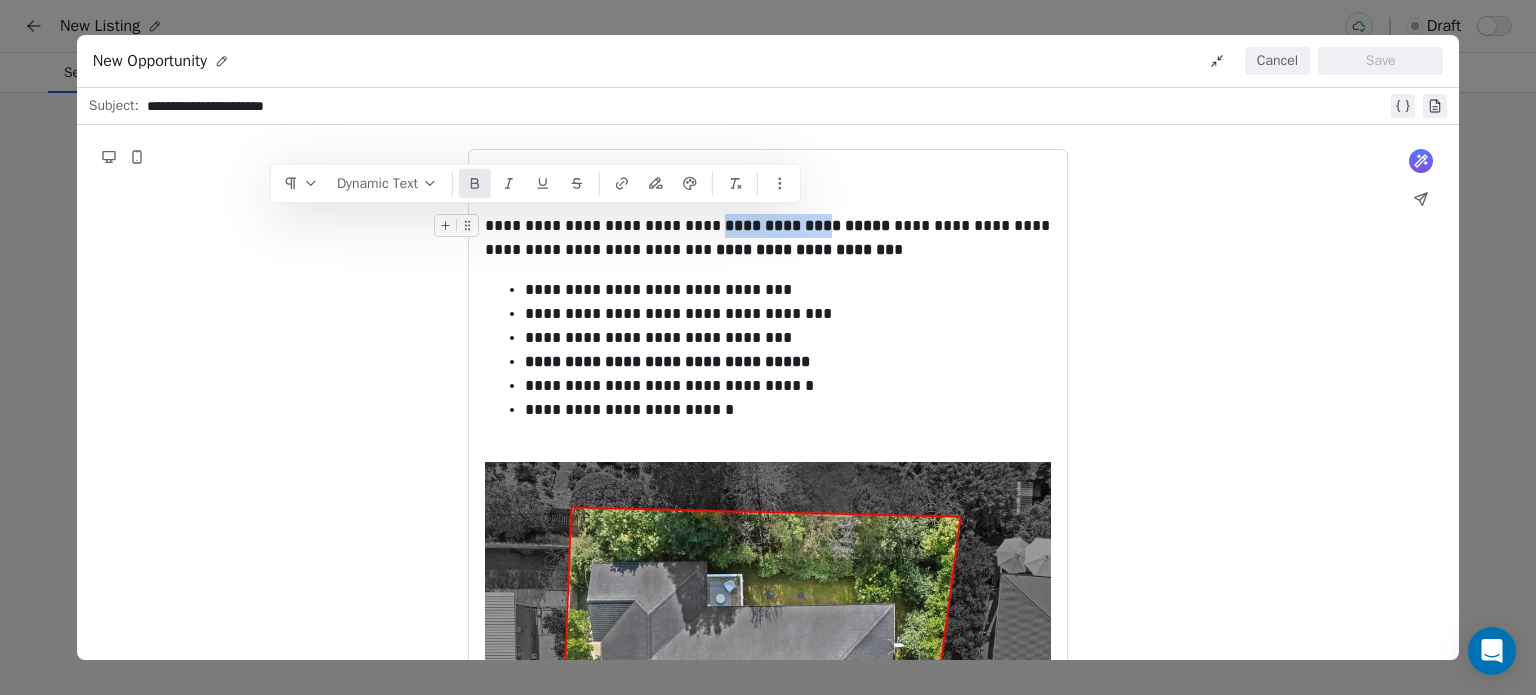 drag, startPoint x: 800, startPoint y: 223, endPoint x: 696, endPoint y: 223, distance: 104 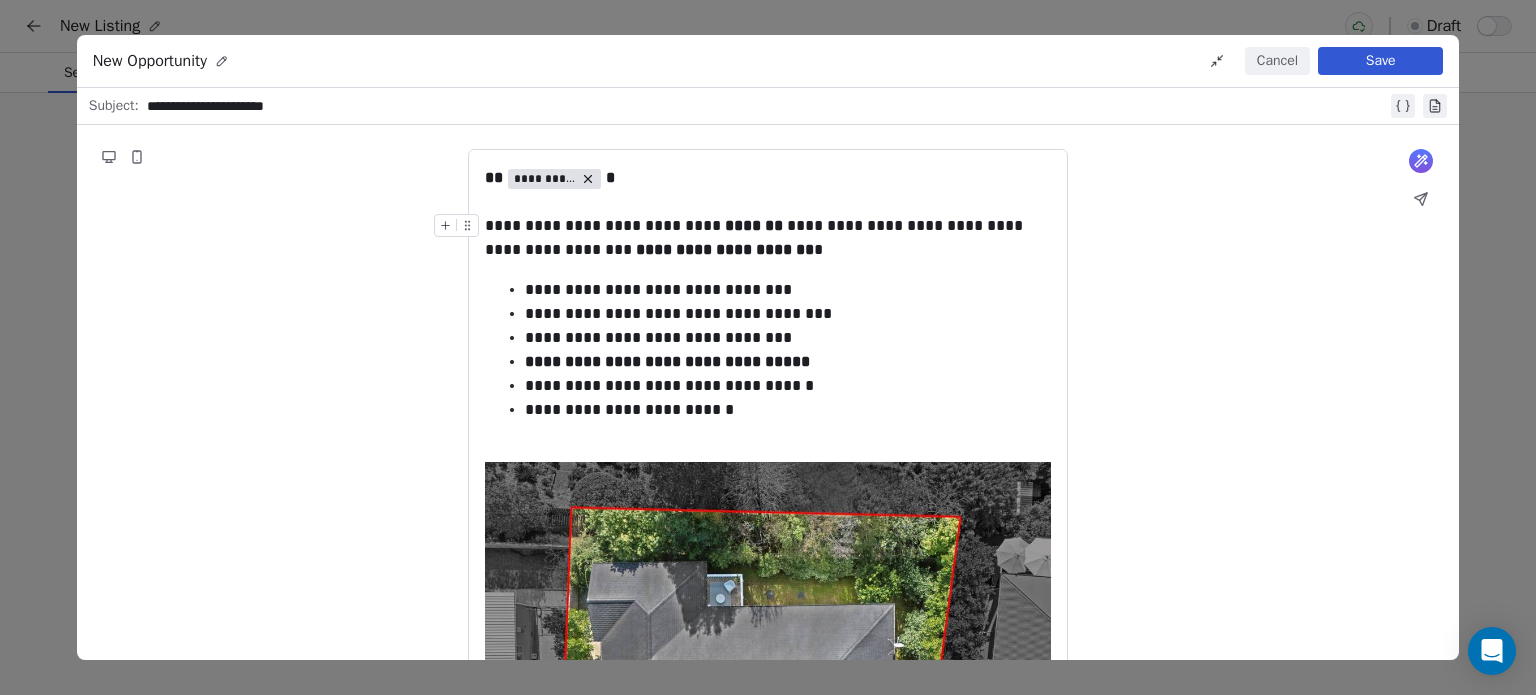 type 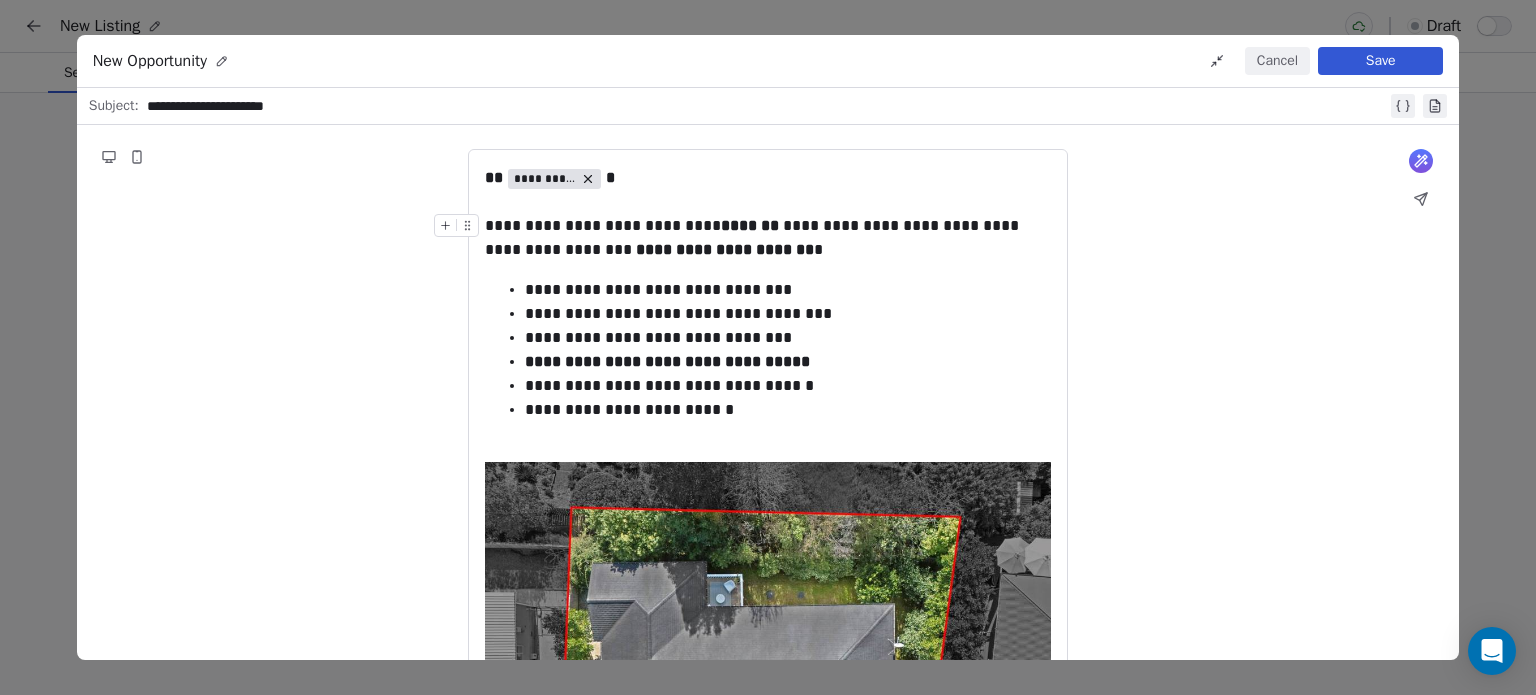 click on "**********" at bounding box center [768, 238] 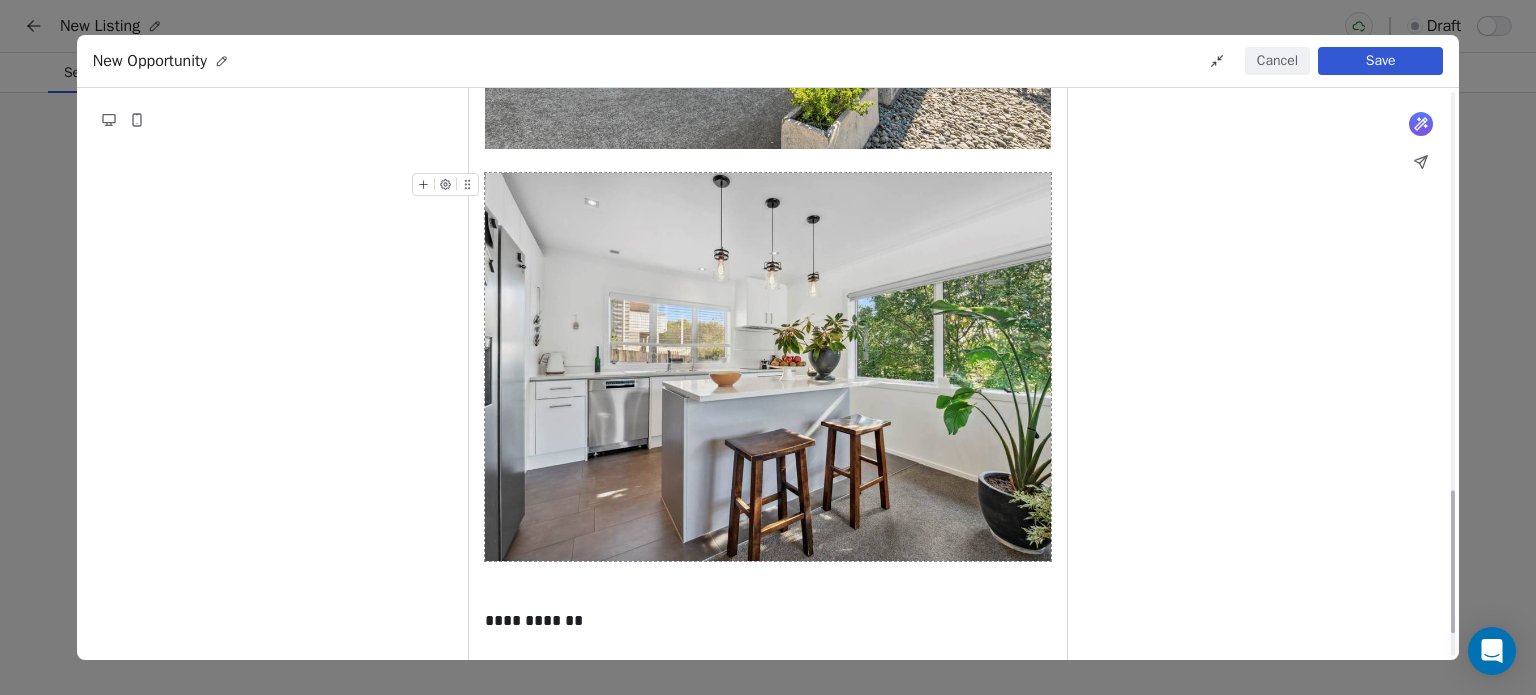 scroll, scrollTop: 1682, scrollLeft: 0, axis: vertical 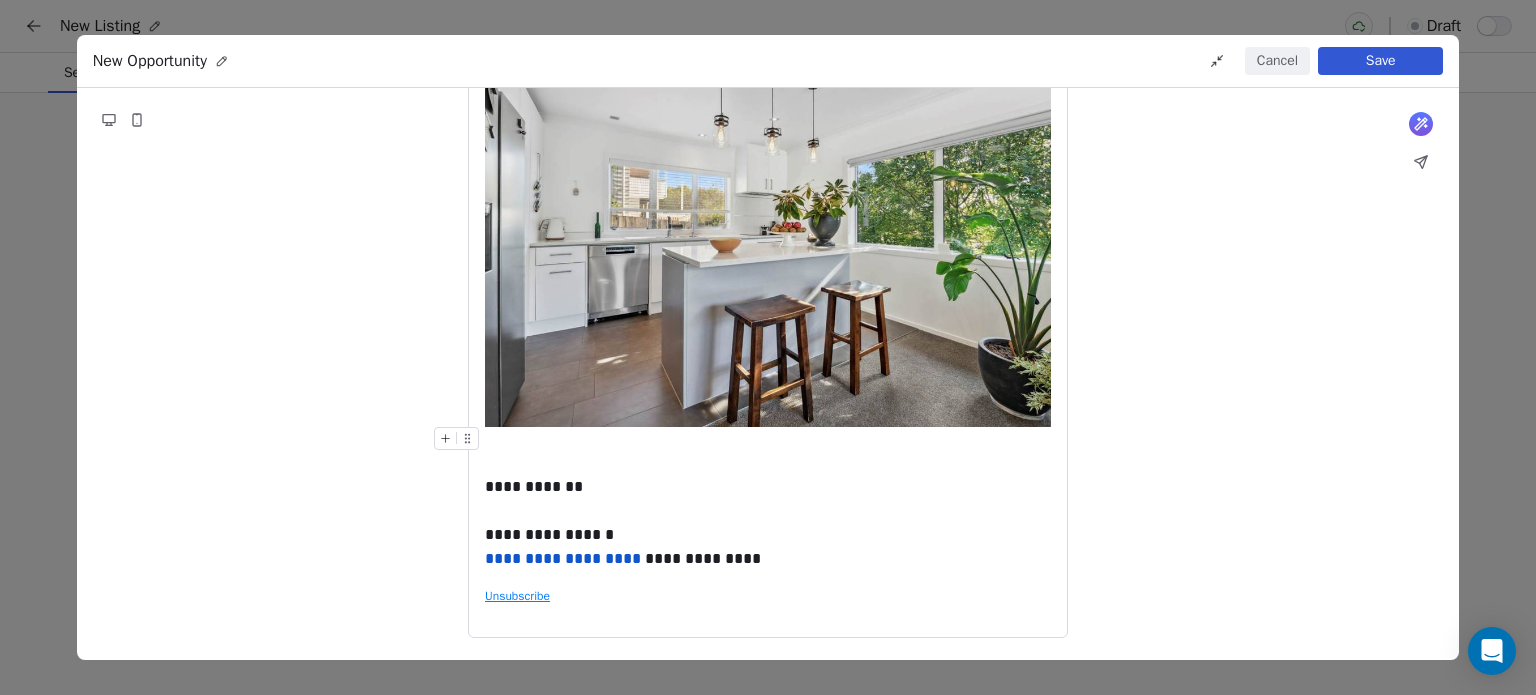 click at bounding box center [768, 439] 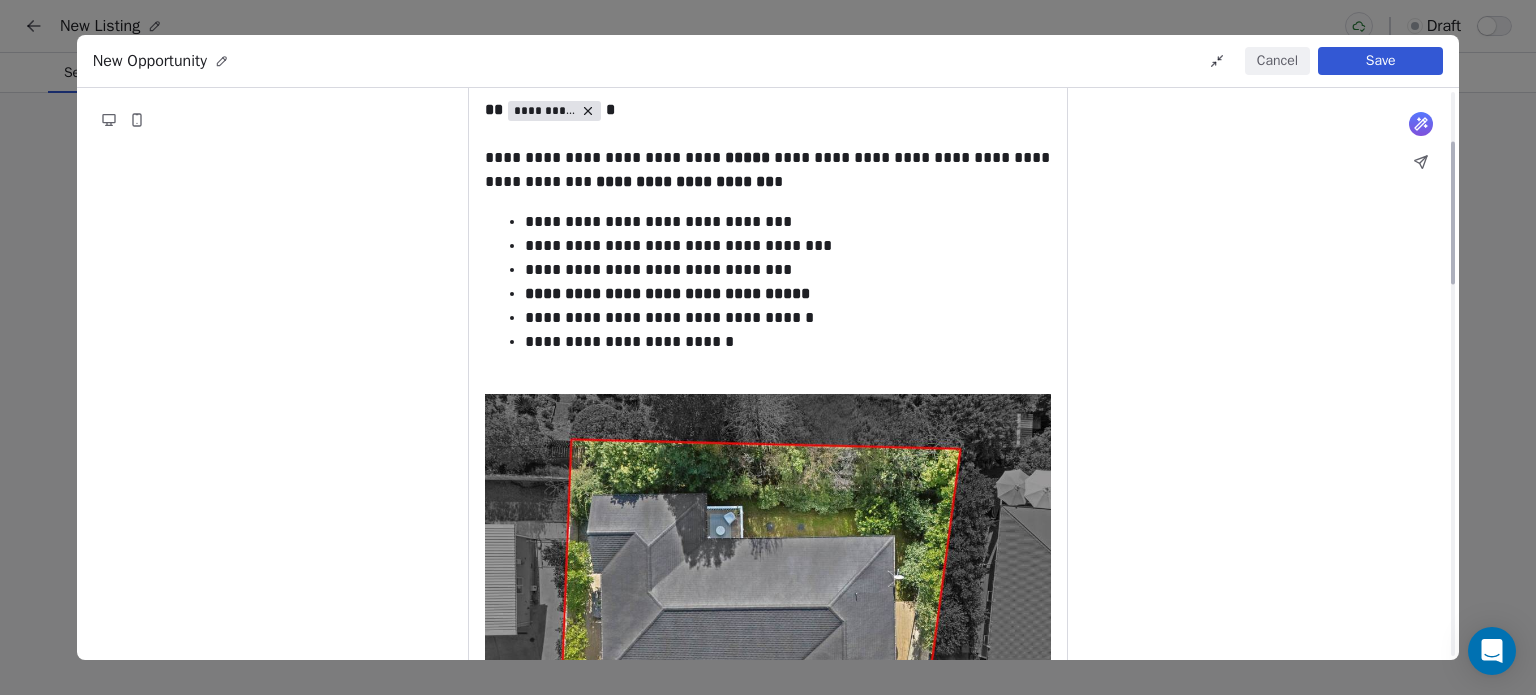 scroll, scrollTop: 0, scrollLeft: 0, axis: both 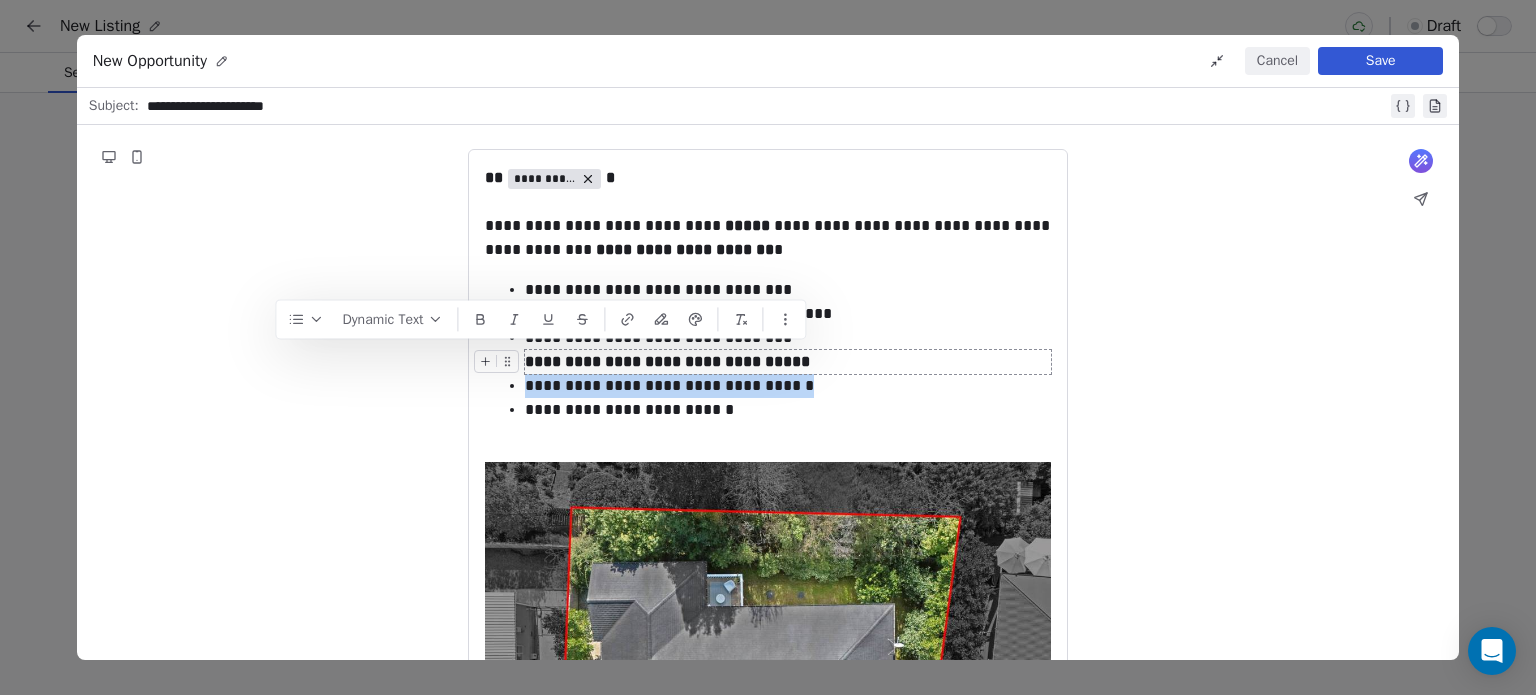 drag, startPoint x: 790, startPoint y: 388, endPoint x: 519, endPoint y: 375, distance: 271.3116 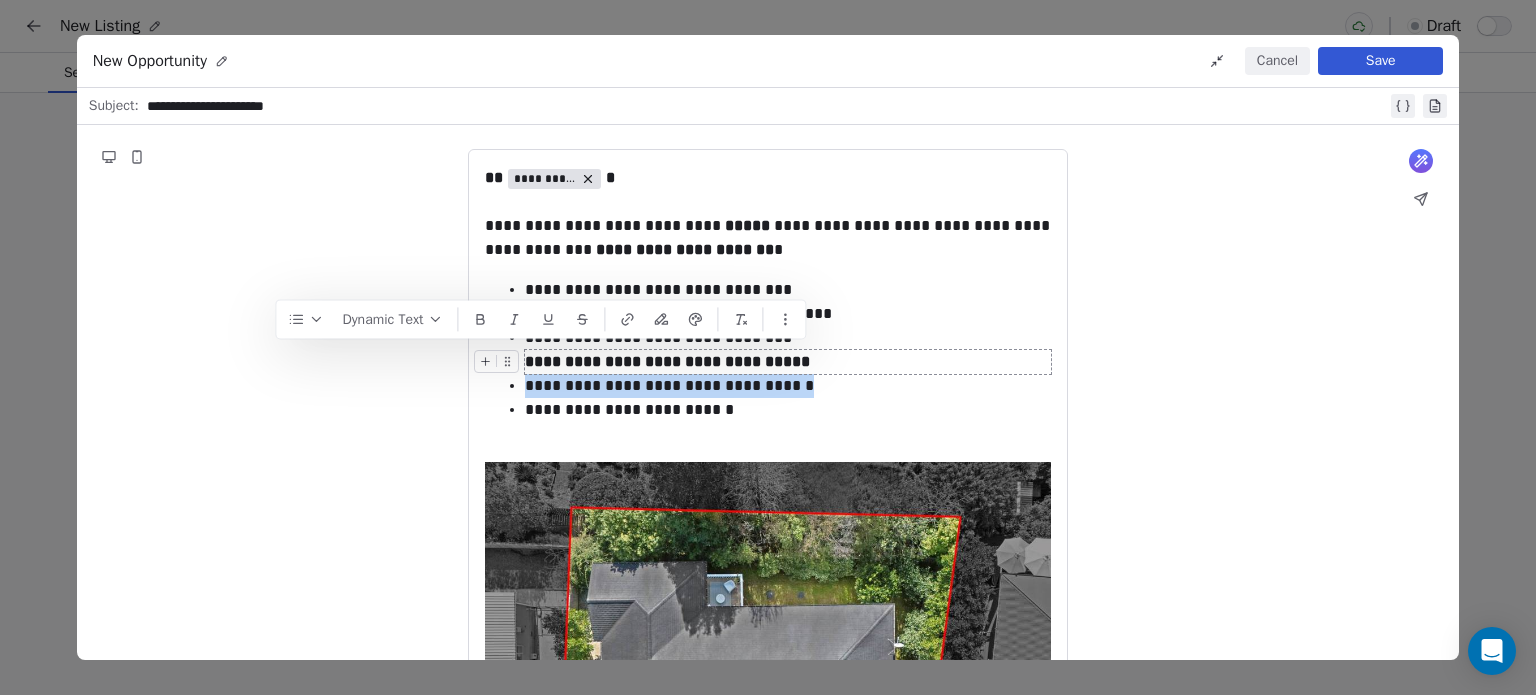 click on "**********" at bounding box center [788, 350] 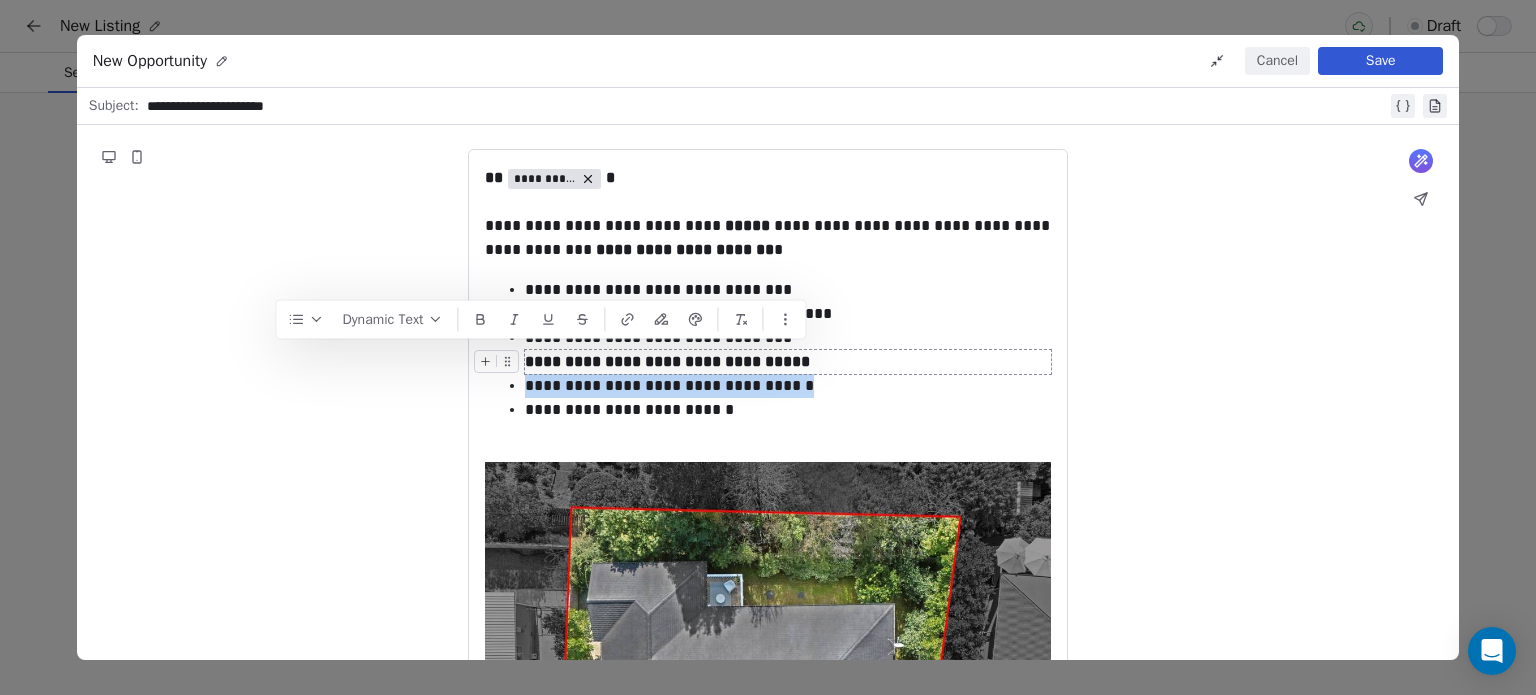 copy on "**********" 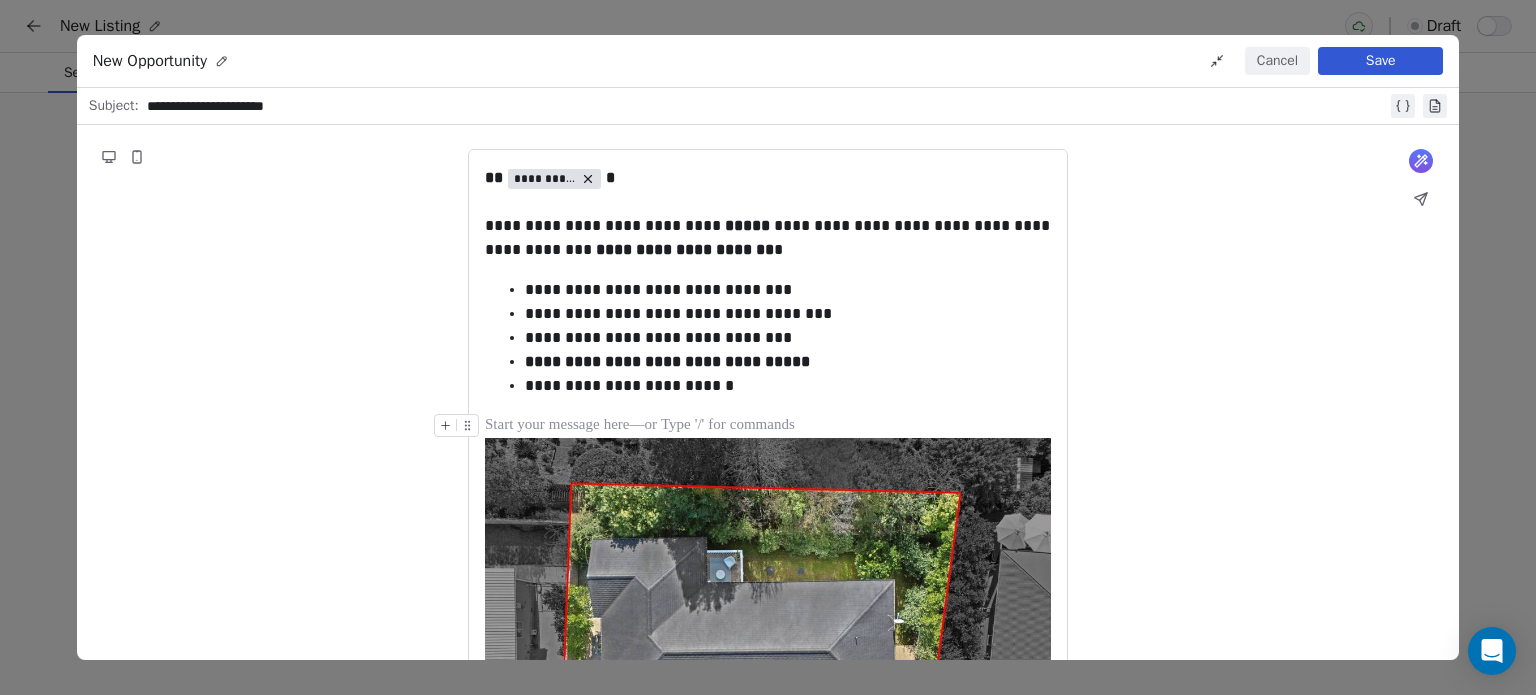 click at bounding box center (768, 426) 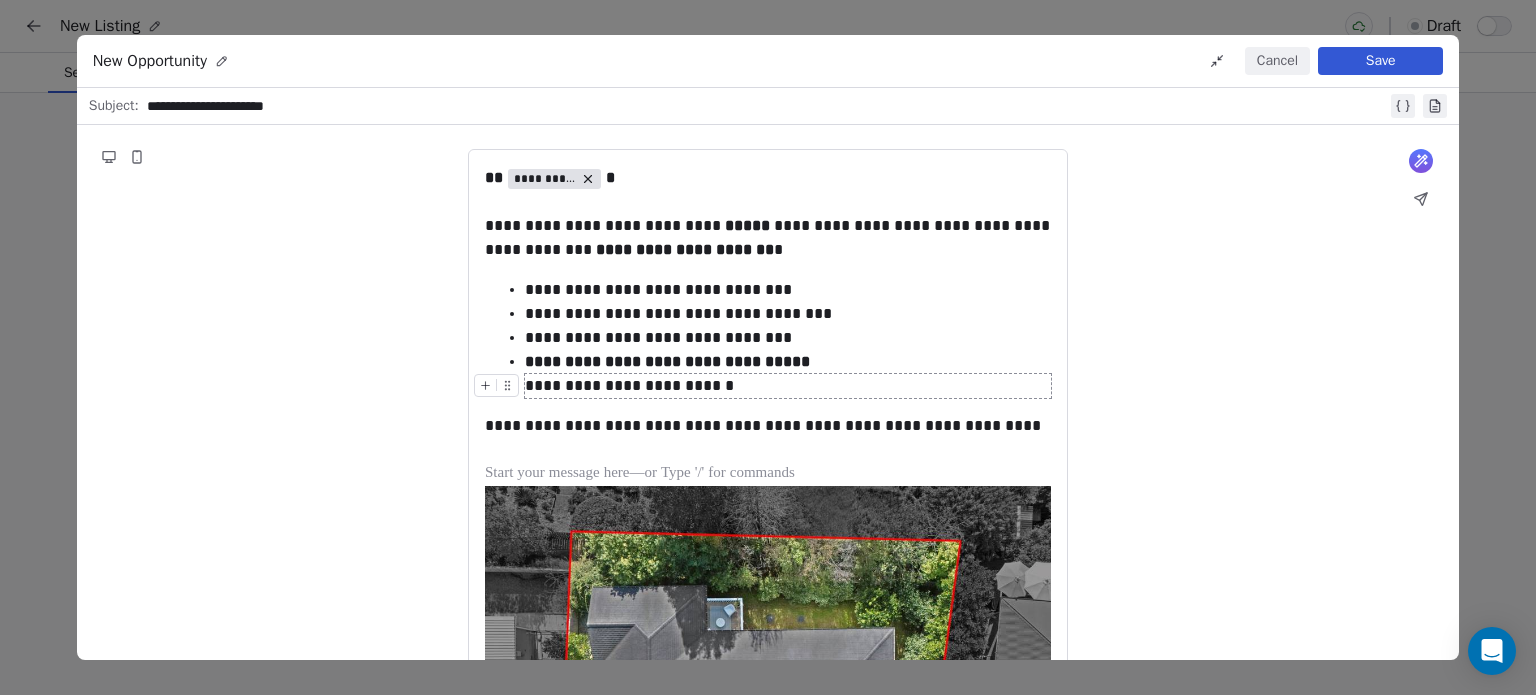 click on "**********" at bounding box center [768, 1246] 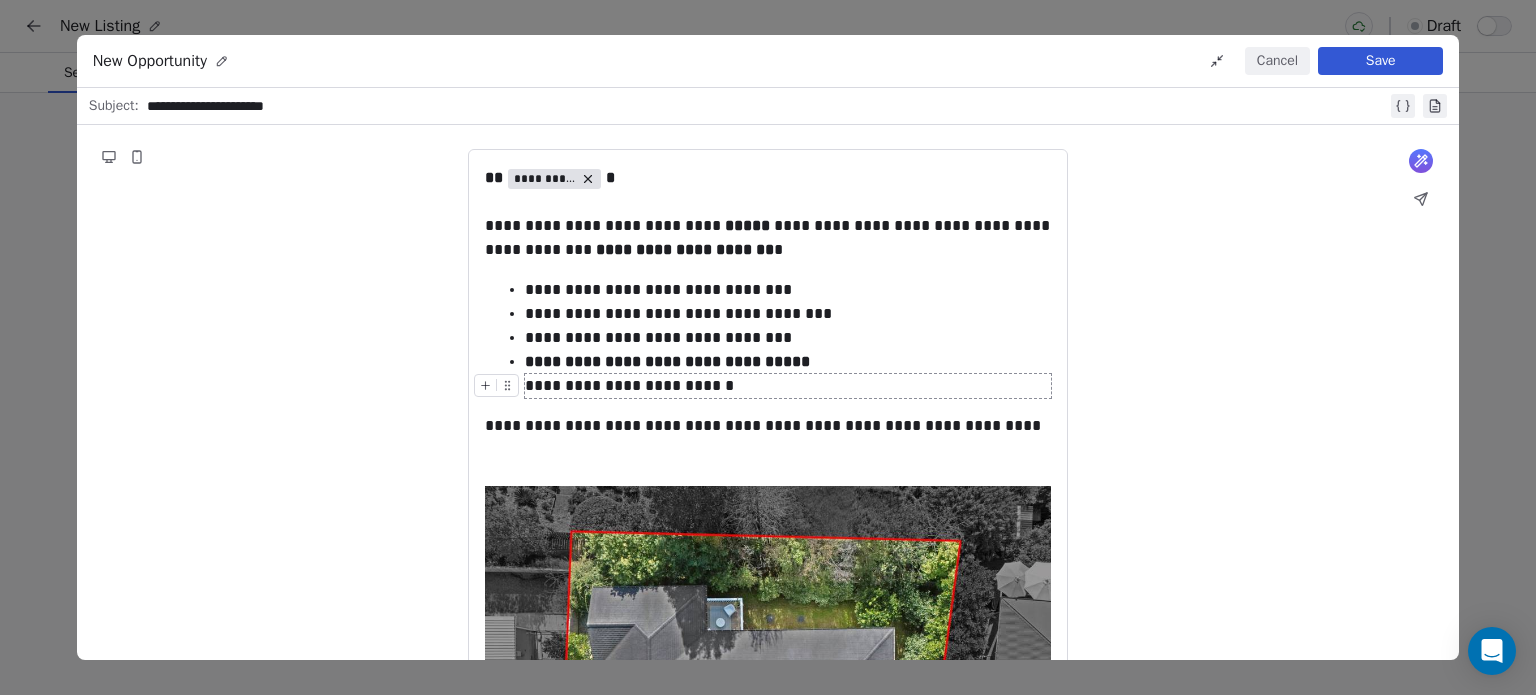 click on "**********" at bounding box center (768, 1246) 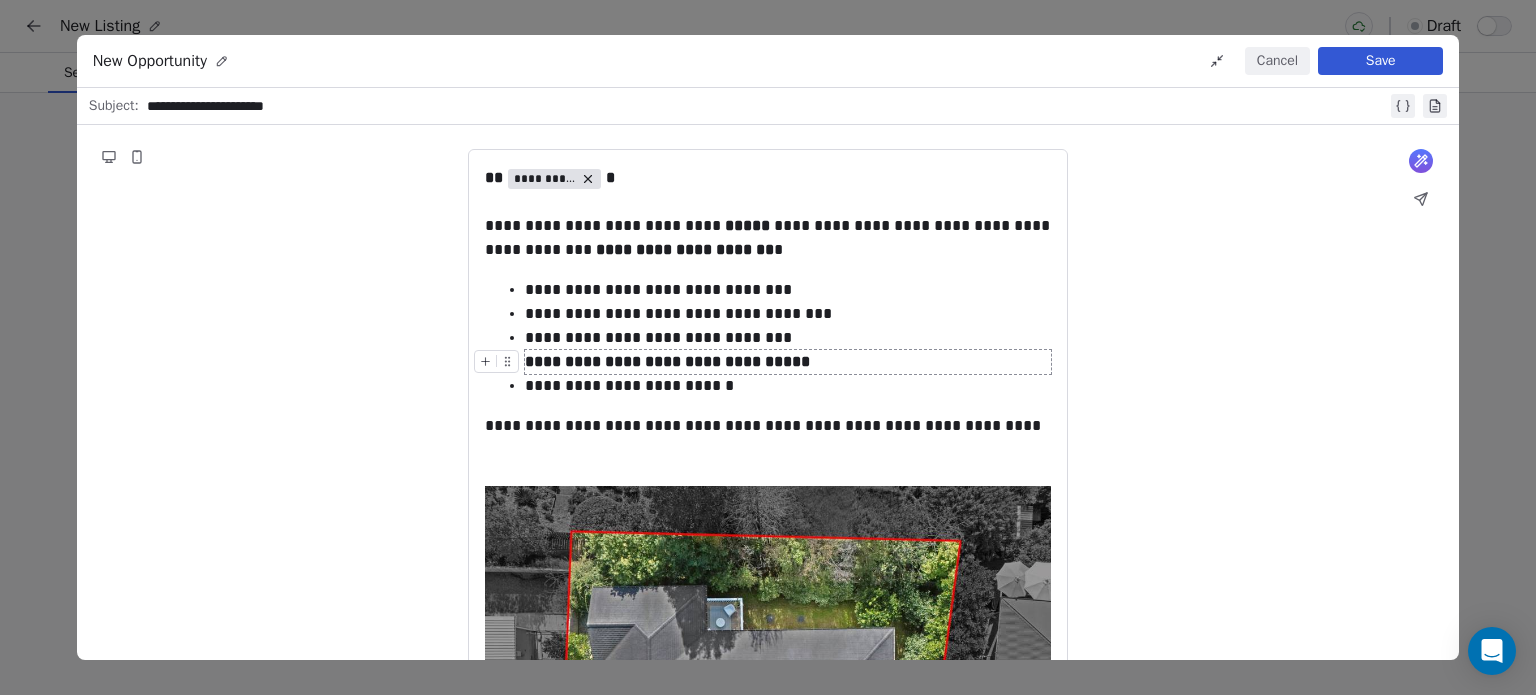 click on "**********" at bounding box center (667, 361) 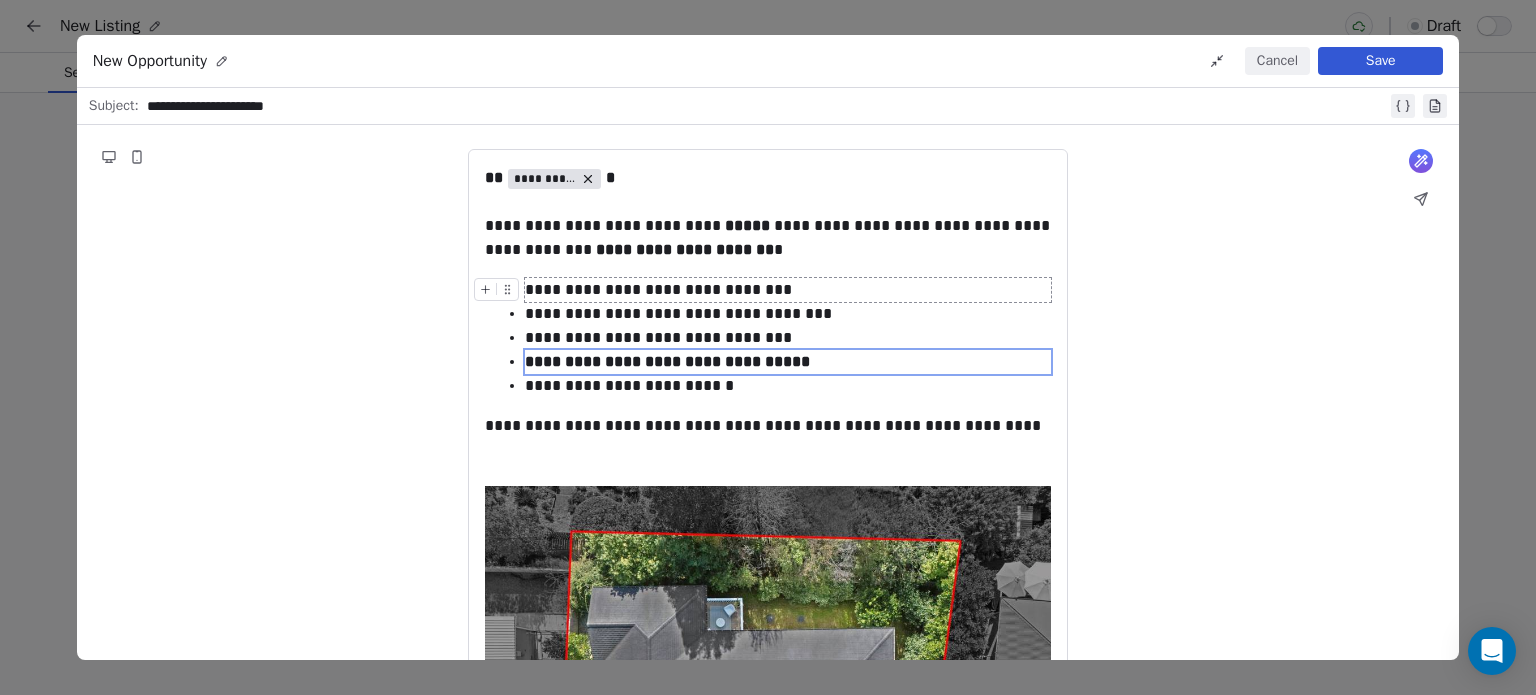 click on "**********" at bounding box center (768, 1246) 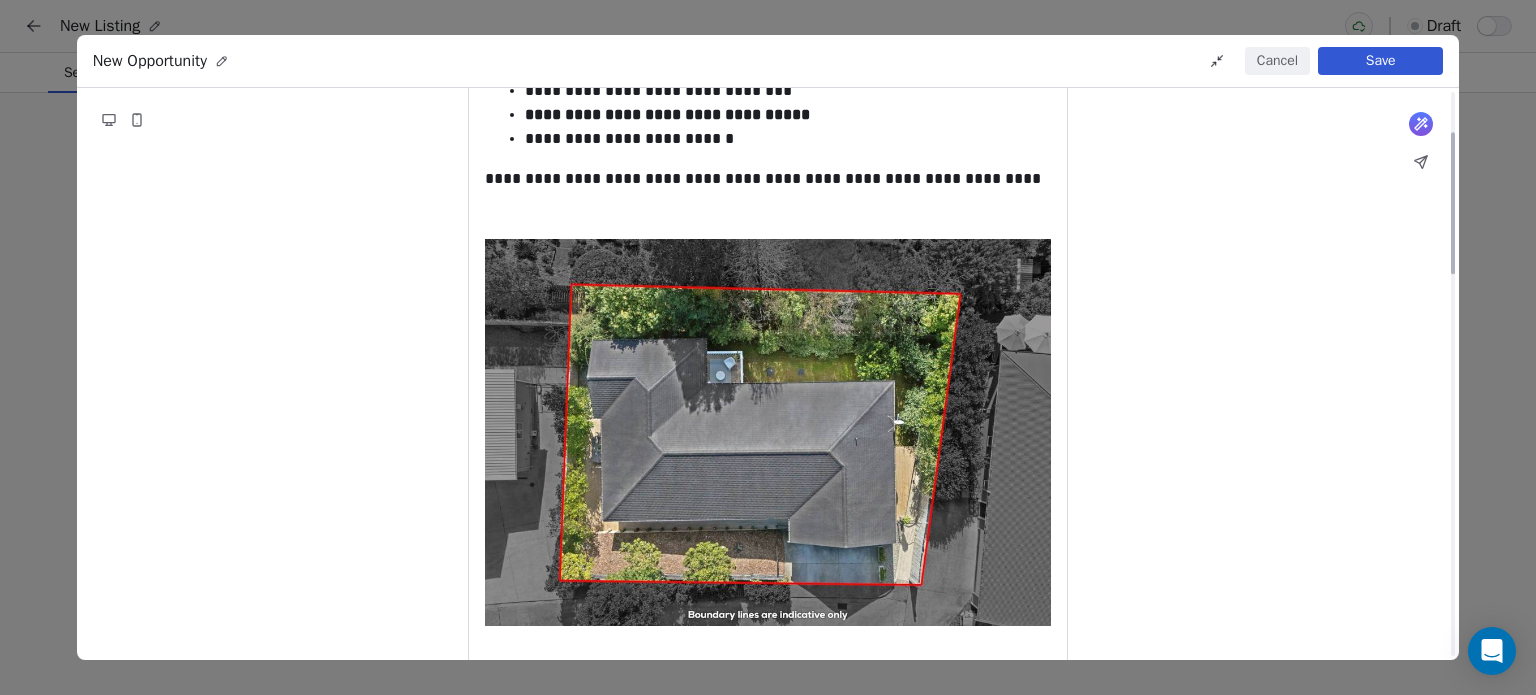 scroll, scrollTop: 0, scrollLeft: 0, axis: both 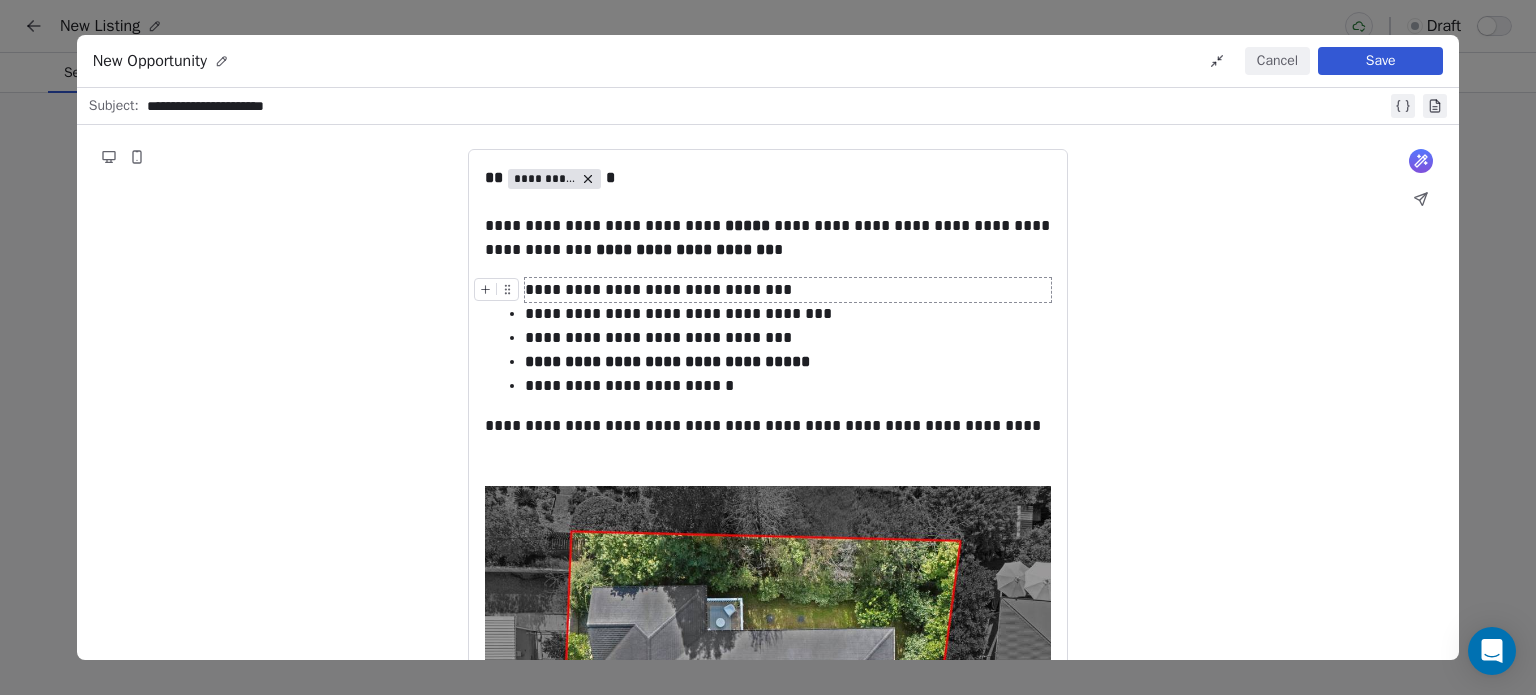 click on "Save" at bounding box center (1380, 61) 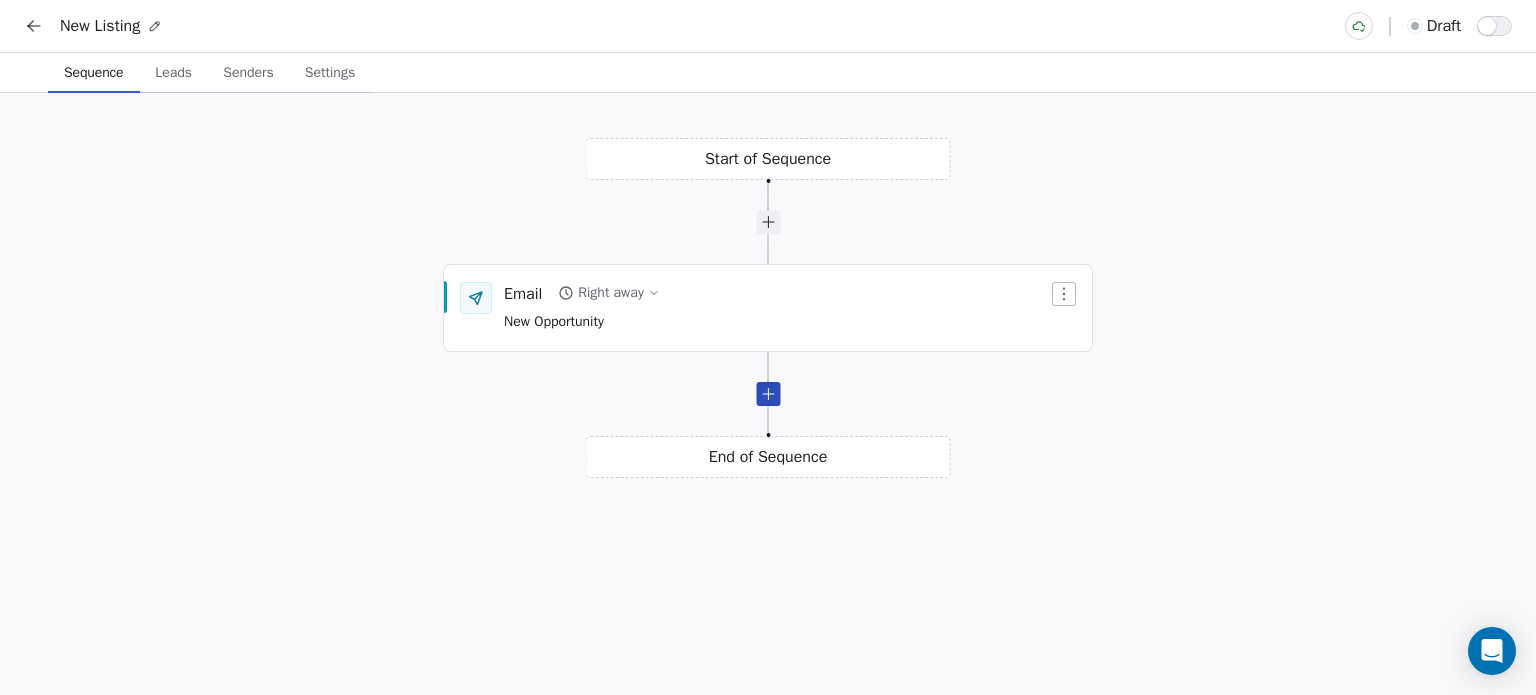 click at bounding box center [768, 394] 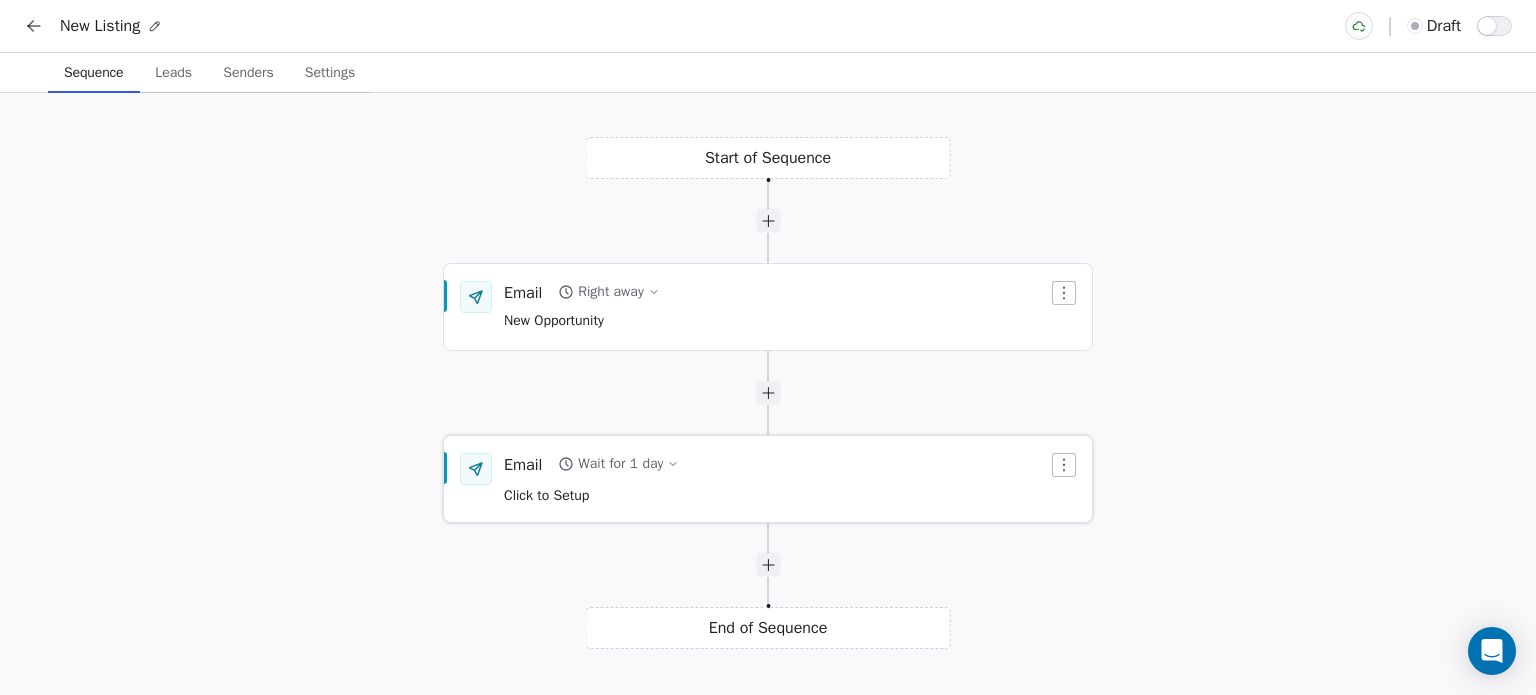 click 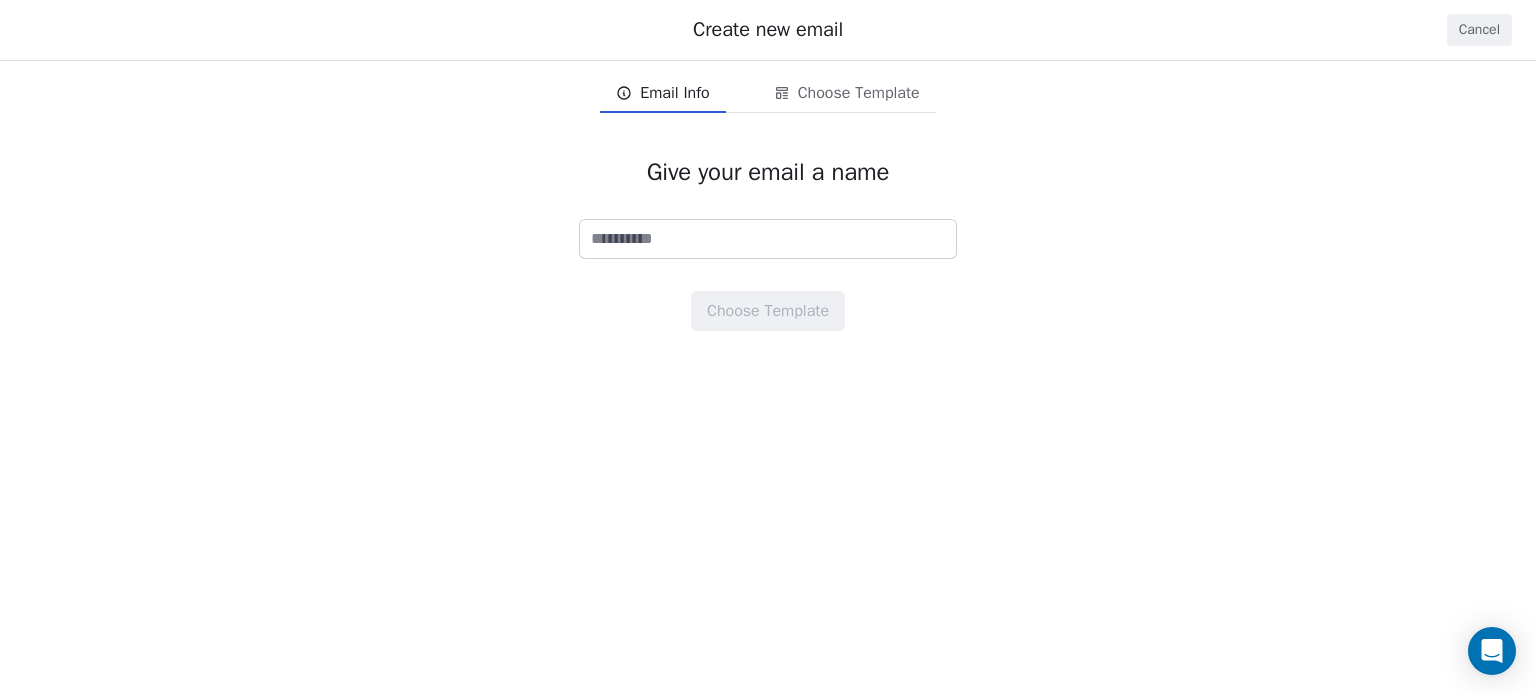 click on "Cancel" at bounding box center [1479, 30] 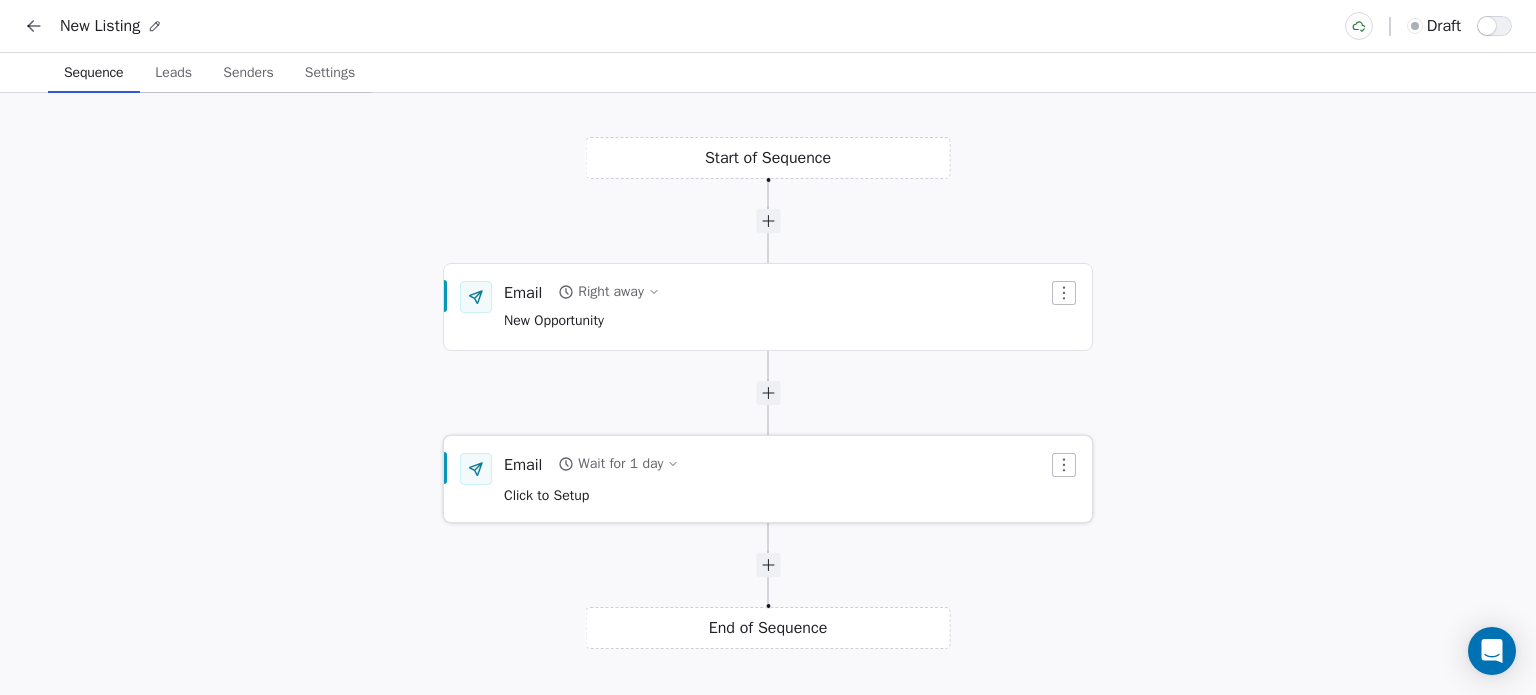 click 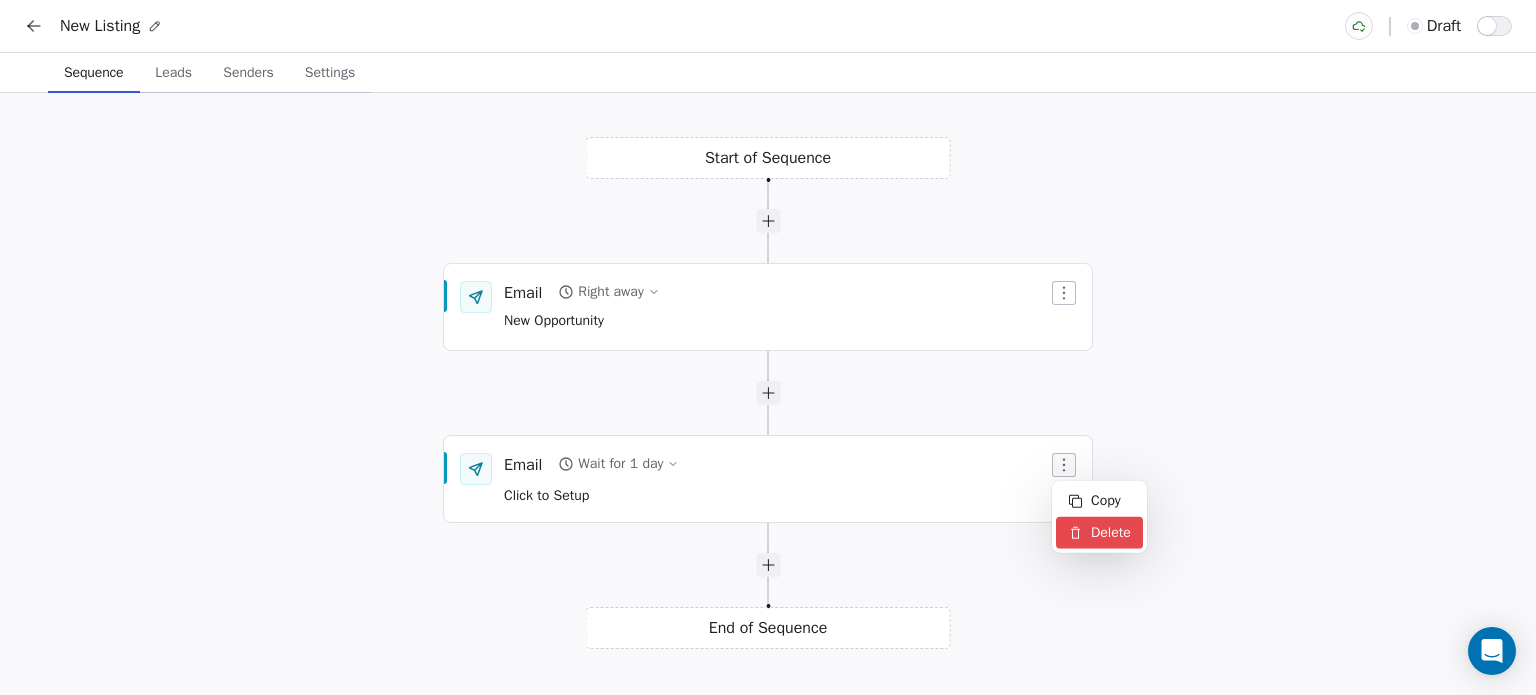 click on "Delete" at bounding box center (1099, 533) 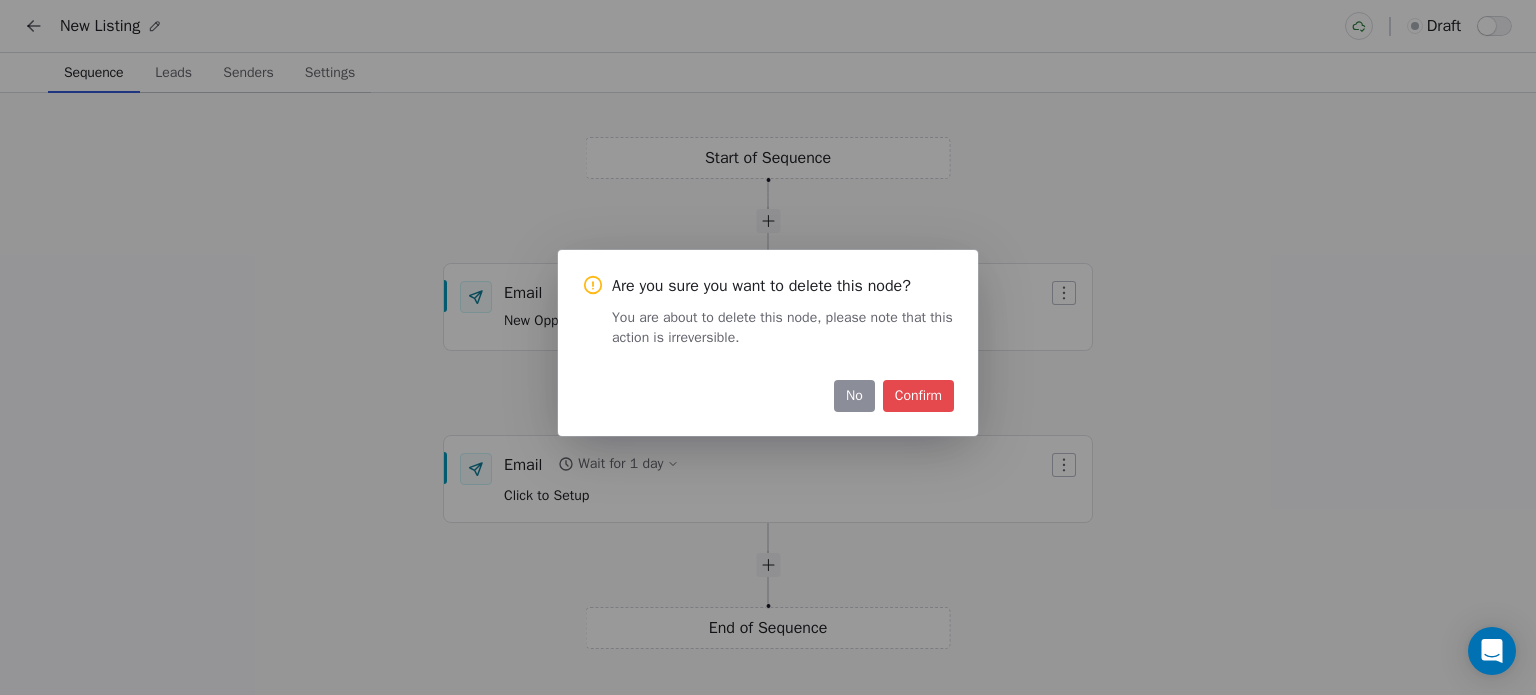 click on "Confirm" at bounding box center (918, 396) 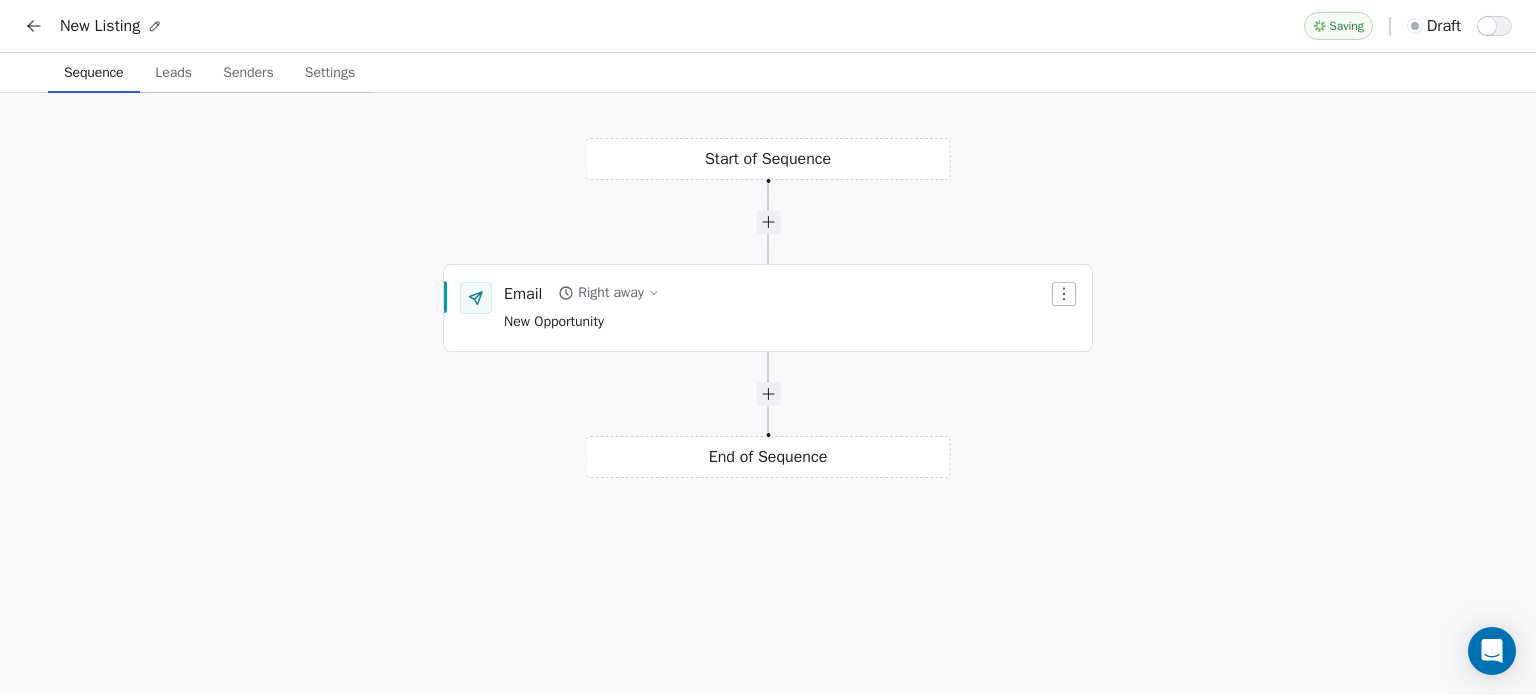 click at bounding box center (768, 394) 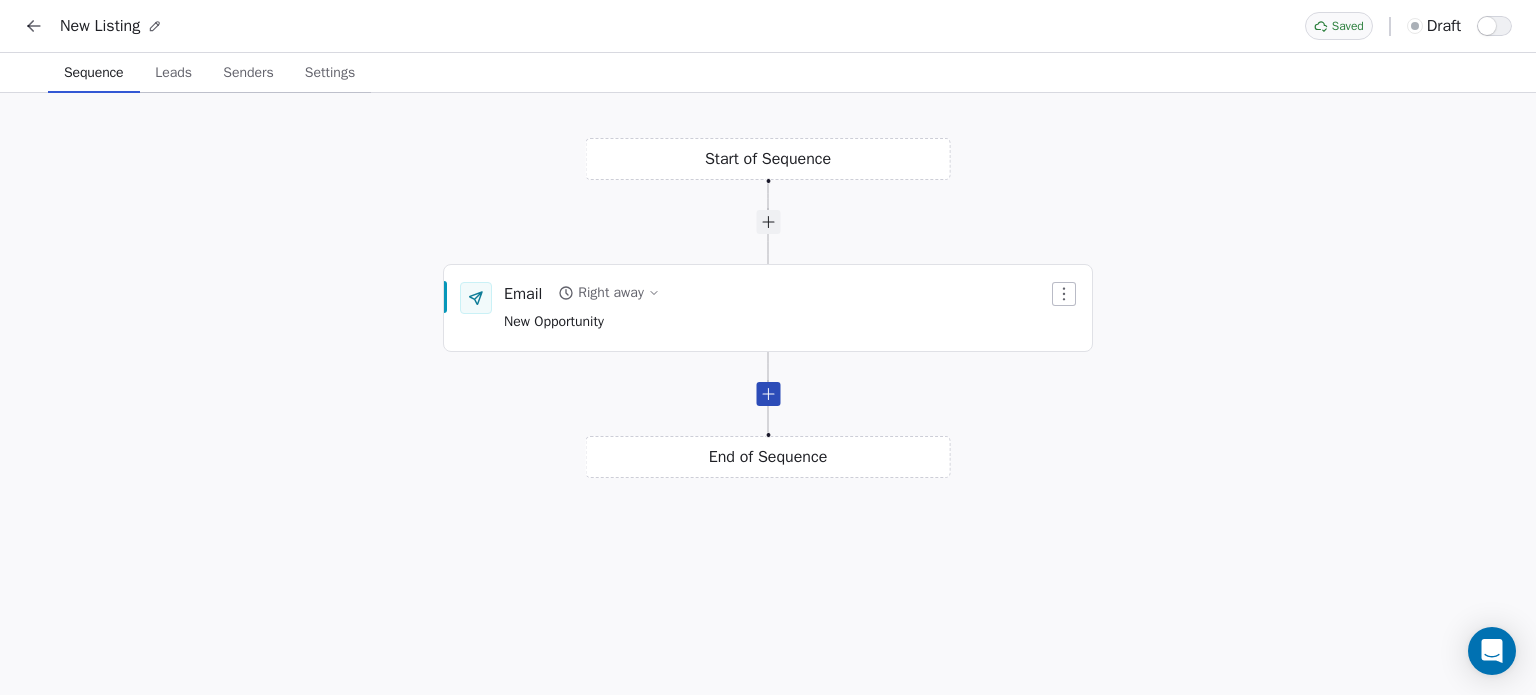 click at bounding box center (768, 394) 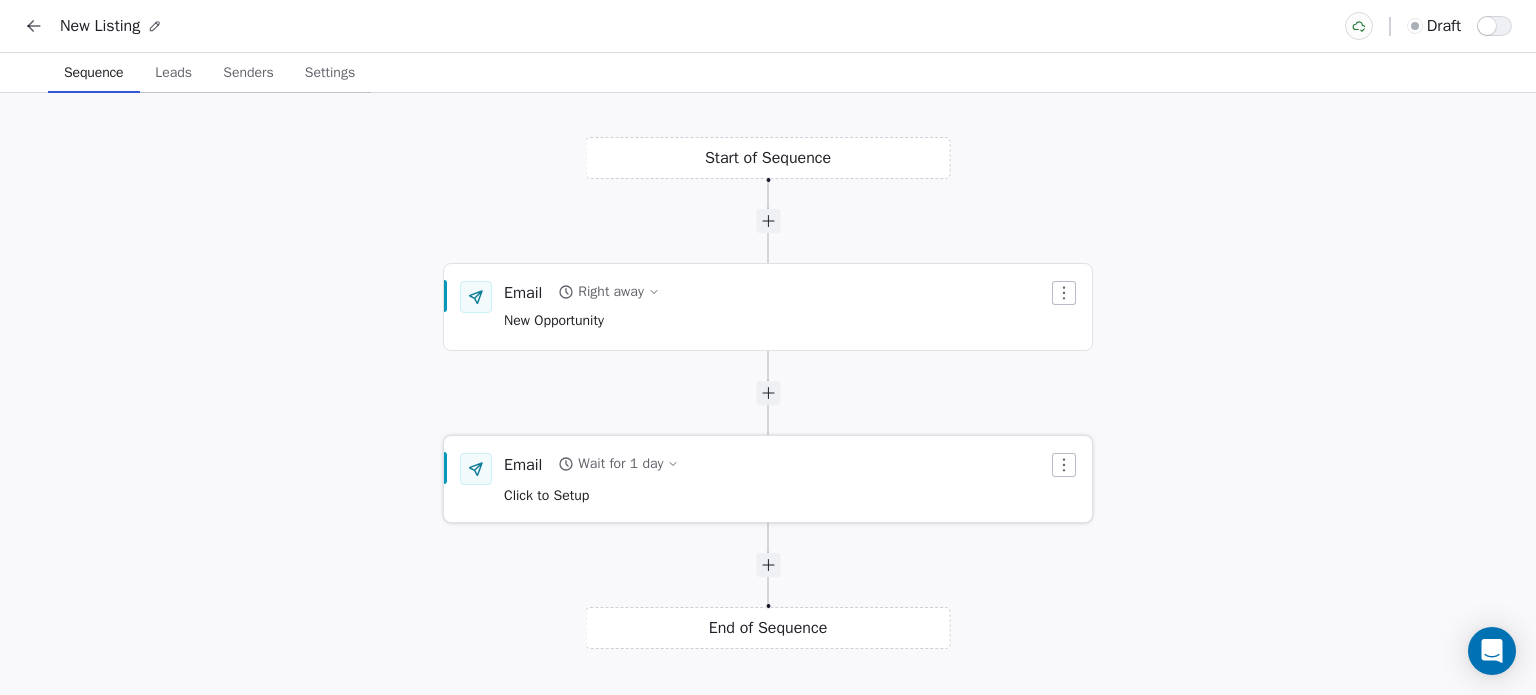 drag, startPoint x: 442, startPoint y: 465, endPoint x: 465, endPoint y: 467, distance: 23.086792 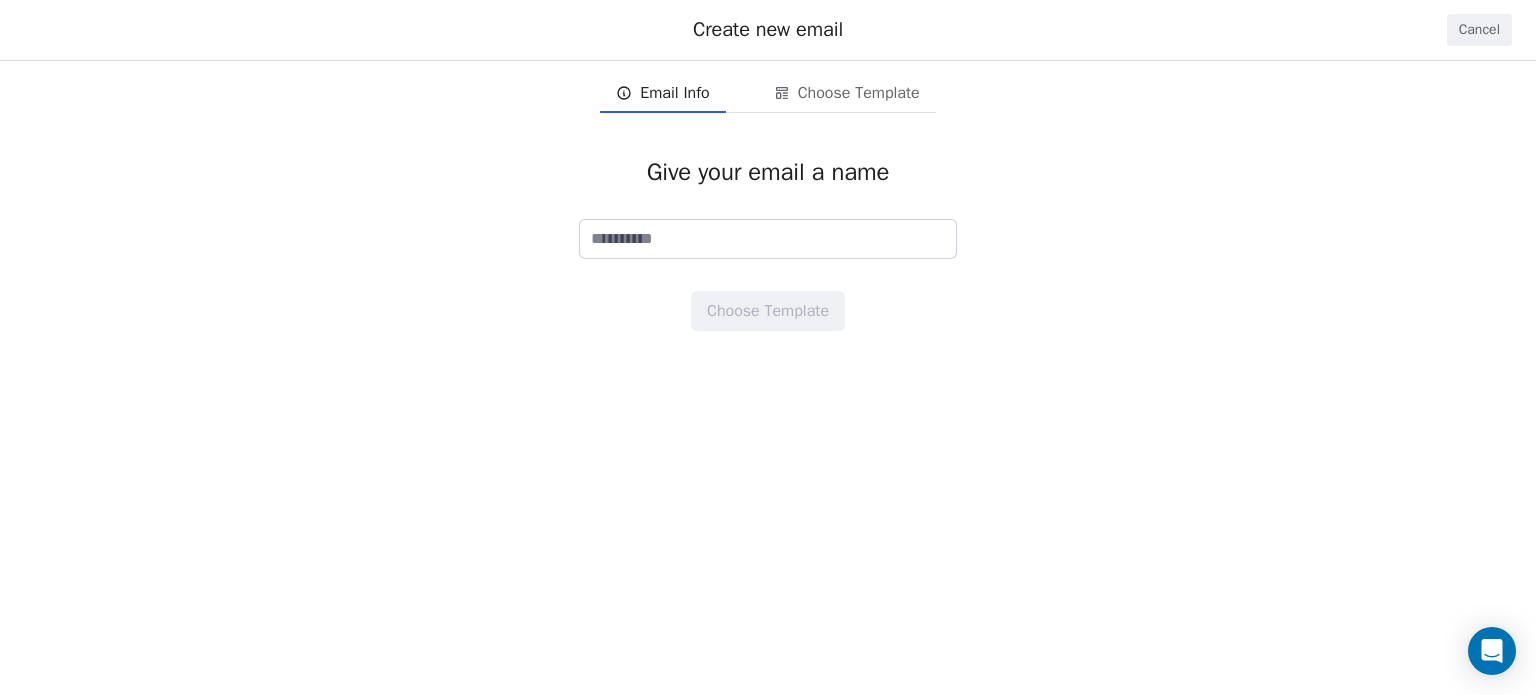 click on "Cancel" at bounding box center [1479, 30] 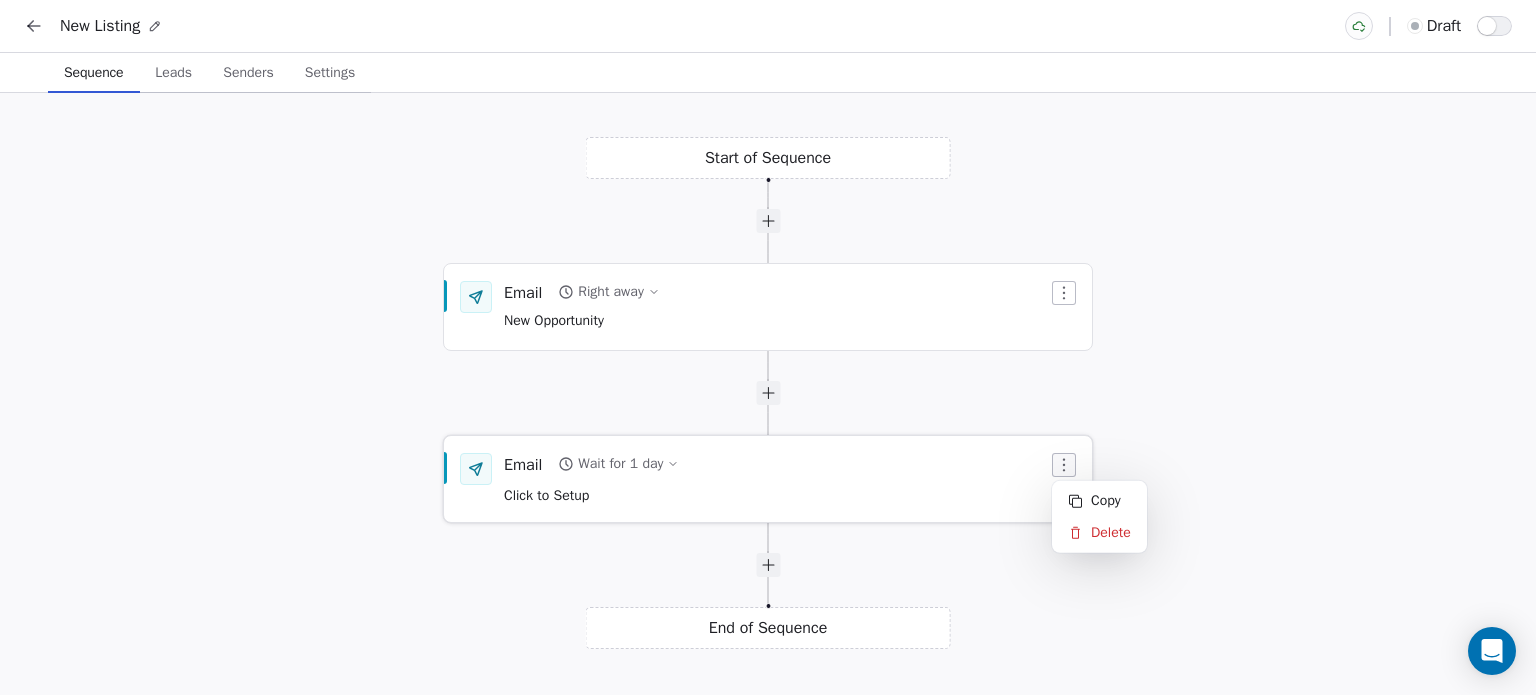 click 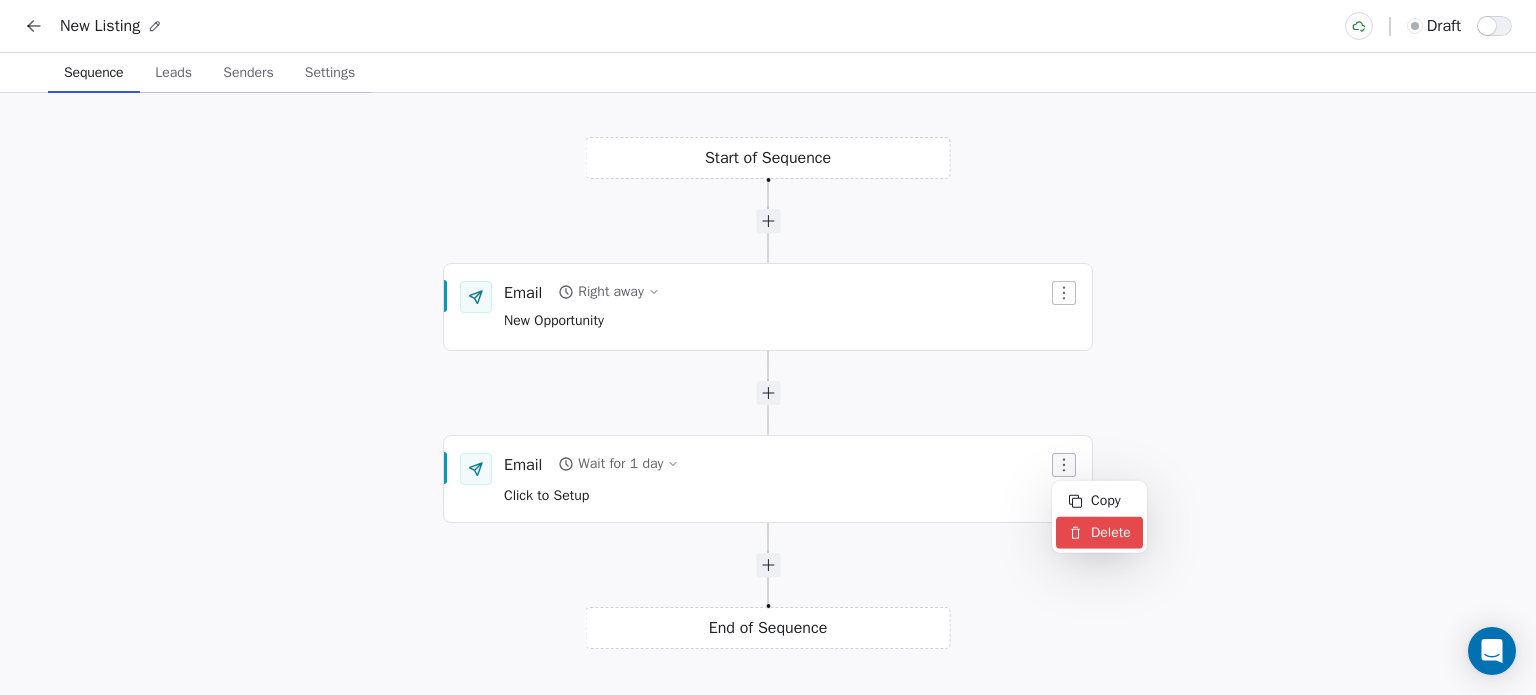 click on "Delete" at bounding box center (1099, 533) 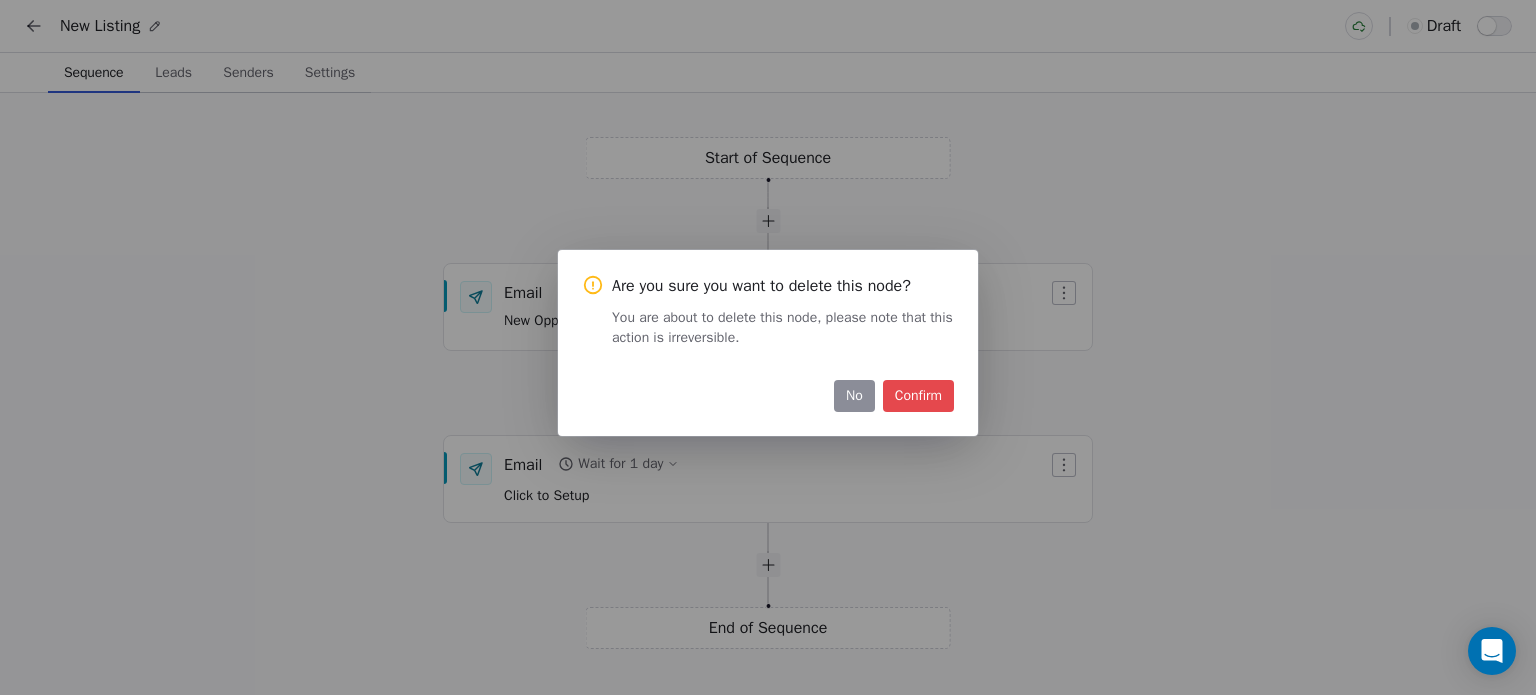 click on "Confirm" at bounding box center (918, 396) 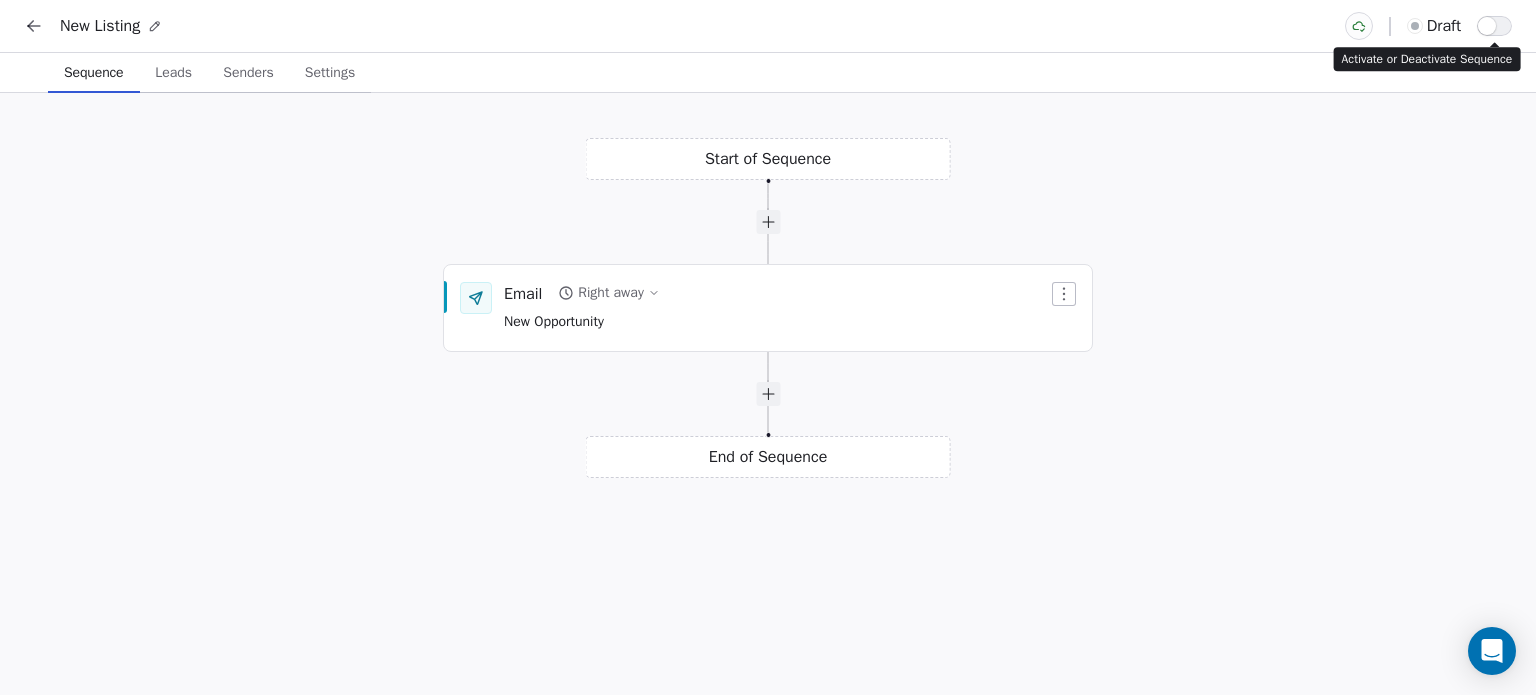 click at bounding box center (1487, 26) 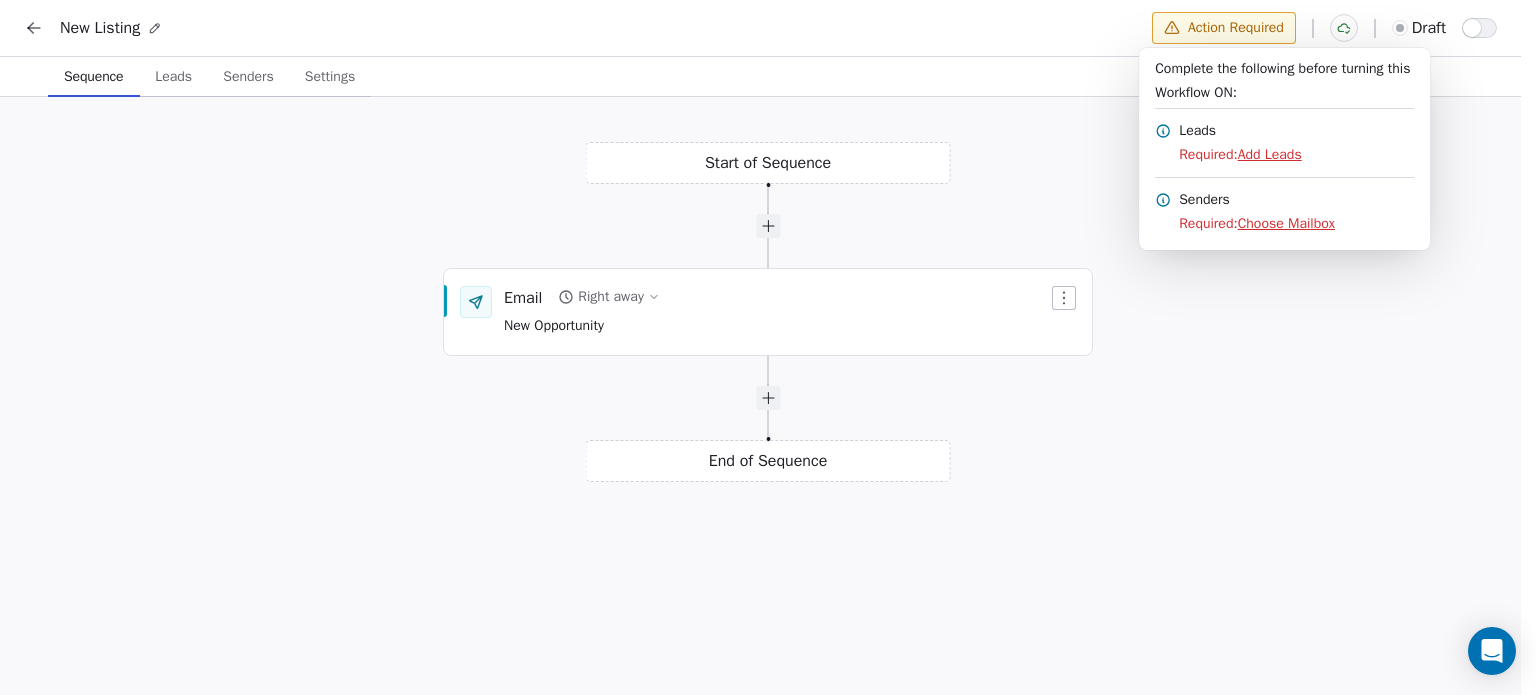 click on "New Listing Action Required draft Sequence Sequence Leads Leads Senders Senders Settings Settings Start of Sequence Email Right away New Opportunity End of Sequence React Flow Press enter or space to select a node. You can then use the arrow keys to move the node around.  Press delete to remove it and escape to cancel.   Press enter or space to select an edge. You can then press delete to remove it or escape to cancel.
Complete the following before turning this Workflow ON: Leads Required :  Add Leads Senders Required :  Choose Mailbox" at bounding box center (768, 349) 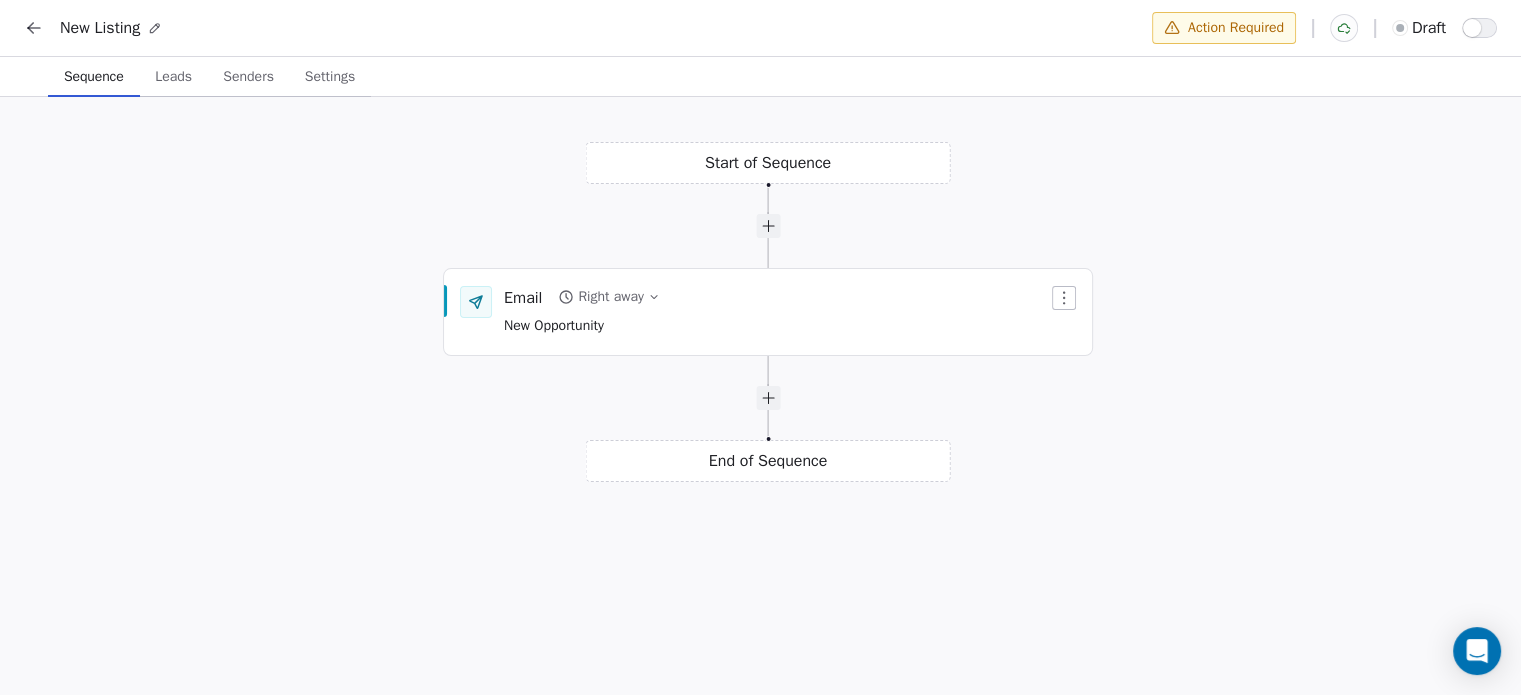 click on "Leads" at bounding box center [173, 77] 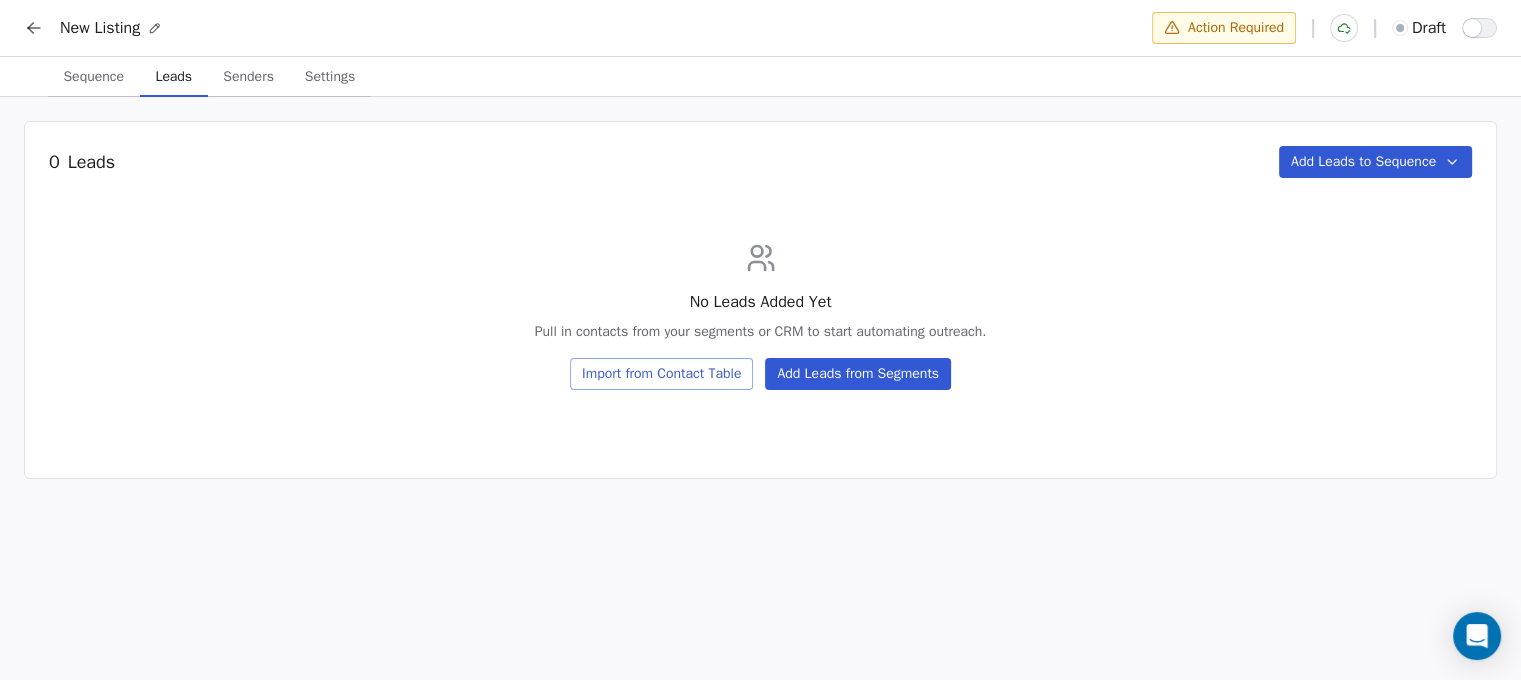 click on "Import from Contact Table" at bounding box center (661, 374) 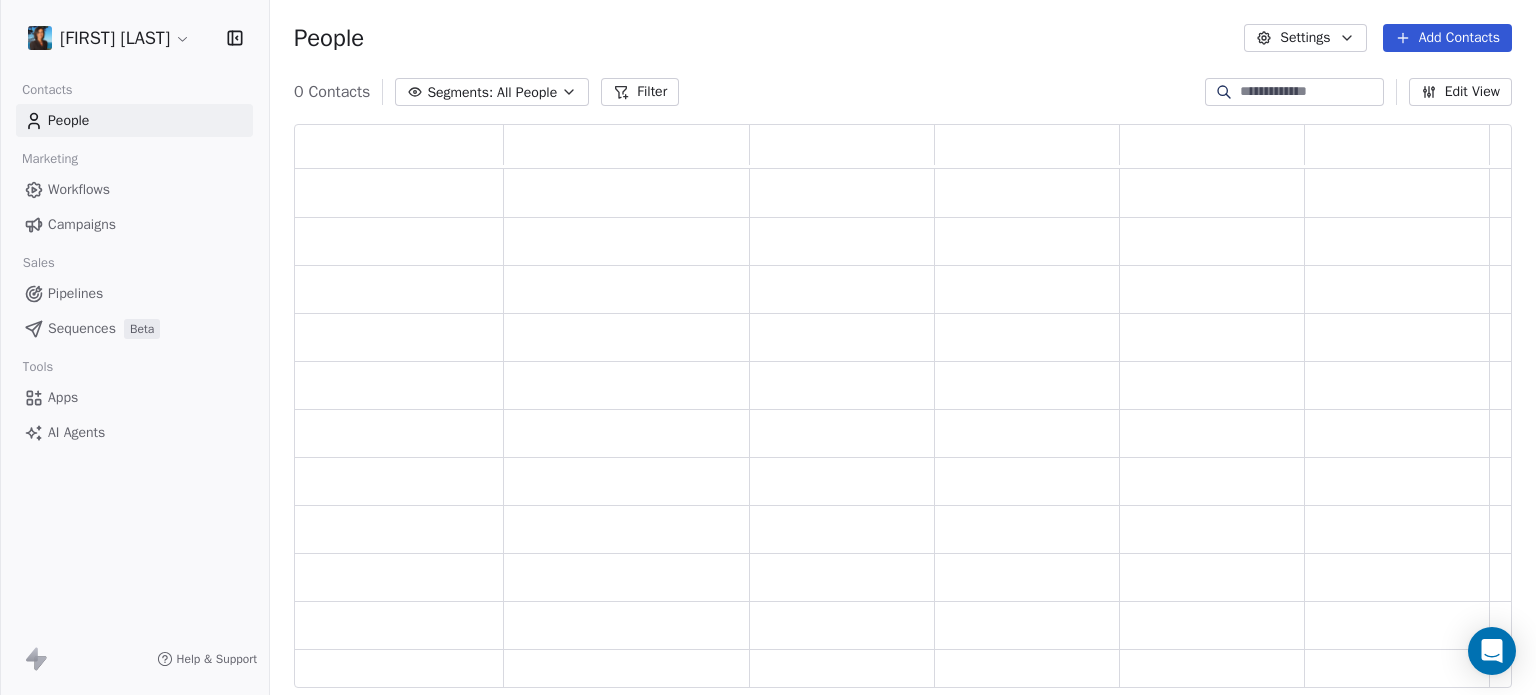 scroll, scrollTop: 16, scrollLeft: 16, axis: both 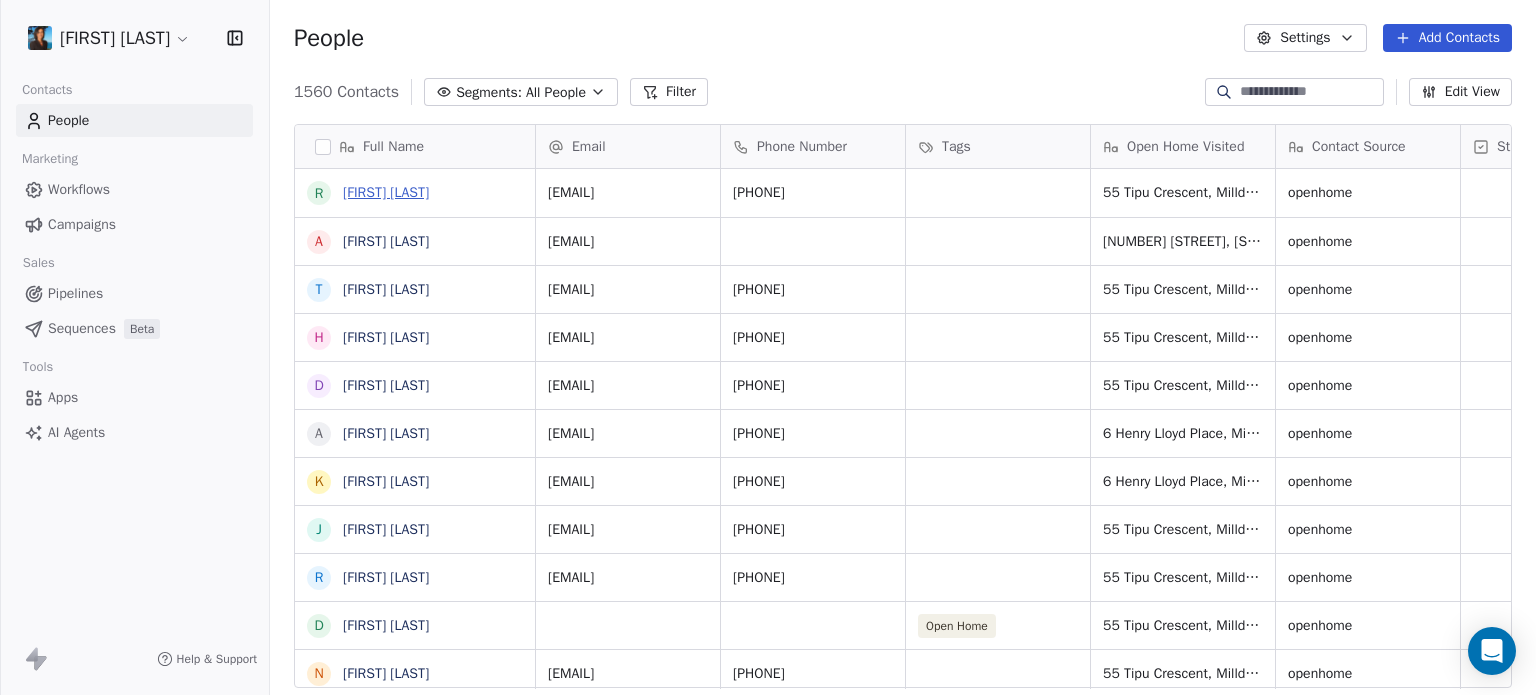 click on "Richard Knowles" at bounding box center [386, 192] 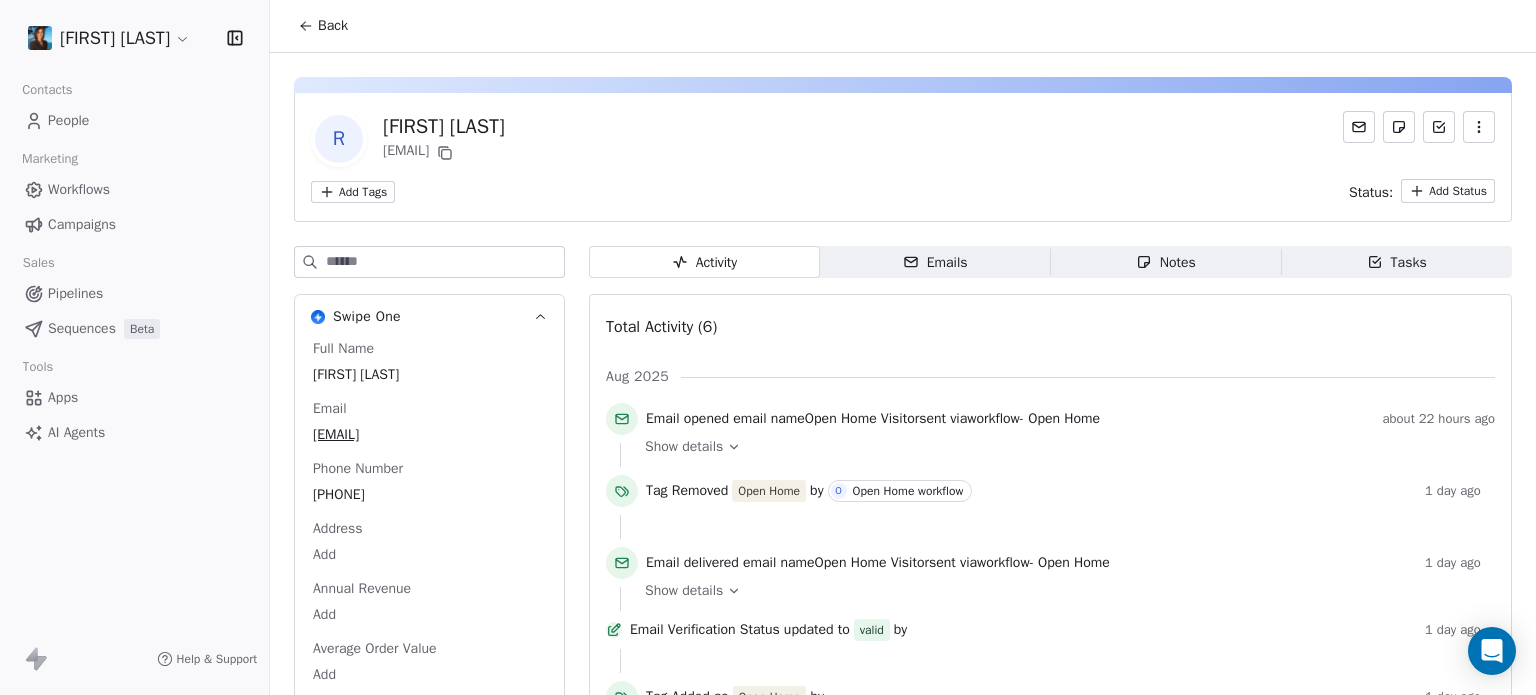 click on "Beta" at bounding box center [142, 329] 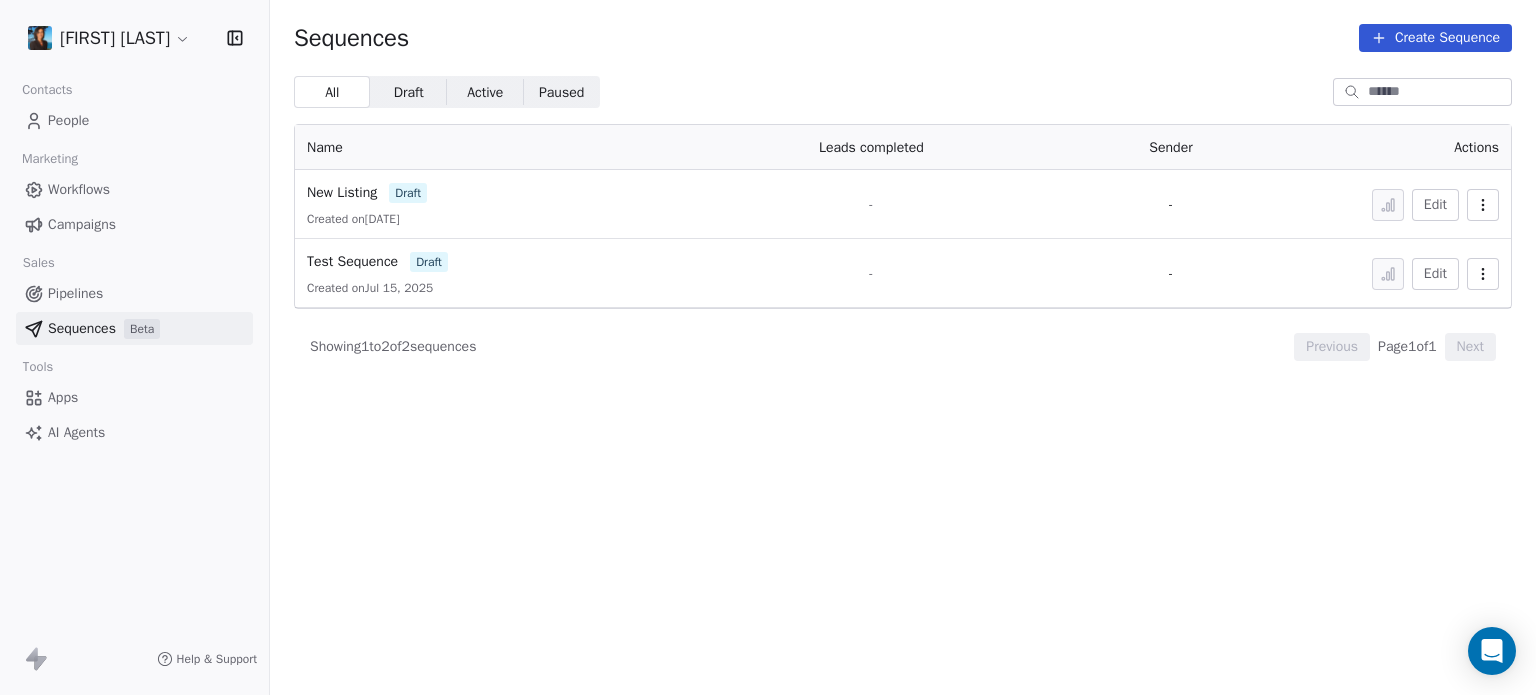 click 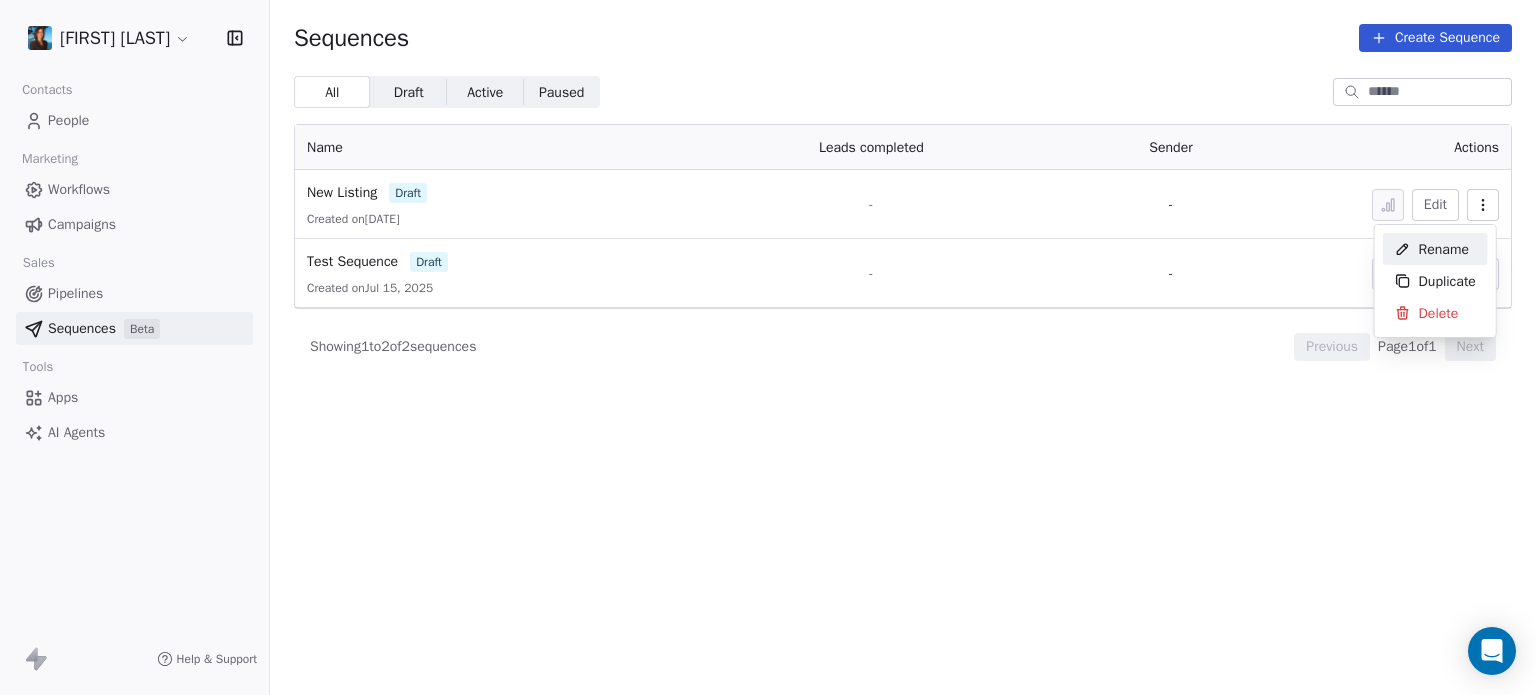 click on "Pavithra Pillay Contacts People Marketing Workflows Campaigns Sales Pipelines Sequences Beta Tools Apps AI Agents Help & Support Sequences  Create Sequence All All Draft Draft Active Active Paused Paused Name Leads completed Sender Actions New Listing draft Created on  Aug 03, 2025 - - Edit Test Sequence draft Created on  Jul 15, 2025 - - Edit Showing  1  to  2  of  2  sequences Previous Page  1  of  1 Next
Rename Duplicate Delete" at bounding box center (768, 347) 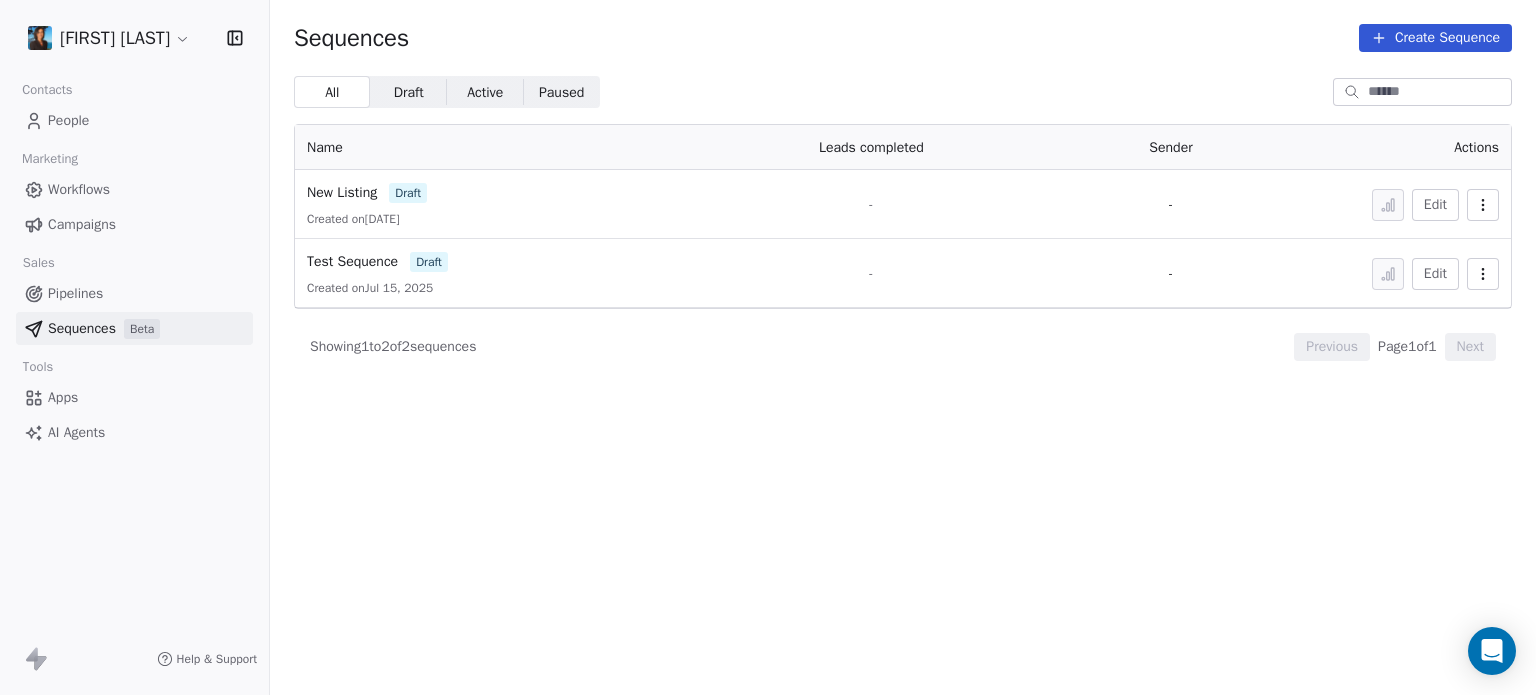 click on "New Listing" at bounding box center [342, 192] 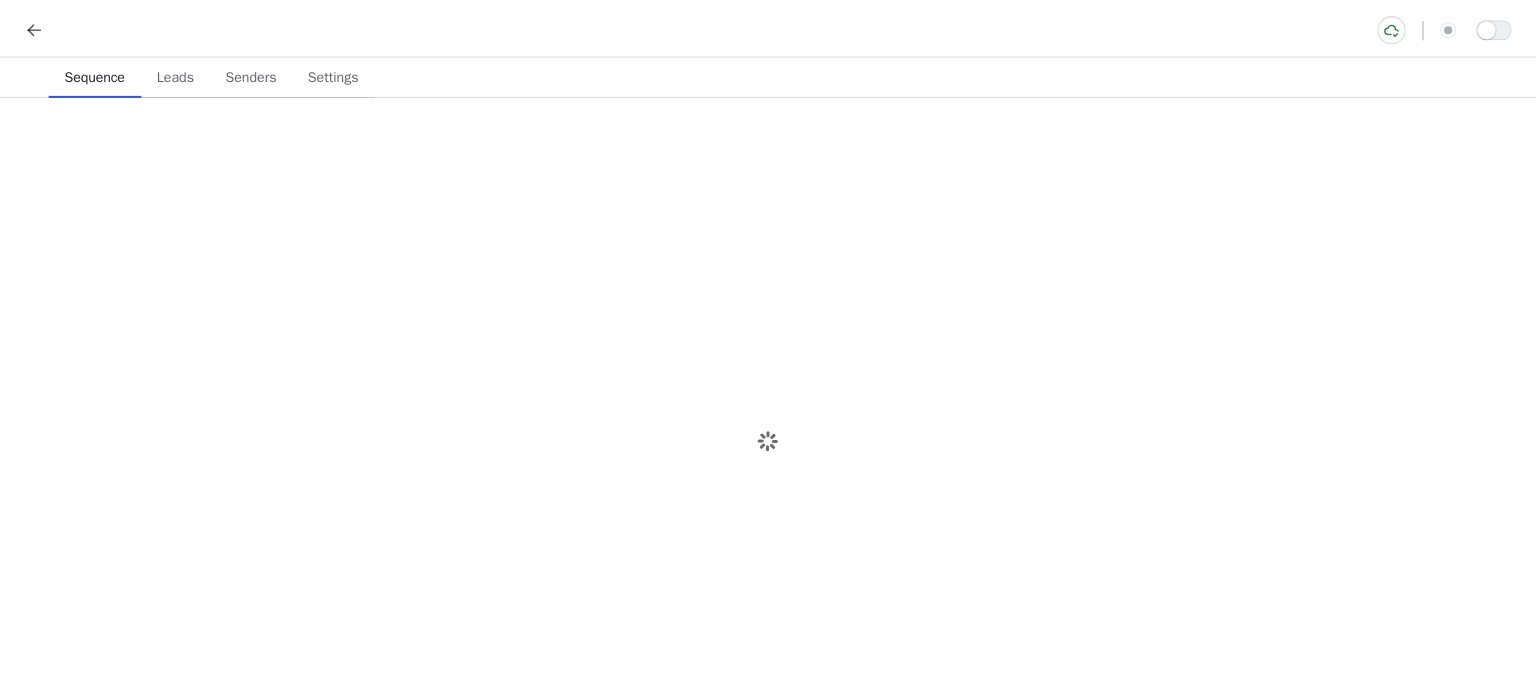 scroll, scrollTop: 0, scrollLeft: 0, axis: both 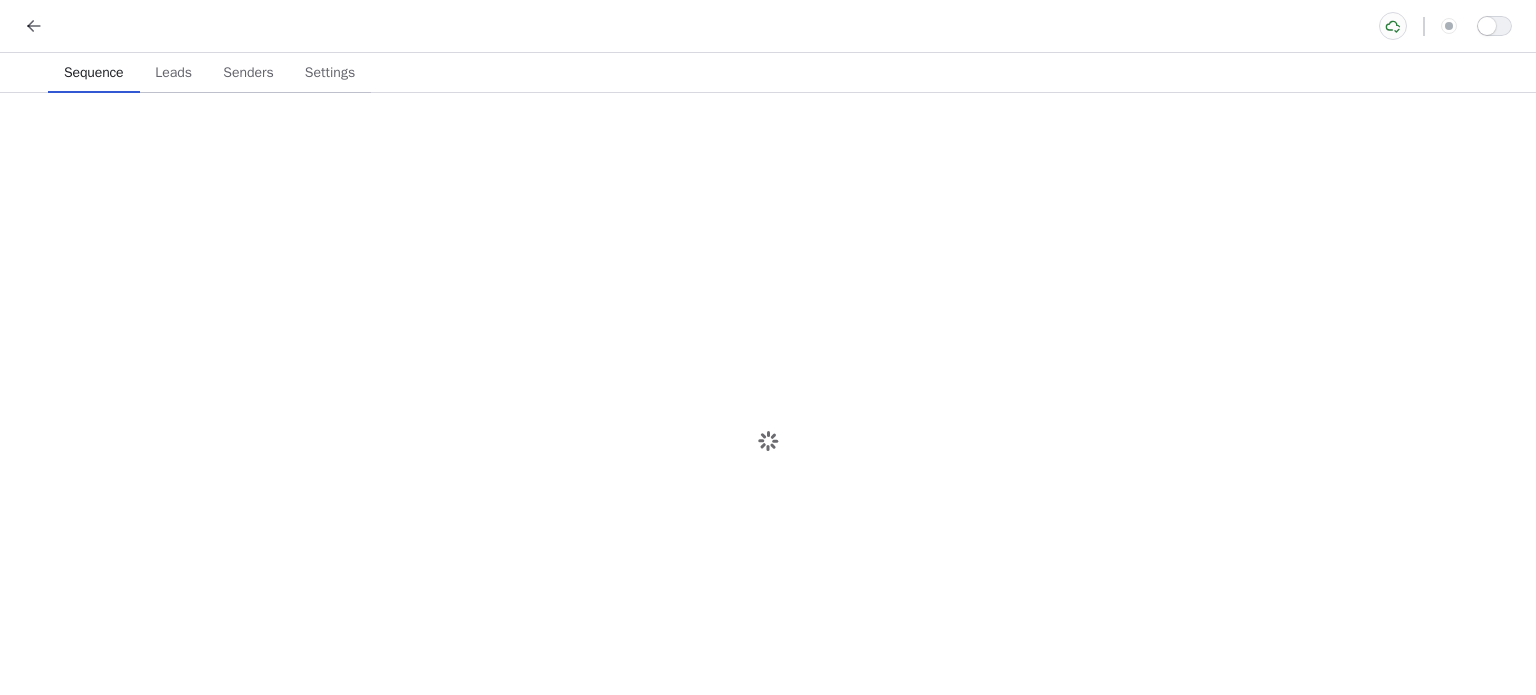 click on "Leads" at bounding box center [173, 73] 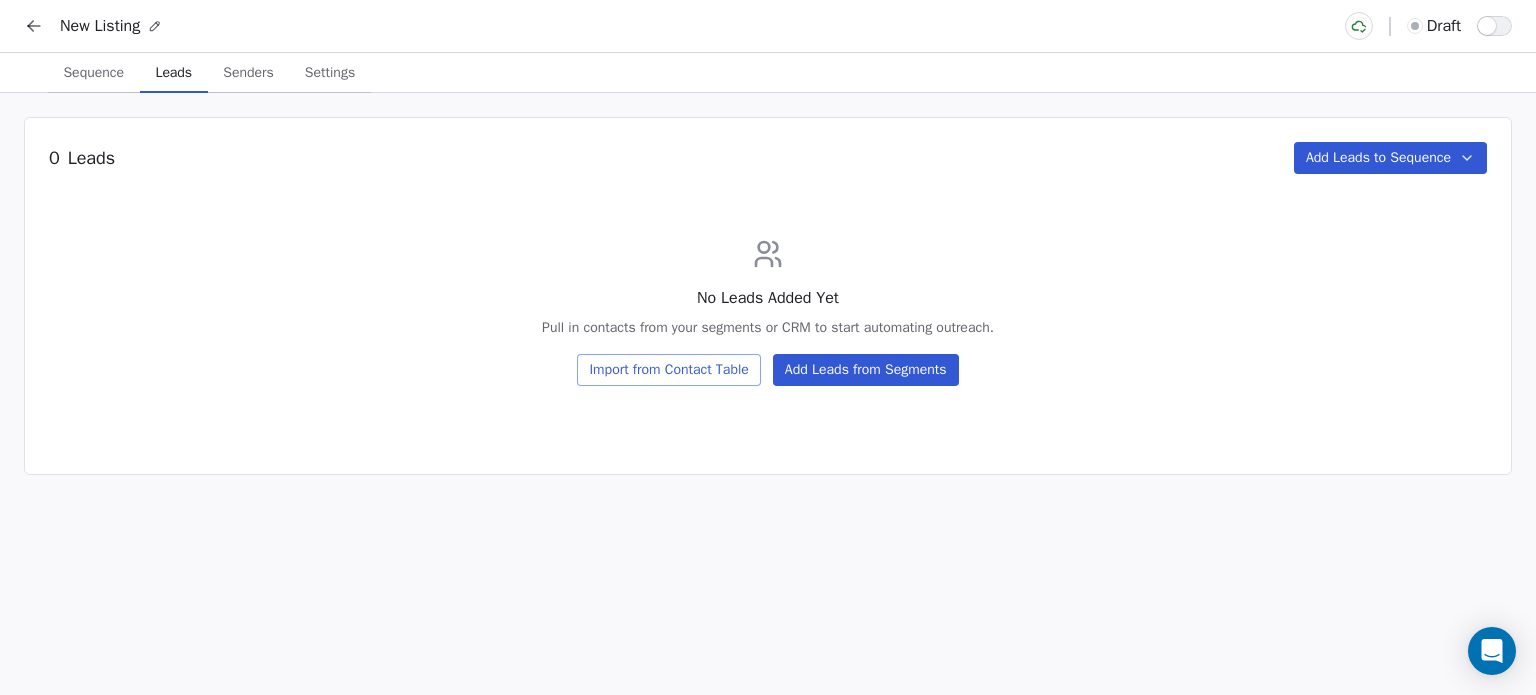 click on "Senders Senders" at bounding box center (249, 73) 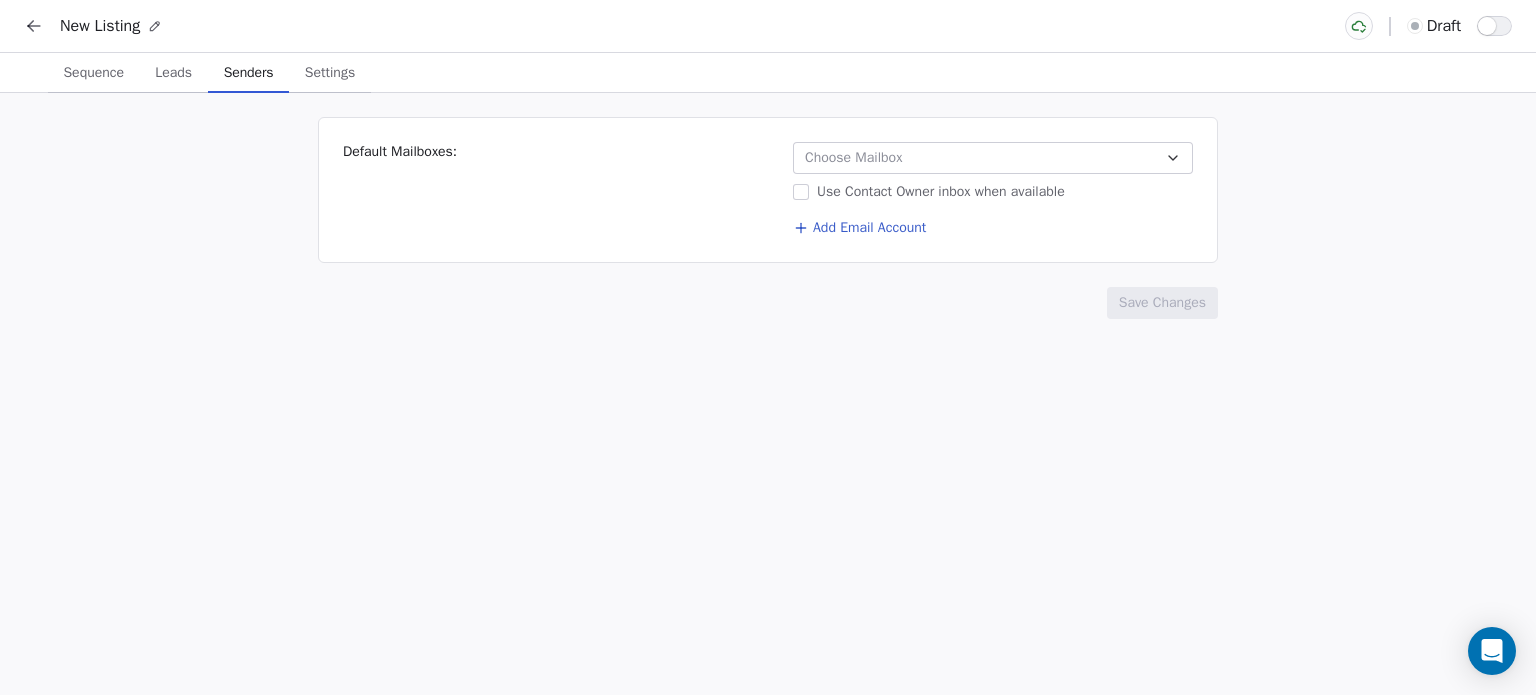click on "Choose Mailbox" at bounding box center (993, 158) 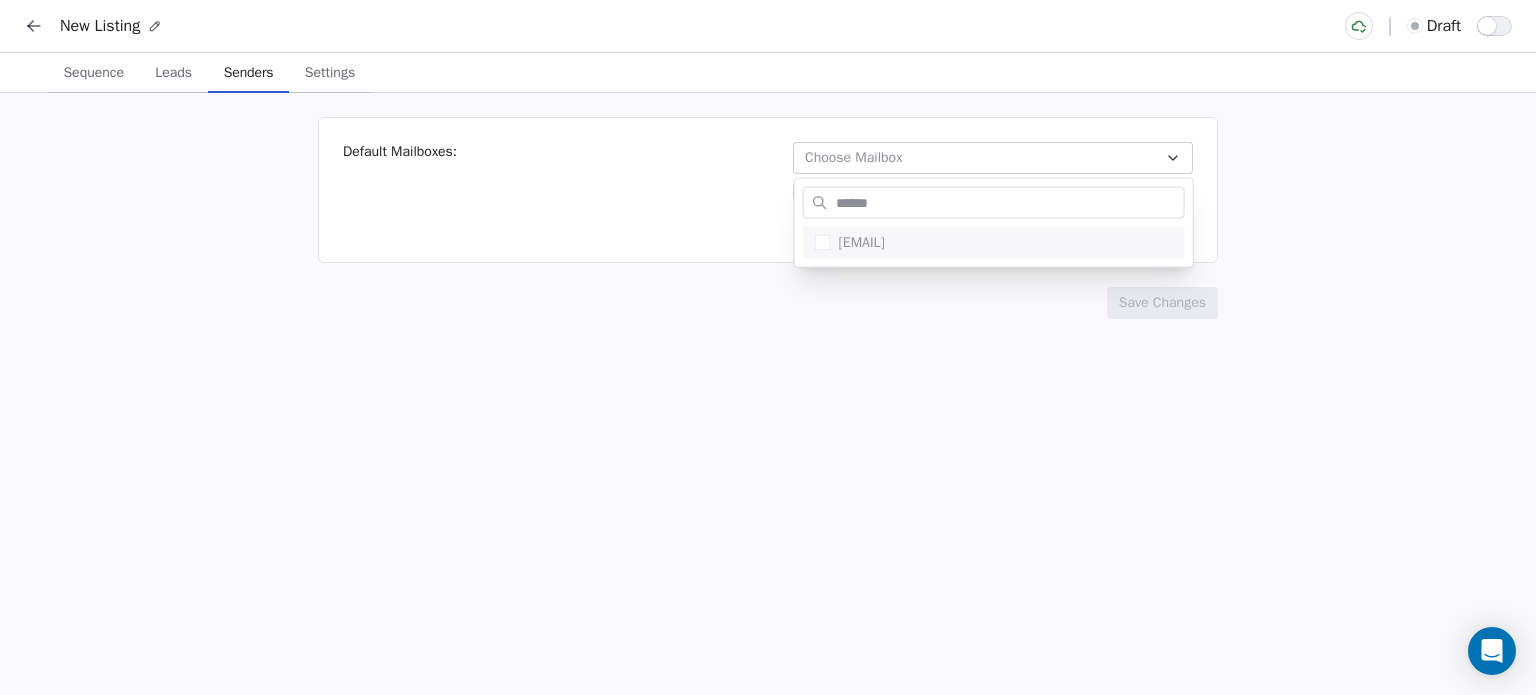 click on "New Listing draft Sequence Sequence Leads Leads Senders Senders Settings Settings Default Mailboxes: Choose Mailbox Use Contact Owner inbox when available Add Email Account Save Changes
[EMAIL]" at bounding box center (768, 347) 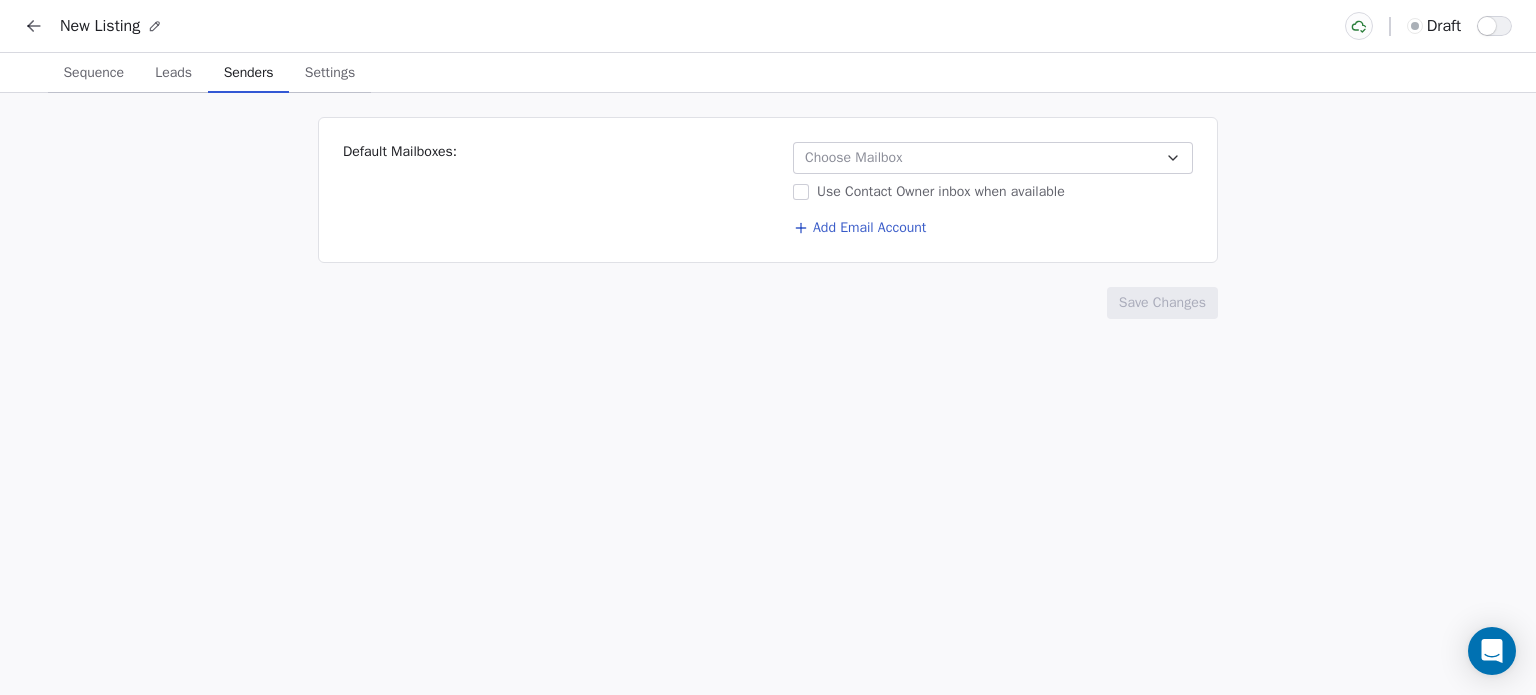click on "Add Email Account" at bounding box center [859, 228] 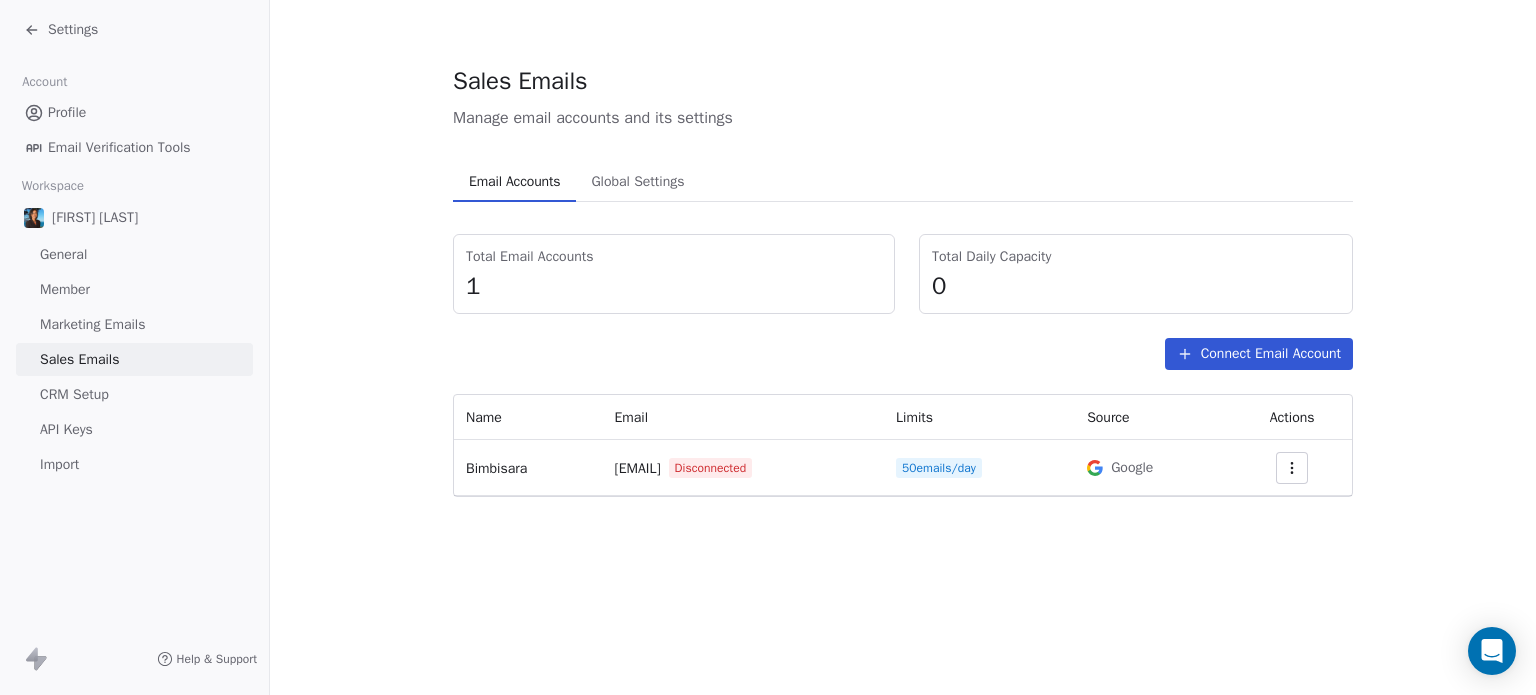click on "Connect Email Account" at bounding box center [1259, 354] 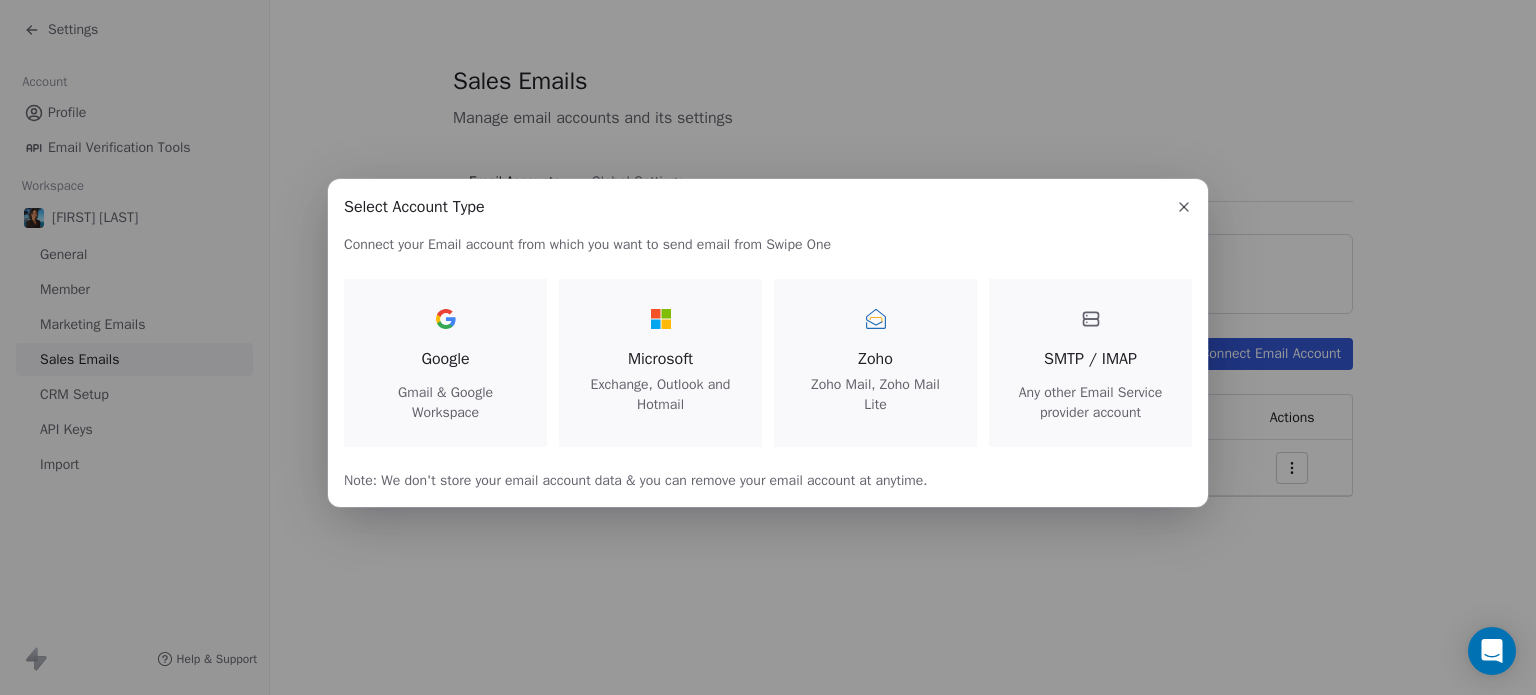 click on "Google Gmail & Google Workspace" at bounding box center [445, 363] 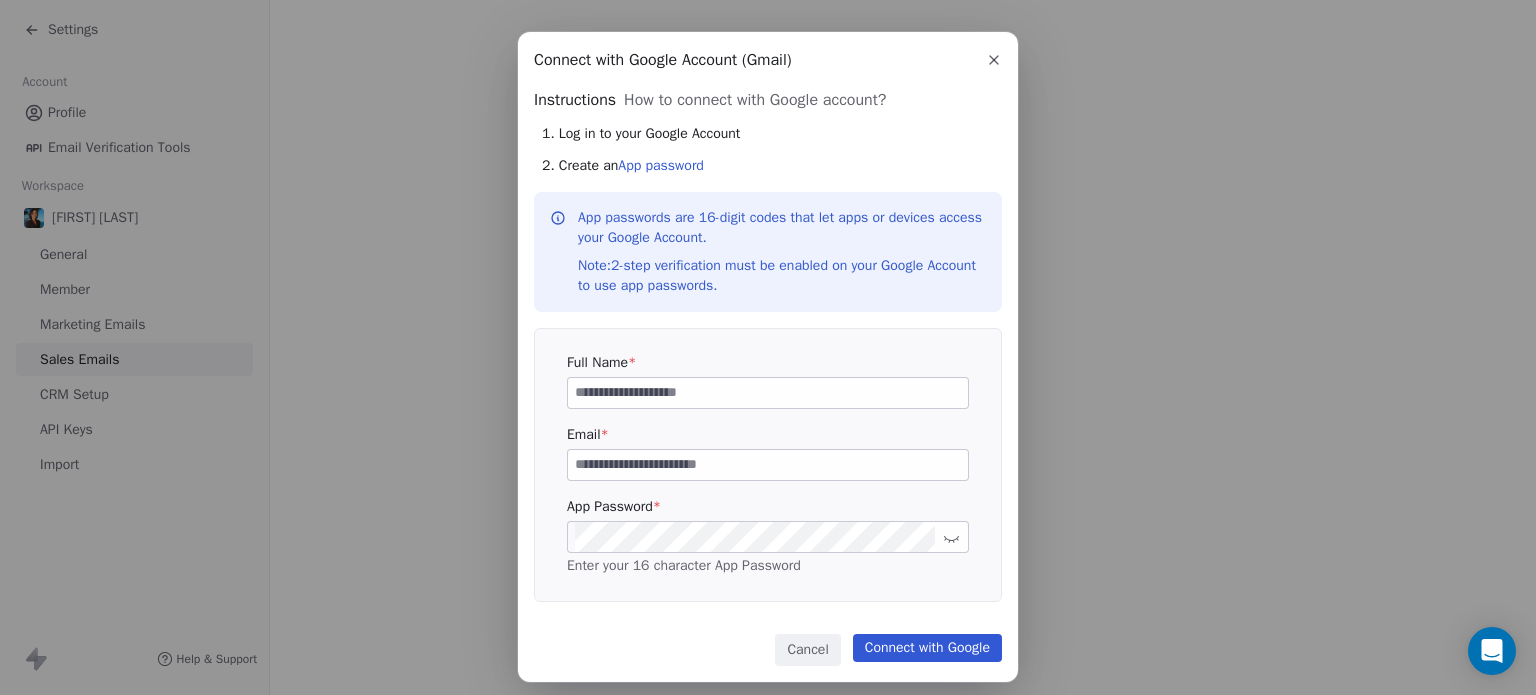 click at bounding box center [768, 393] 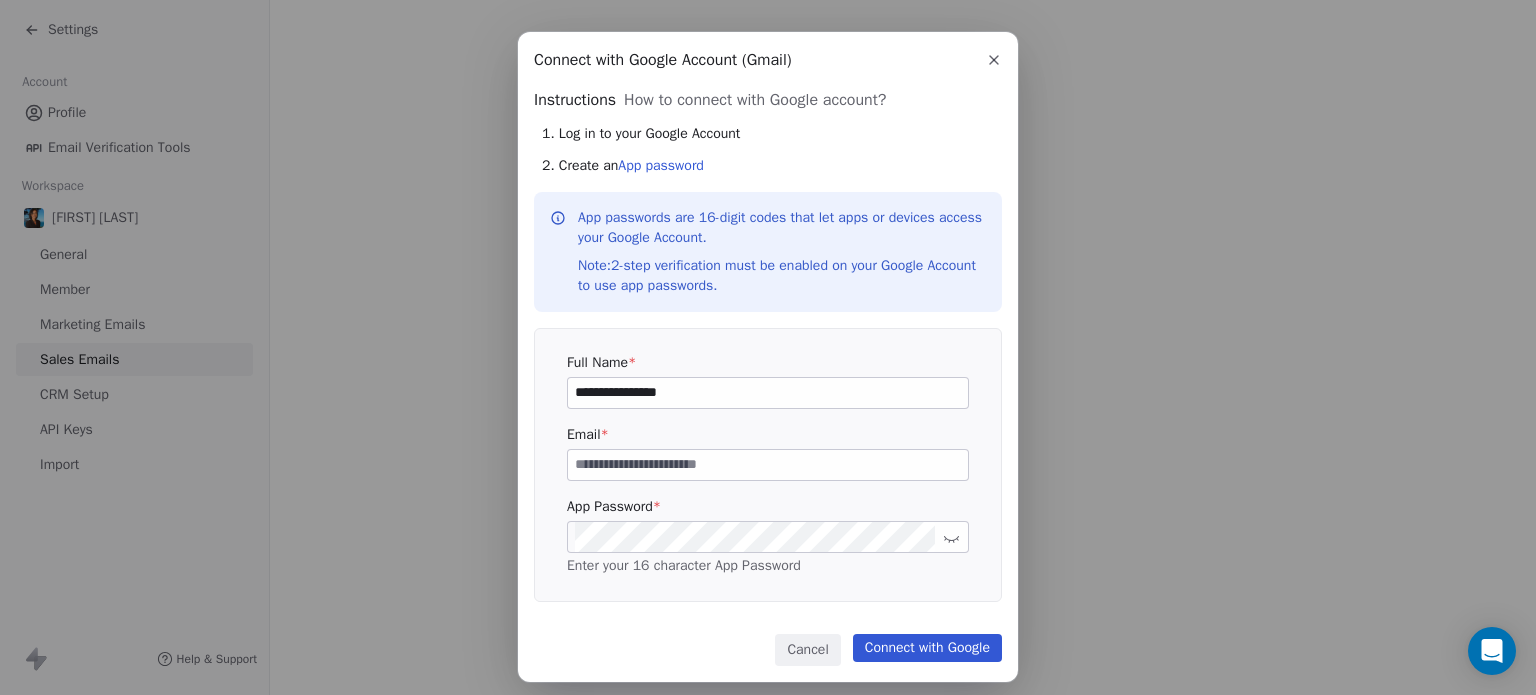 type on "**********" 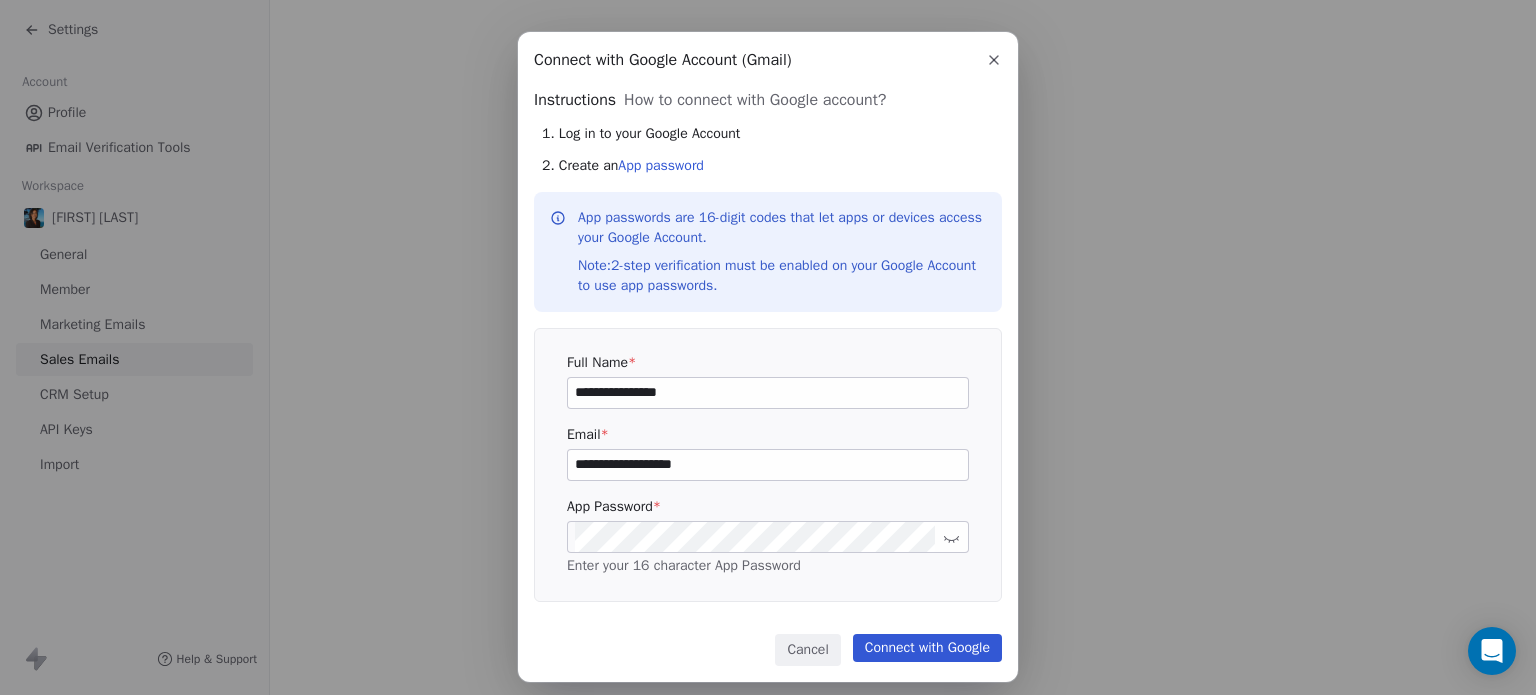 click on "Connect with Google" at bounding box center (927, 648) 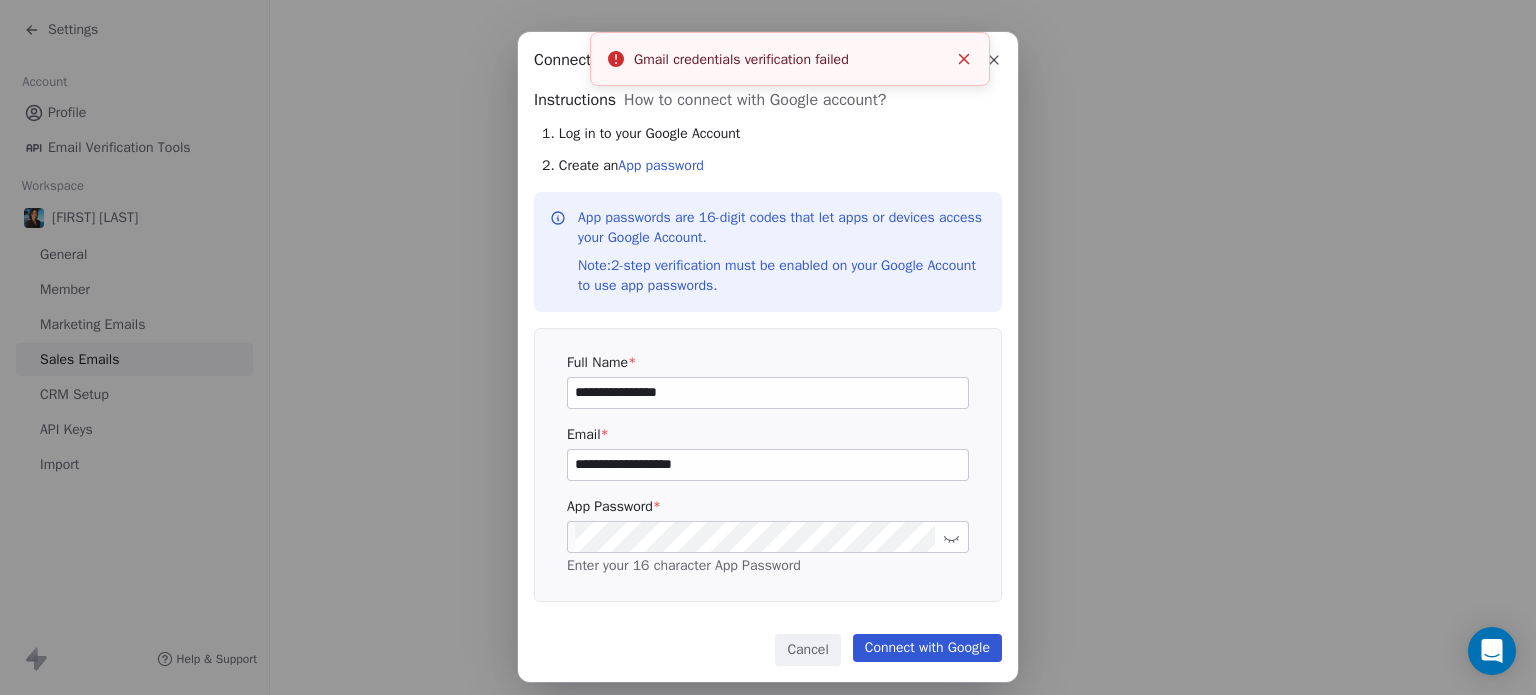 click 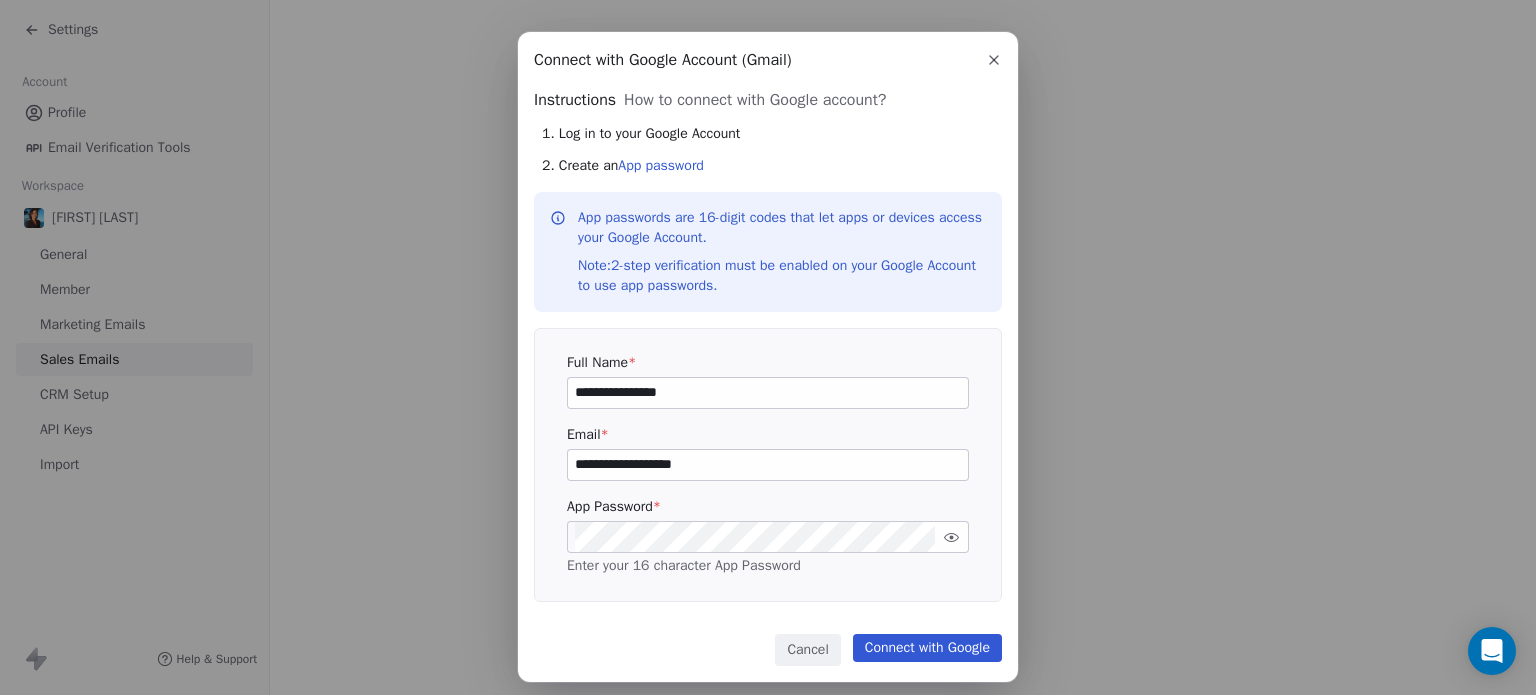 click on "Connect with Google" at bounding box center (927, 648) 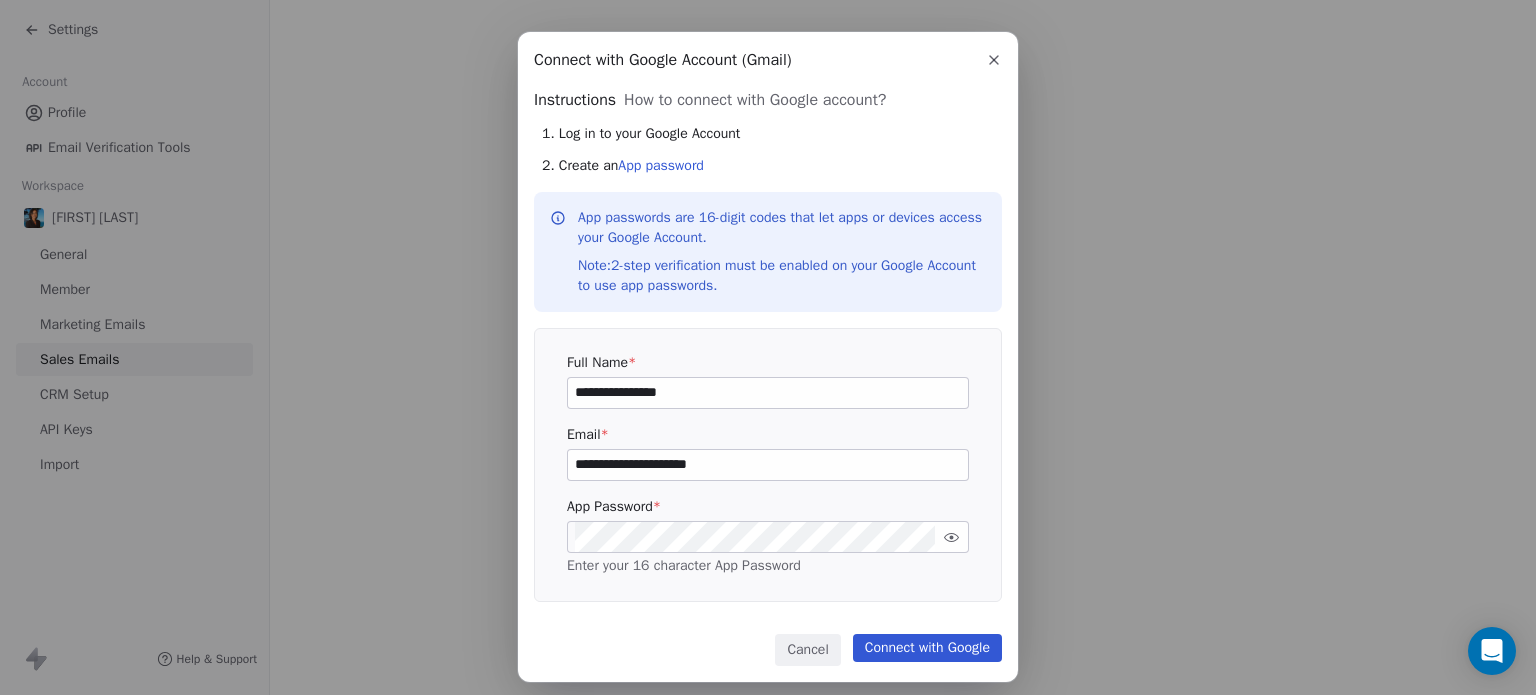 type on "**********" 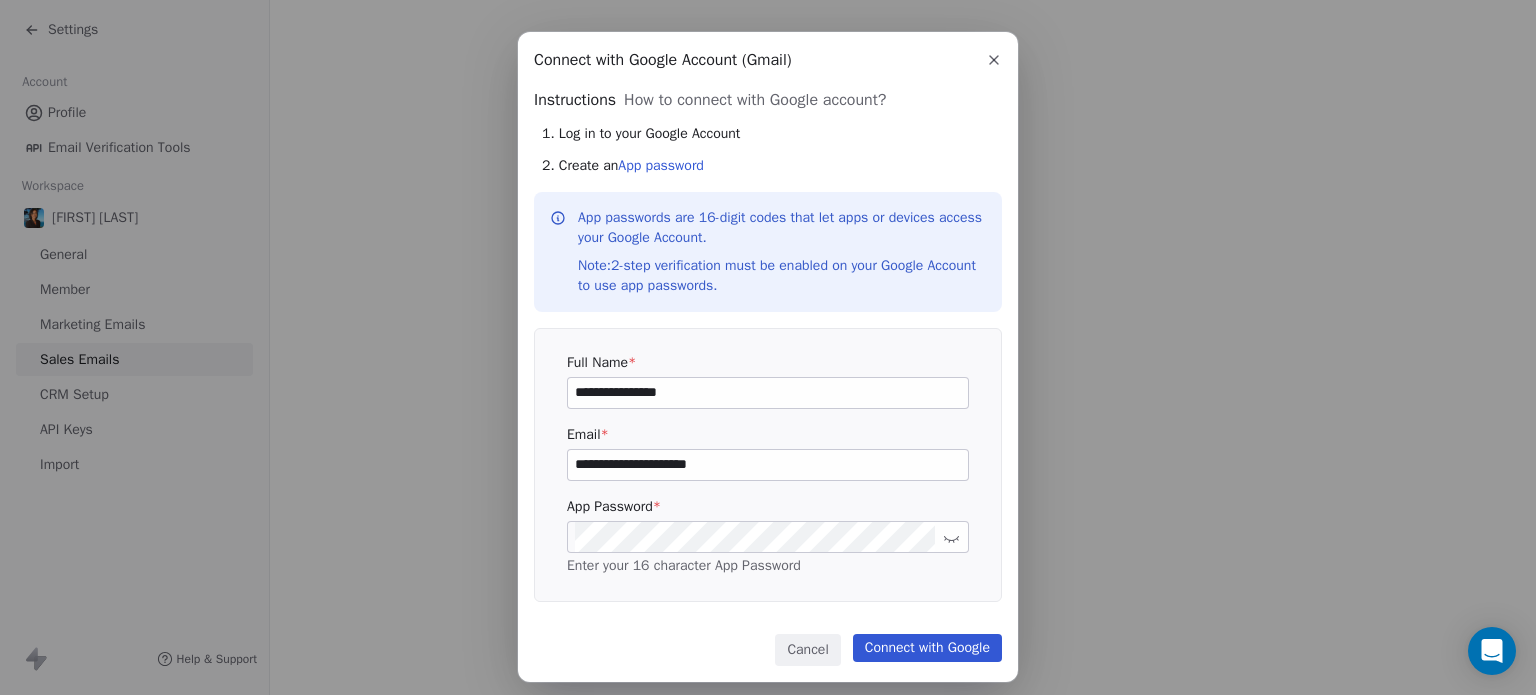 click 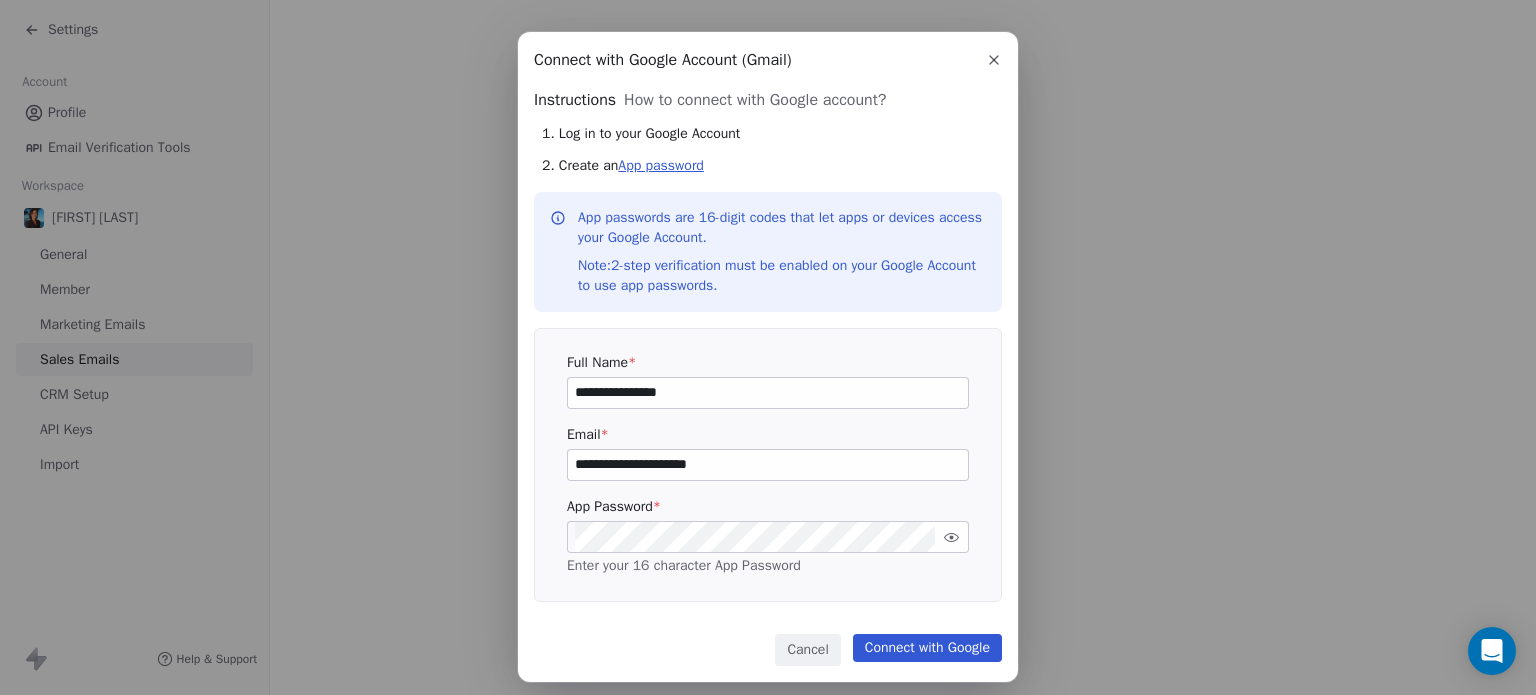 click on "App password" at bounding box center [661, 165] 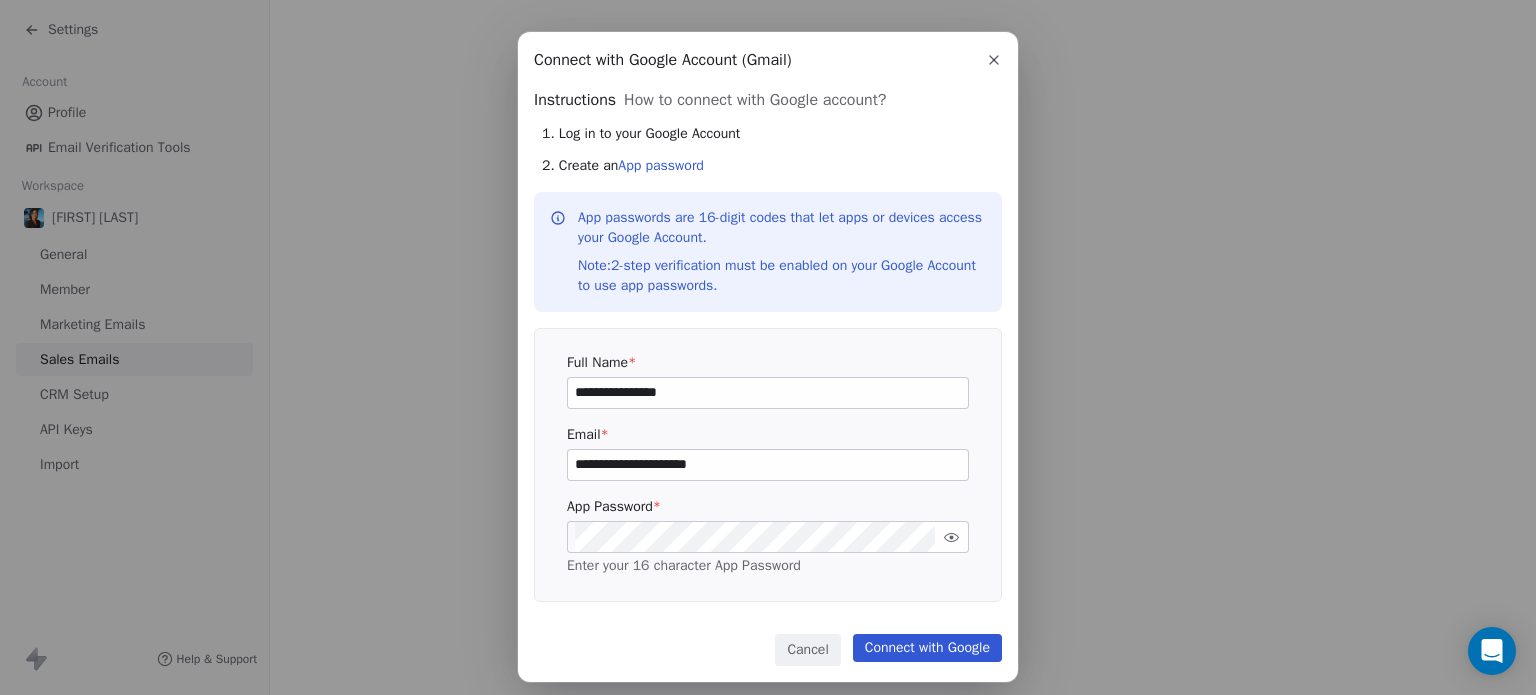 click on "Connect with Google" at bounding box center [927, 648] 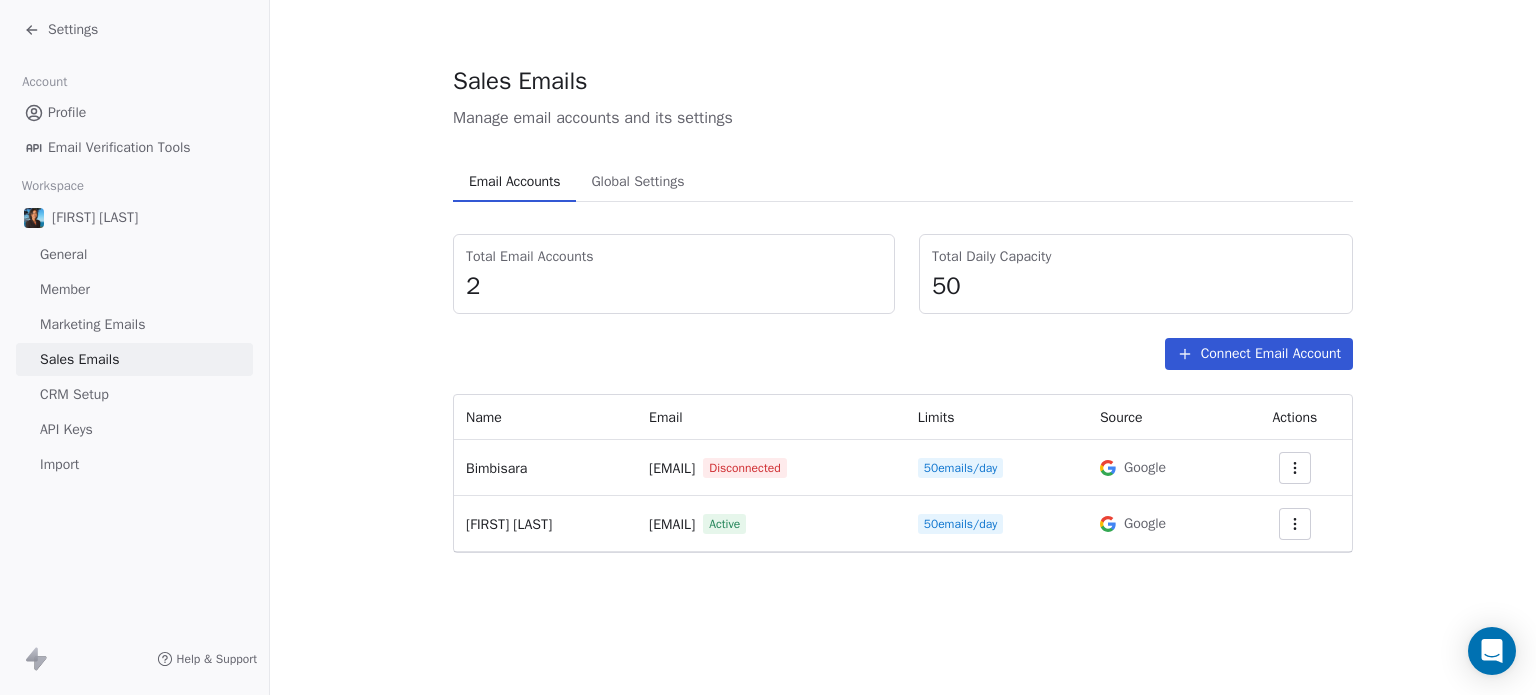 click 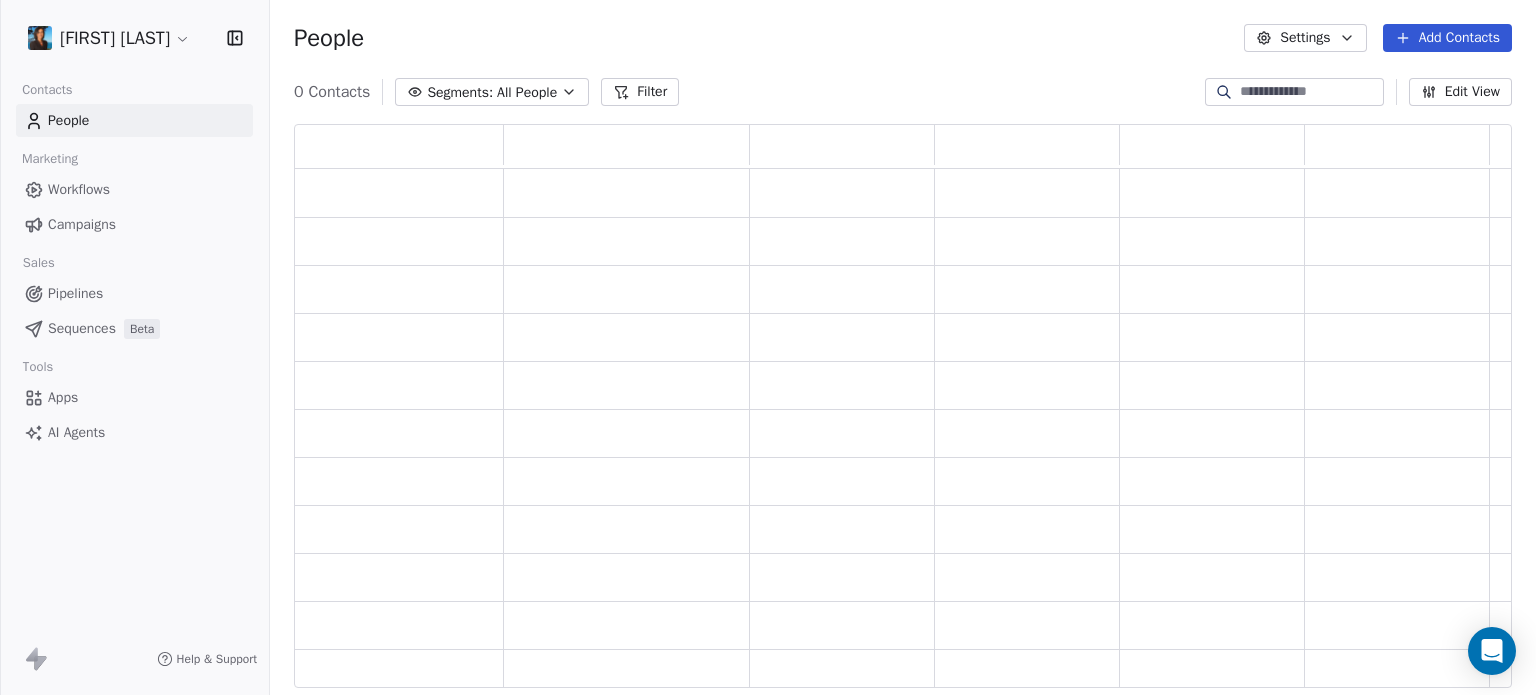 scroll, scrollTop: 16, scrollLeft: 16, axis: both 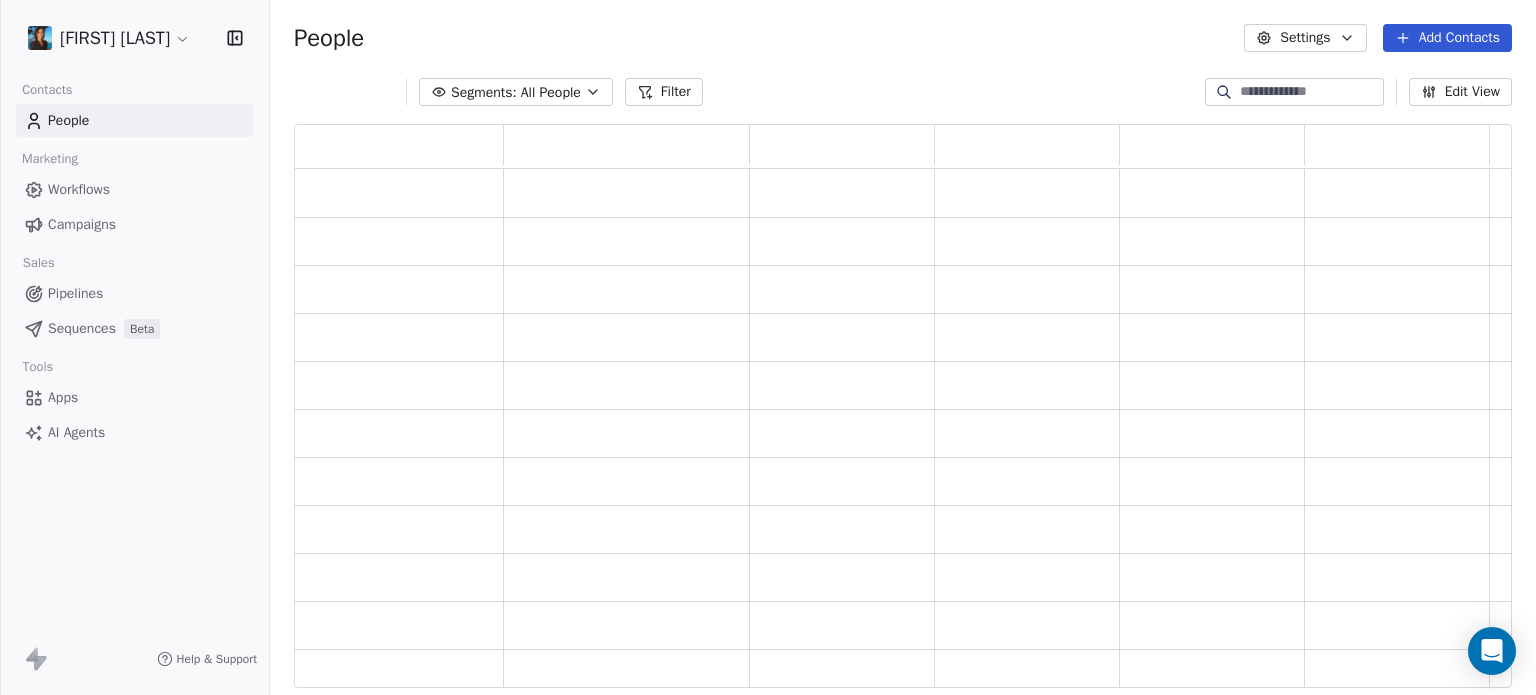 click on "Sequences" at bounding box center (82, 328) 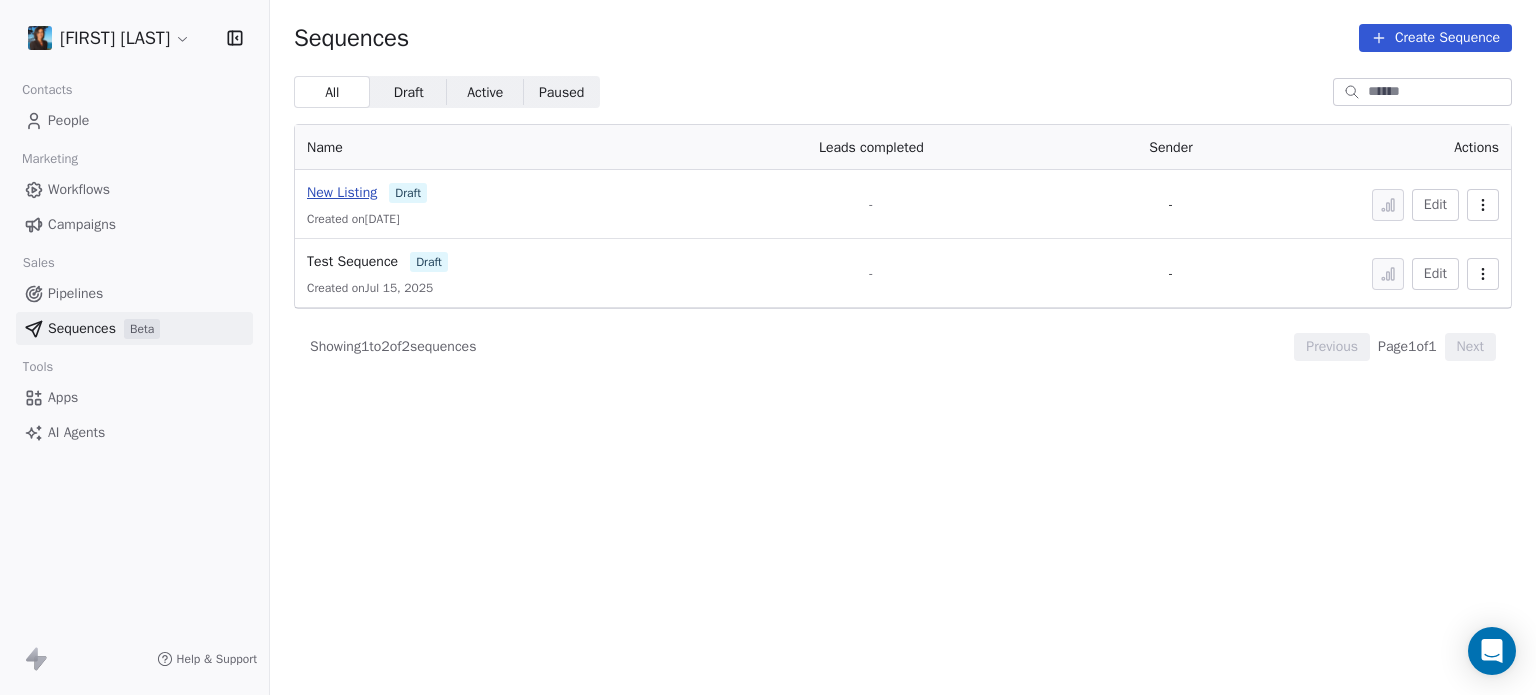 click on "New Listing" at bounding box center [342, 192] 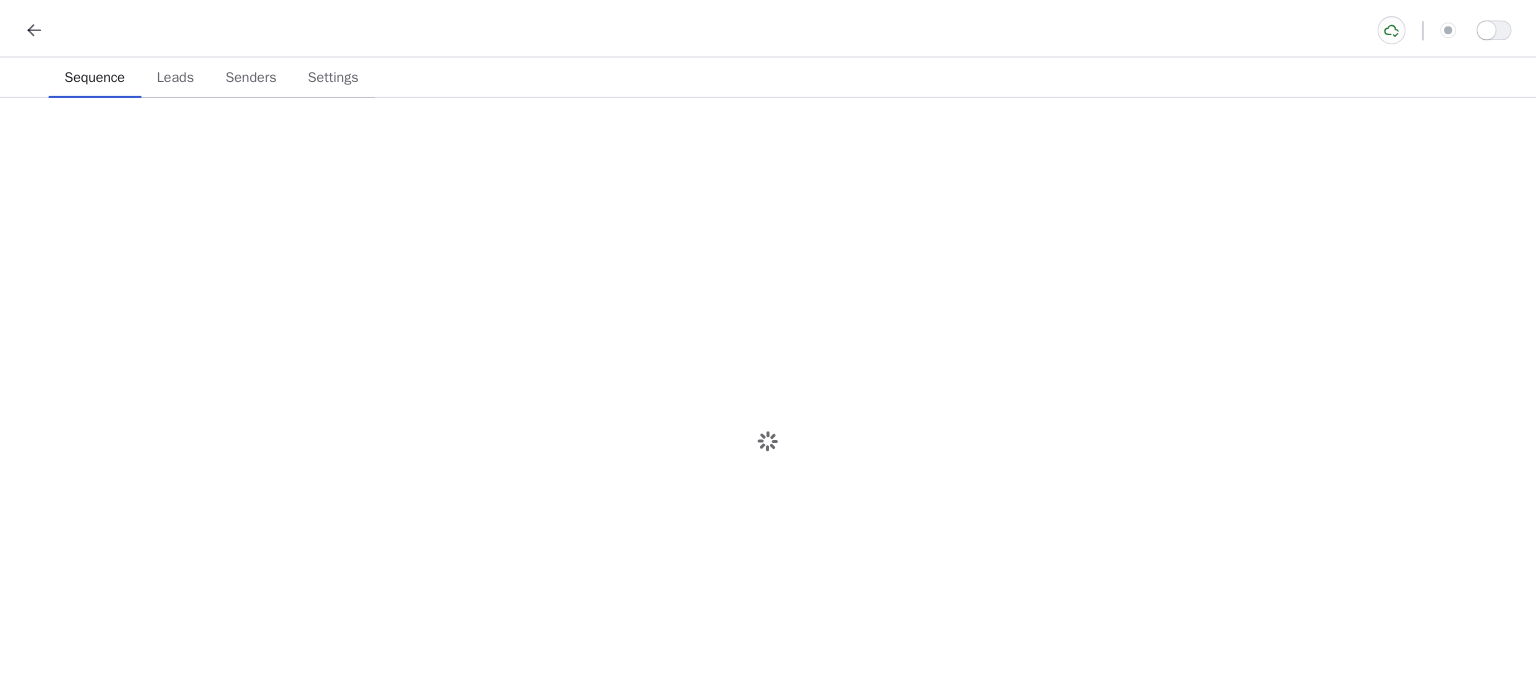 scroll, scrollTop: 0, scrollLeft: 0, axis: both 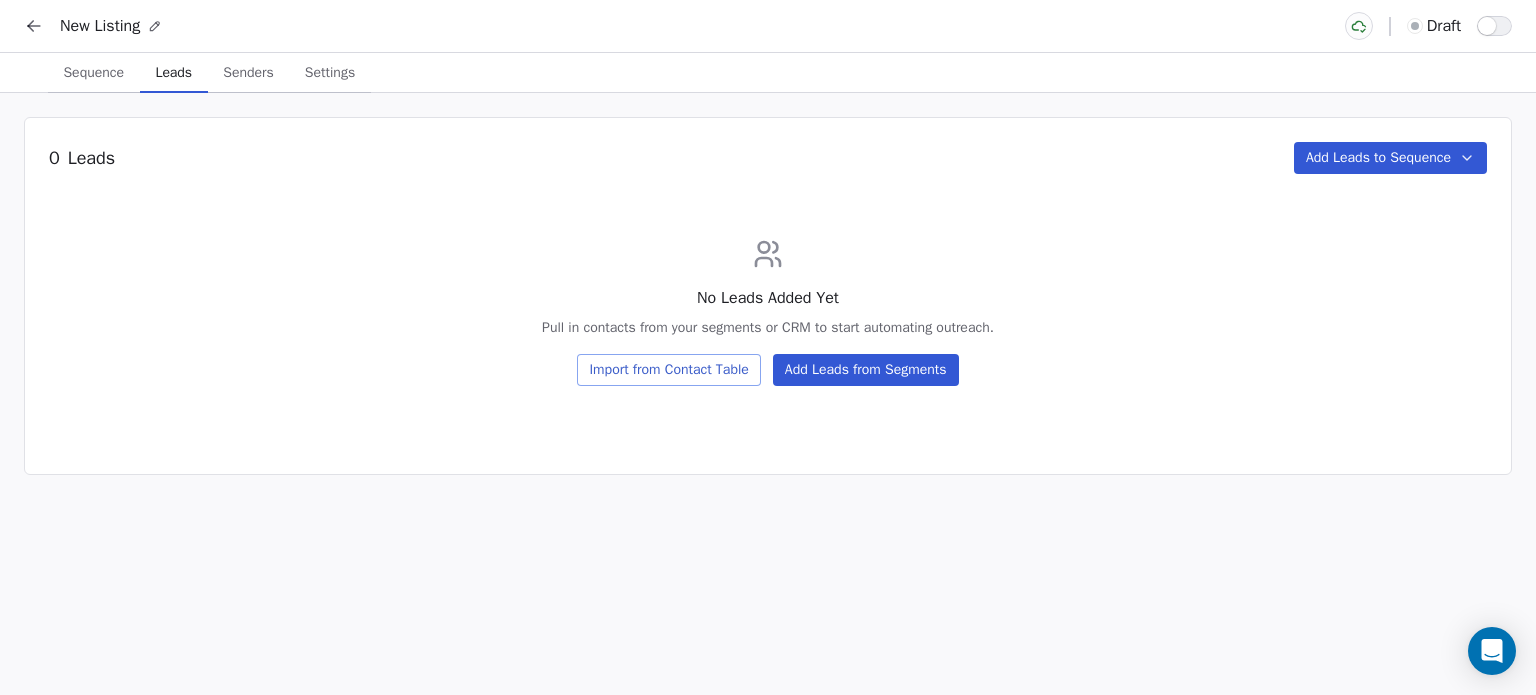 click on "Leads" at bounding box center (174, 73) 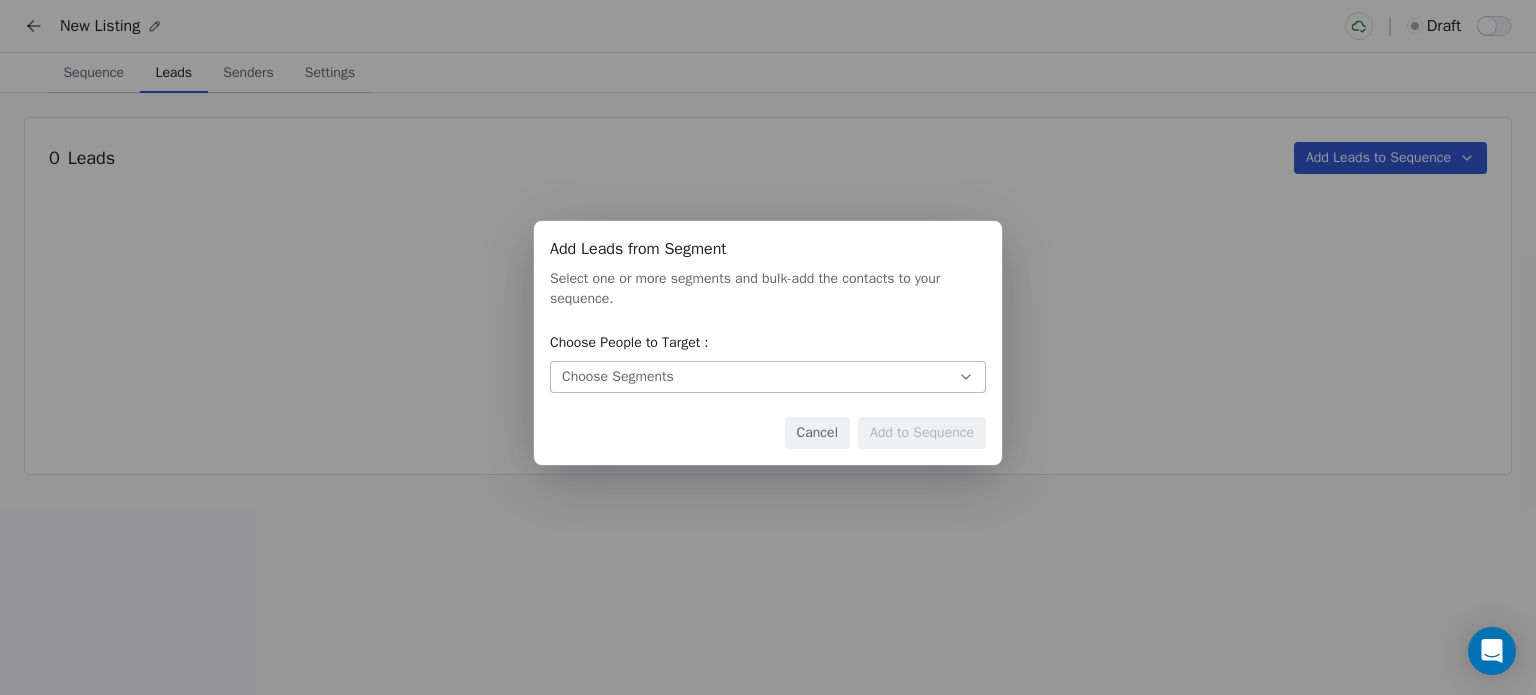 click on "Choose Segments" at bounding box center [768, 377] 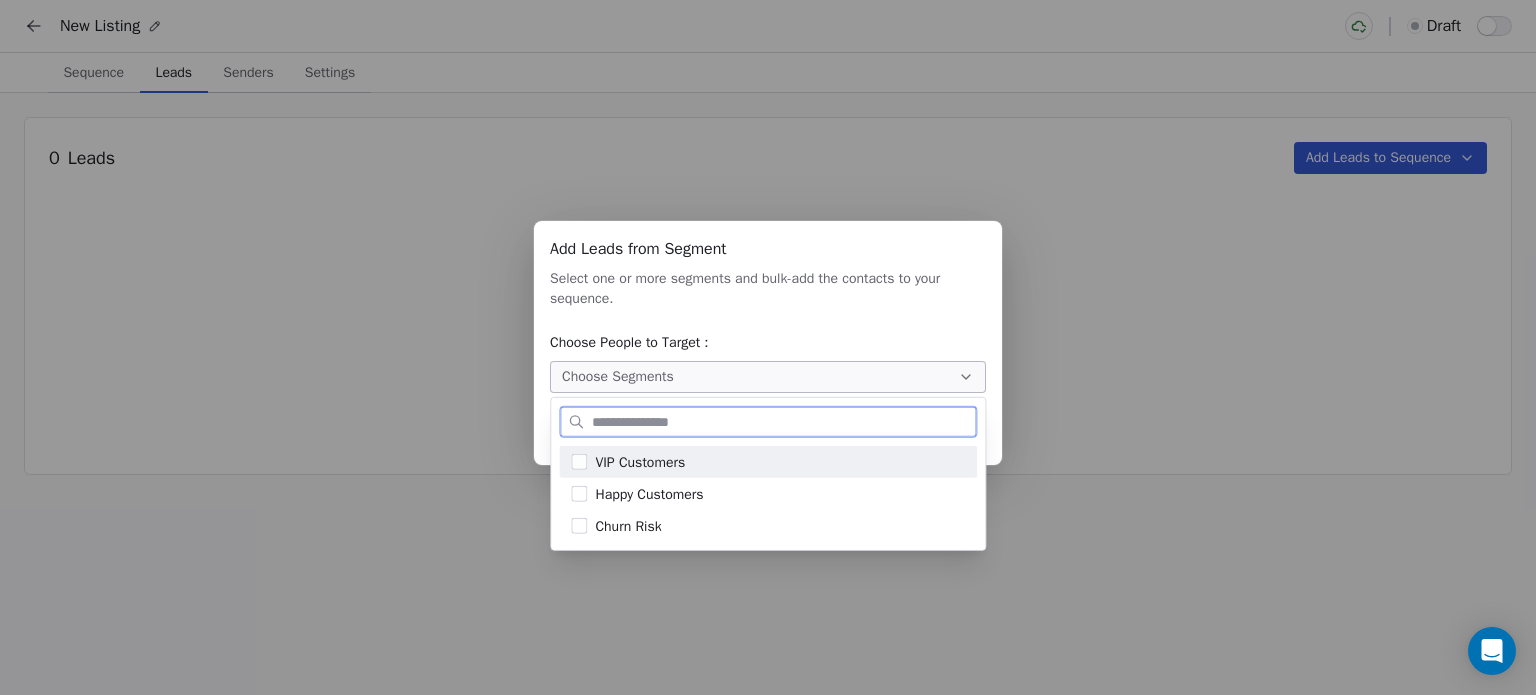 click on "VIP Customers" at bounding box center [640, 461] 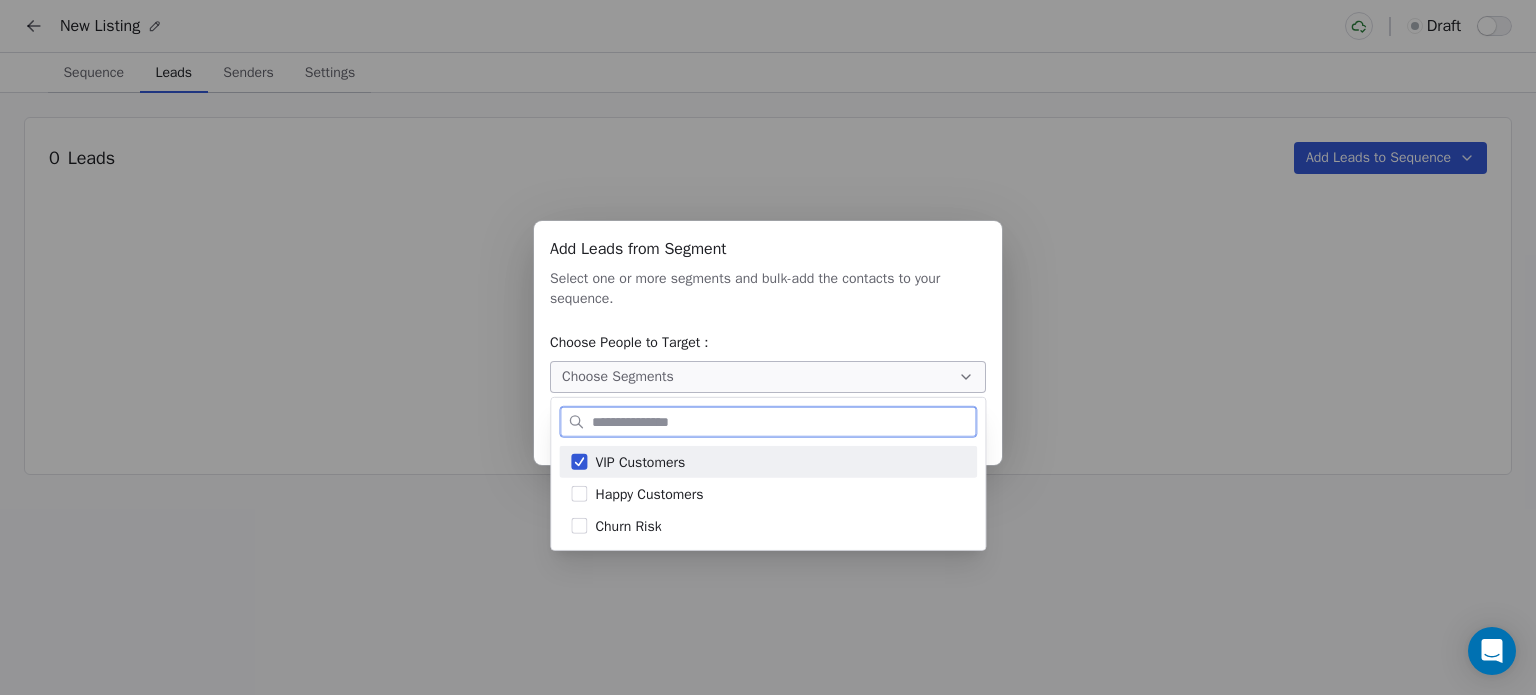 click on "VIP Customers" at bounding box center [640, 461] 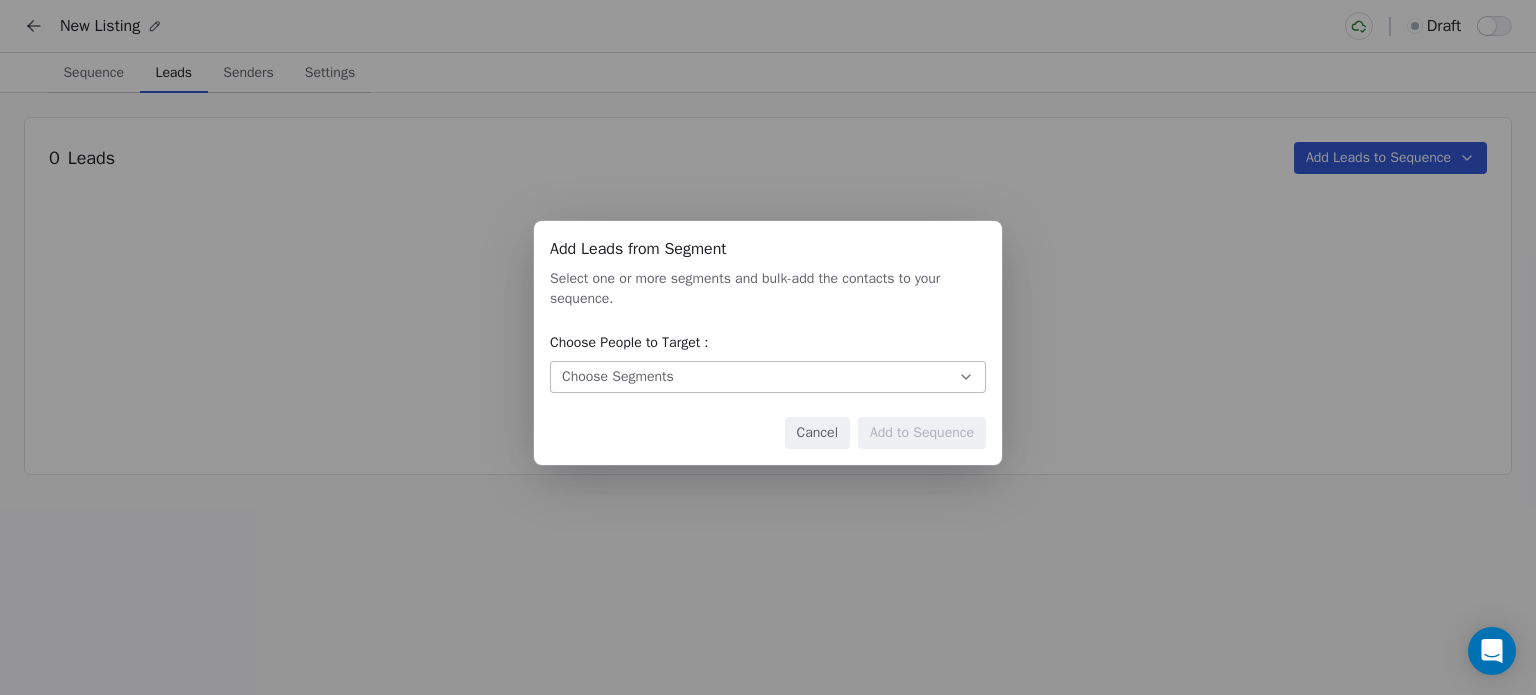 click on "Add Leads from Segment Add Leads from Segment Select one or more segments and bulk-add the contacts to your sequence. Choose People to Target : Choose Segments Cancel Add to Sequence" at bounding box center (768, 347) 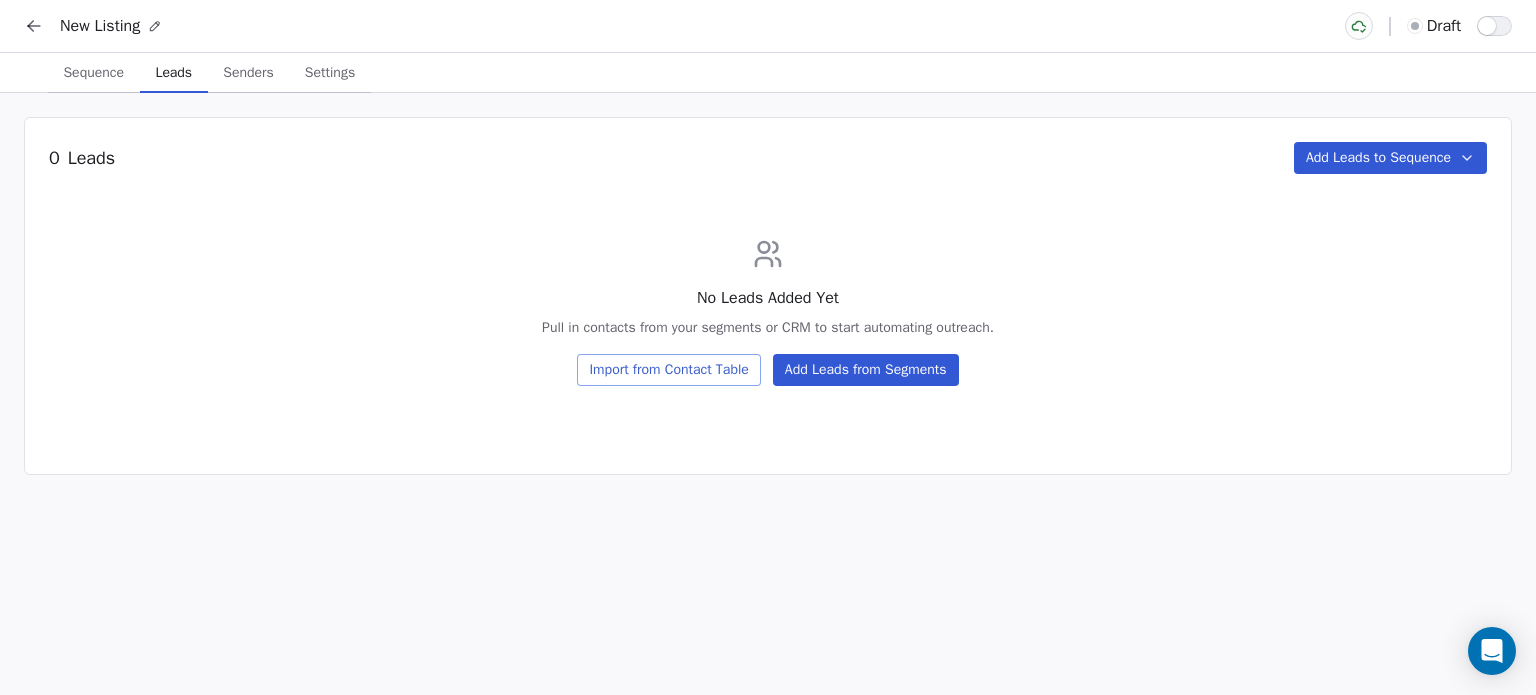 click on "Import from Contact Table" at bounding box center (668, 370) 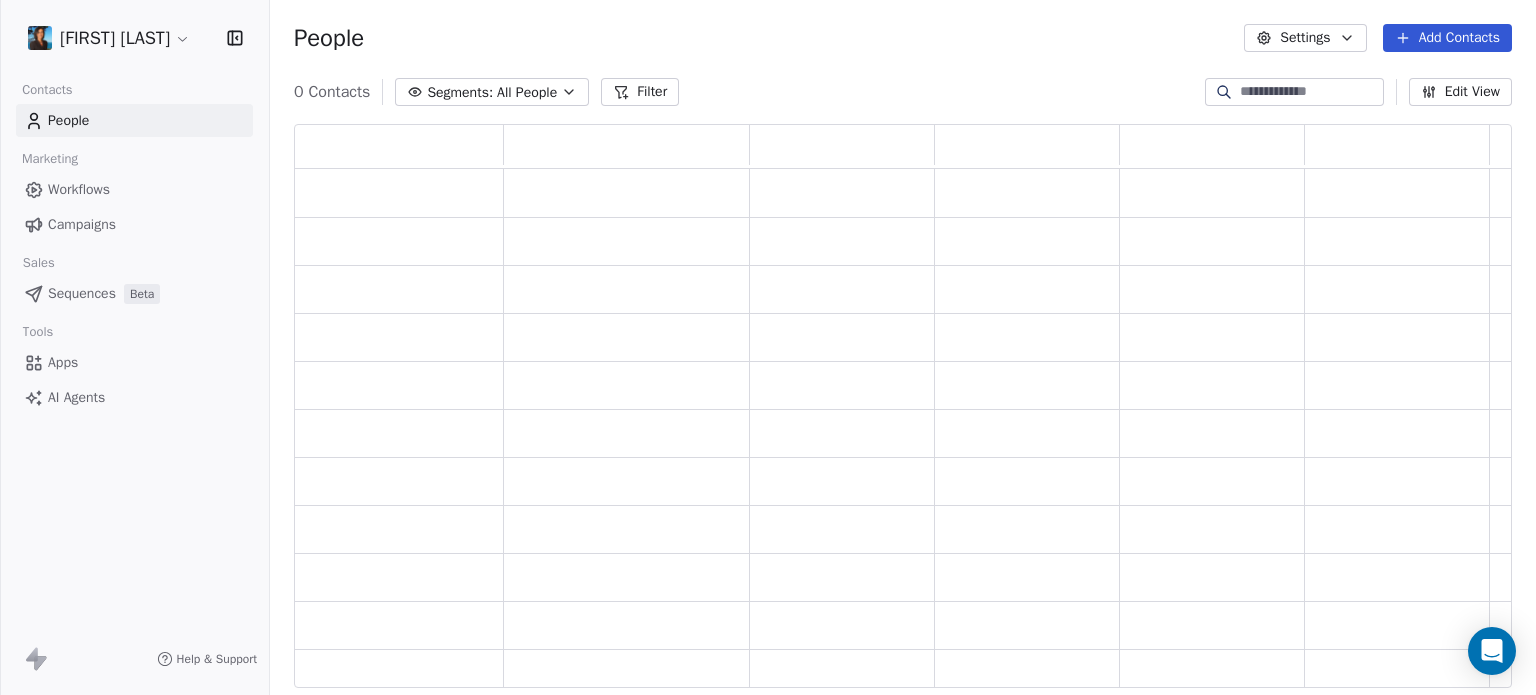 scroll, scrollTop: 16, scrollLeft: 16, axis: both 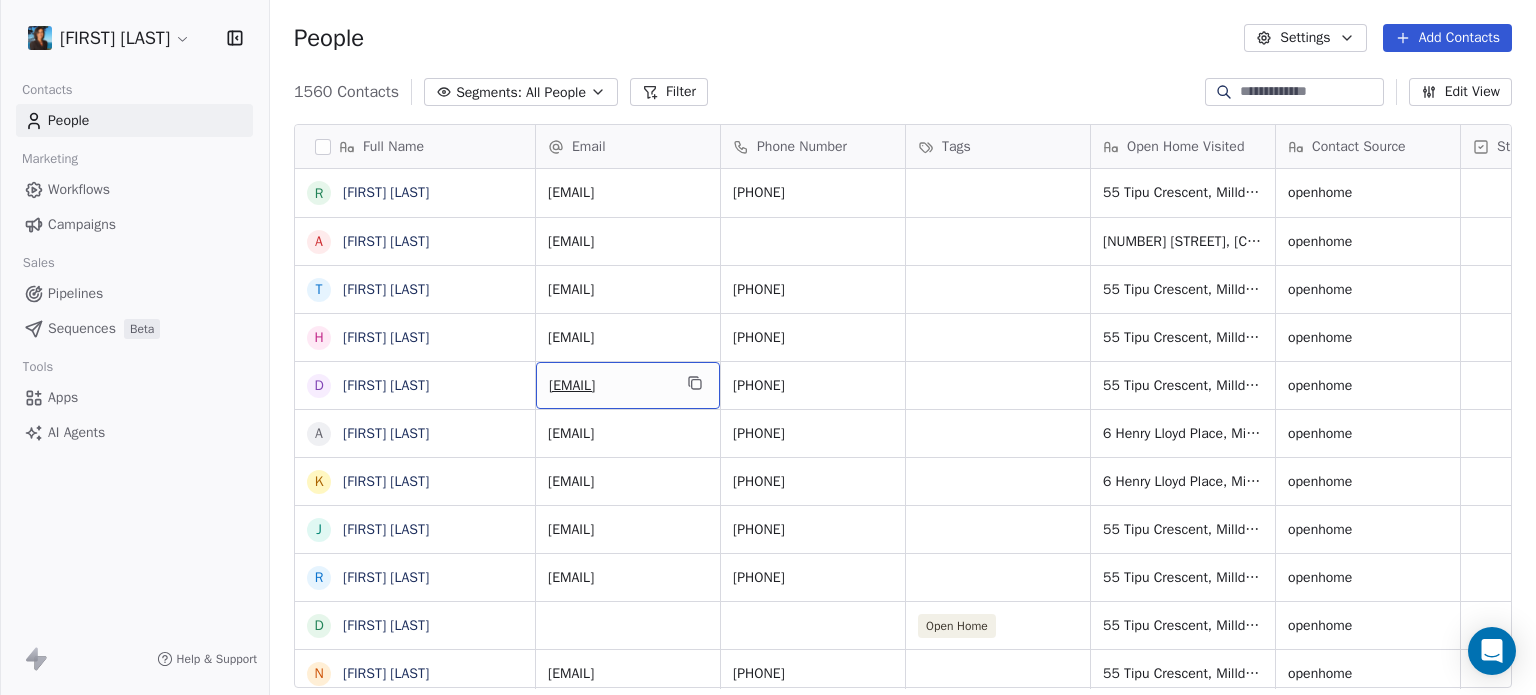drag, startPoint x: 712, startPoint y: 375, endPoint x: 710, endPoint y: 325, distance: 50.039986 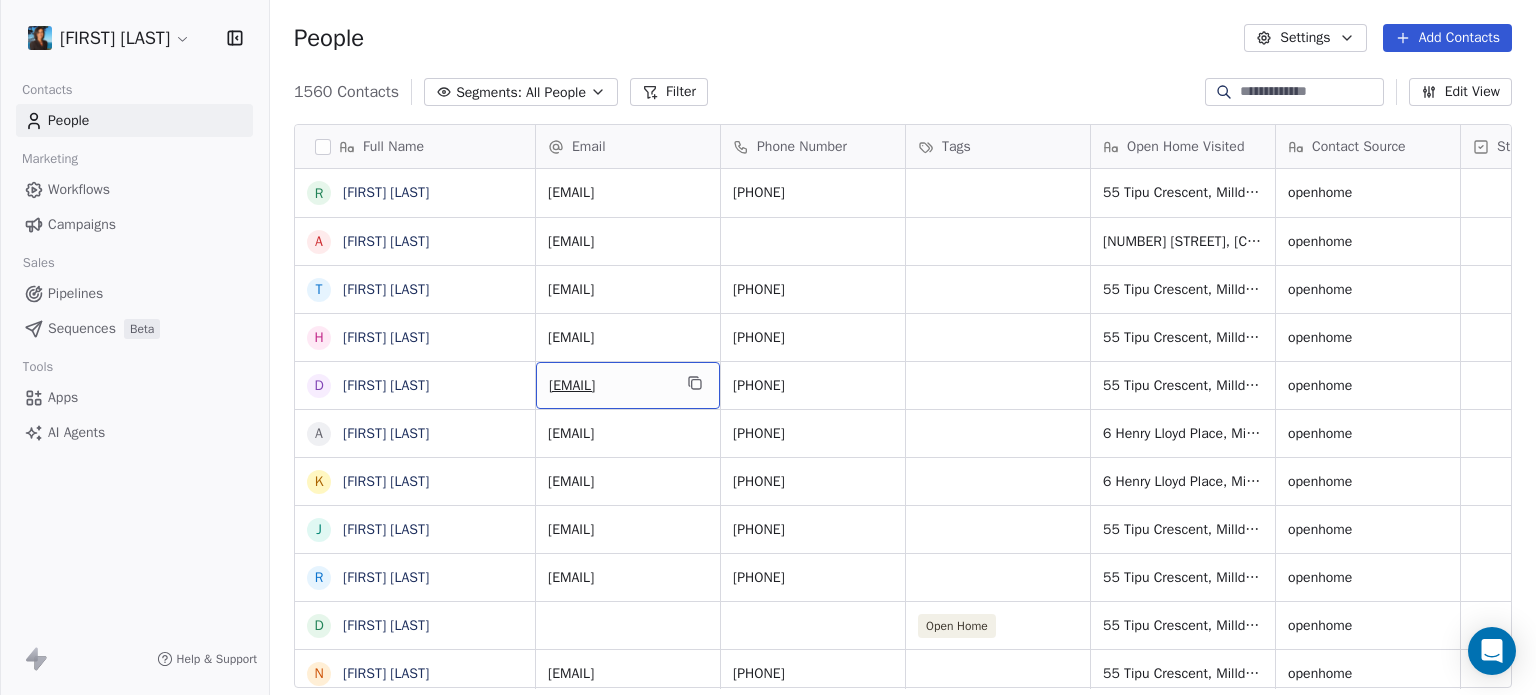 click on "Sequences Beta" at bounding box center [134, 328] 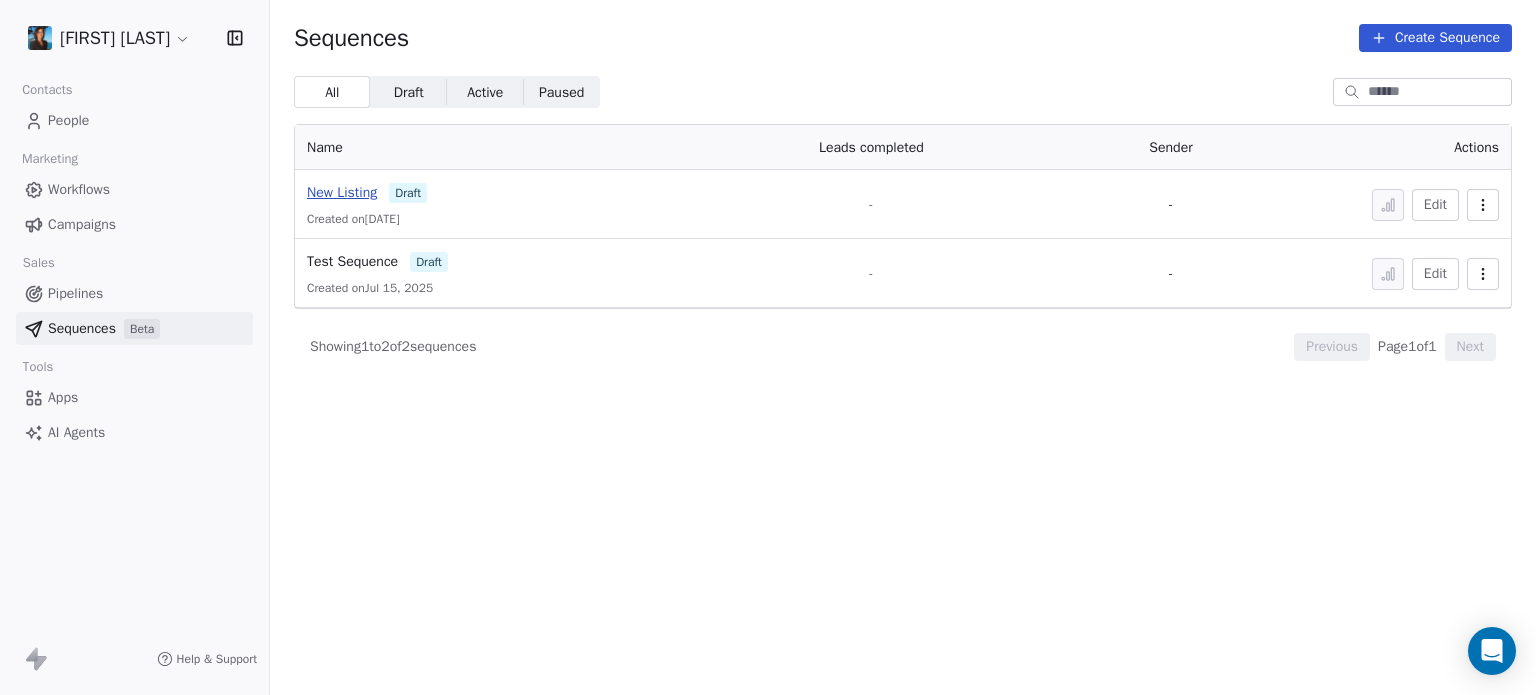 click on "New Listing" at bounding box center (342, 192) 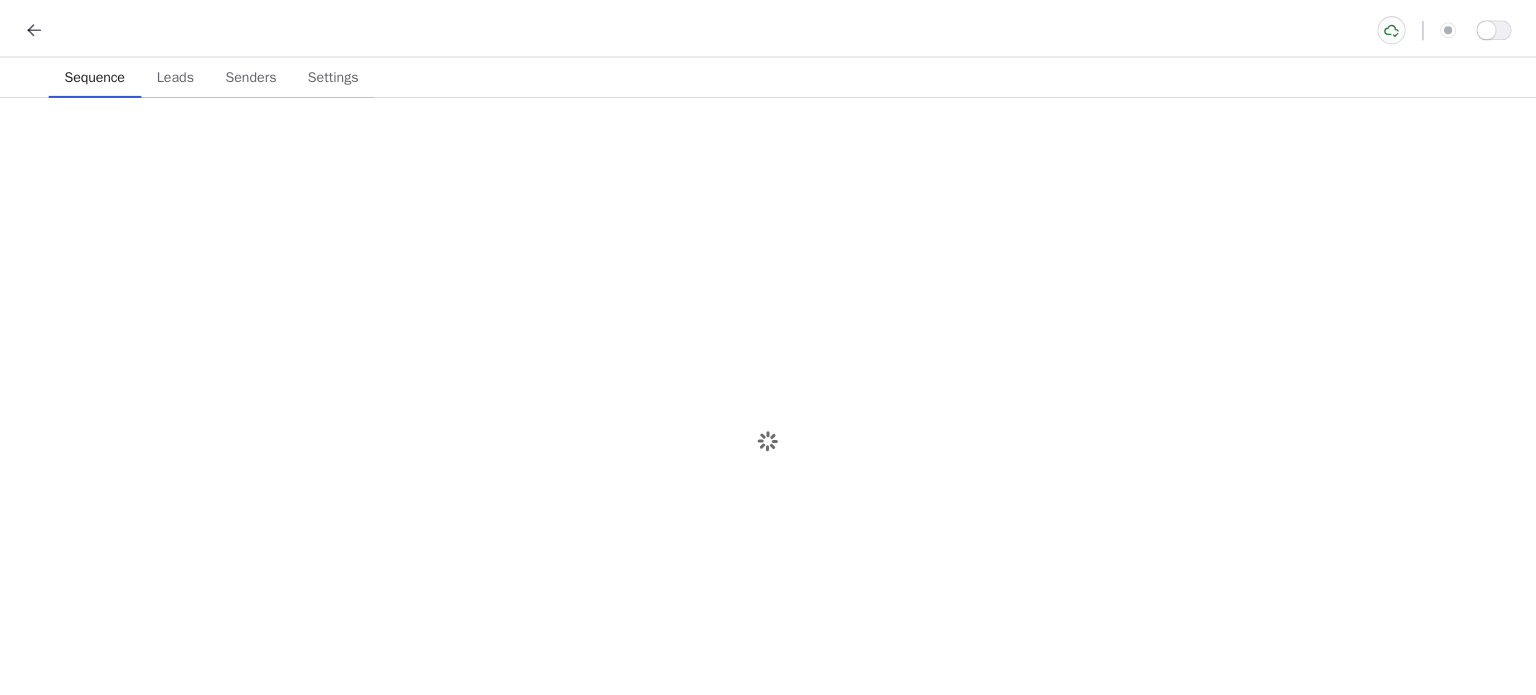 scroll, scrollTop: 0, scrollLeft: 0, axis: both 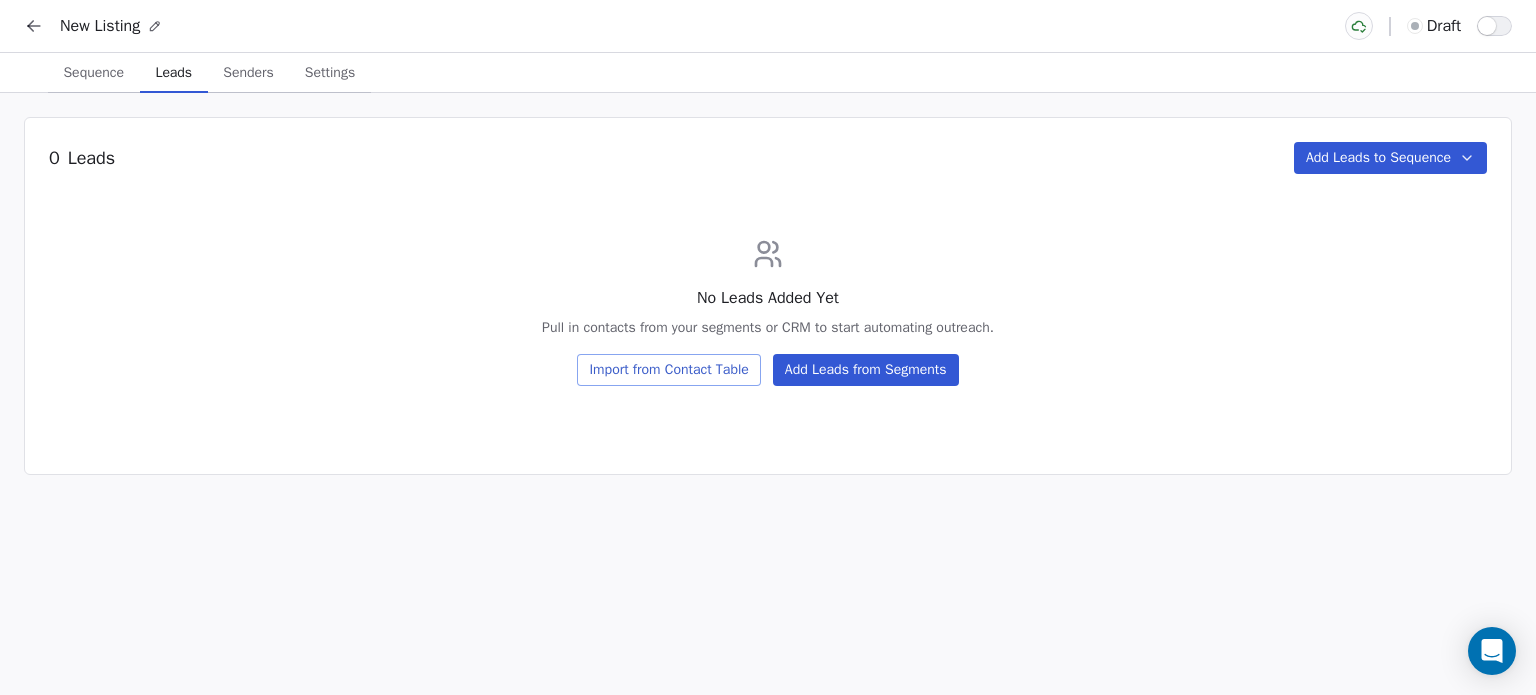 click on "Leads" at bounding box center (174, 73) 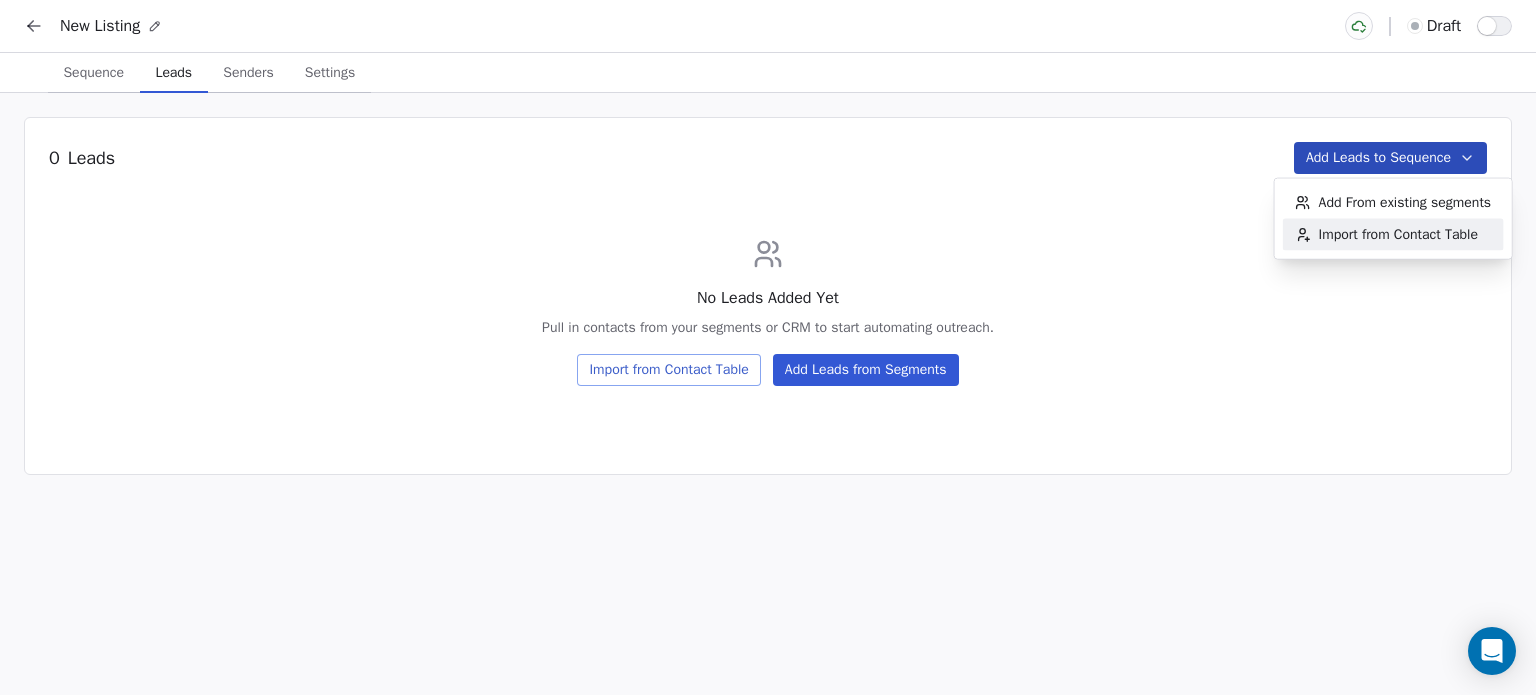 click on "Import from Contact Table" at bounding box center [1398, 235] 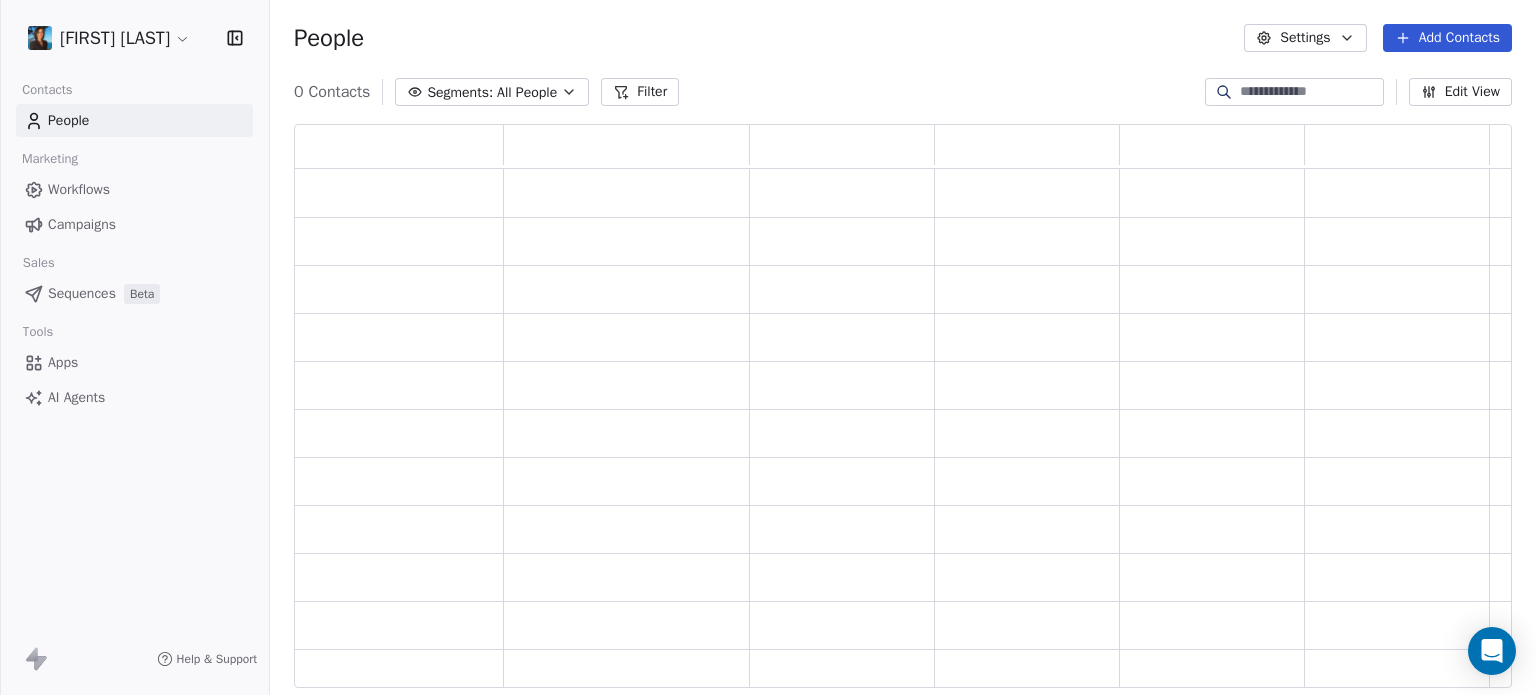 scroll, scrollTop: 16, scrollLeft: 16, axis: both 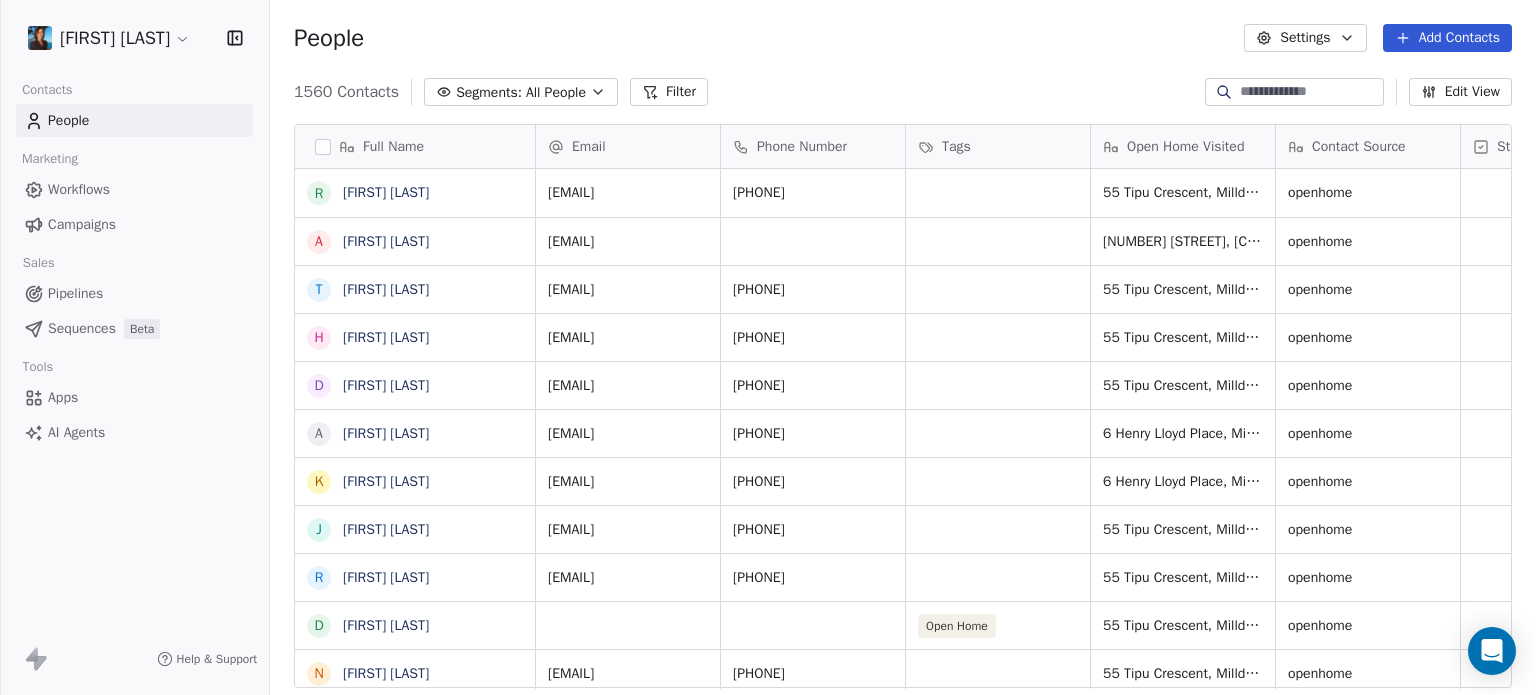 click at bounding box center [323, 147] 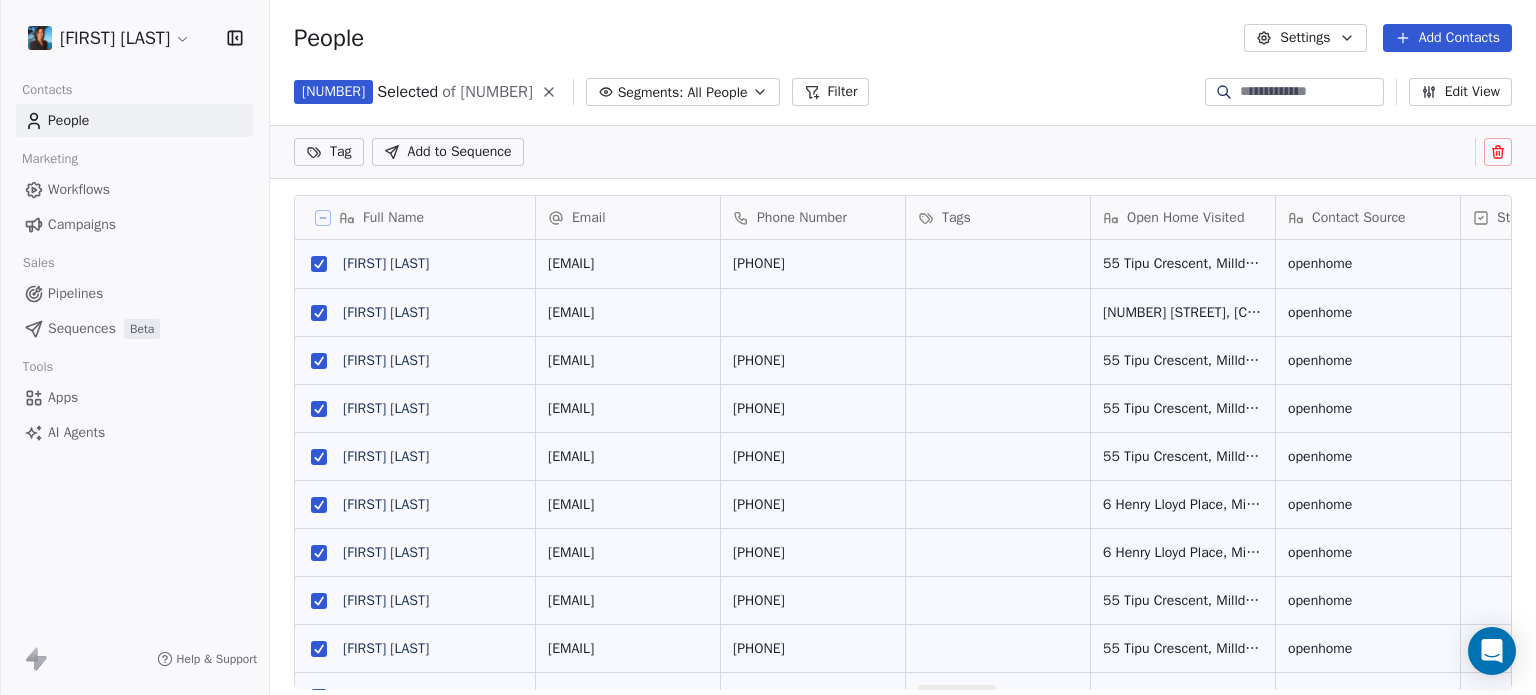 scroll, scrollTop: 526, scrollLeft: 1250, axis: both 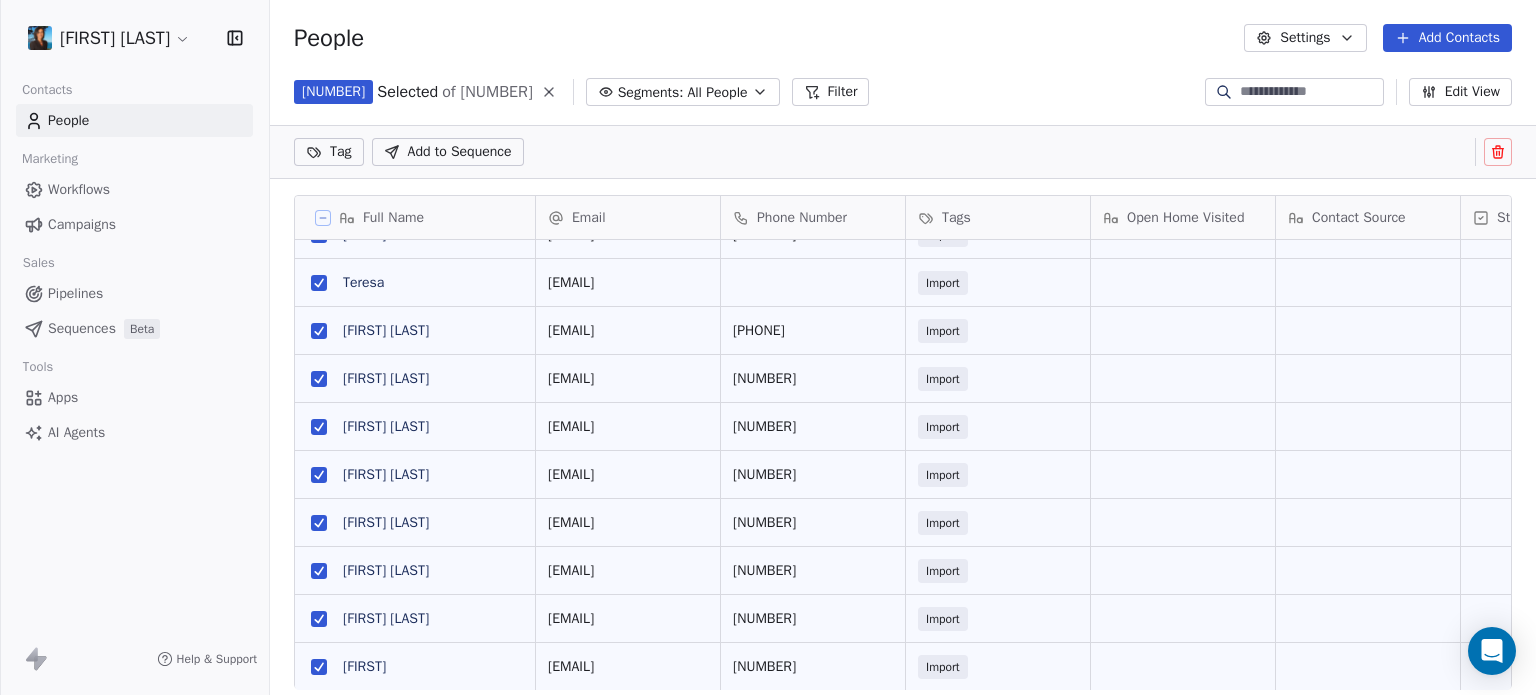 click on "Add to Sequence" at bounding box center [448, 152] 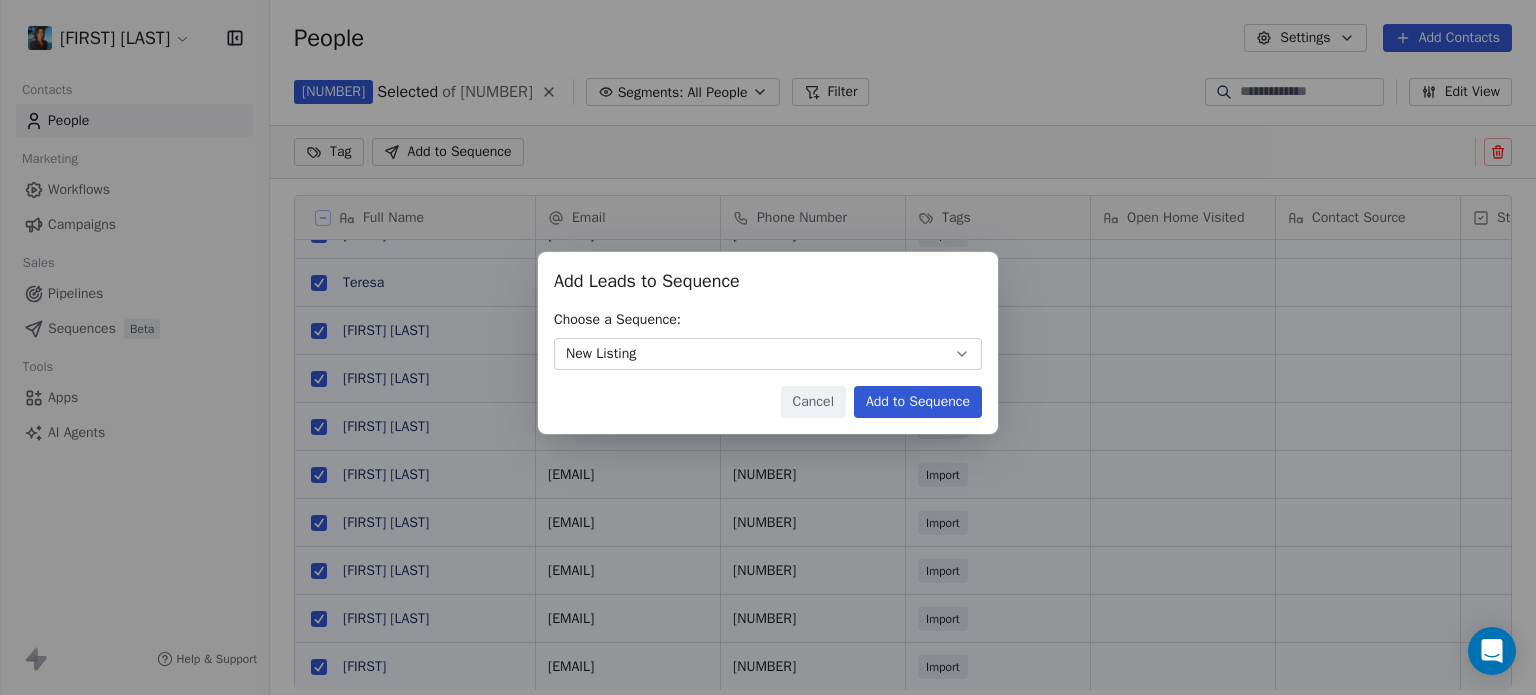 click on "Add to Sequence" at bounding box center [918, 402] 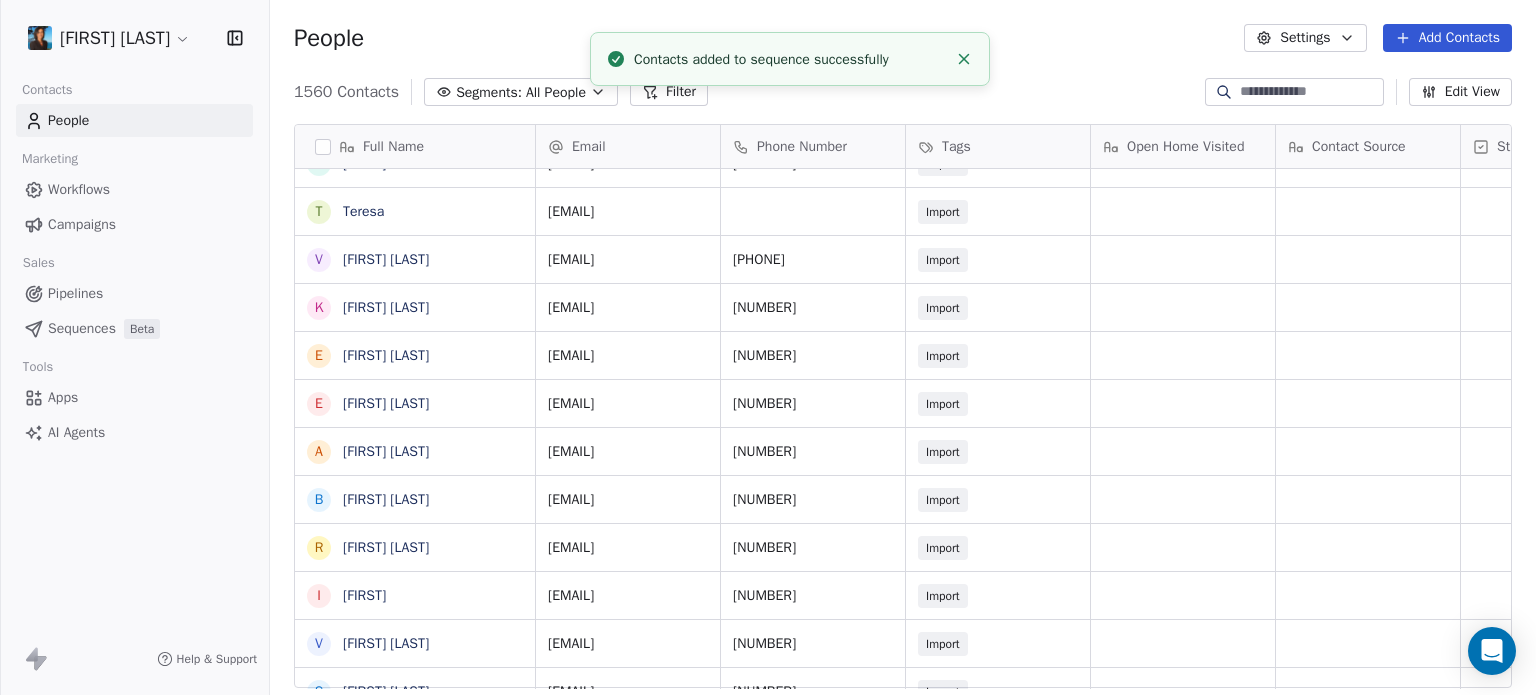scroll, scrollTop: 0, scrollLeft: 0, axis: both 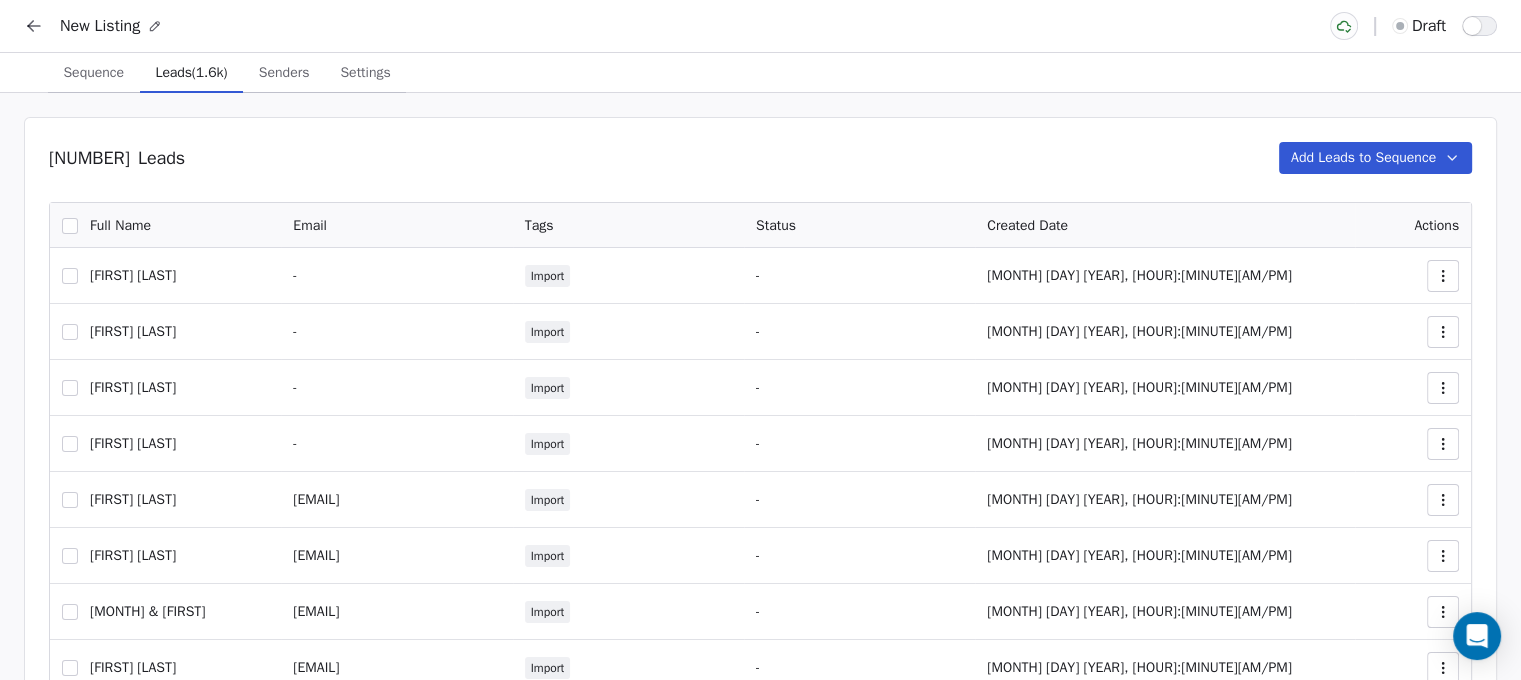 click on "Senders Senders" at bounding box center (284, 73) 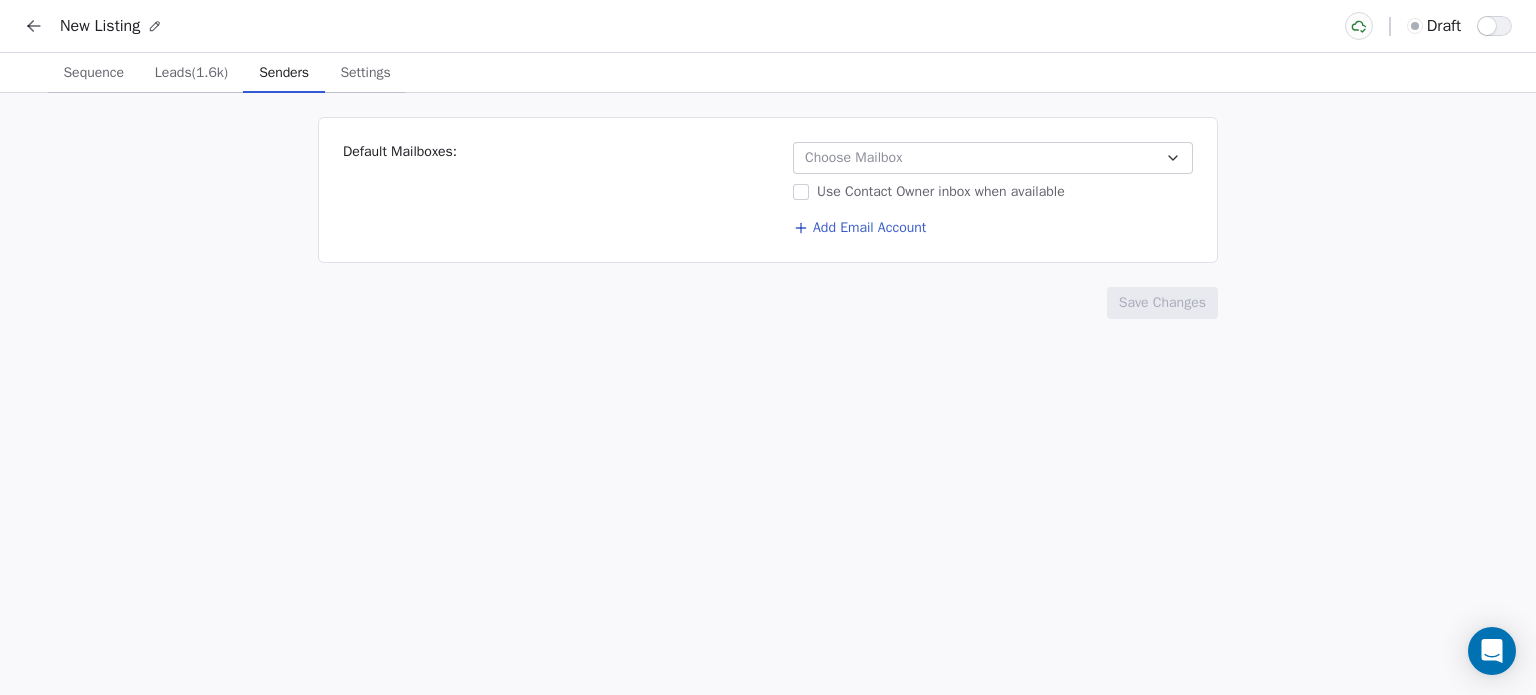 click on "Choose Mailbox" at bounding box center (853, 158) 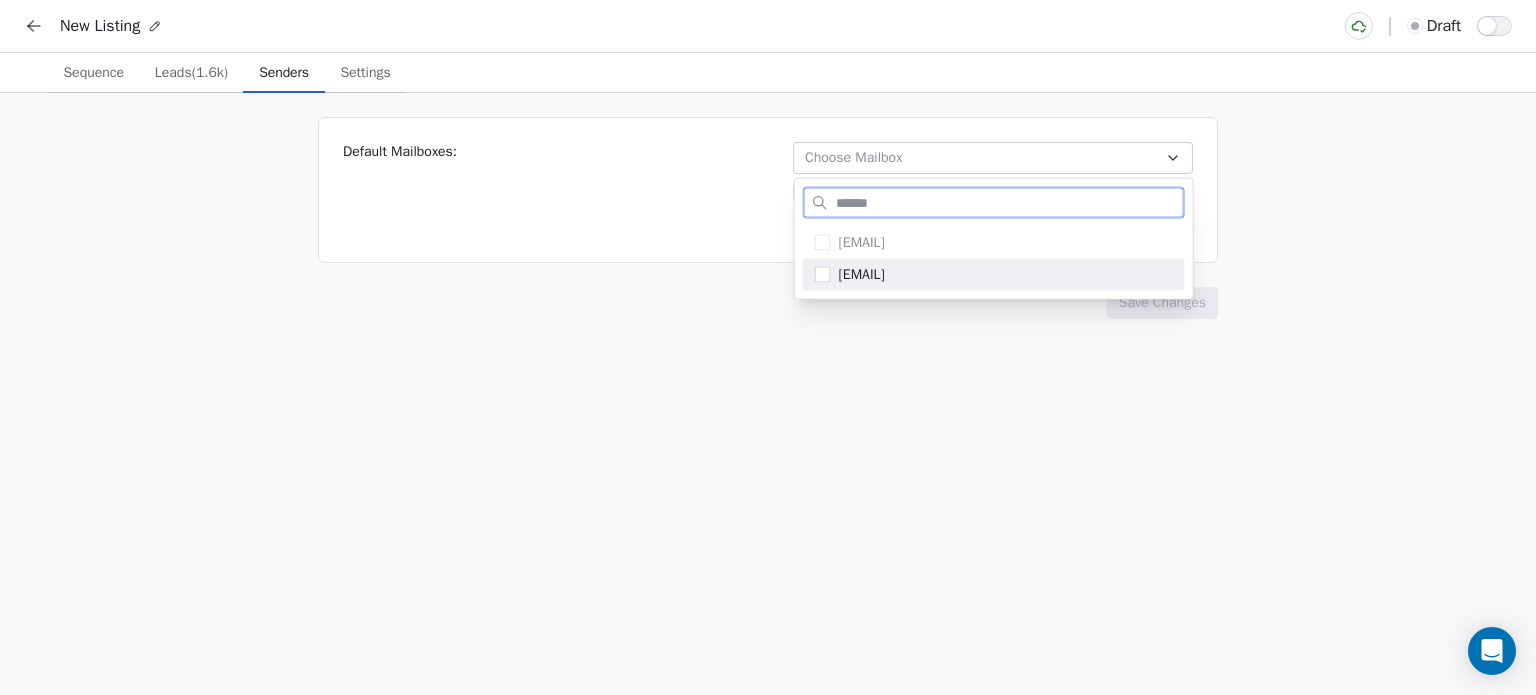 click on "[EMAIL]" at bounding box center [1006, 275] 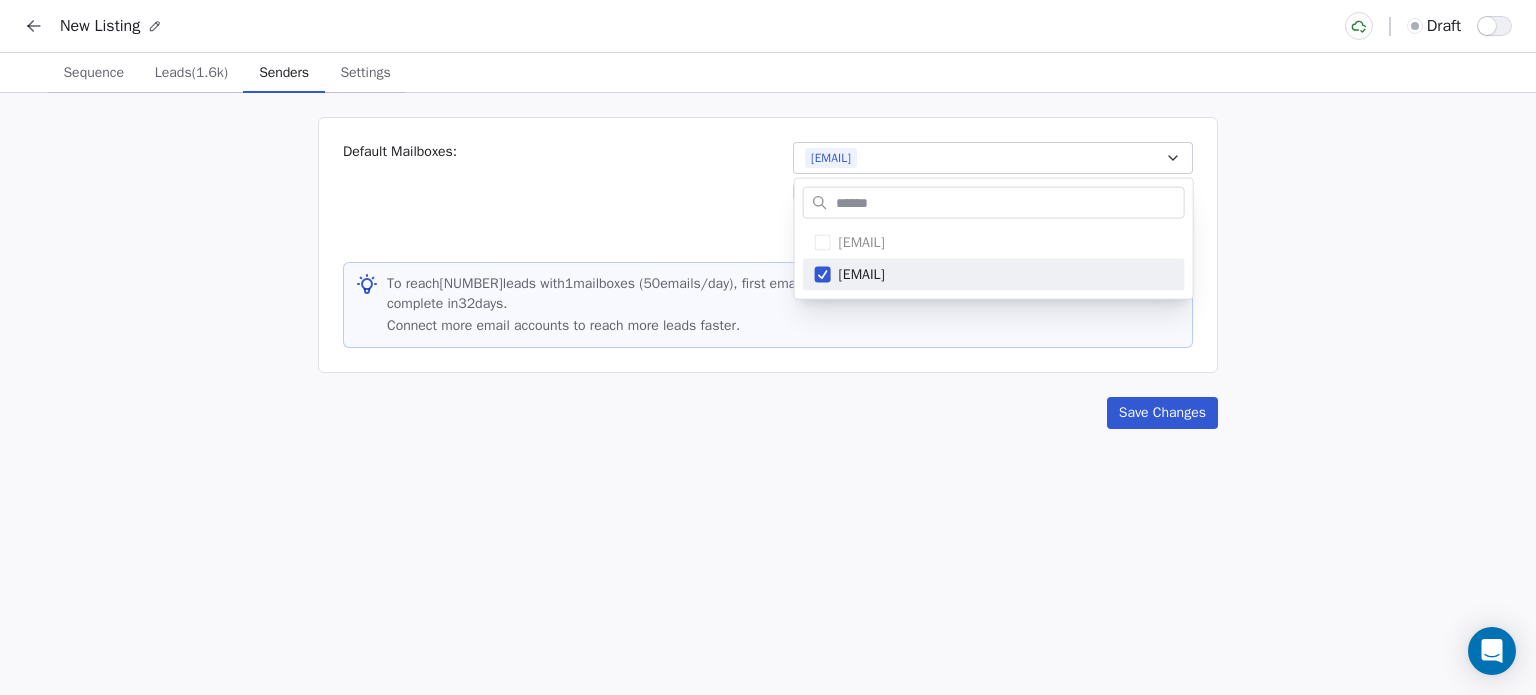 click on "New Listing draft Sequence Sequence Leads (1.6k) Leads (1.6k) Senders Senders Settings Settings Default Mailboxes: [EMAIL] Use Contact Owner inbox when available Add Email Account To reach  1560  leads with  1  mailboxes ( 50  emails/day), first email will complete in  32  days and full sequence with  1  emails will complete in  32  days. Connect more email accounts to reach more leads faster. Save Changes
[EMAIL] [EMAIL]" at bounding box center (768, 347) 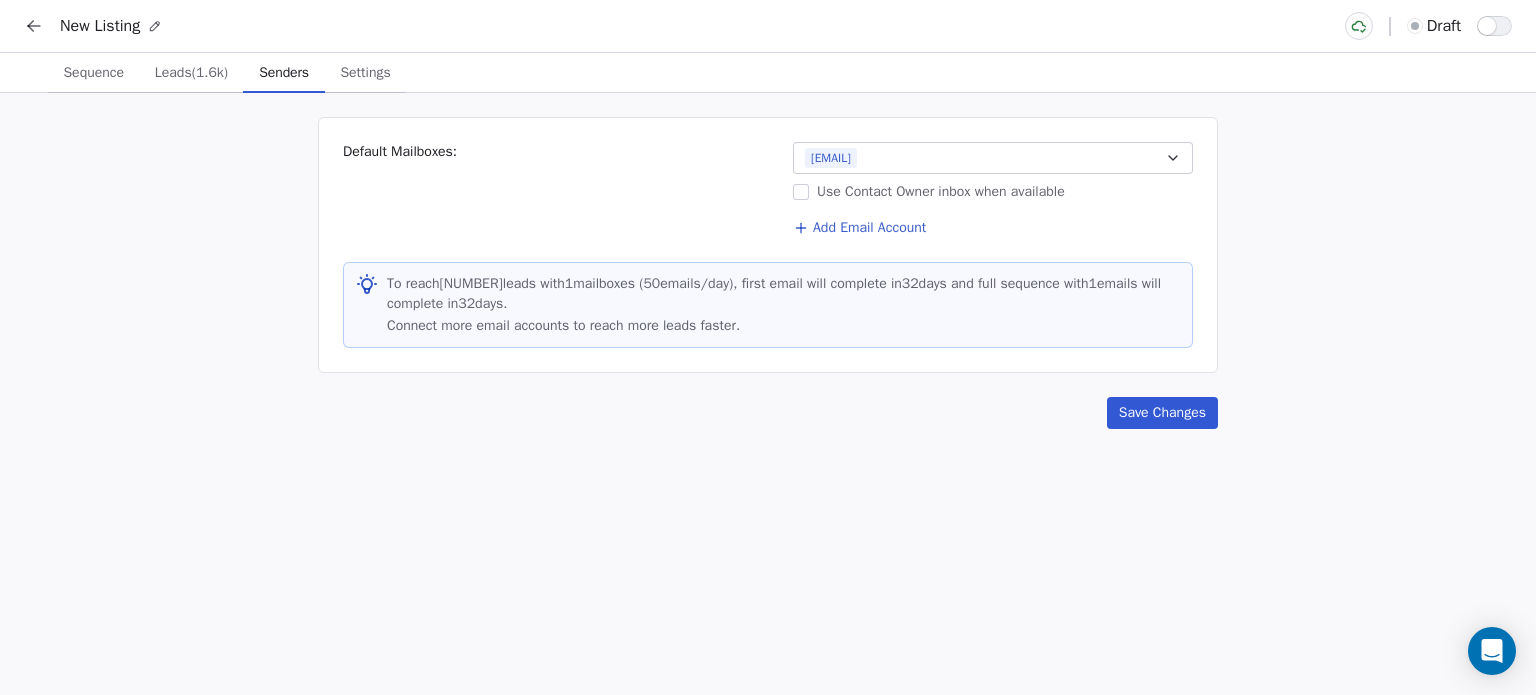 click on "Leads (1.6k)" at bounding box center (191, 73) 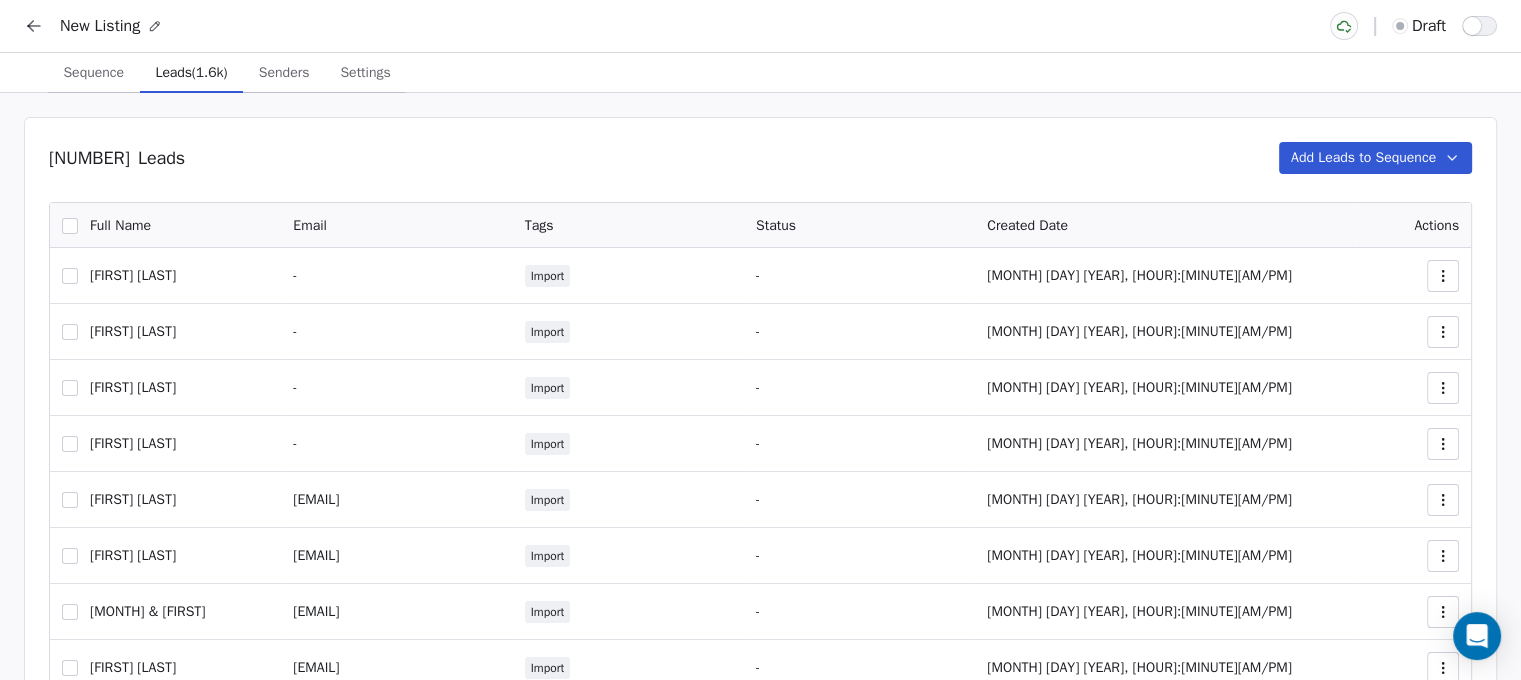 click at bounding box center (70, 226) 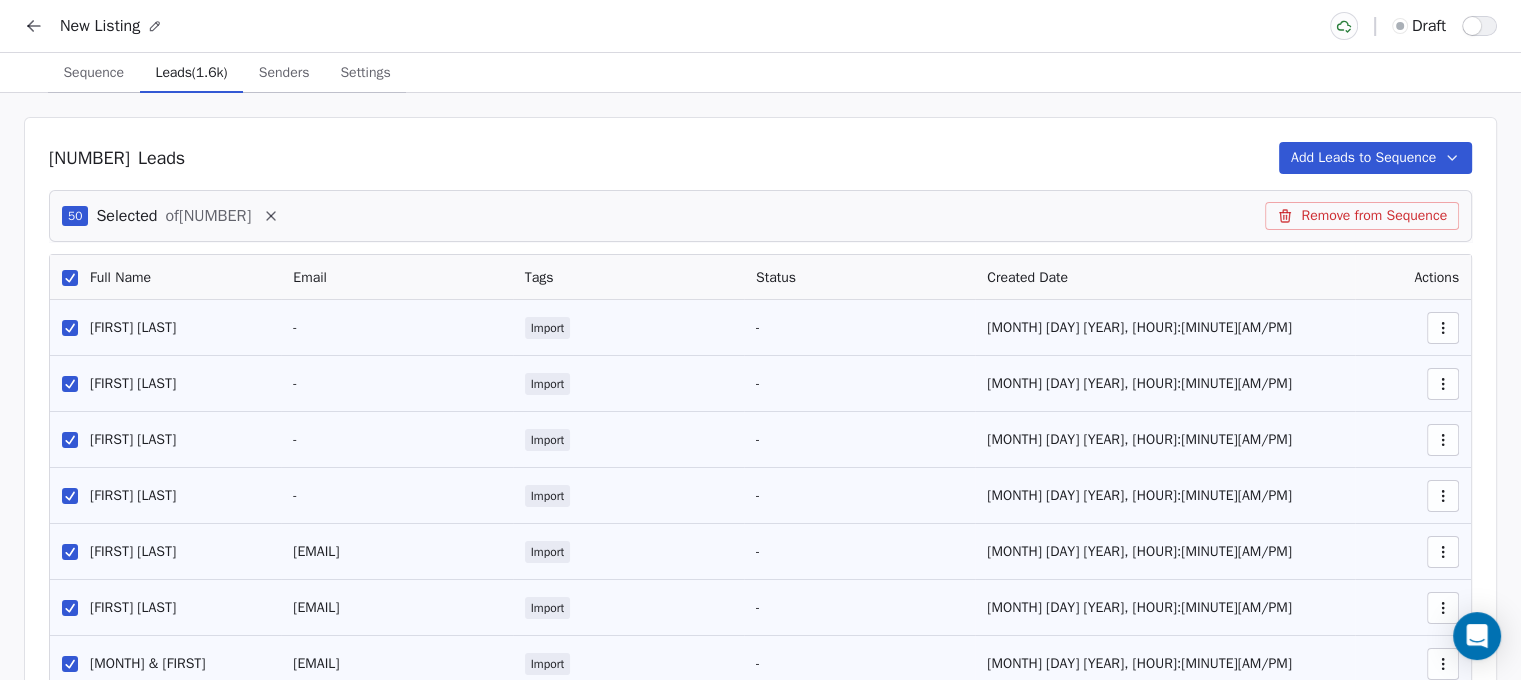 click 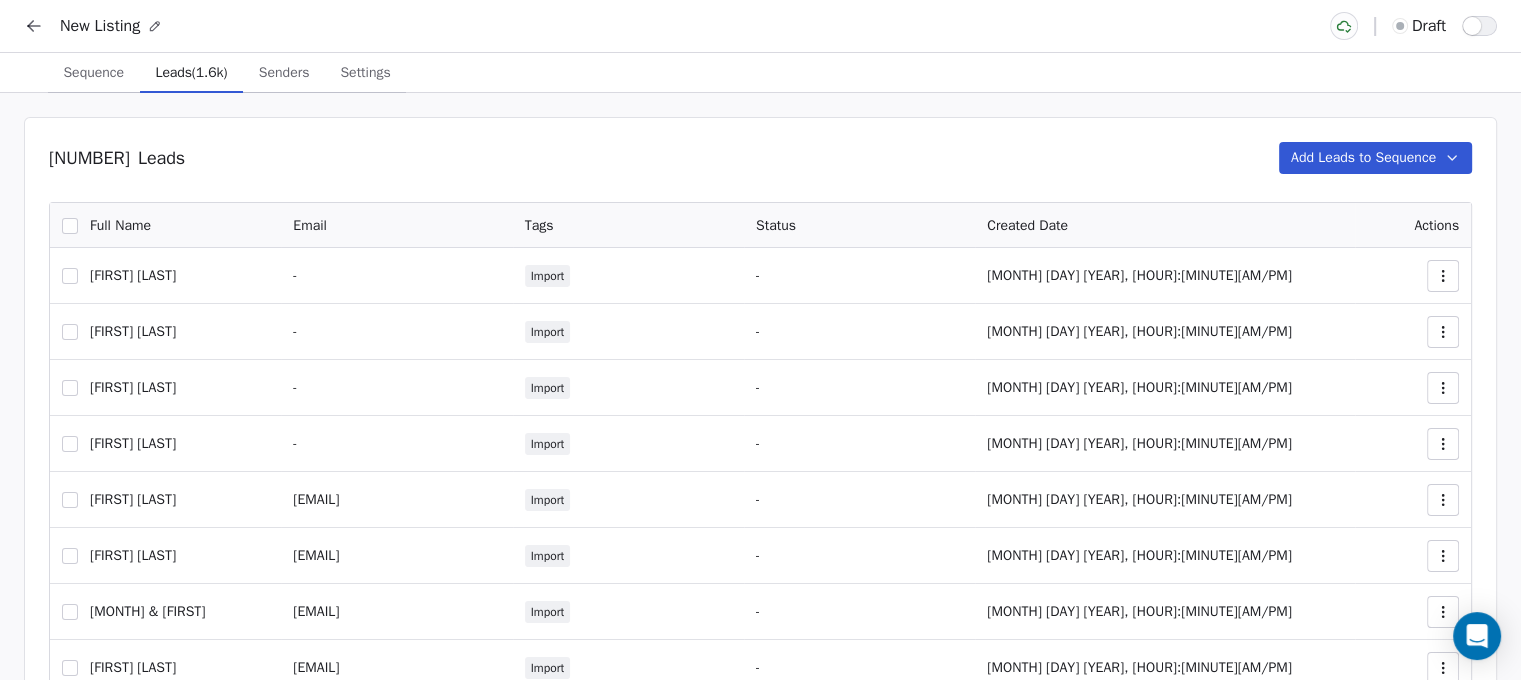 click at bounding box center [70, 226] 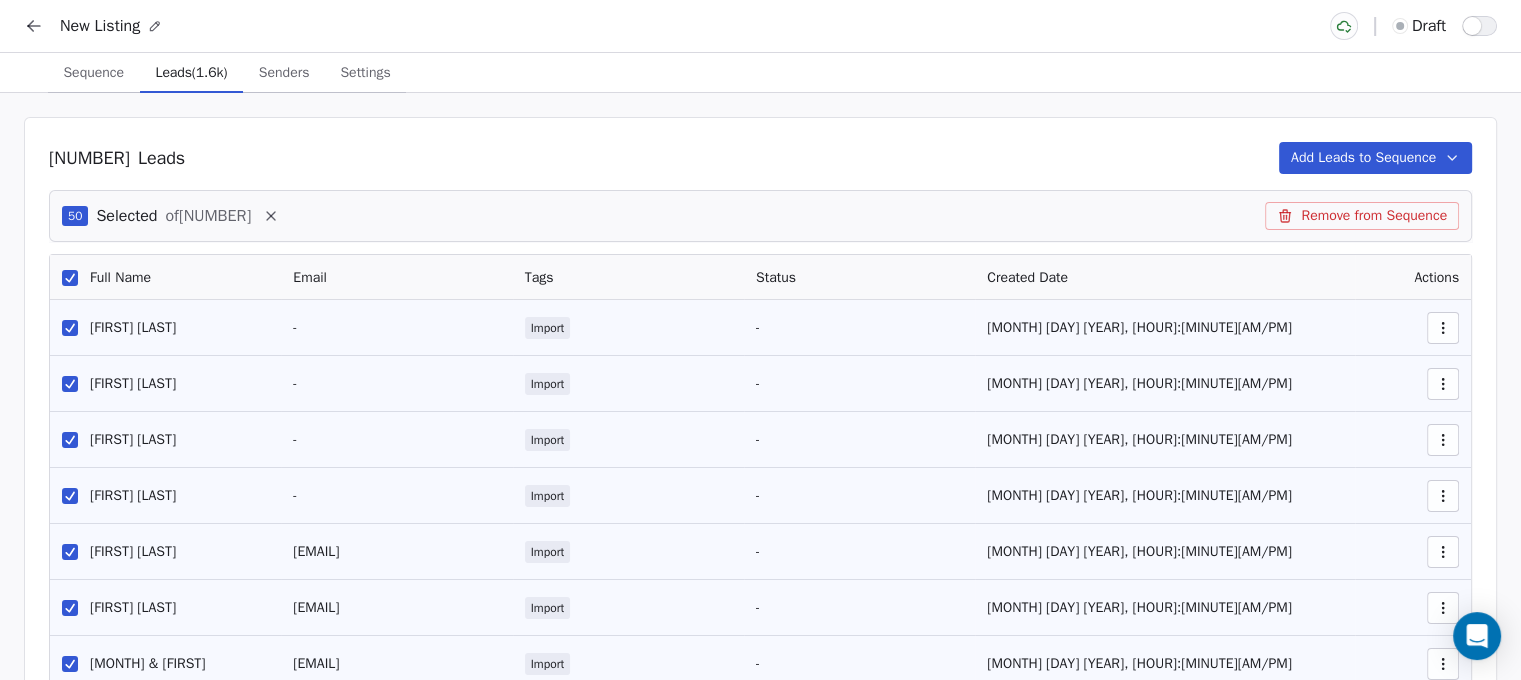 click 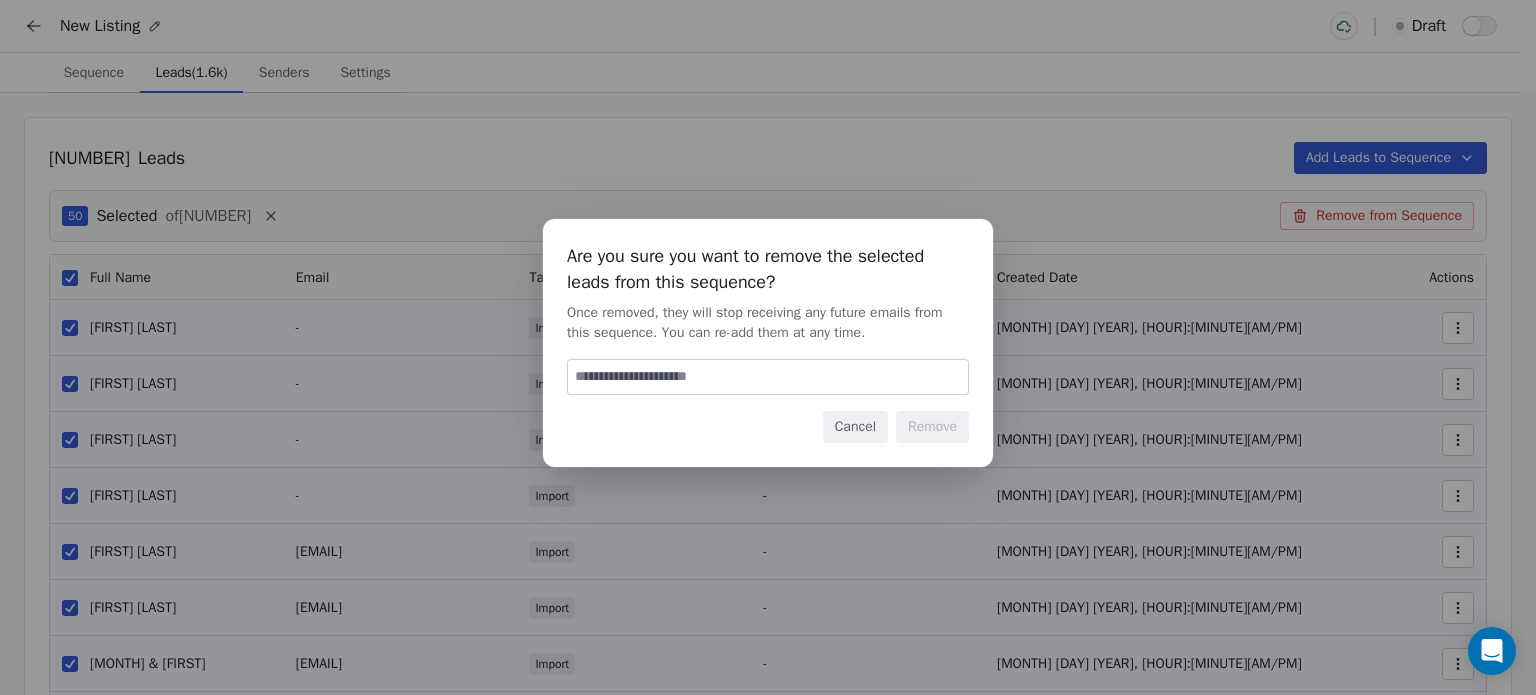 click at bounding box center [768, 377] 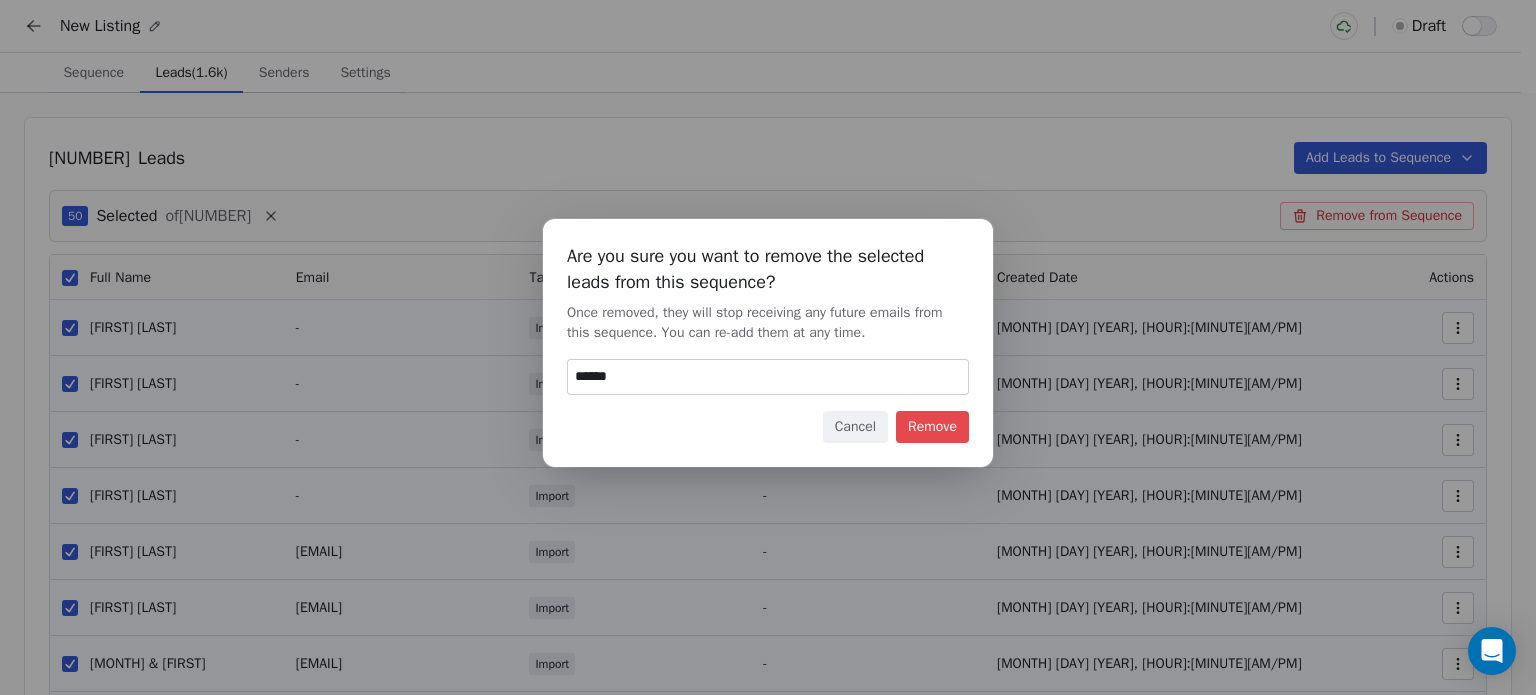 type on "******" 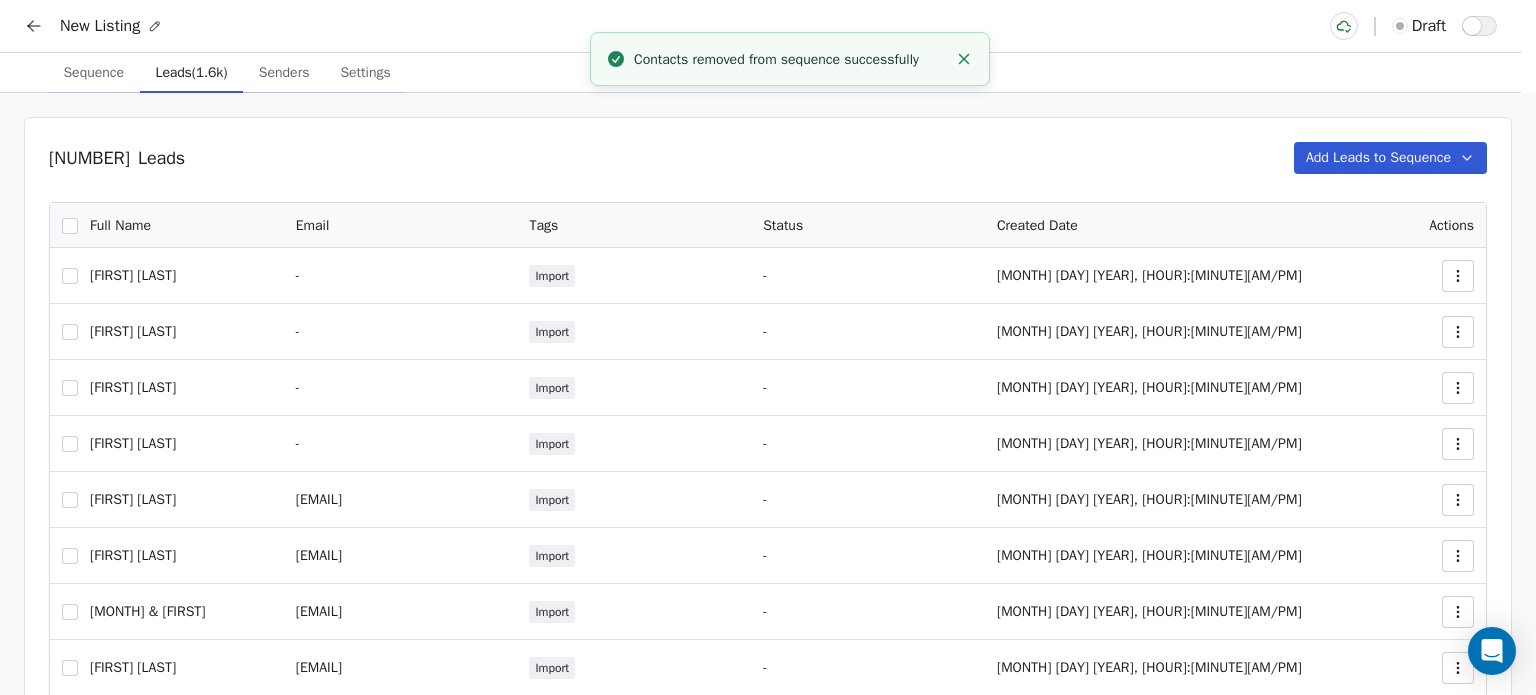 type 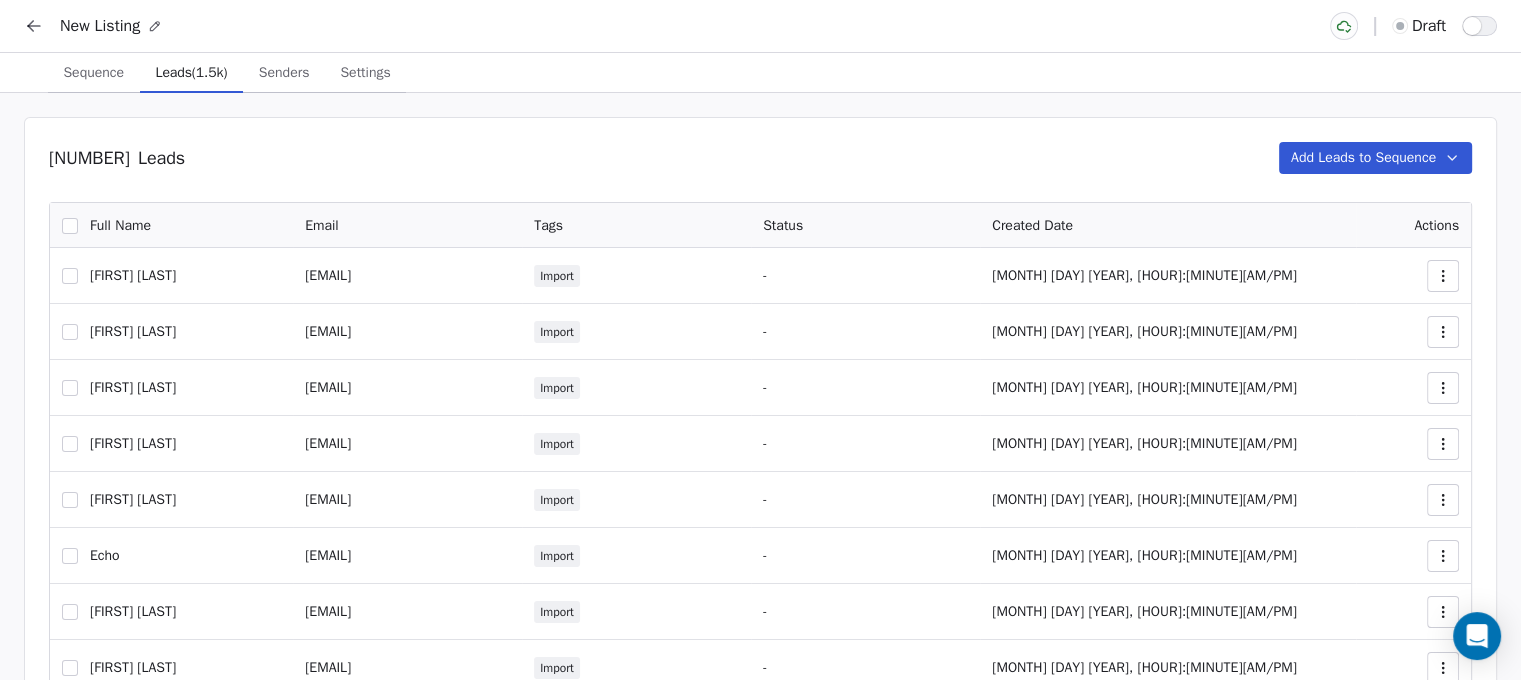 click at bounding box center [70, 226] 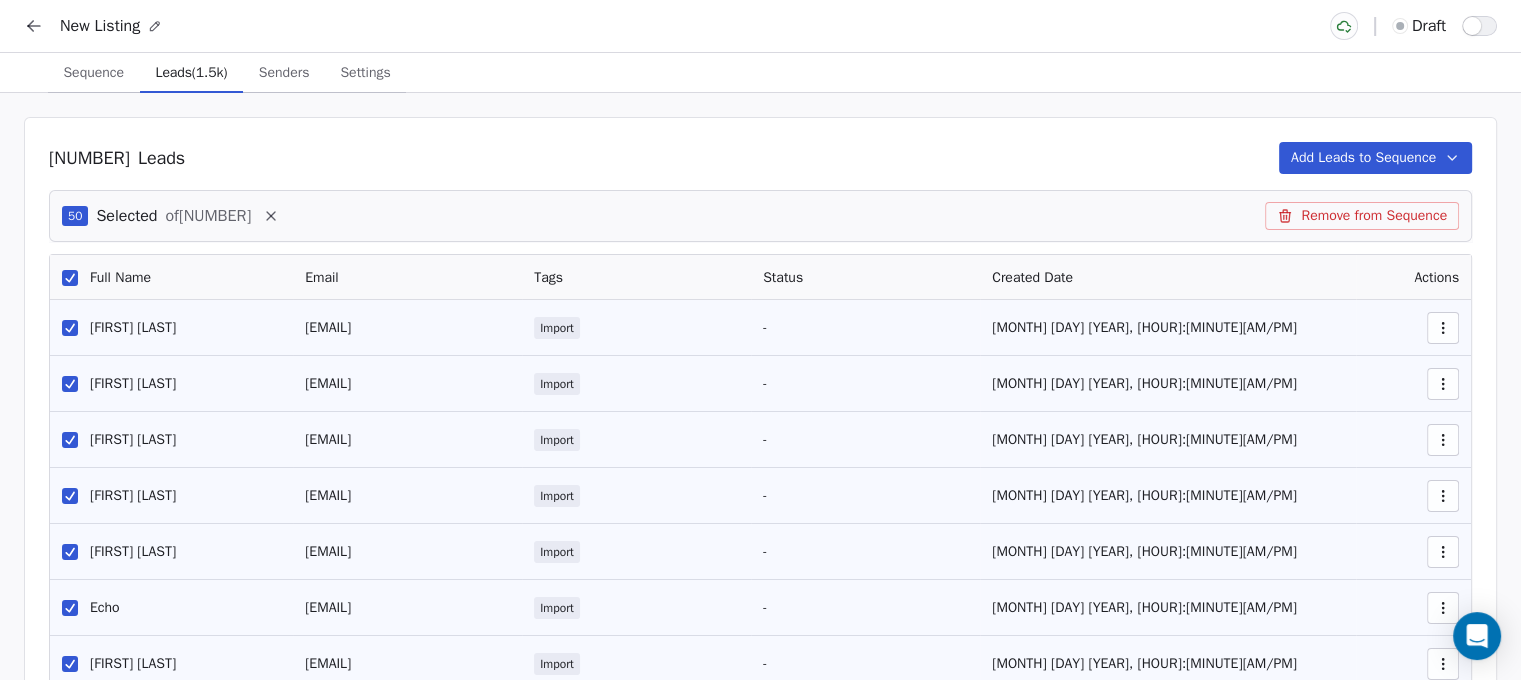 click on "Remove from Sequence" at bounding box center [1362, 216] 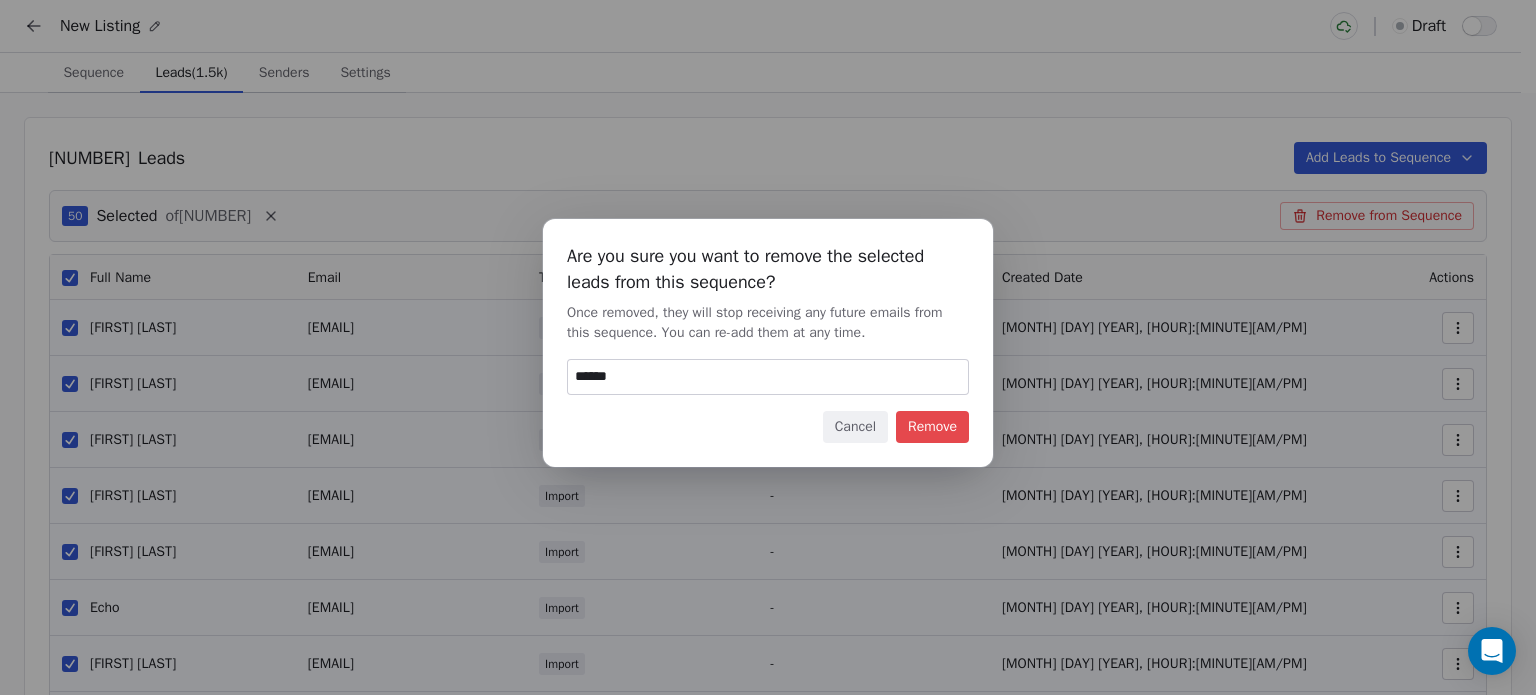 type on "******" 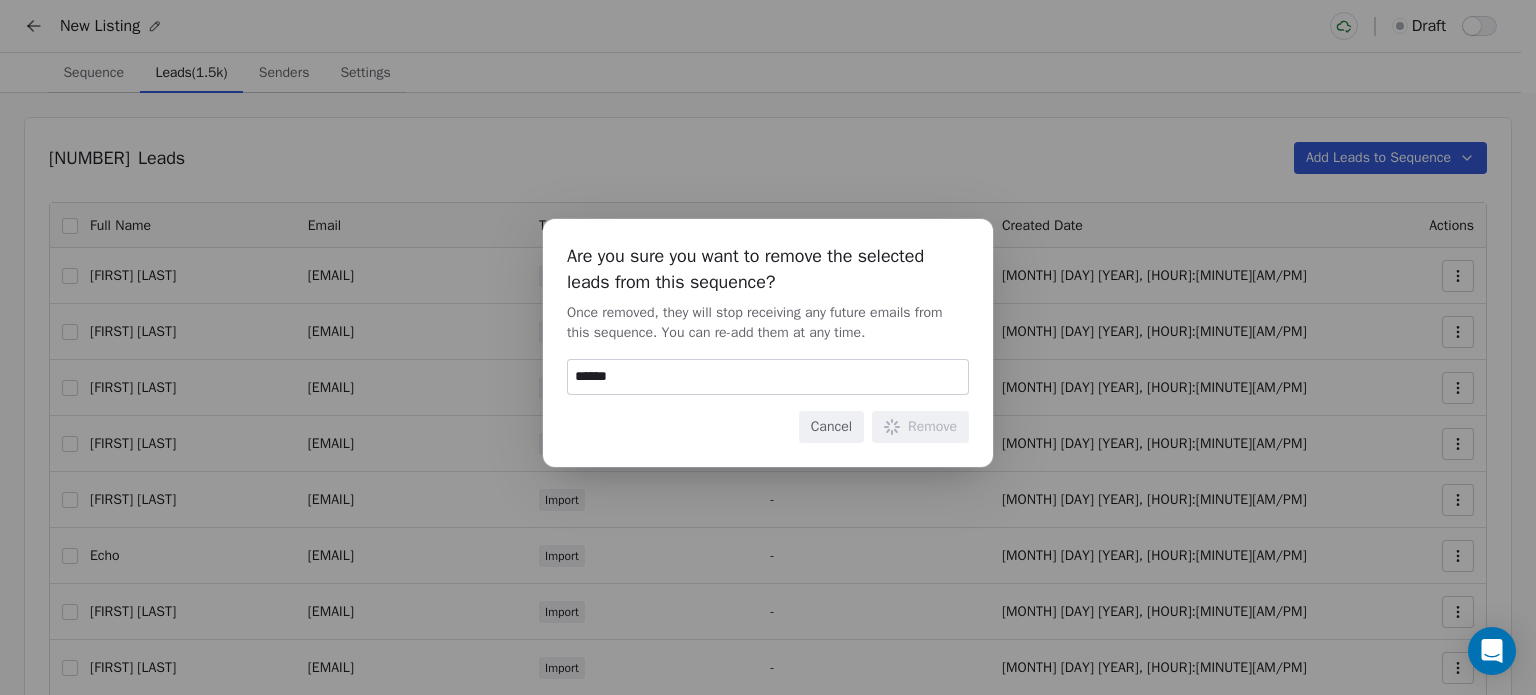 type 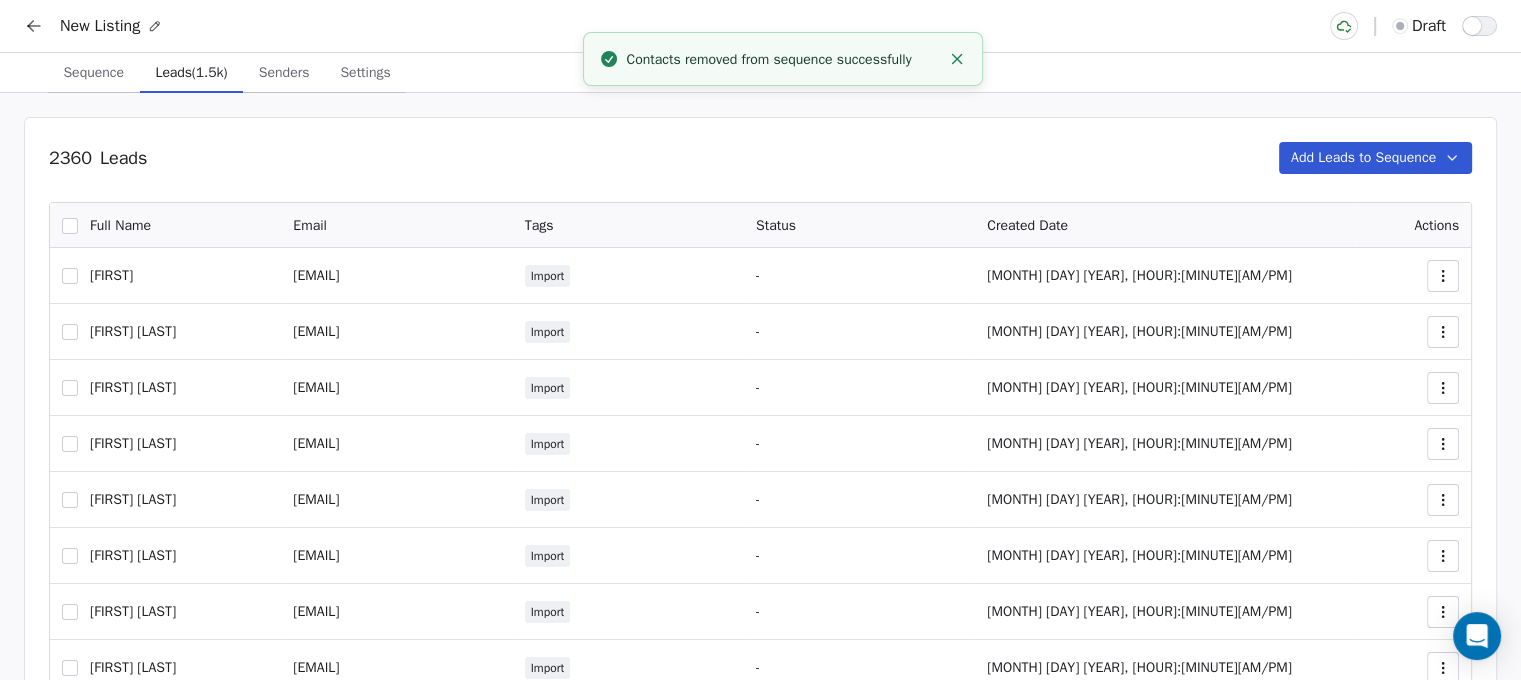 click at bounding box center (70, 226) 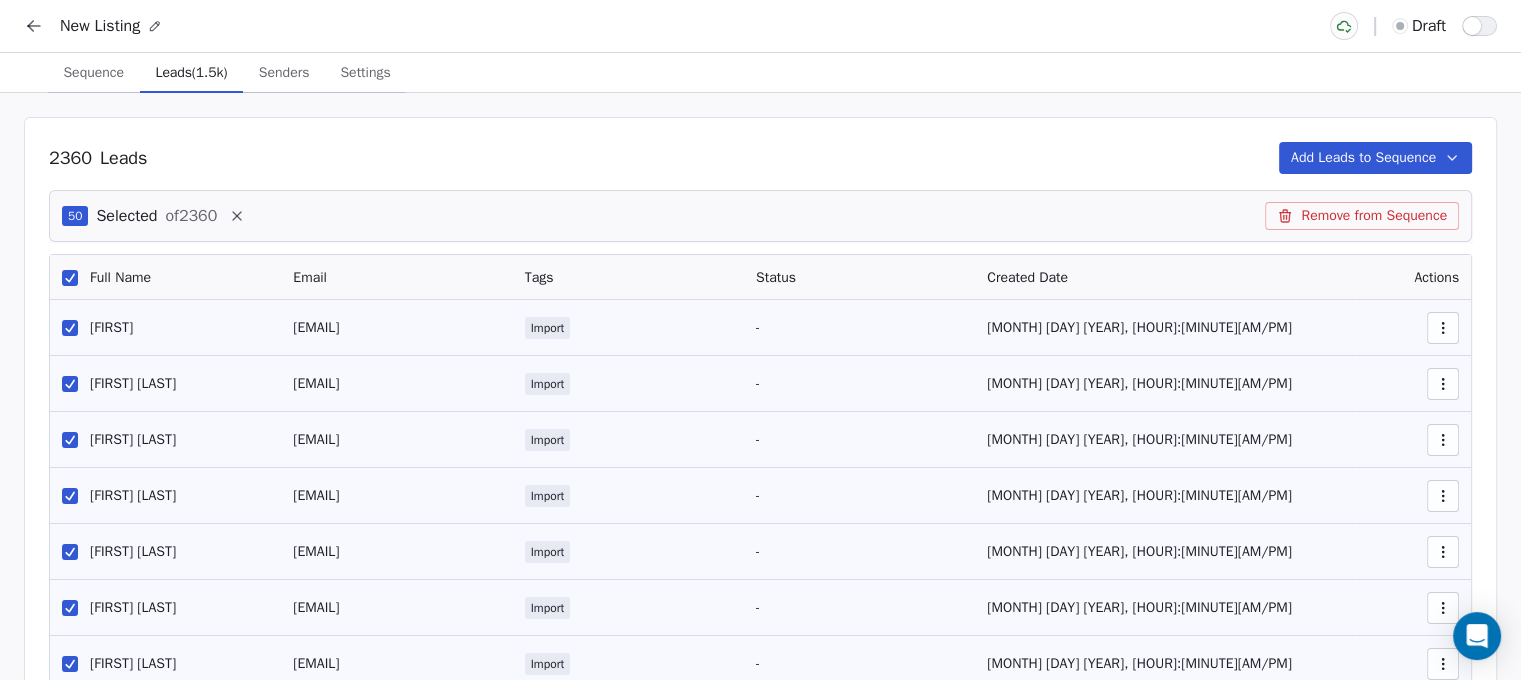 click on "Remove from Sequence" at bounding box center (1362, 216) 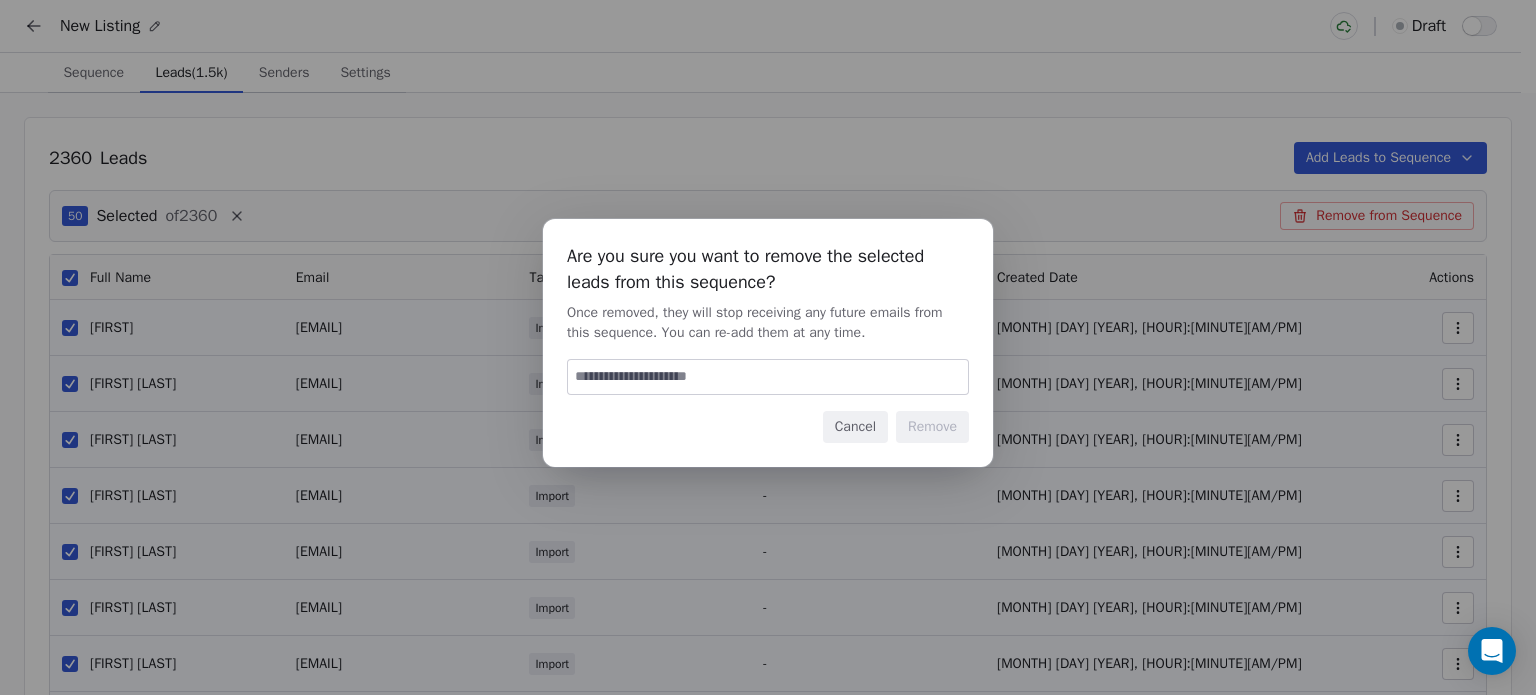 click at bounding box center [768, 377] 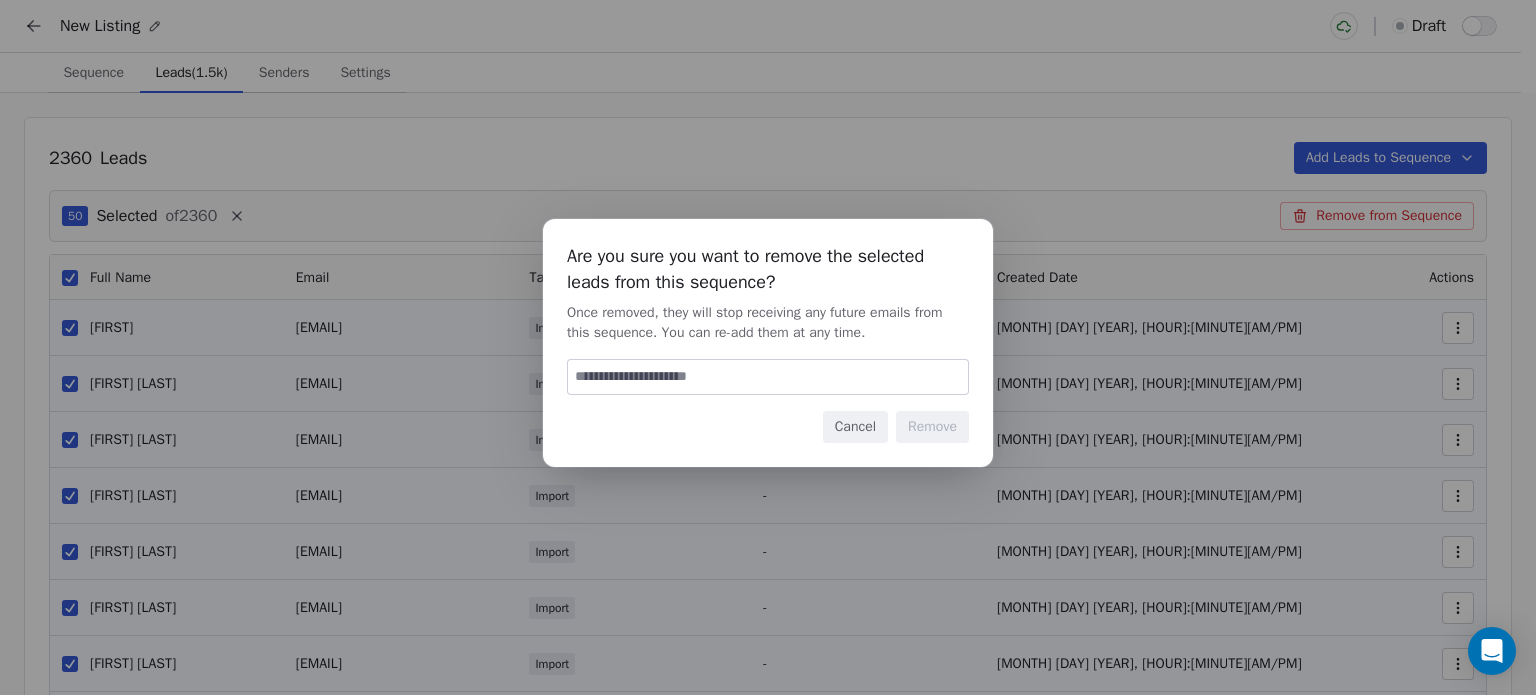 click on "Cancel" at bounding box center (855, 427) 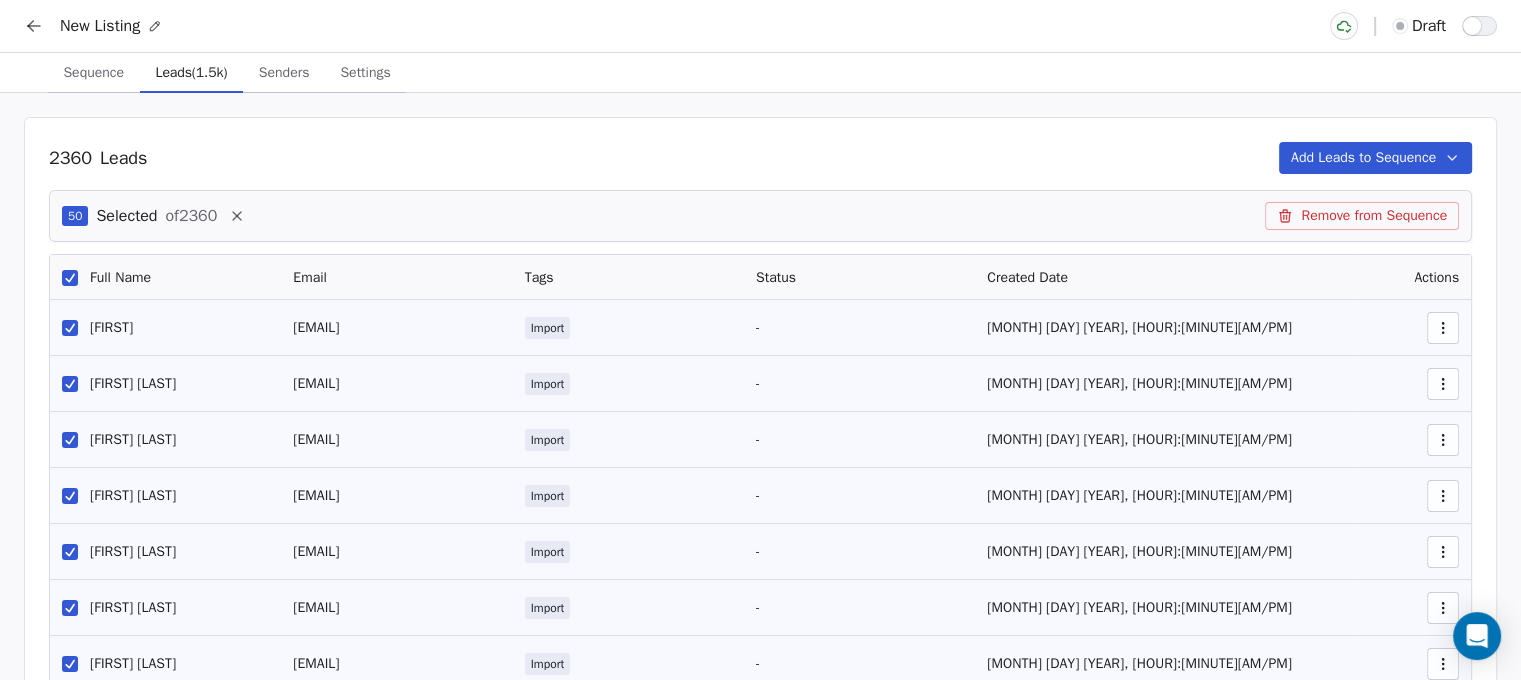click 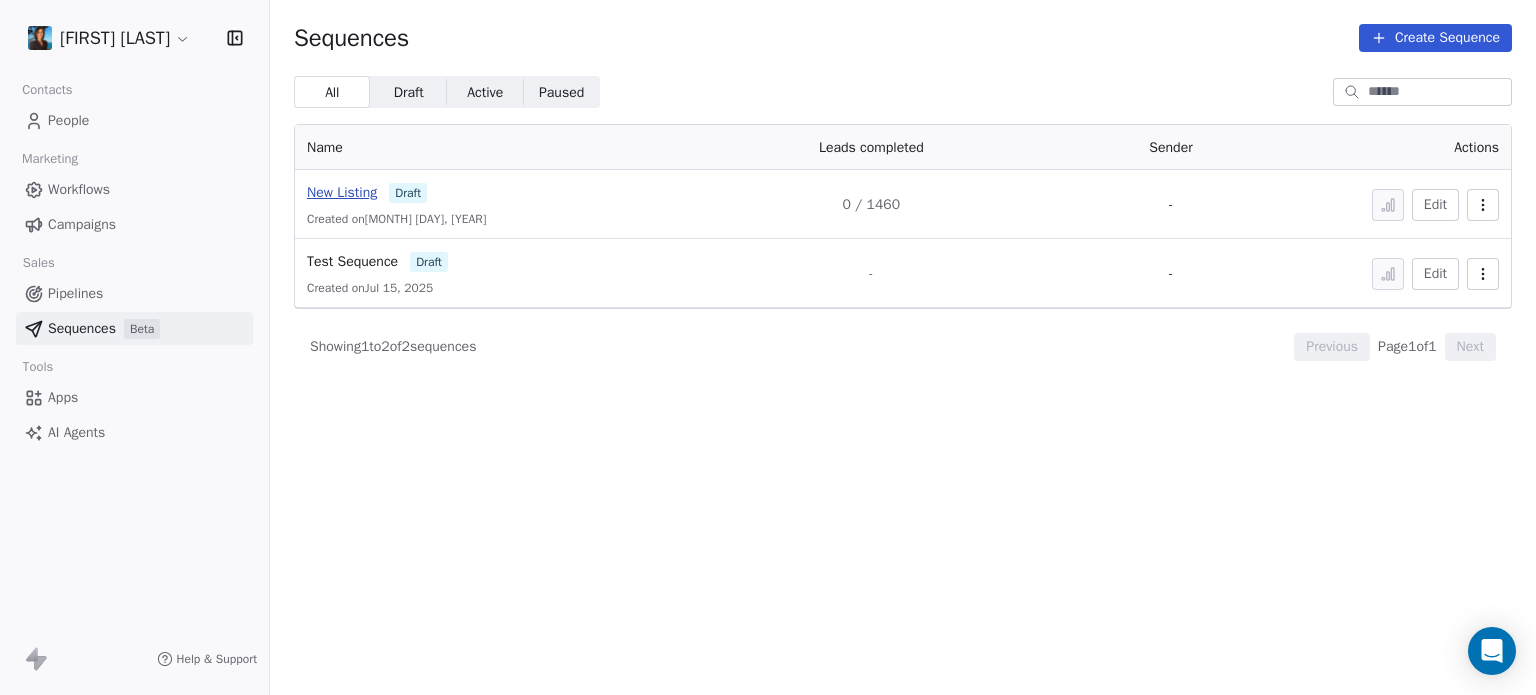 click on "New Listing" at bounding box center (342, 192) 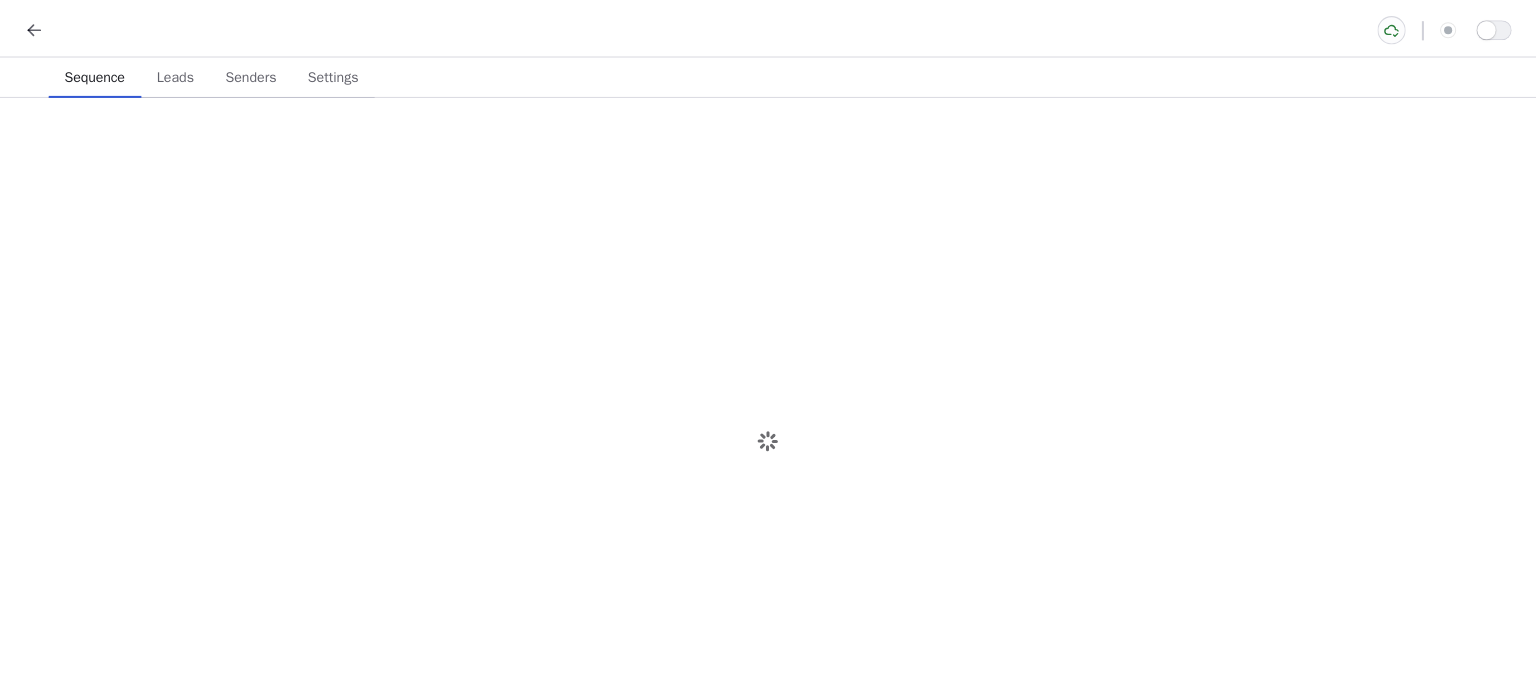 scroll, scrollTop: 0, scrollLeft: 0, axis: both 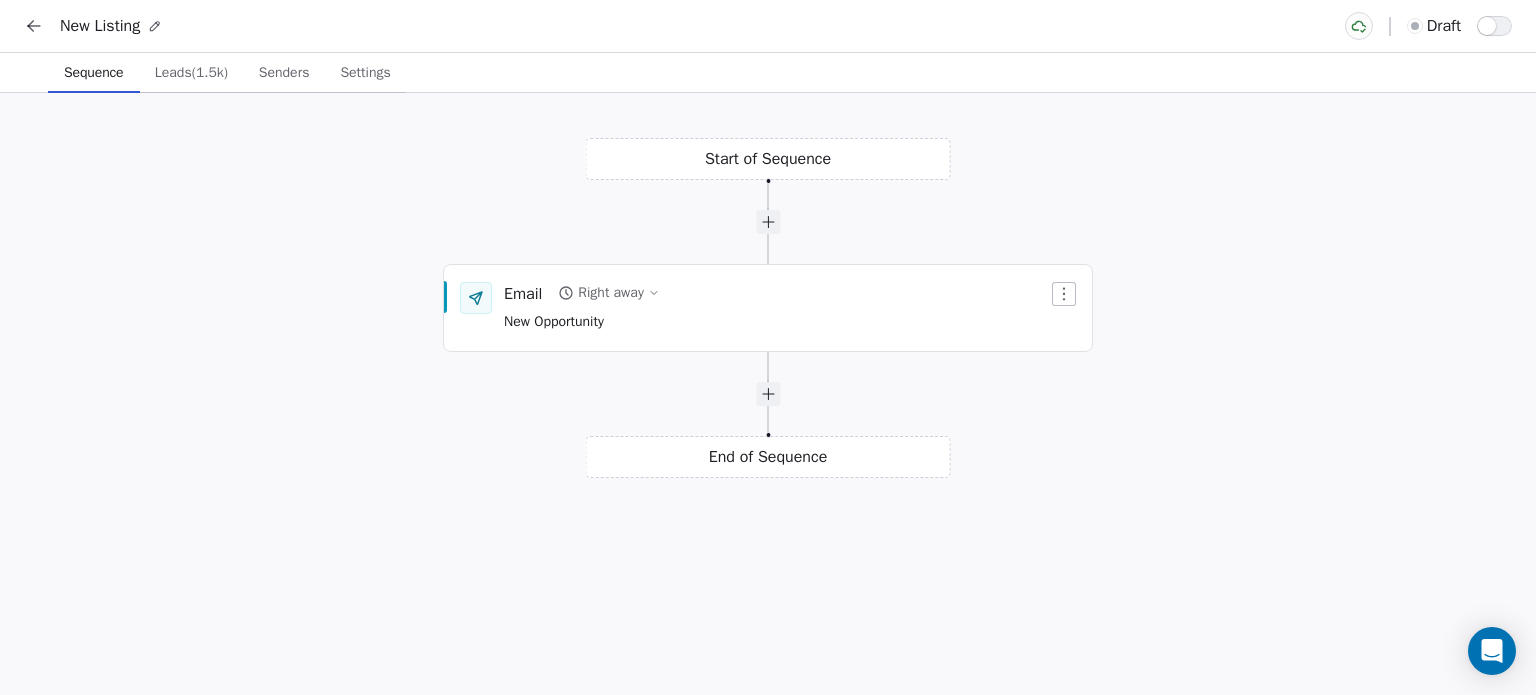 click on "Leads (1.5k)" at bounding box center (191, 73) 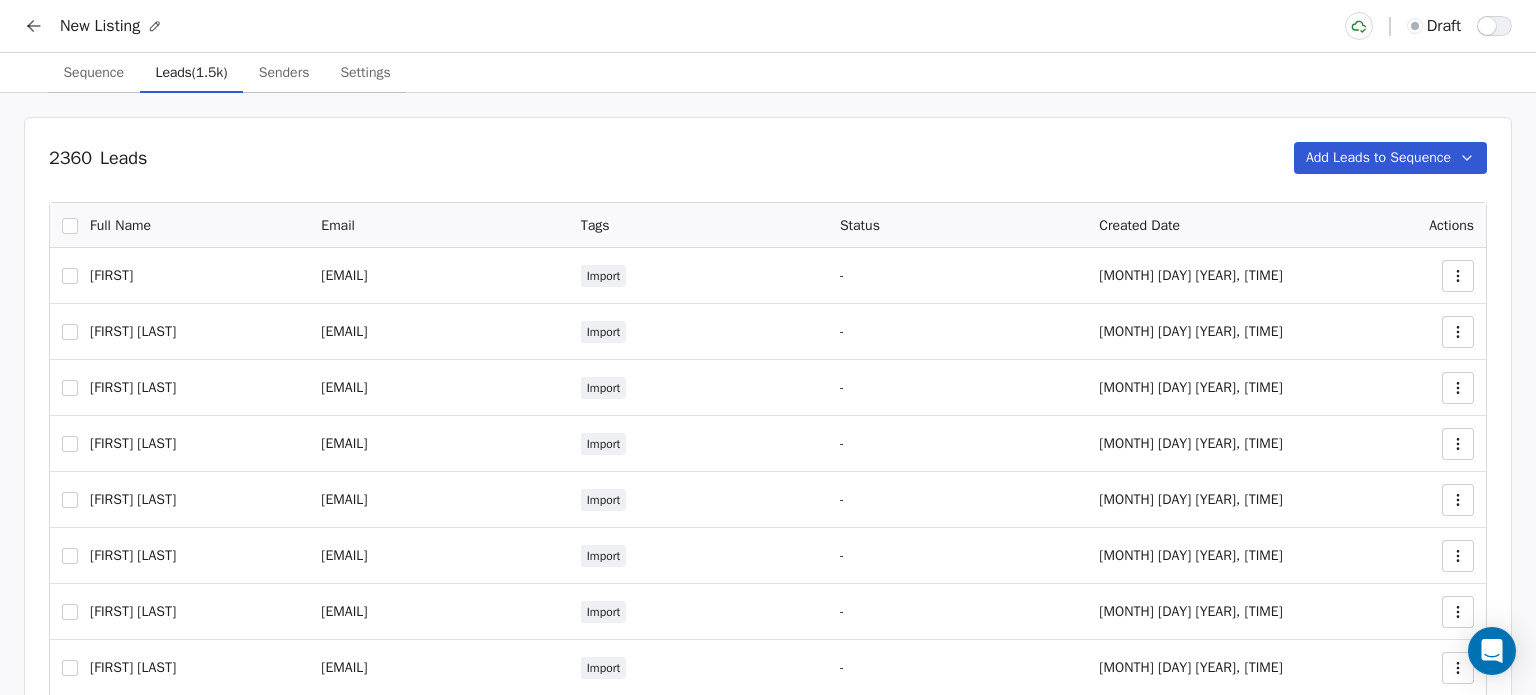 click on "Sequence Sequence" at bounding box center [94, 73] 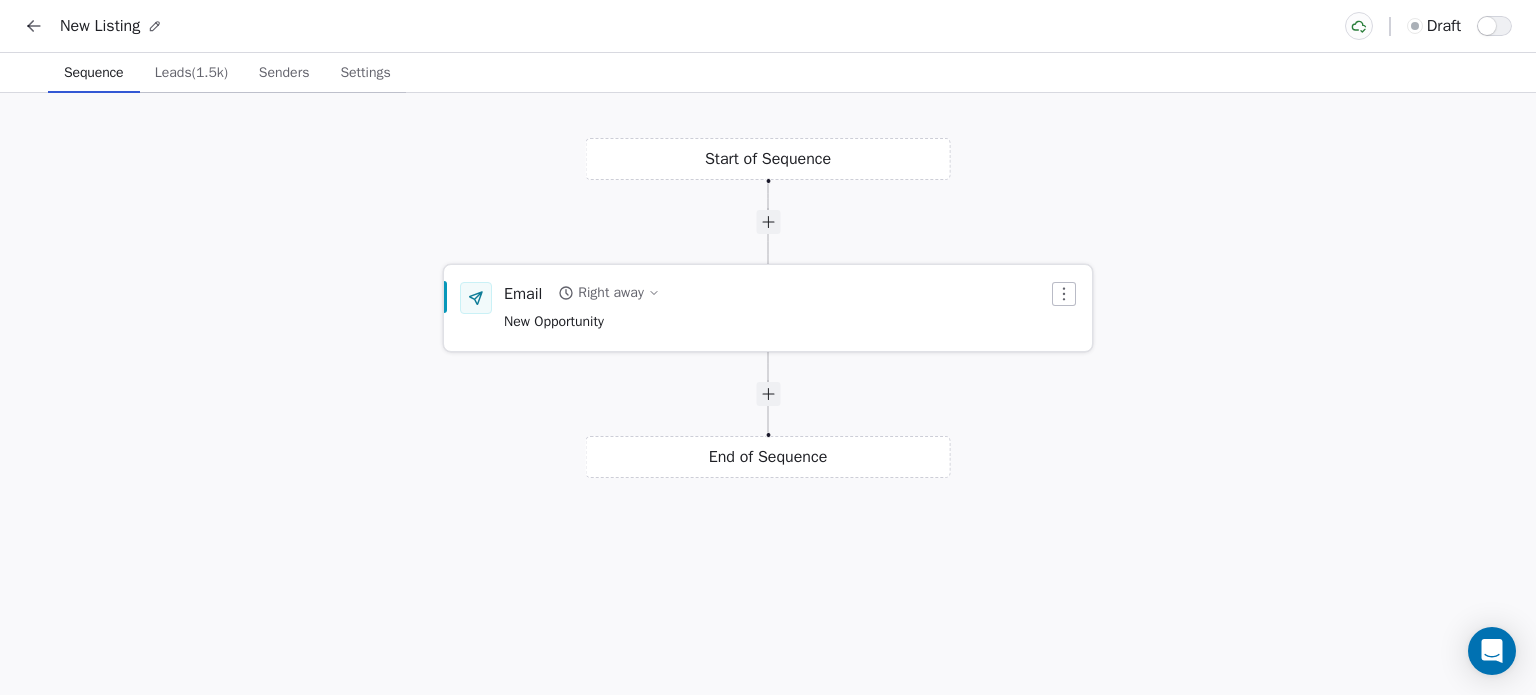 click on "Email" at bounding box center (523, 293) 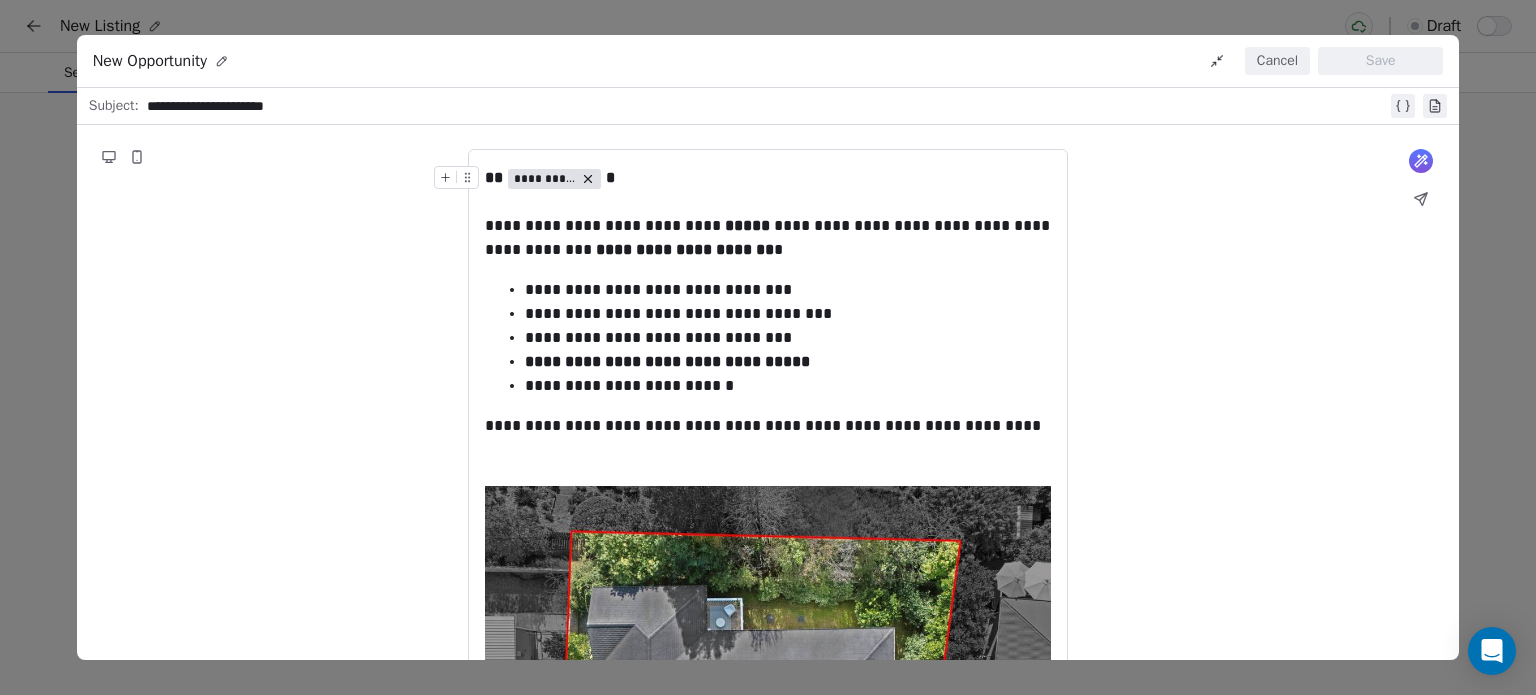 click on "Cancel" at bounding box center (1277, 61) 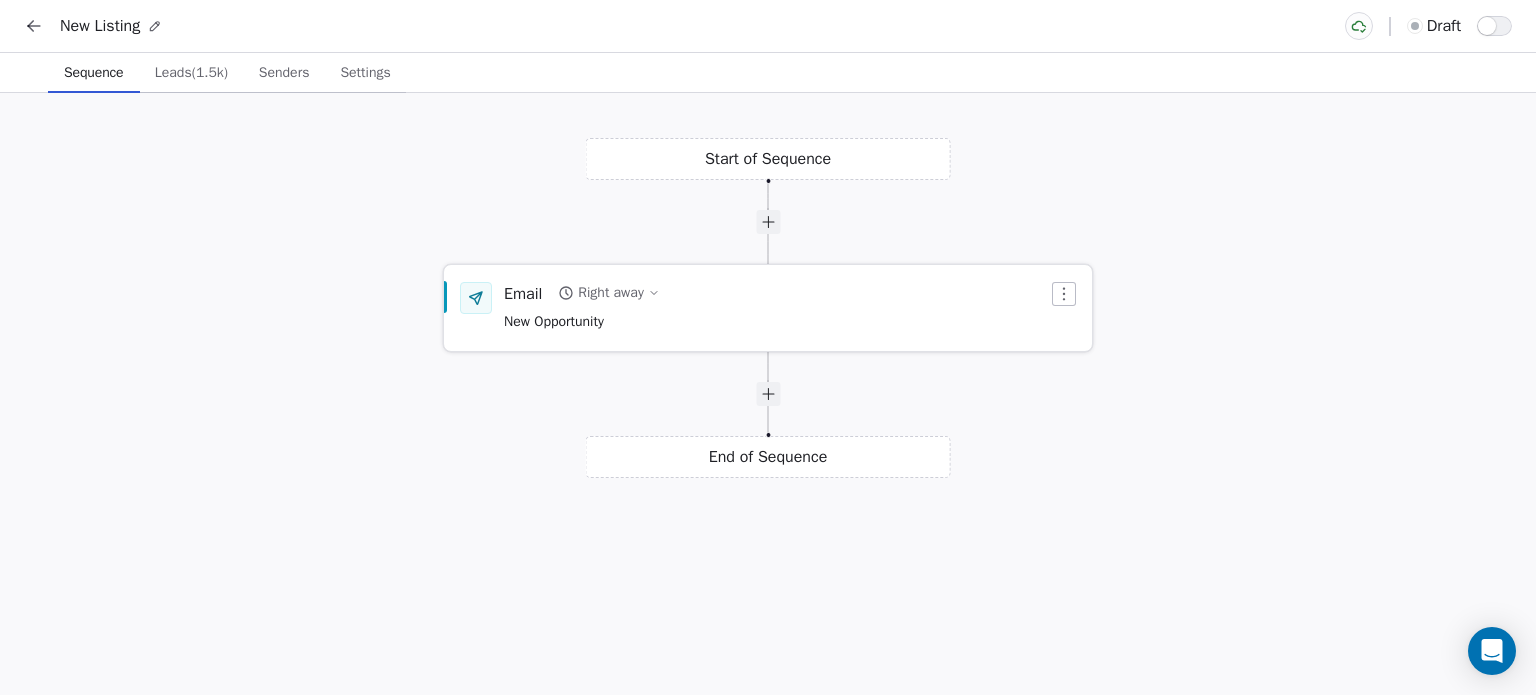 click at bounding box center (1064, 294) 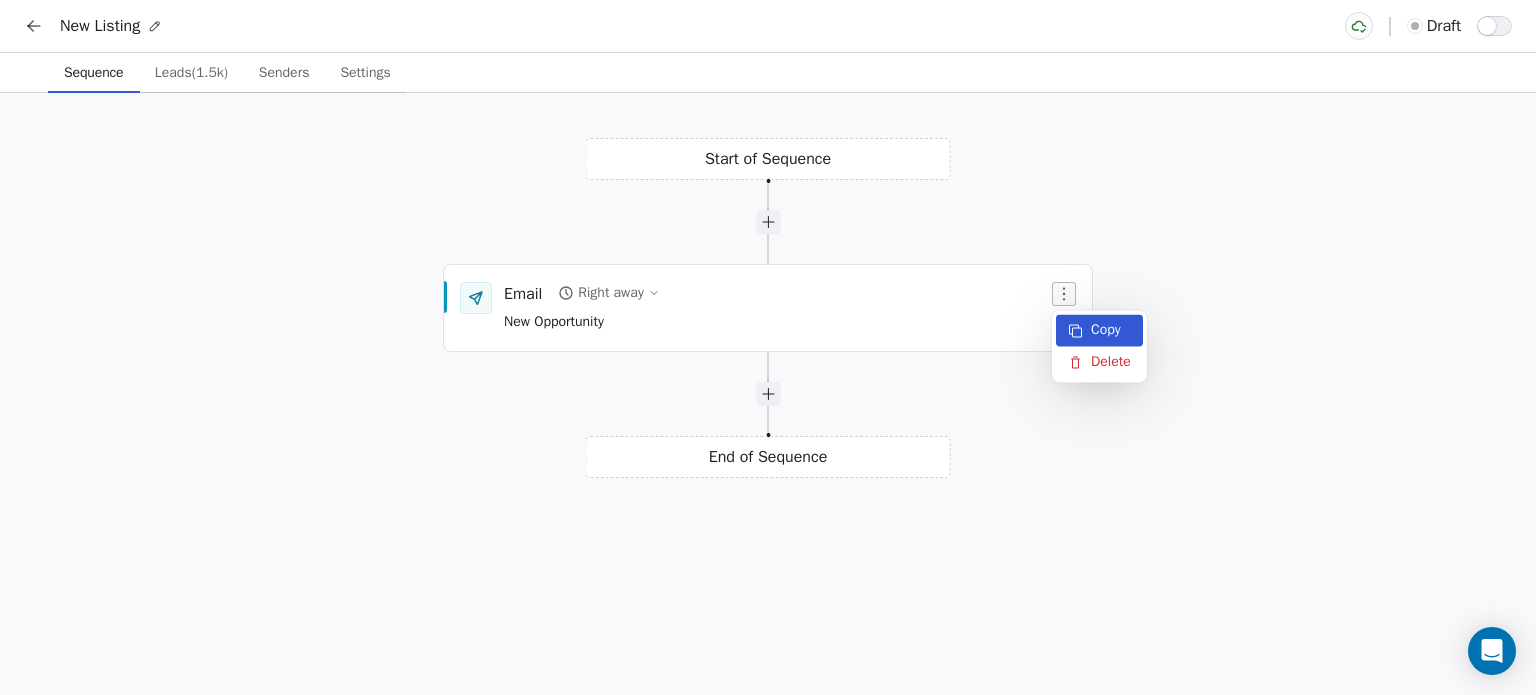 click 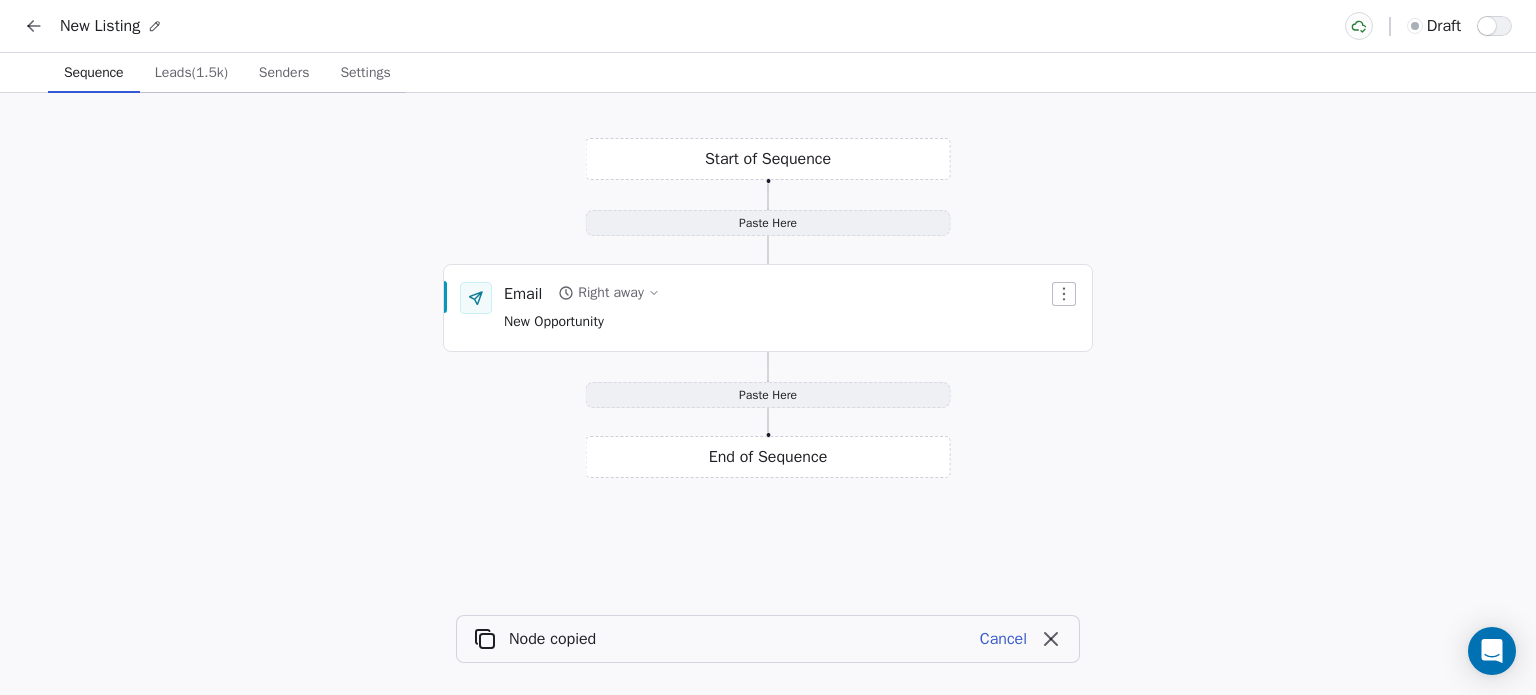 click on "Paste Here" at bounding box center (768, 395) 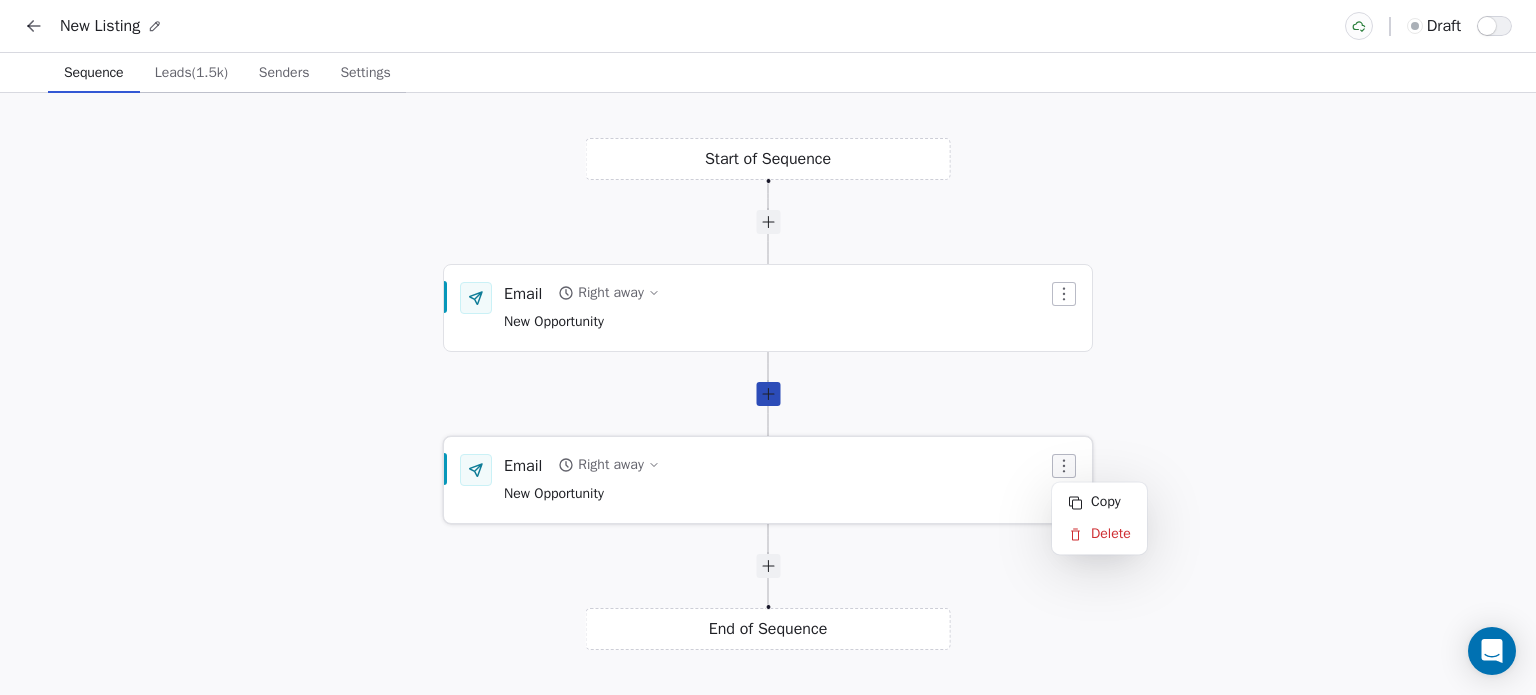 click 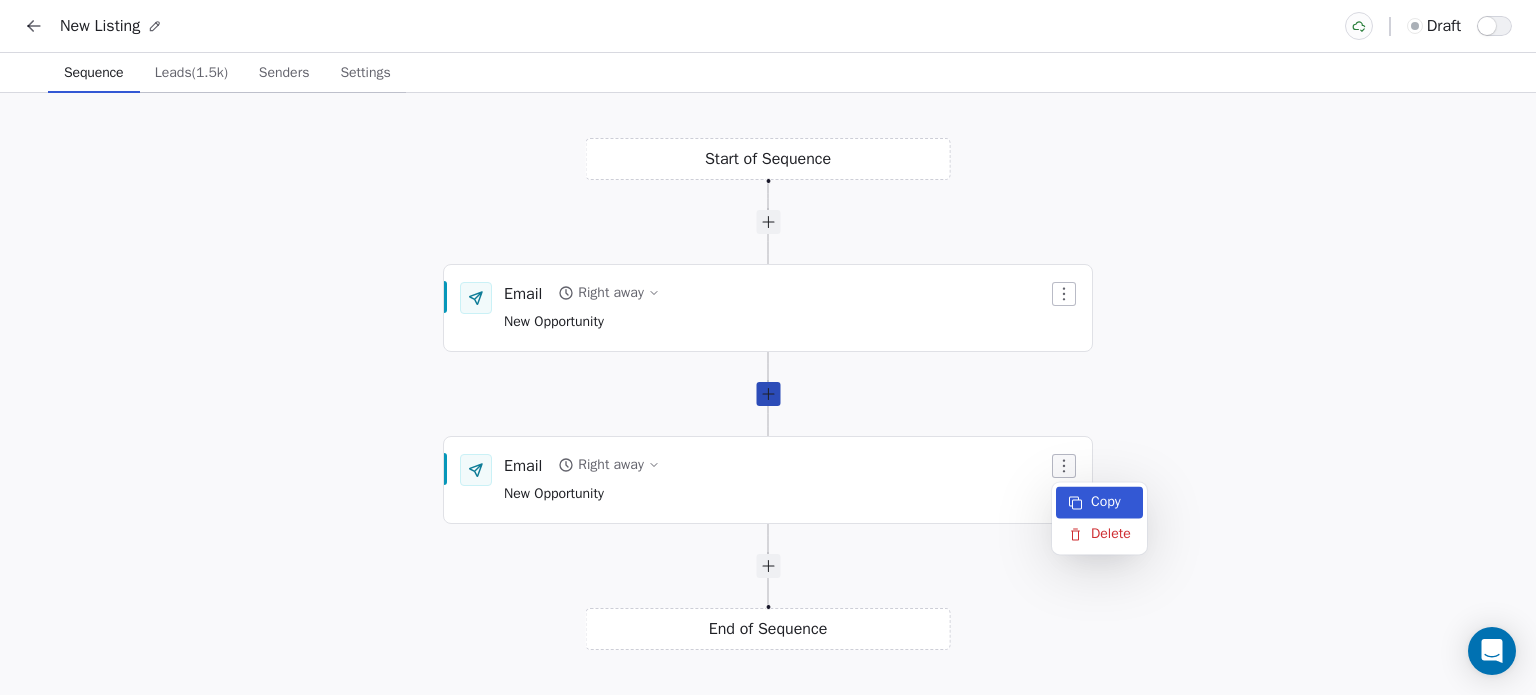 click 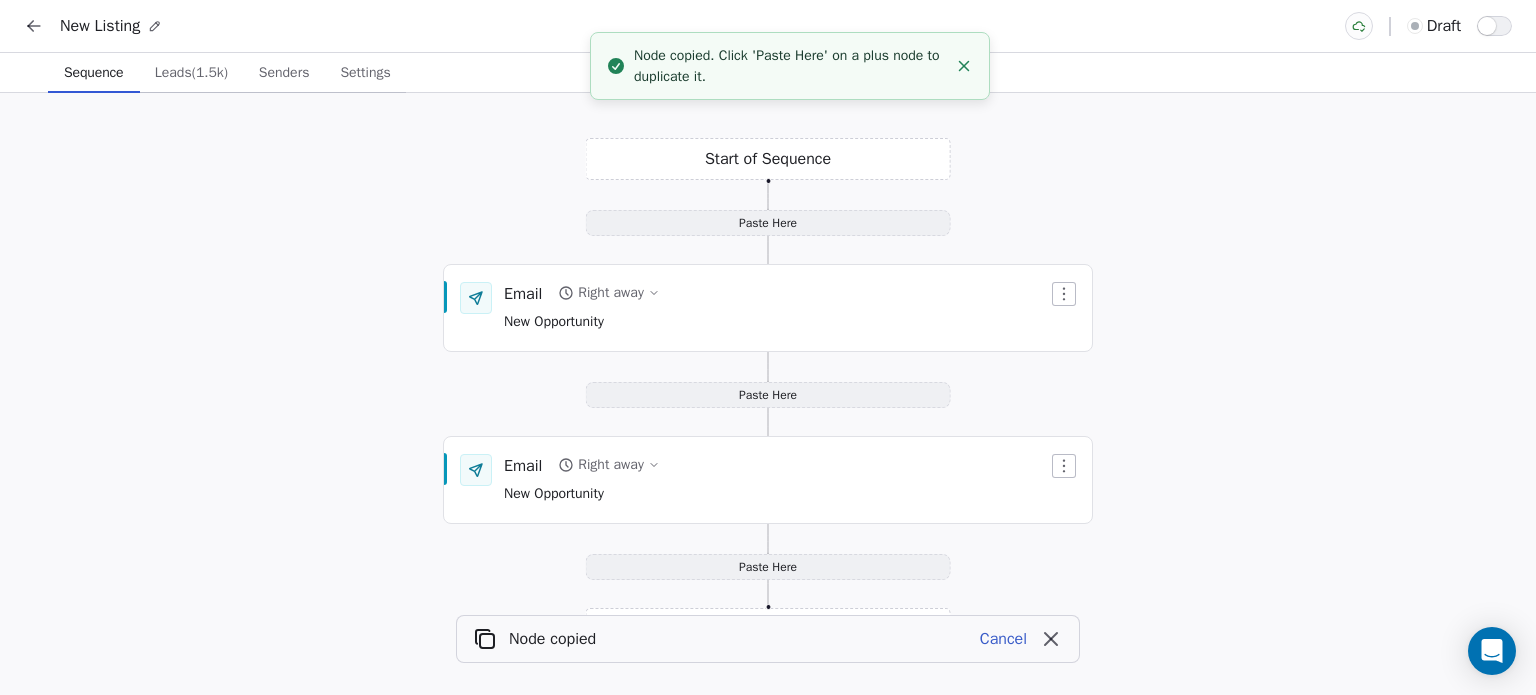 click 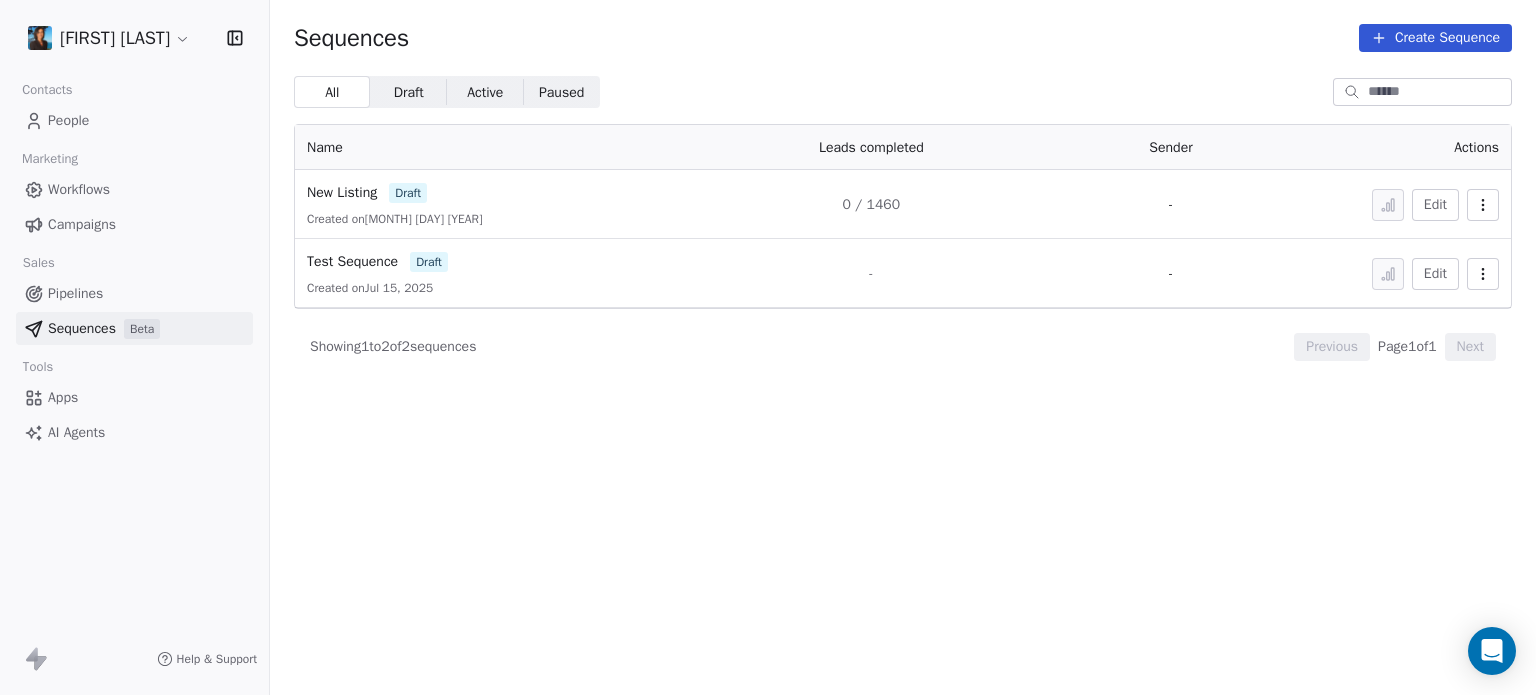 click on "Create Sequence" at bounding box center [1435, 38] 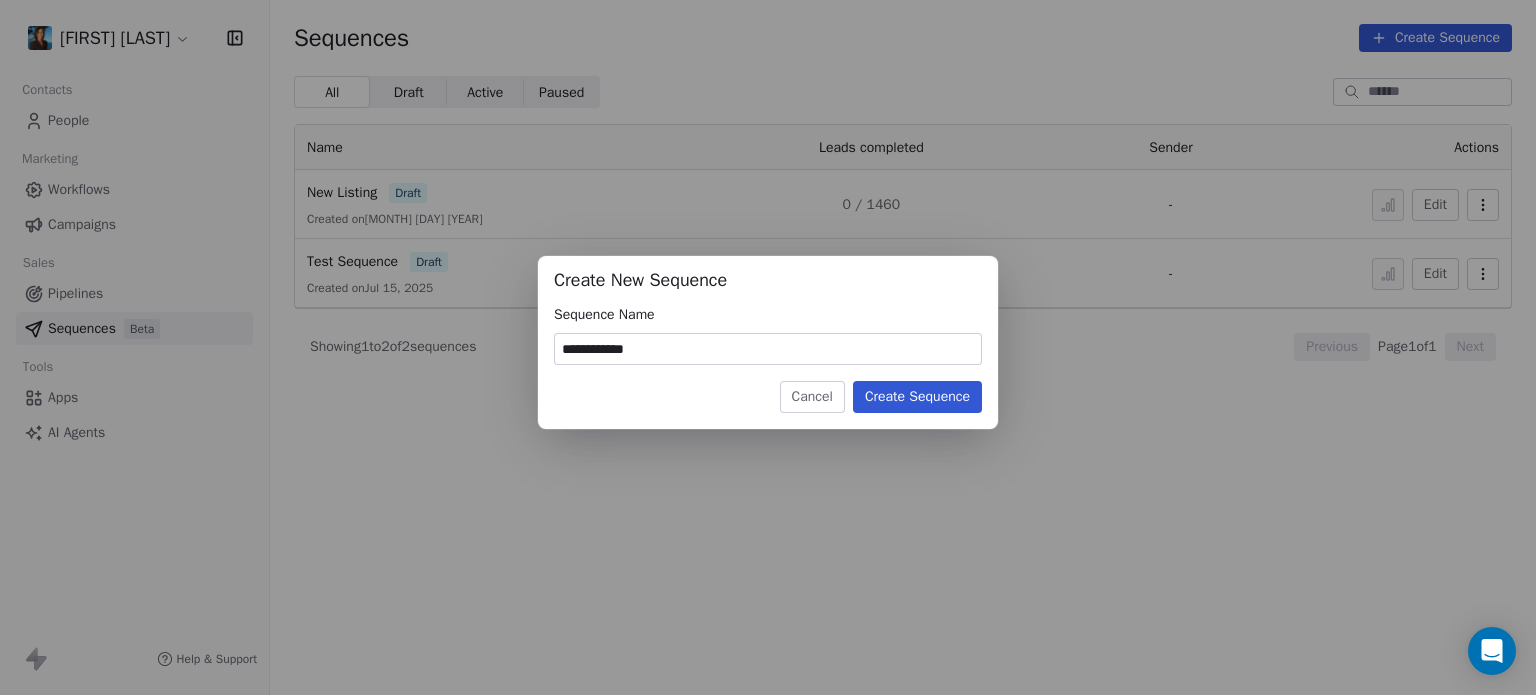 type on "**********" 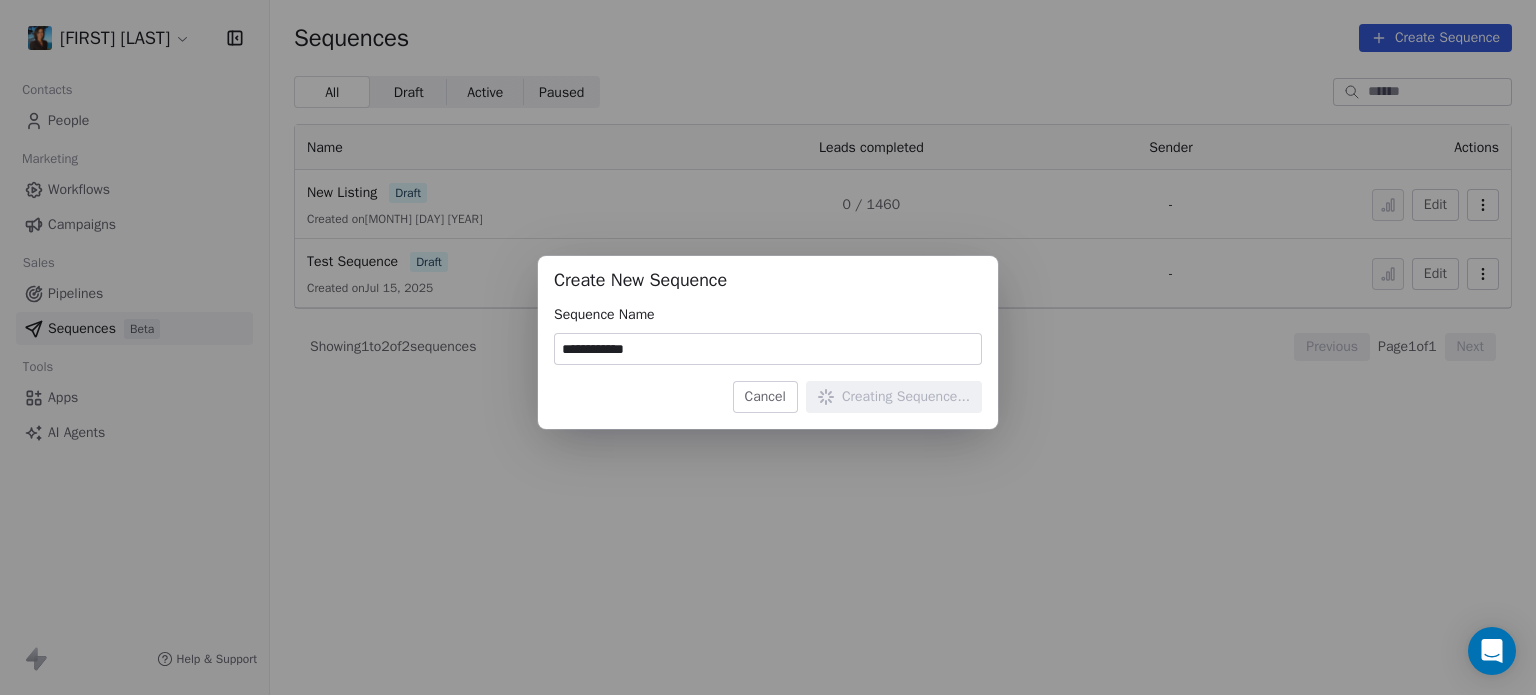 type 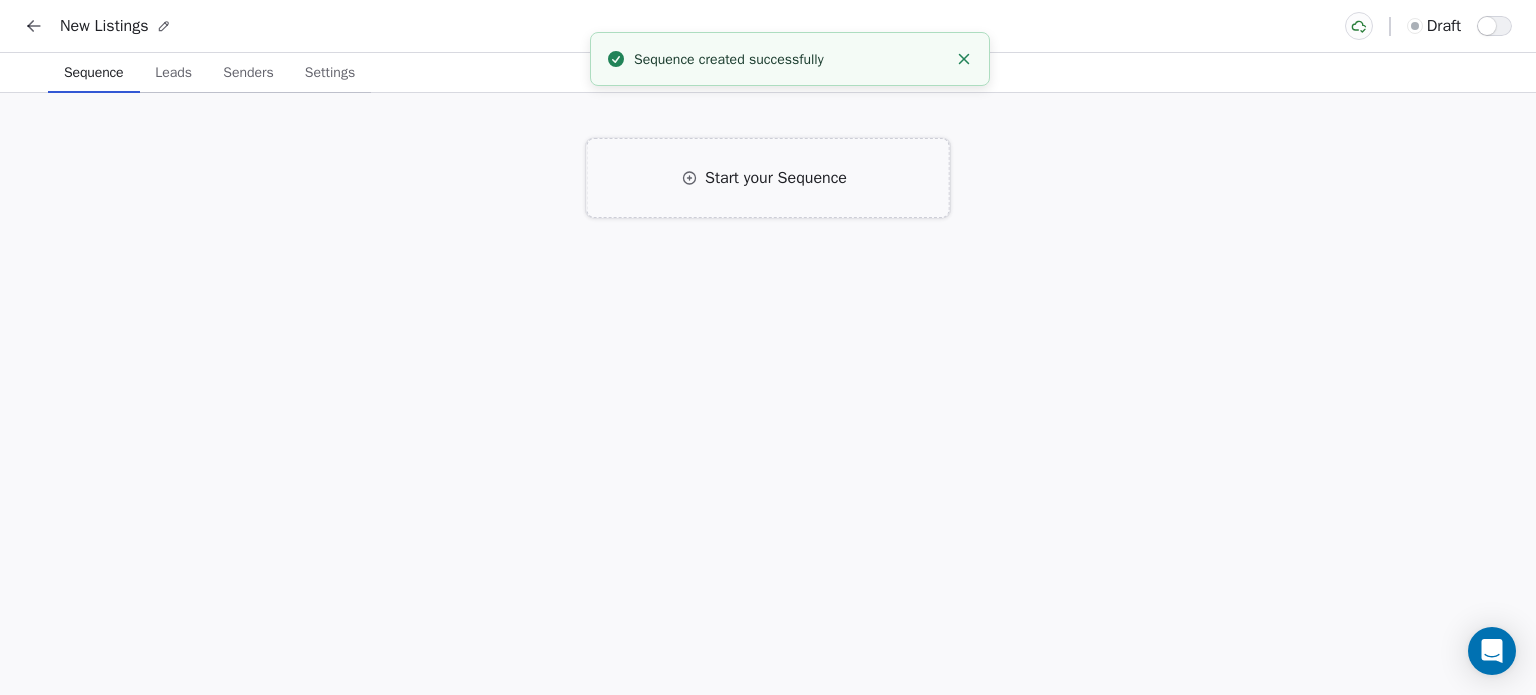 click on "Start your Sequence" at bounding box center (776, 178) 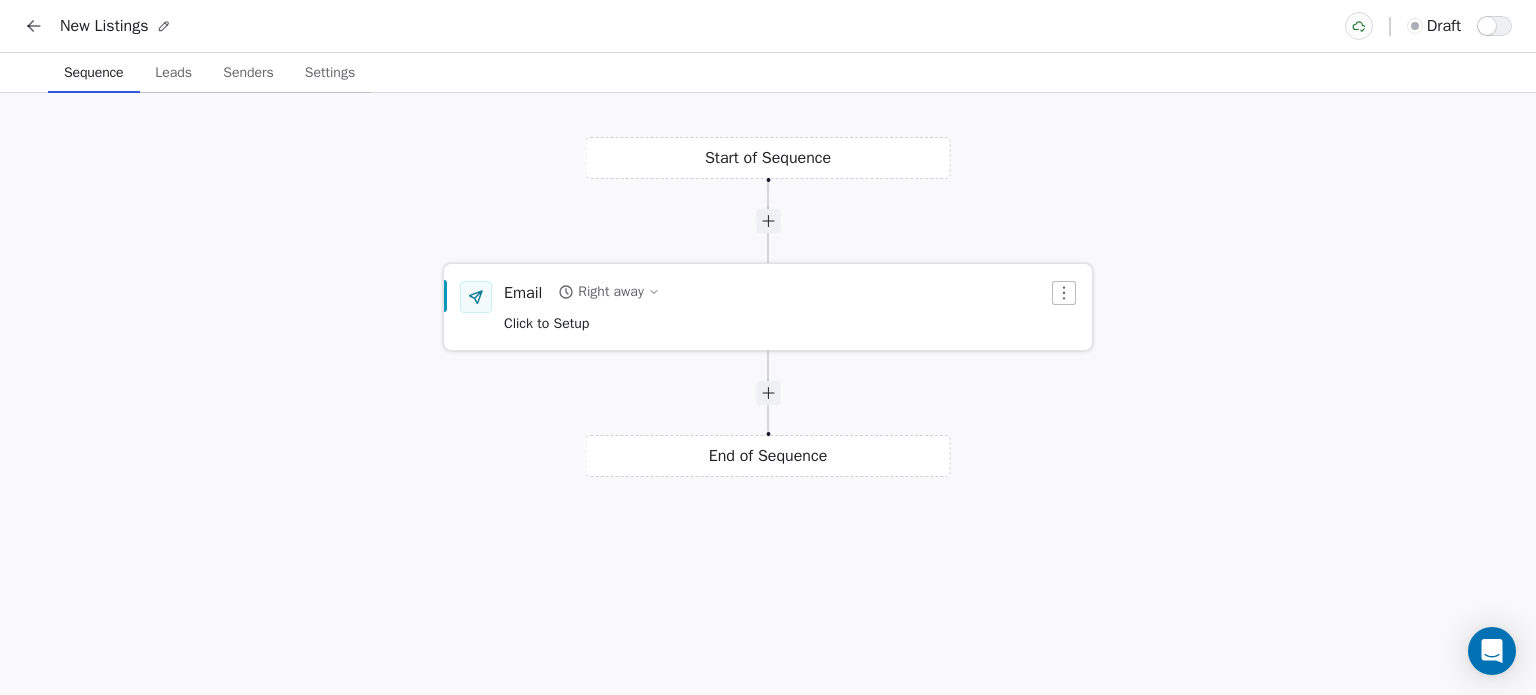 drag, startPoint x: 717, startPoint y: 314, endPoint x: 648, endPoint y: 299, distance: 70.61161 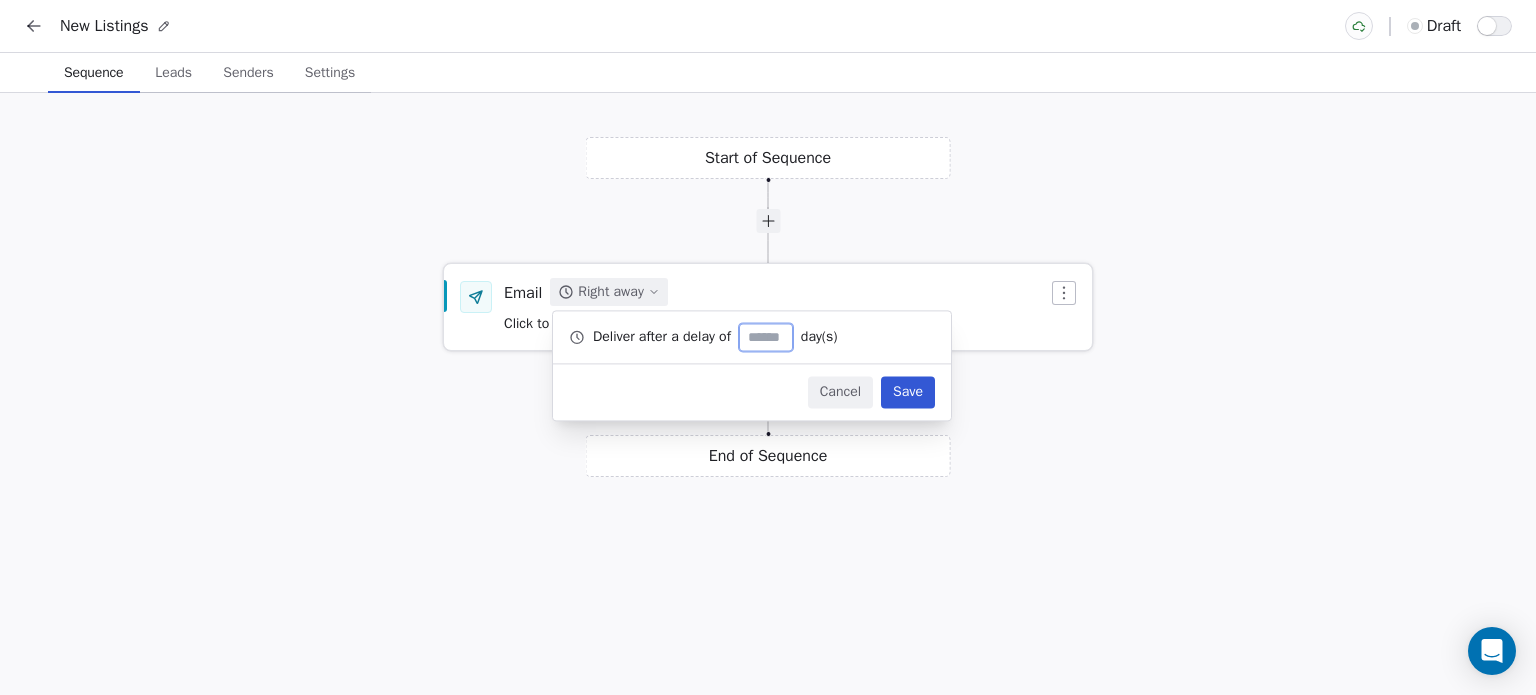 click on "Email Right away Click to Setup" at bounding box center (768, 307) 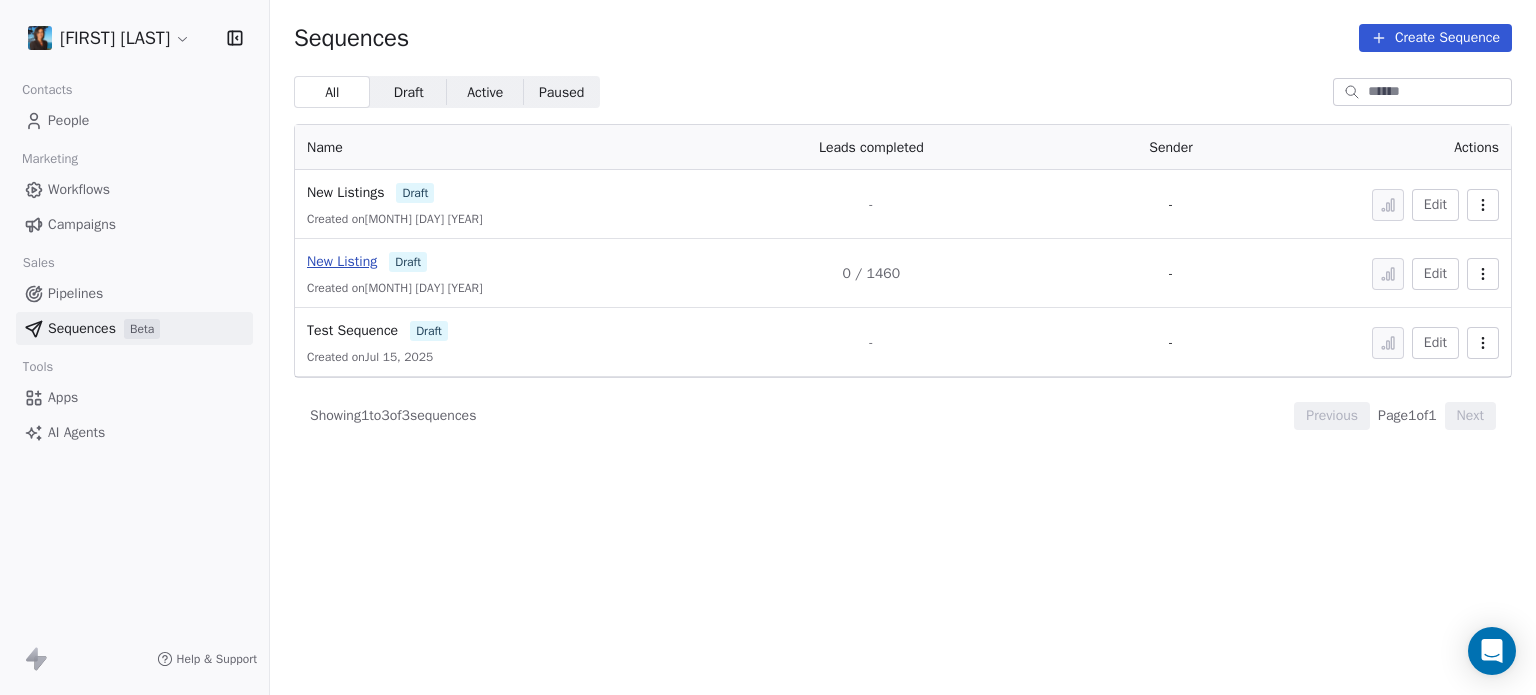 click on "New Listing" at bounding box center (342, 261) 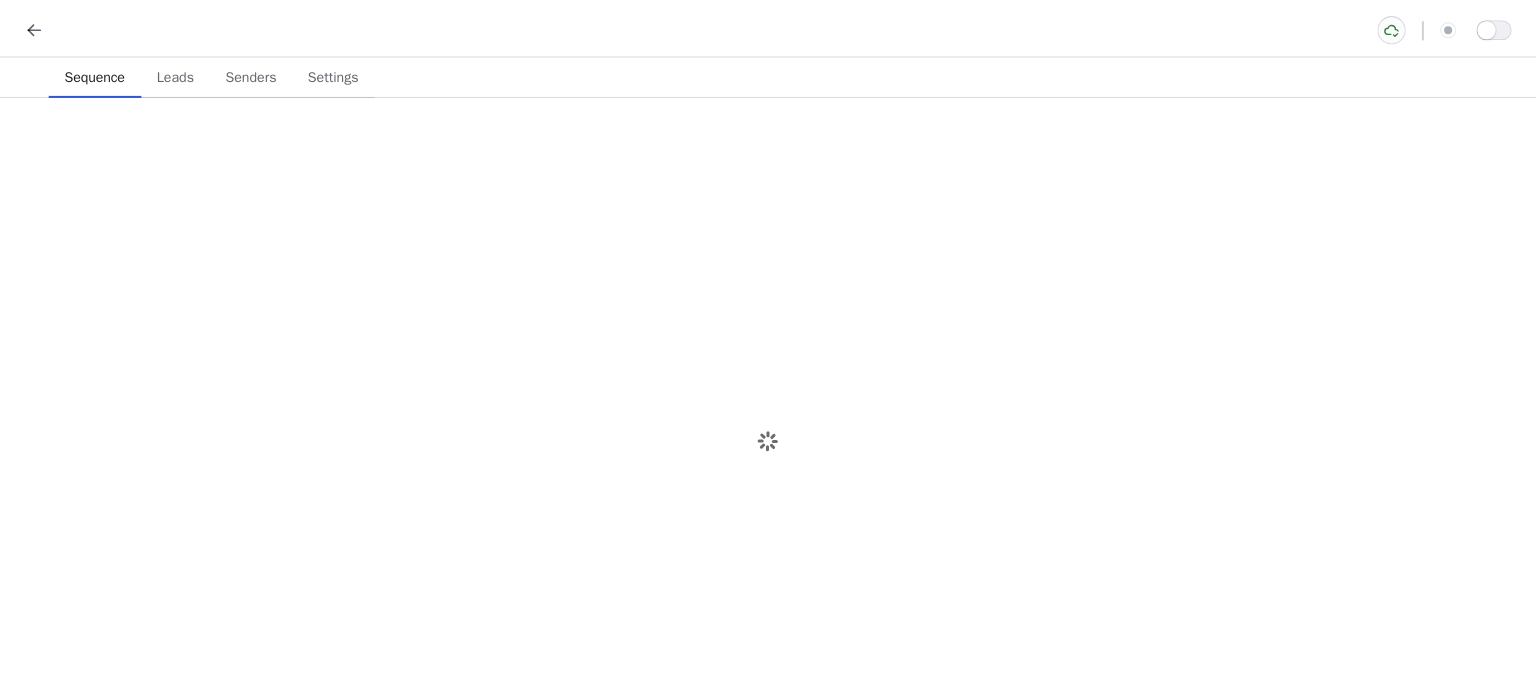 scroll, scrollTop: 0, scrollLeft: 0, axis: both 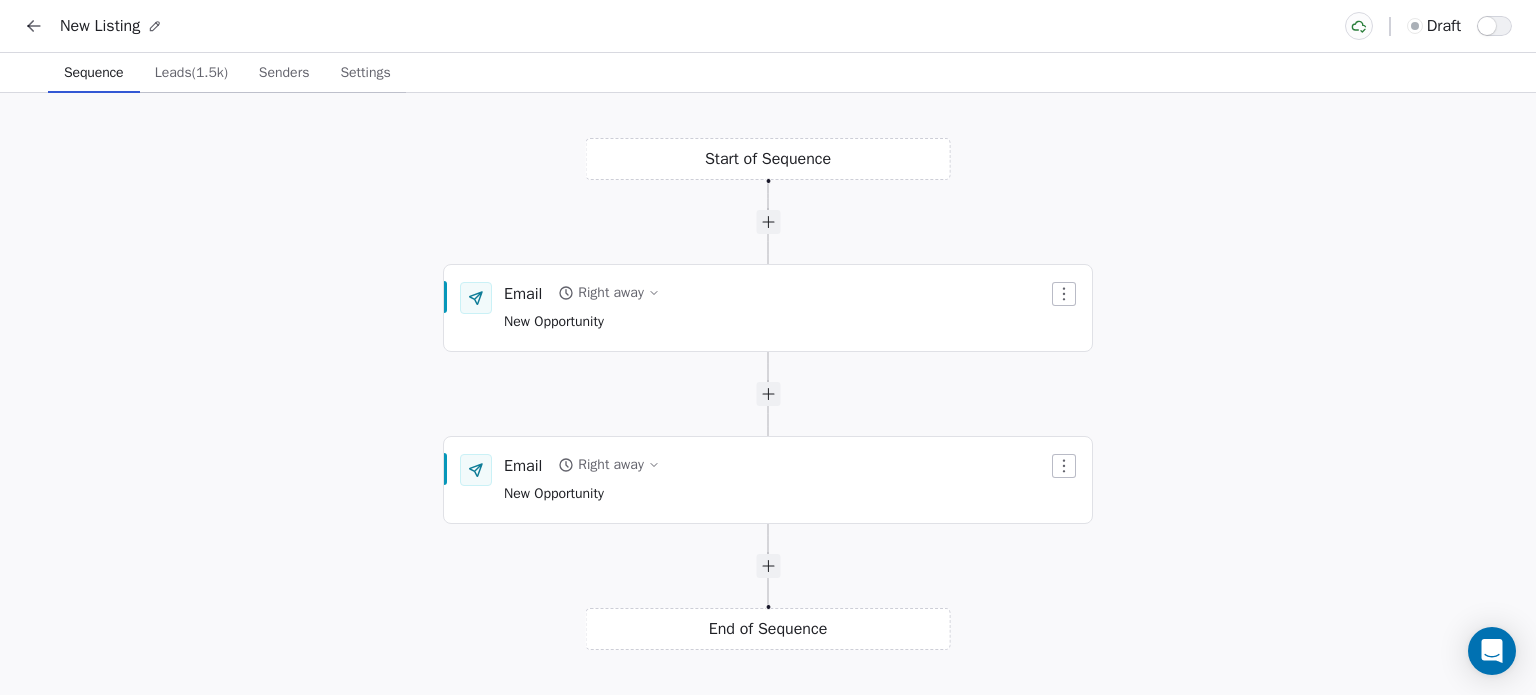 click on "Leads (1.5k)" at bounding box center [191, 73] 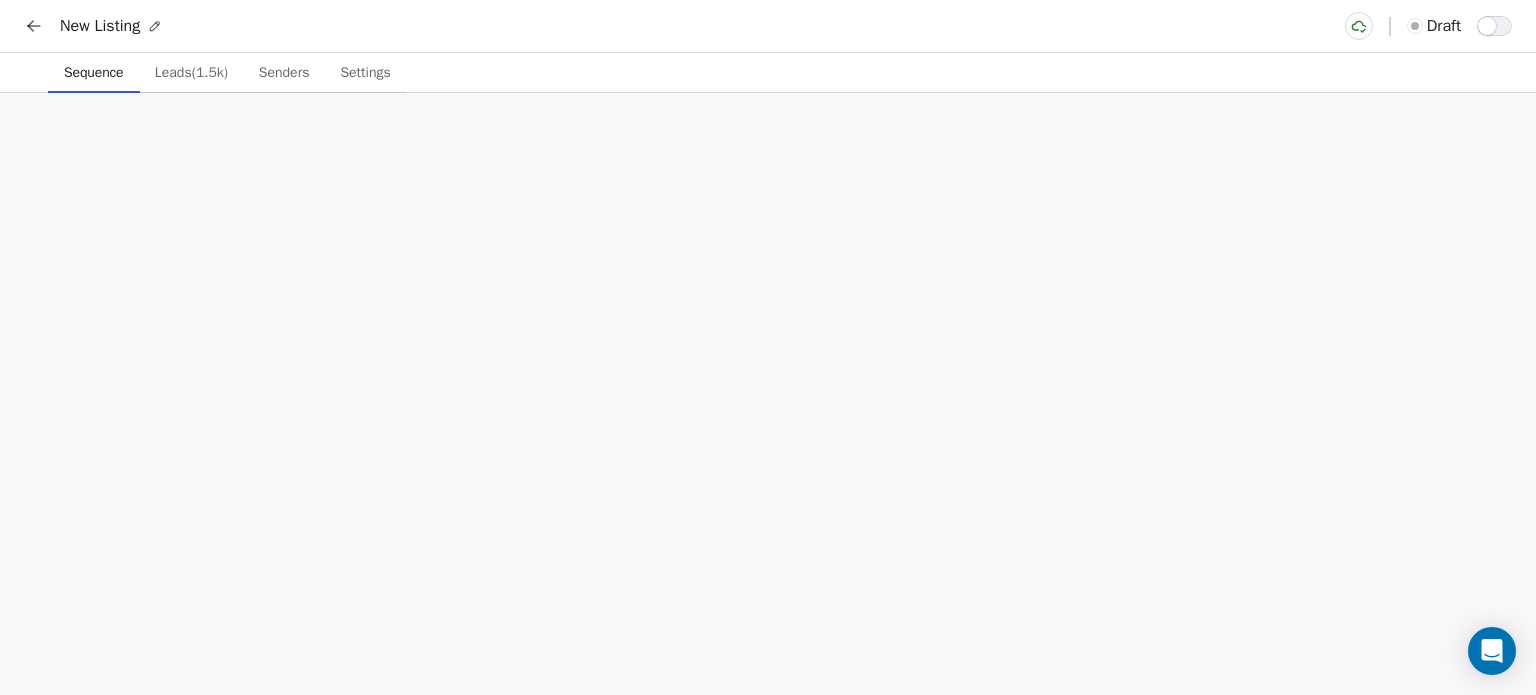 click on "Sequence" at bounding box center (94, 73) 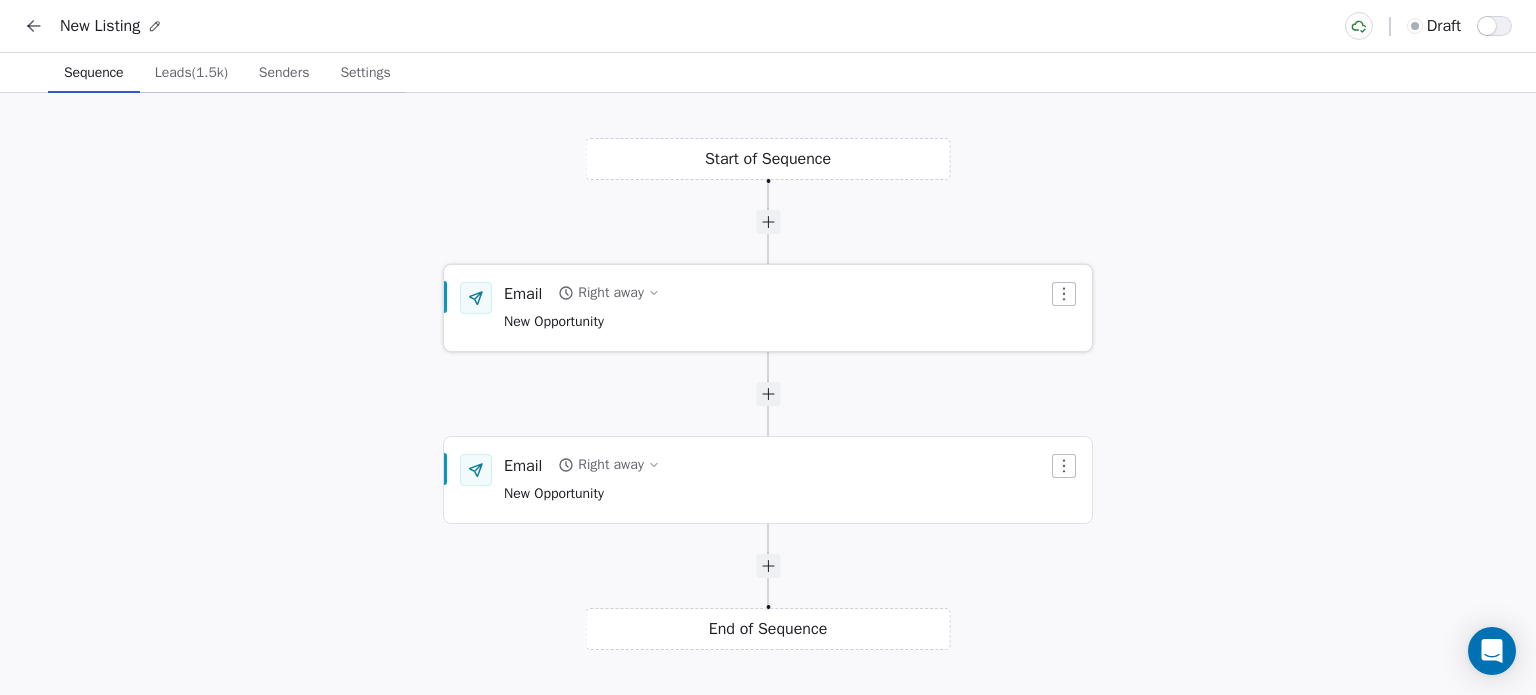 click on "Email" at bounding box center [523, 293] 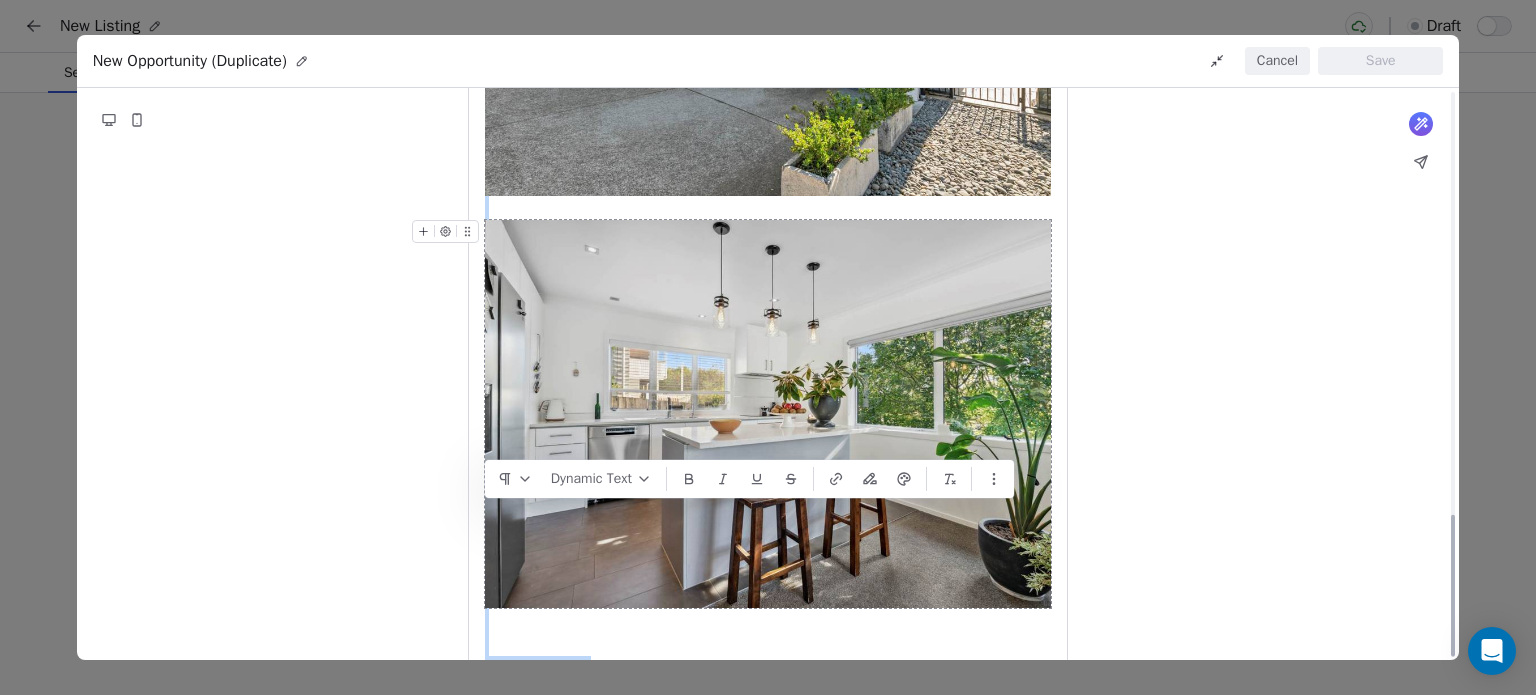 scroll, scrollTop: 1706, scrollLeft: 0, axis: vertical 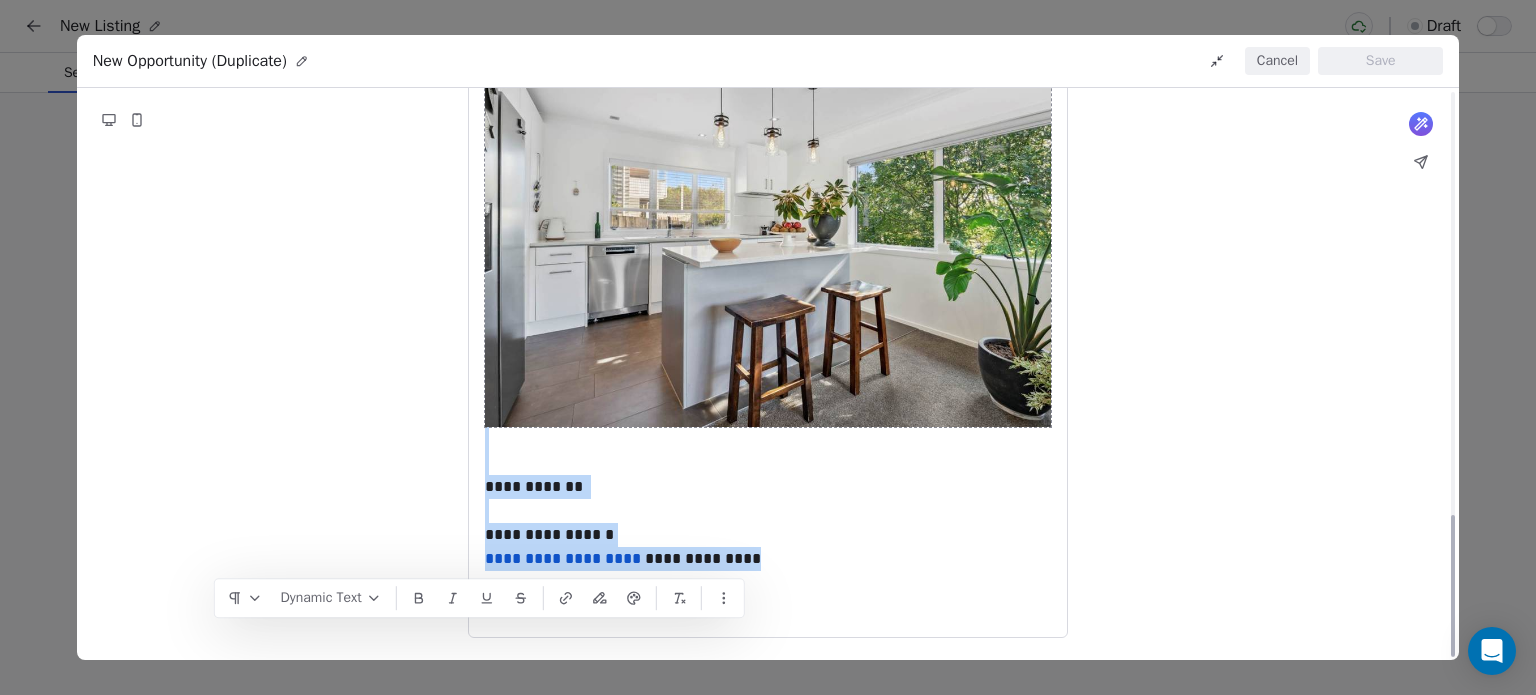 drag, startPoint x: 489, startPoint y: 186, endPoint x: 1031, endPoint y: 679, distance: 732.67523 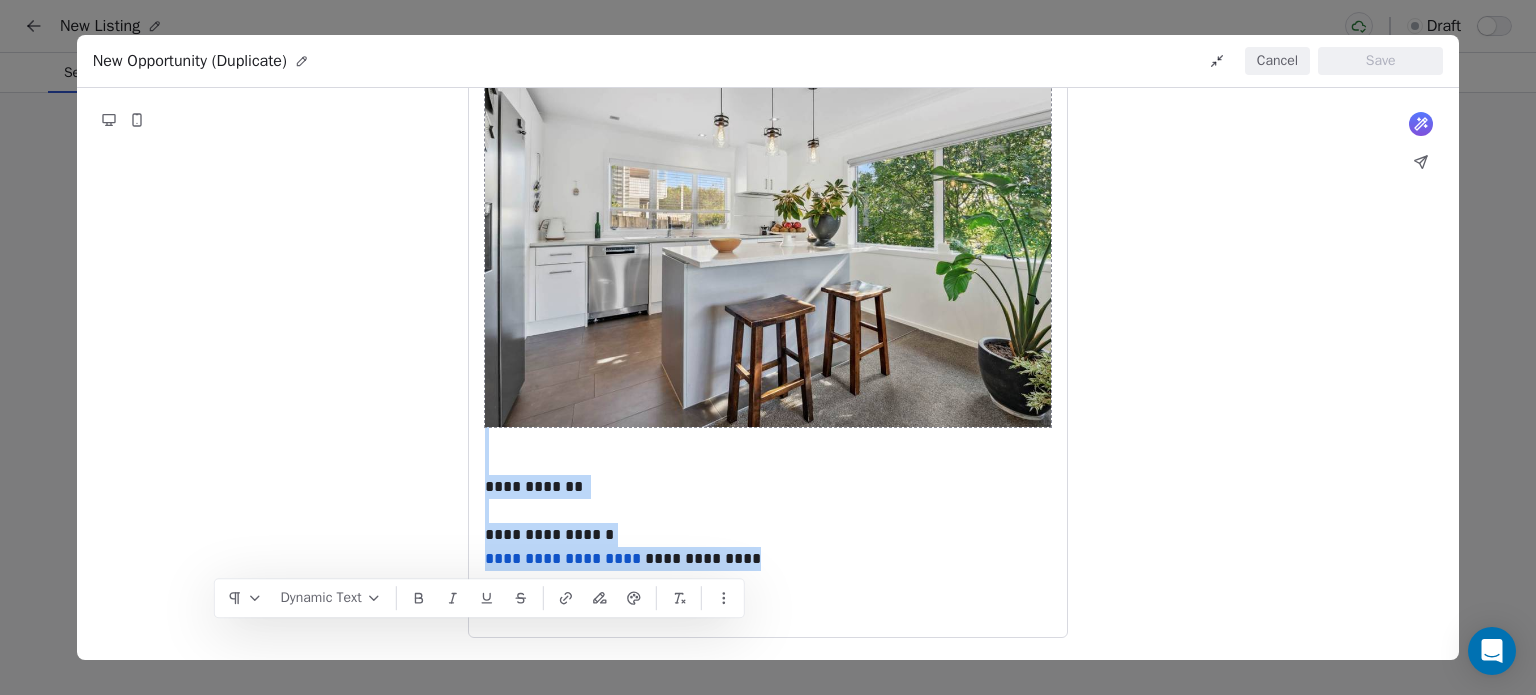 copy on "**********" 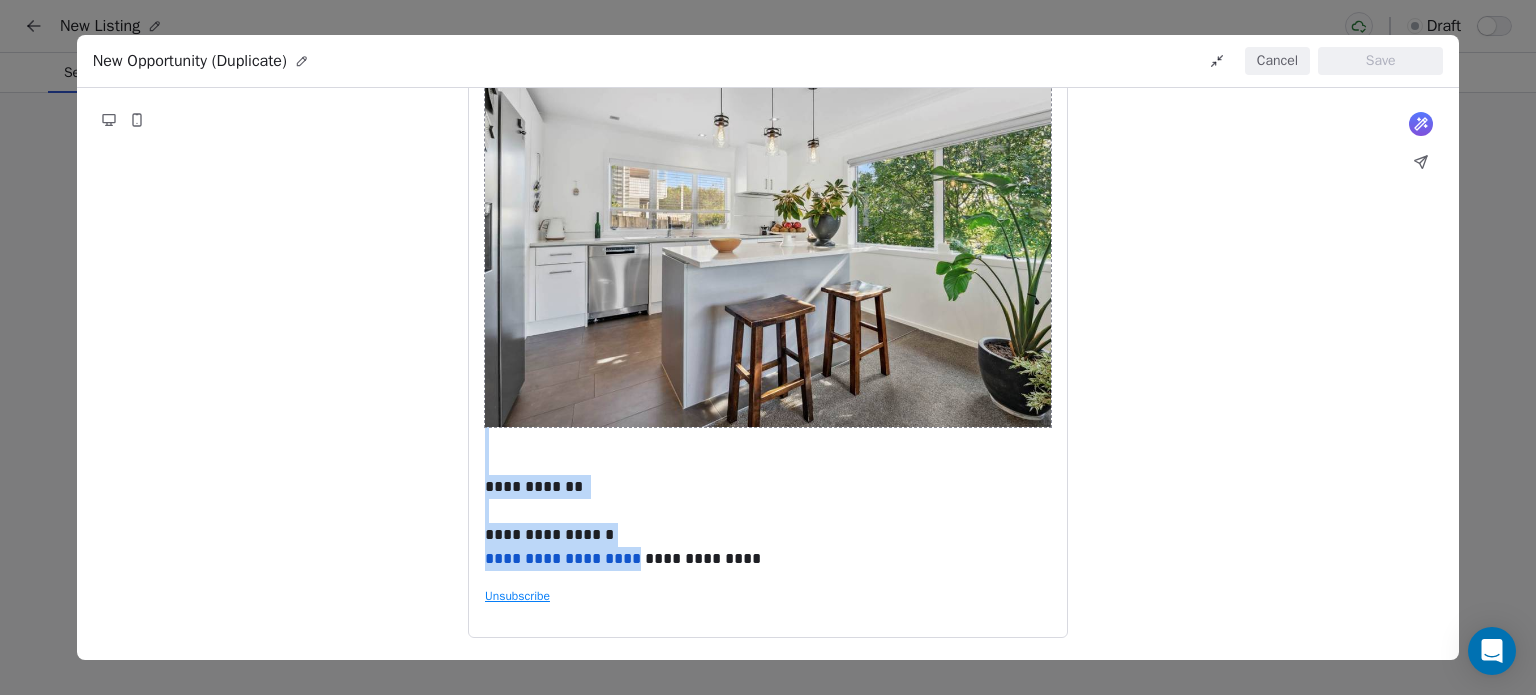 click on "Cancel" at bounding box center (1277, 61) 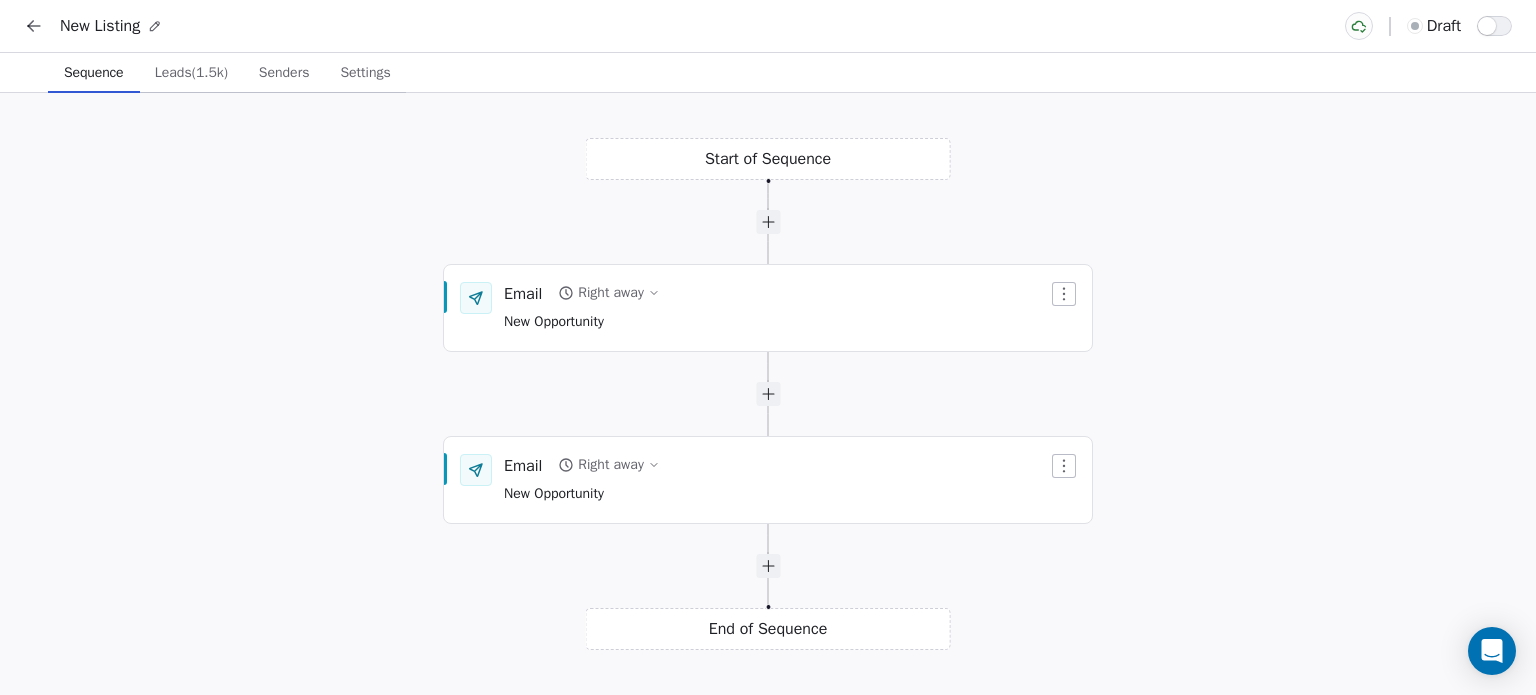 click 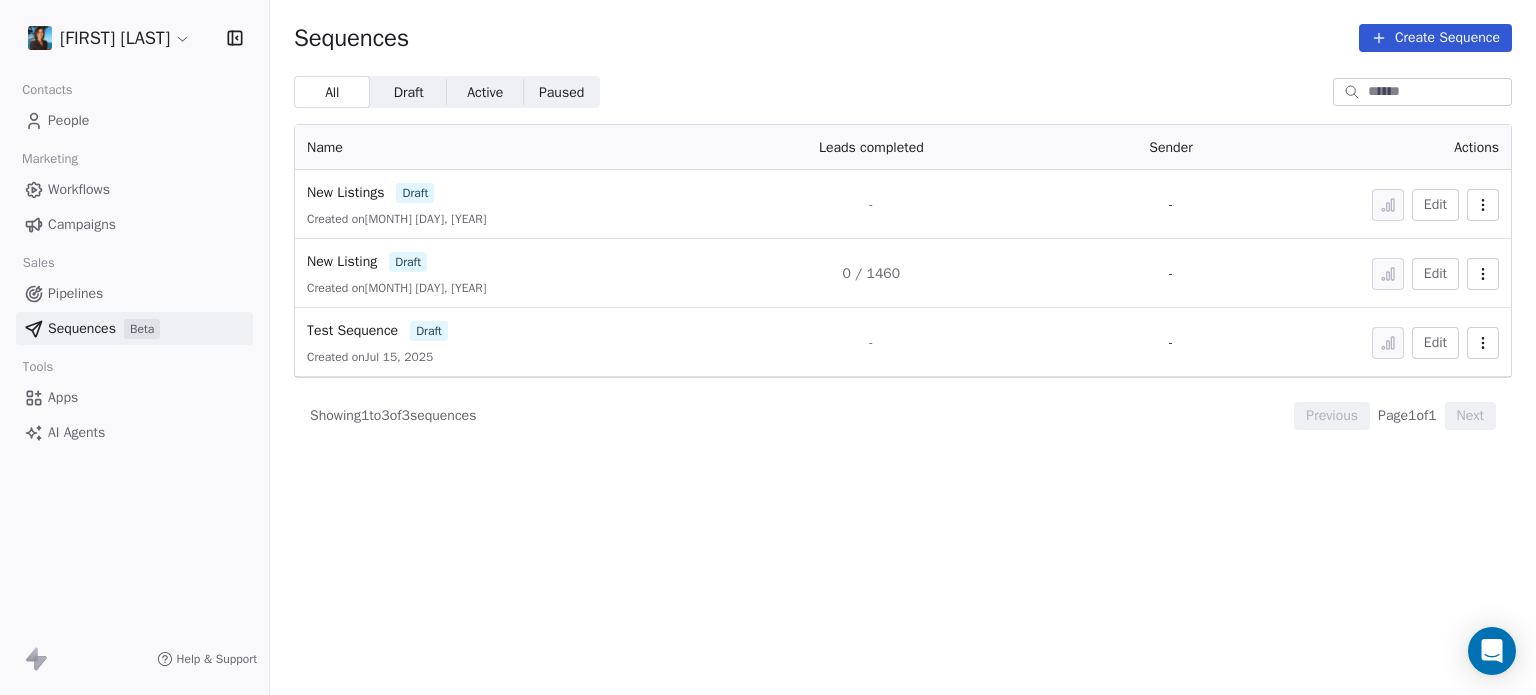 click 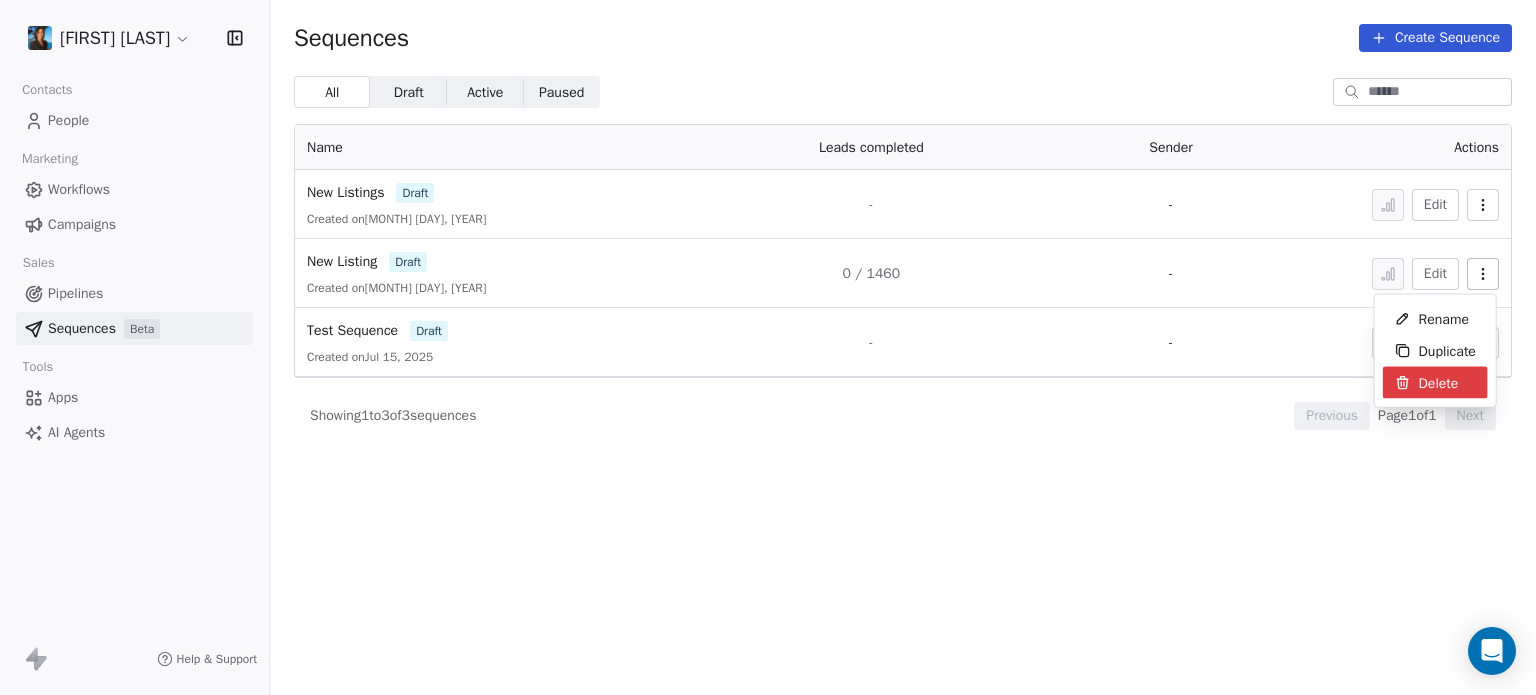 click on "Delete" at bounding box center (1439, 382) 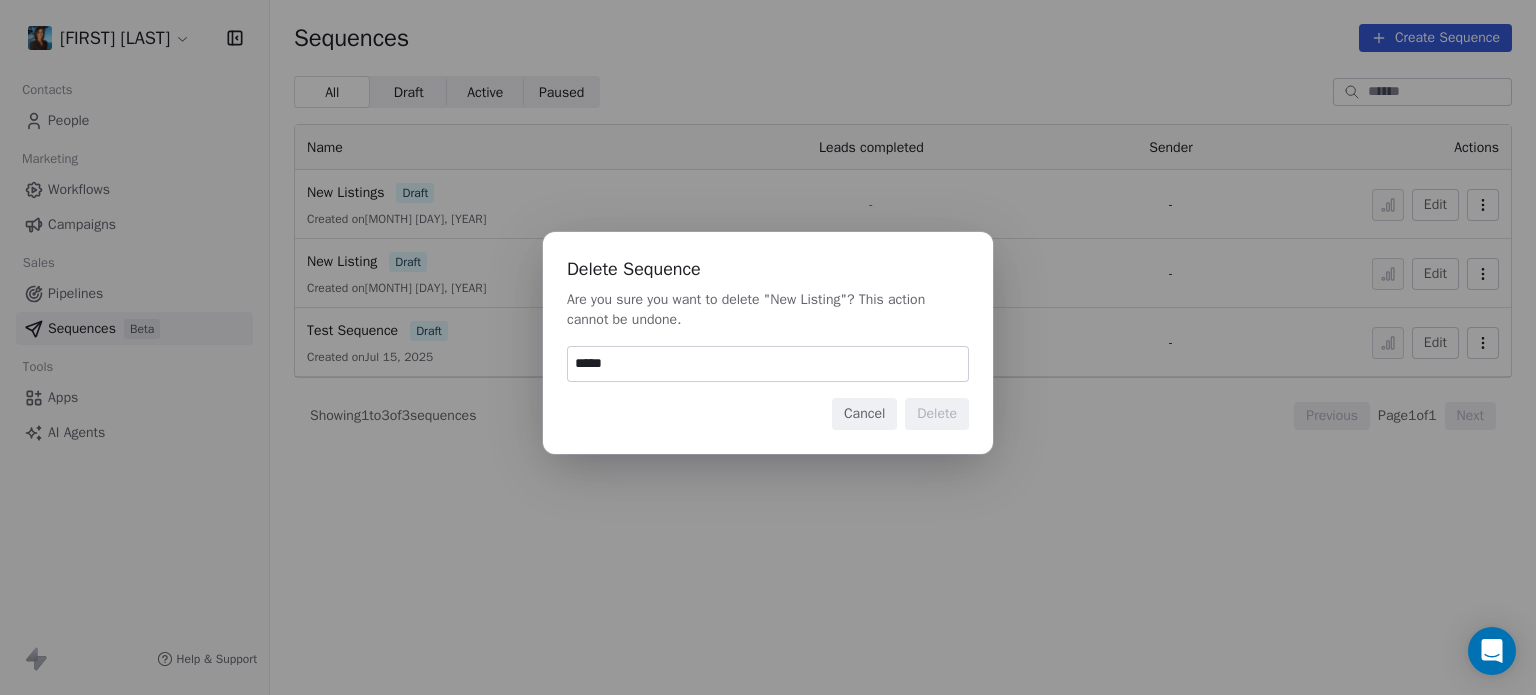 type on "******" 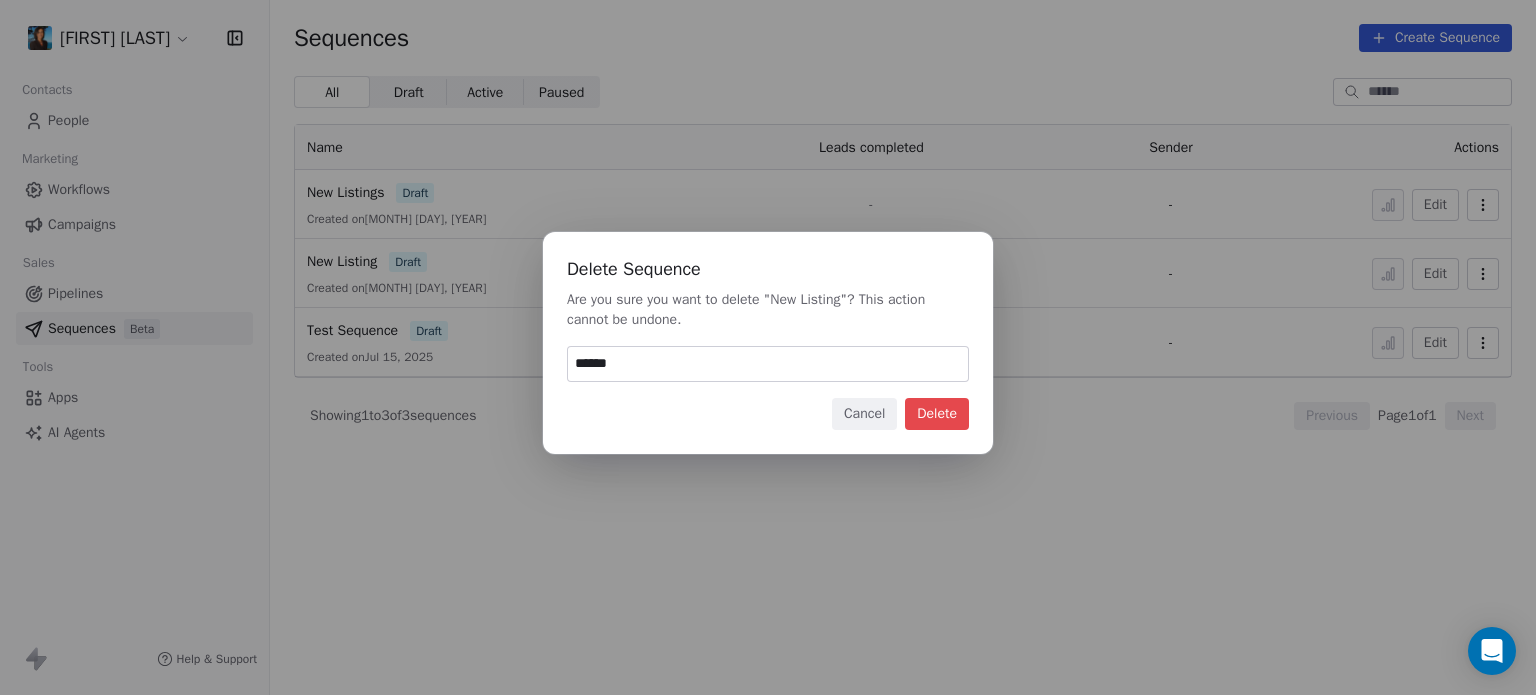 type 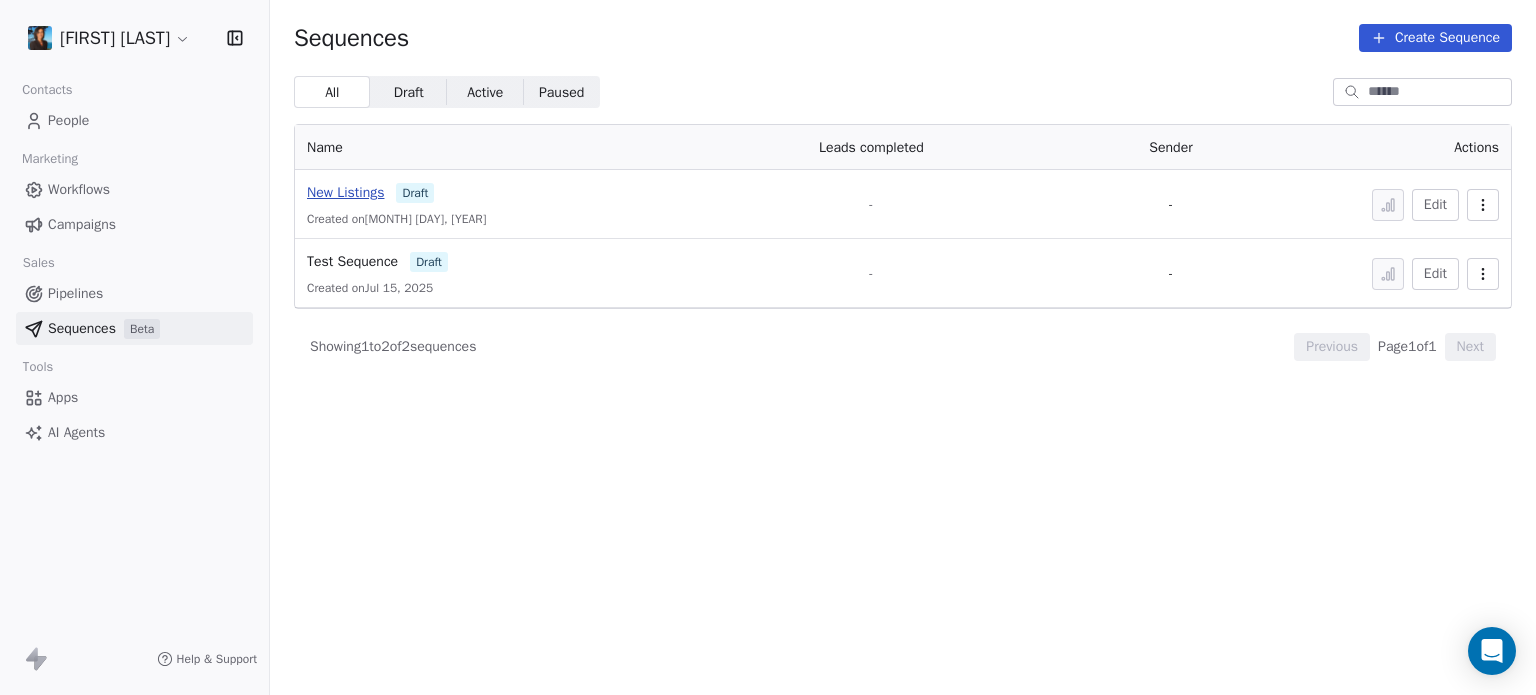 click on "New Listings" at bounding box center [345, 192] 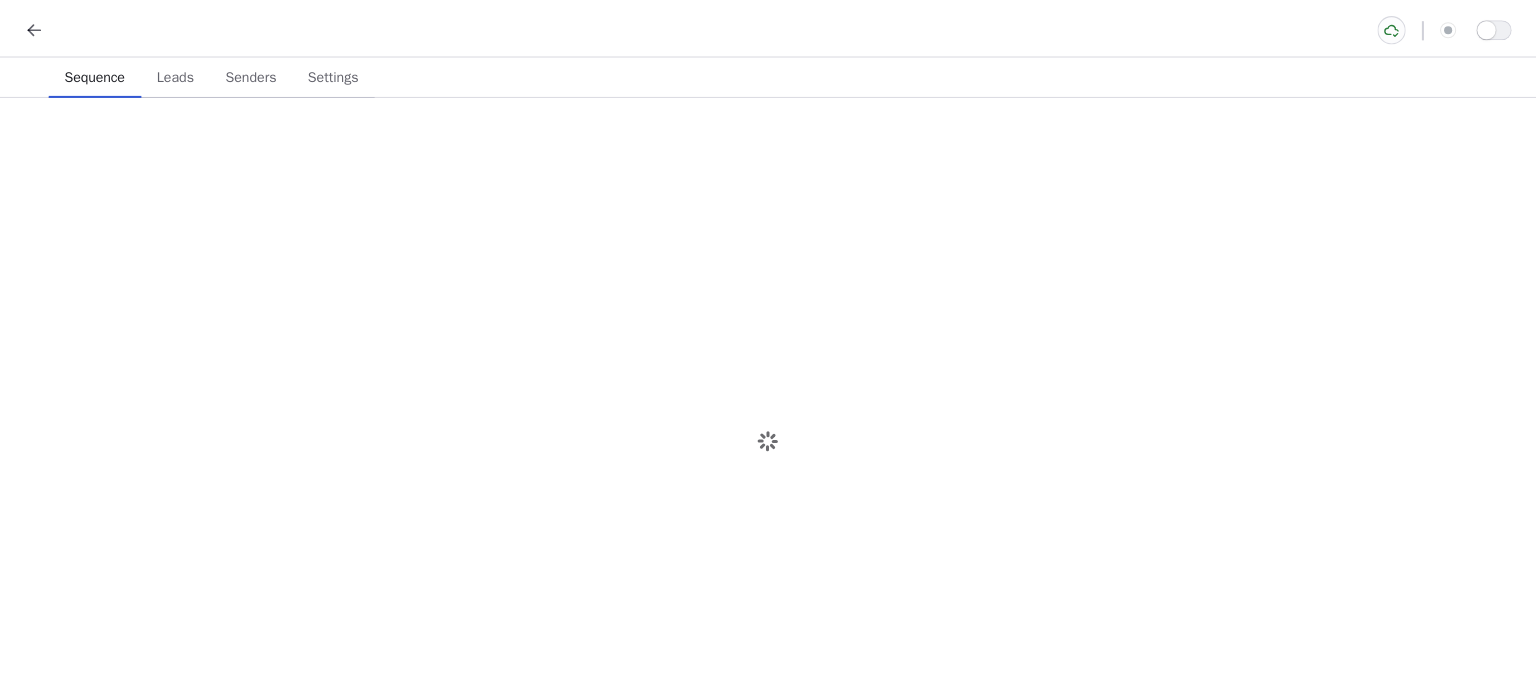 scroll, scrollTop: 0, scrollLeft: 0, axis: both 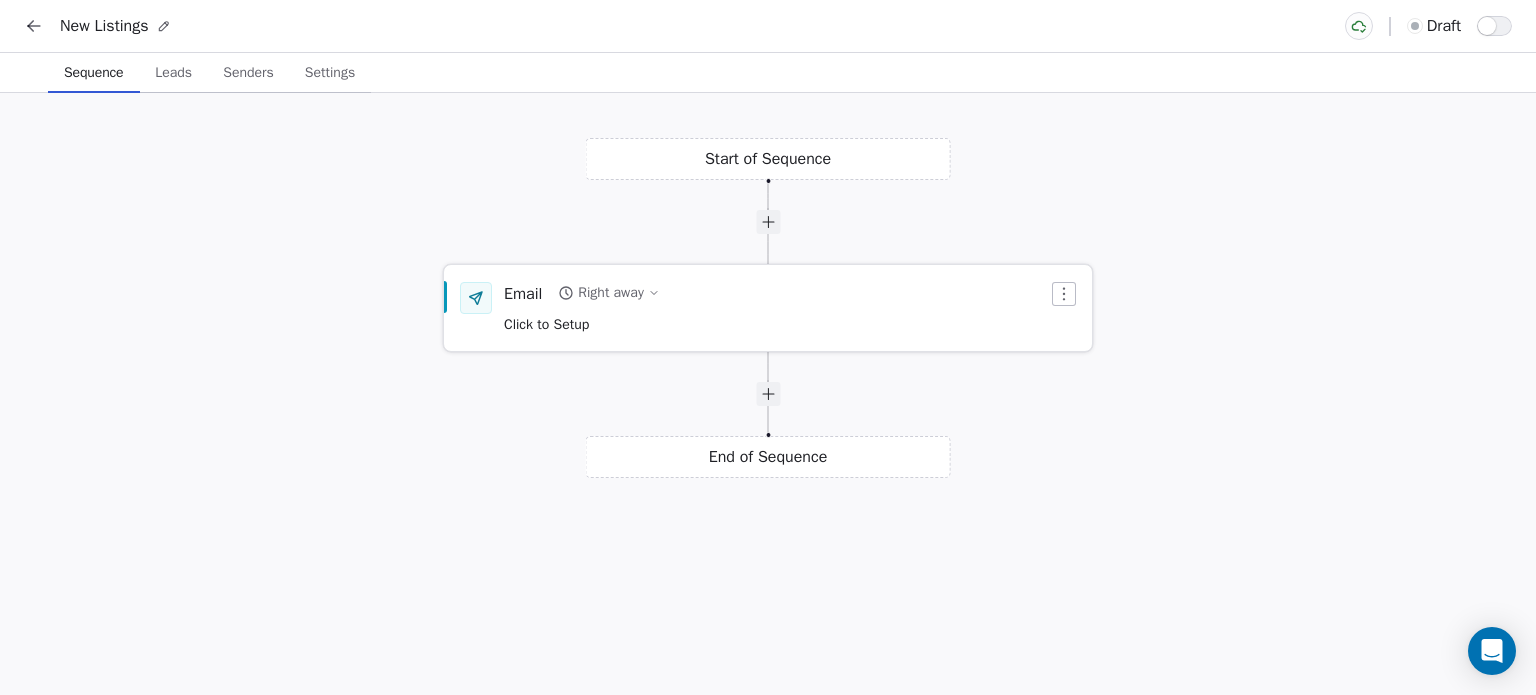 click on "Email" at bounding box center [523, 293] 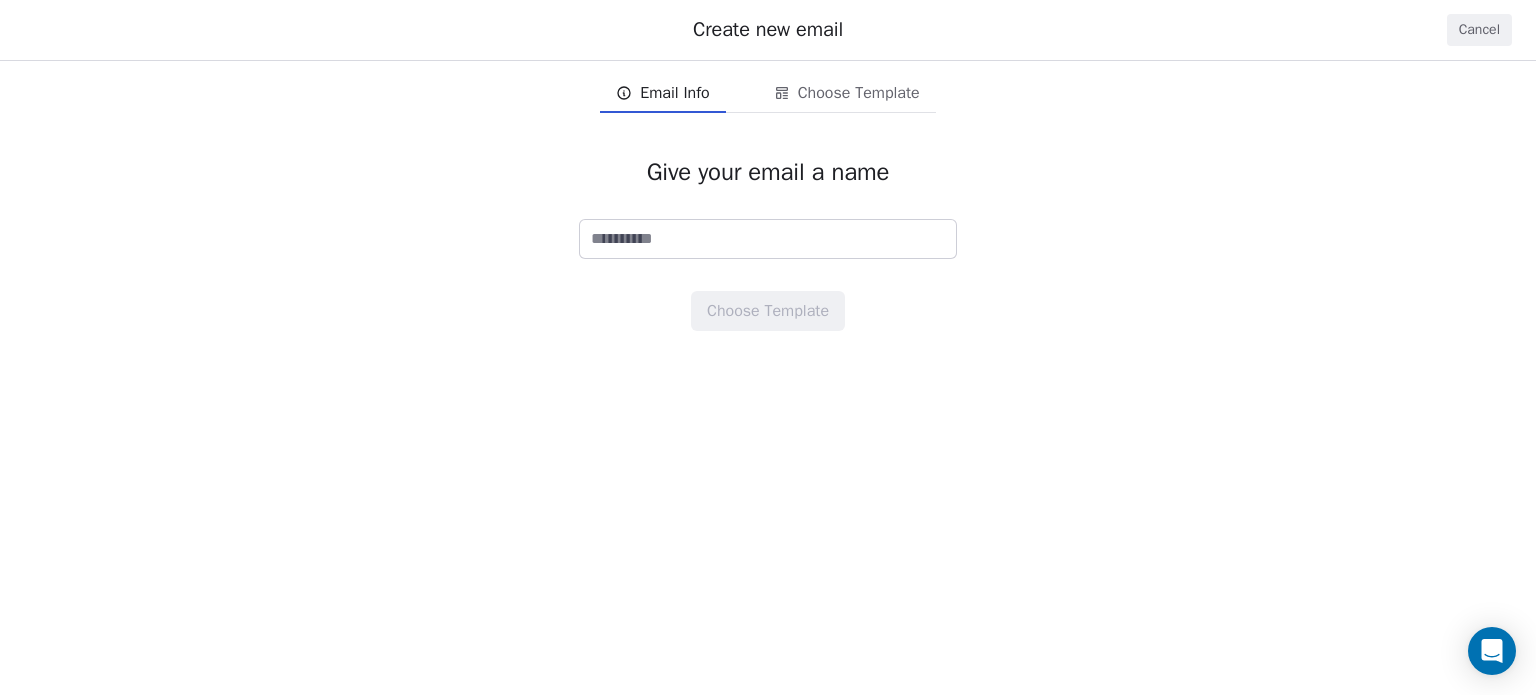 click at bounding box center (768, 239) 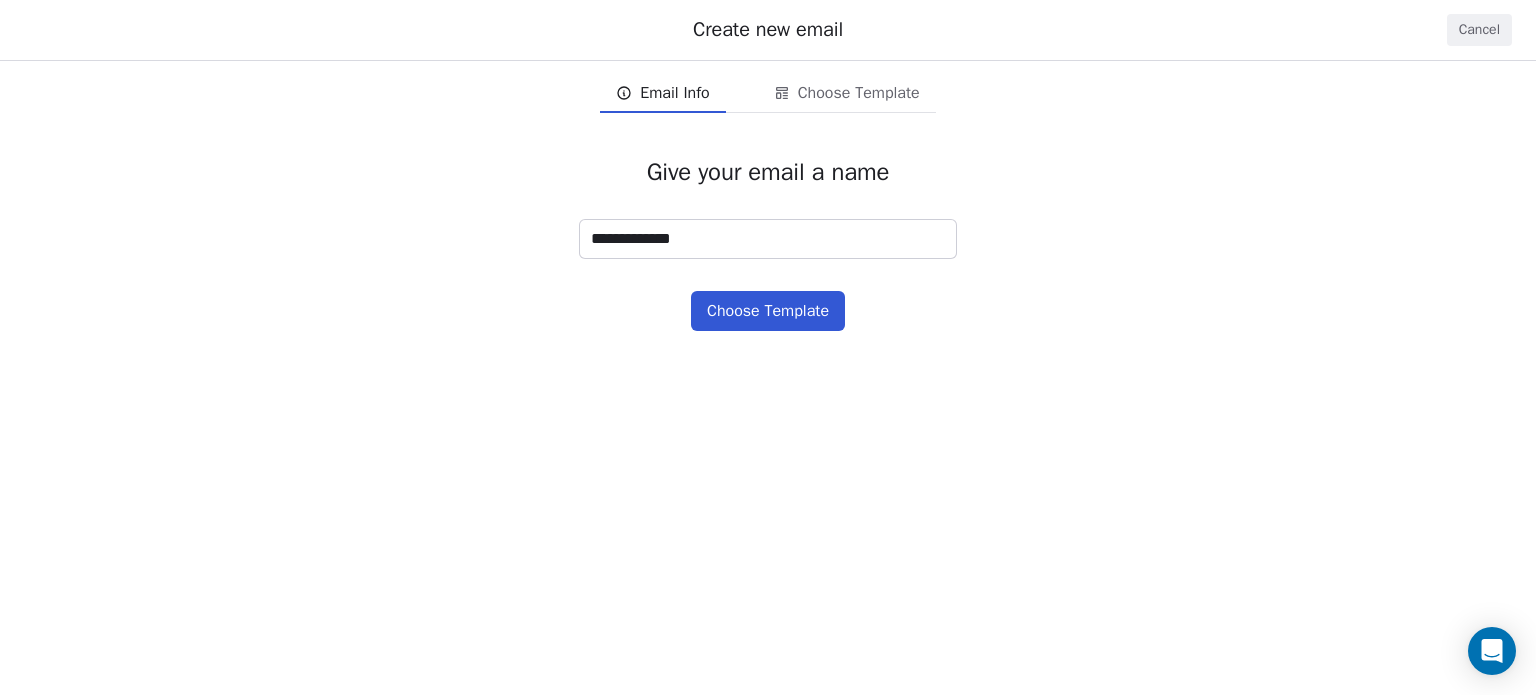 type on "**********" 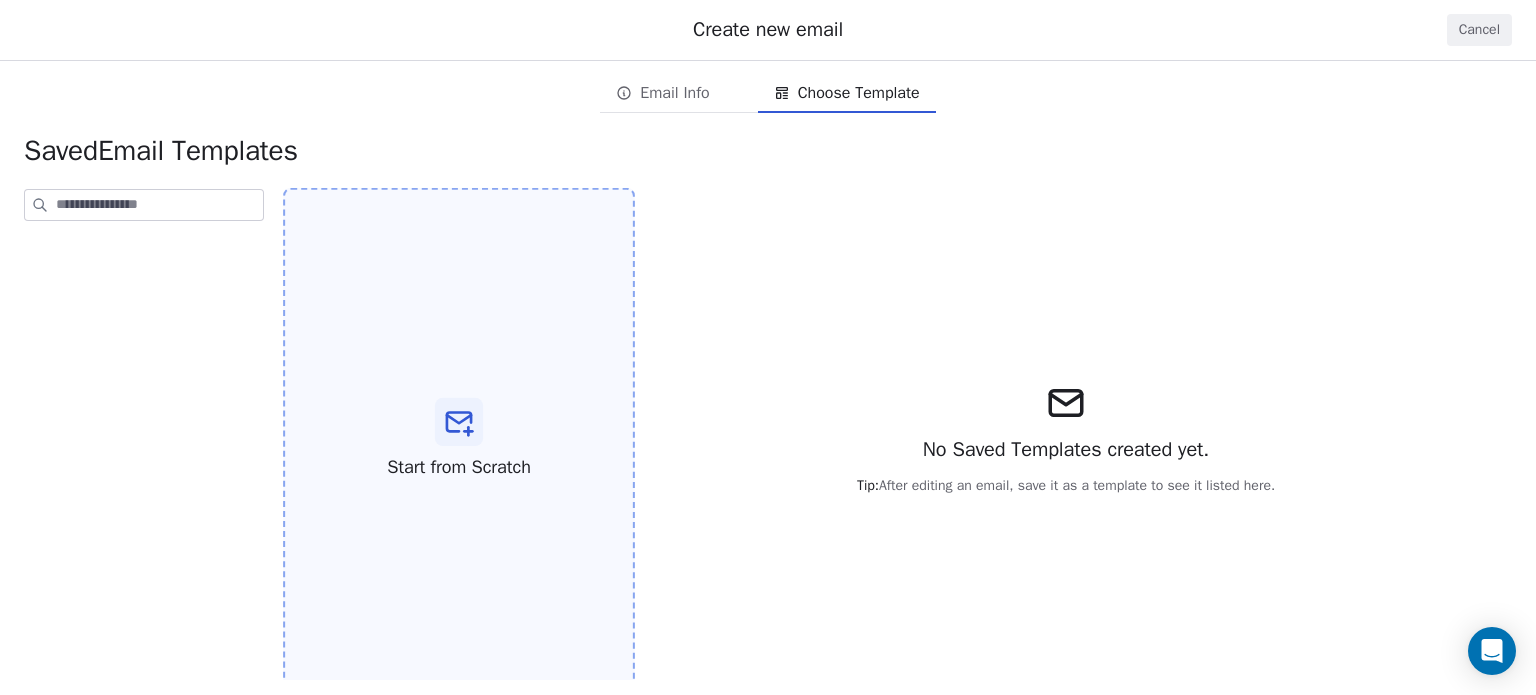 click 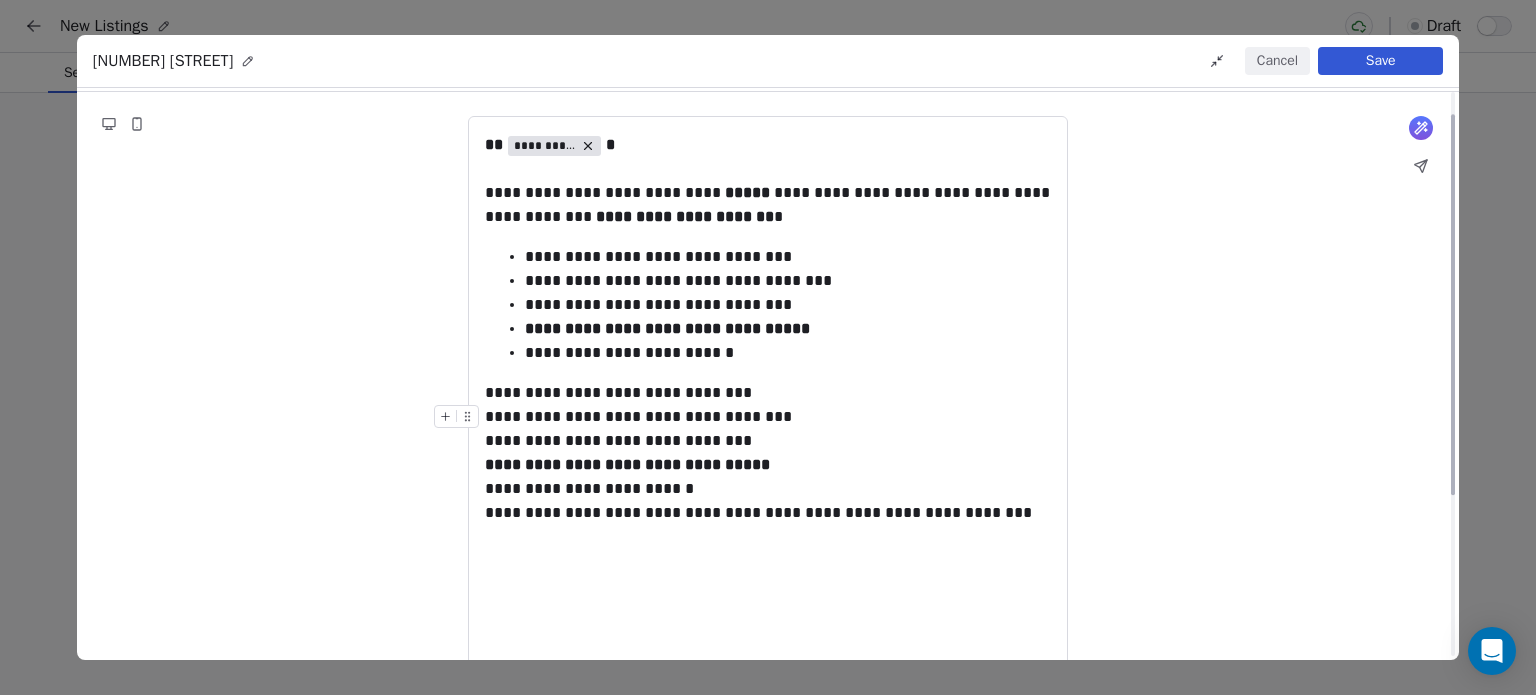 scroll, scrollTop: 31, scrollLeft: 0, axis: vertical 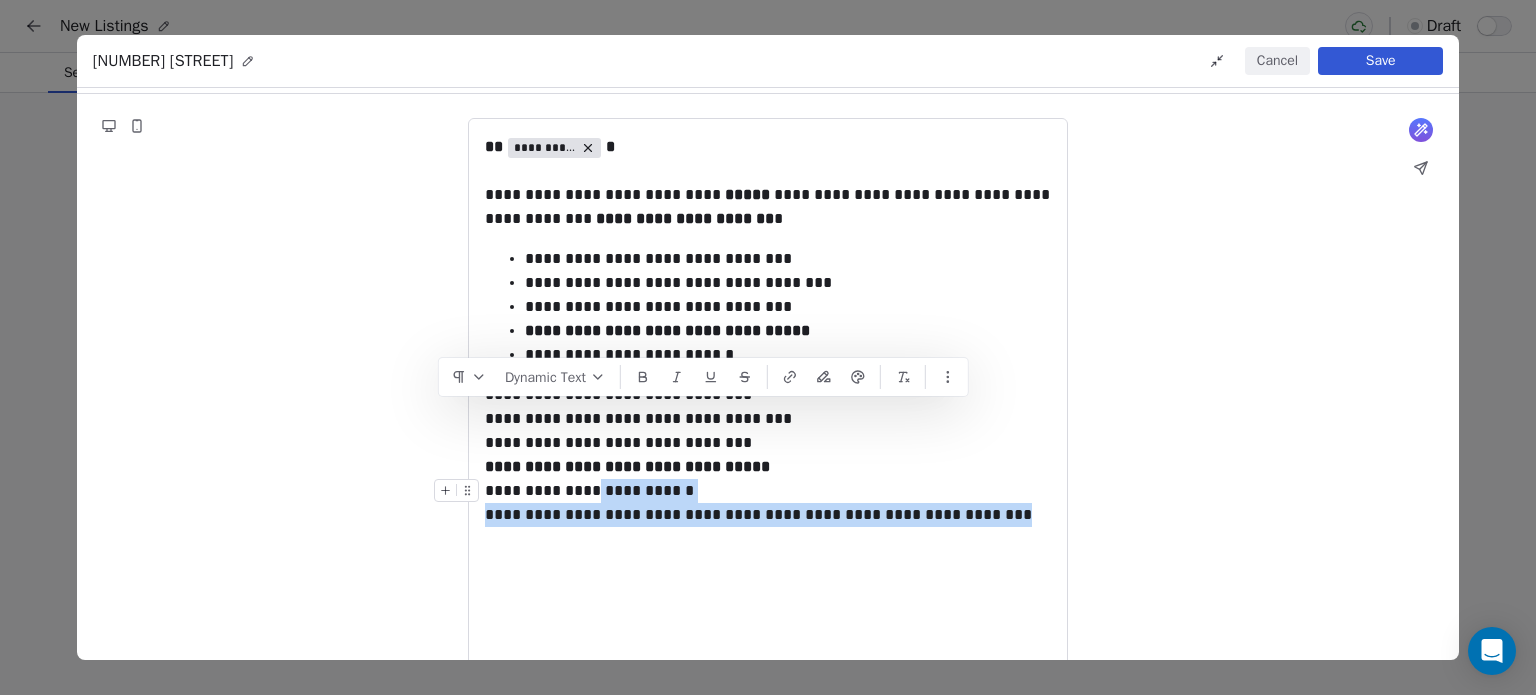 drag, startPoint x: 972, startPoint y: 508, endPoint x: 600, endPoint y: 487, distance: 372.5923 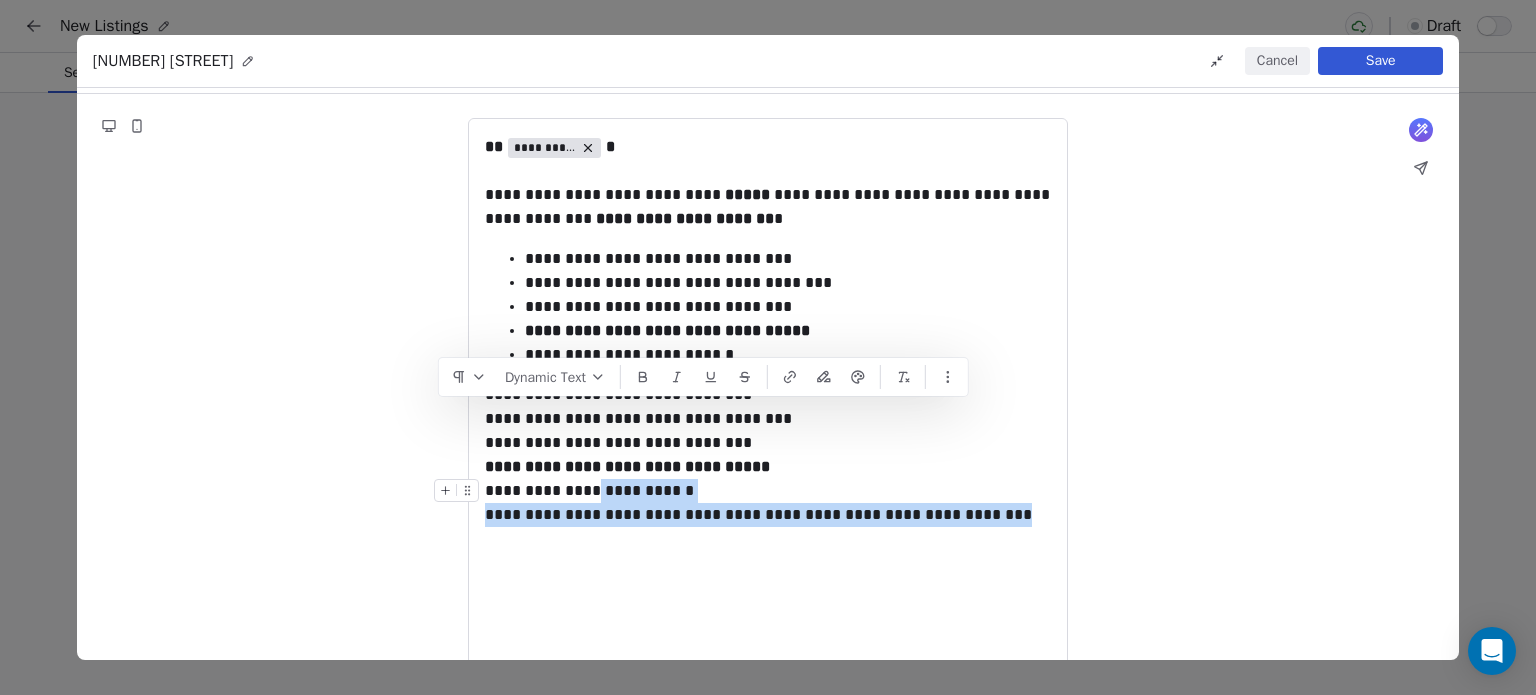 click on "**********" at bounding box center (768, 475) 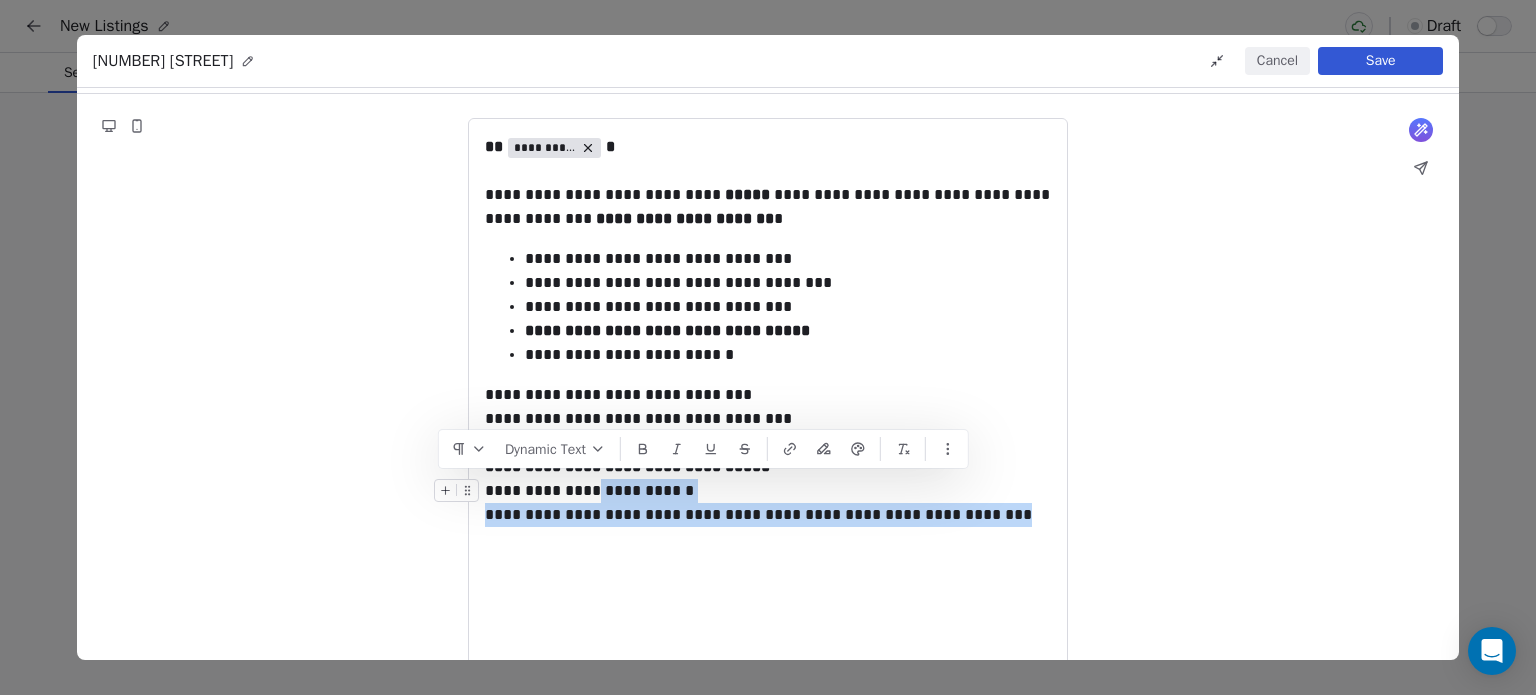 click on "**********" at bounding box center (768, 491) 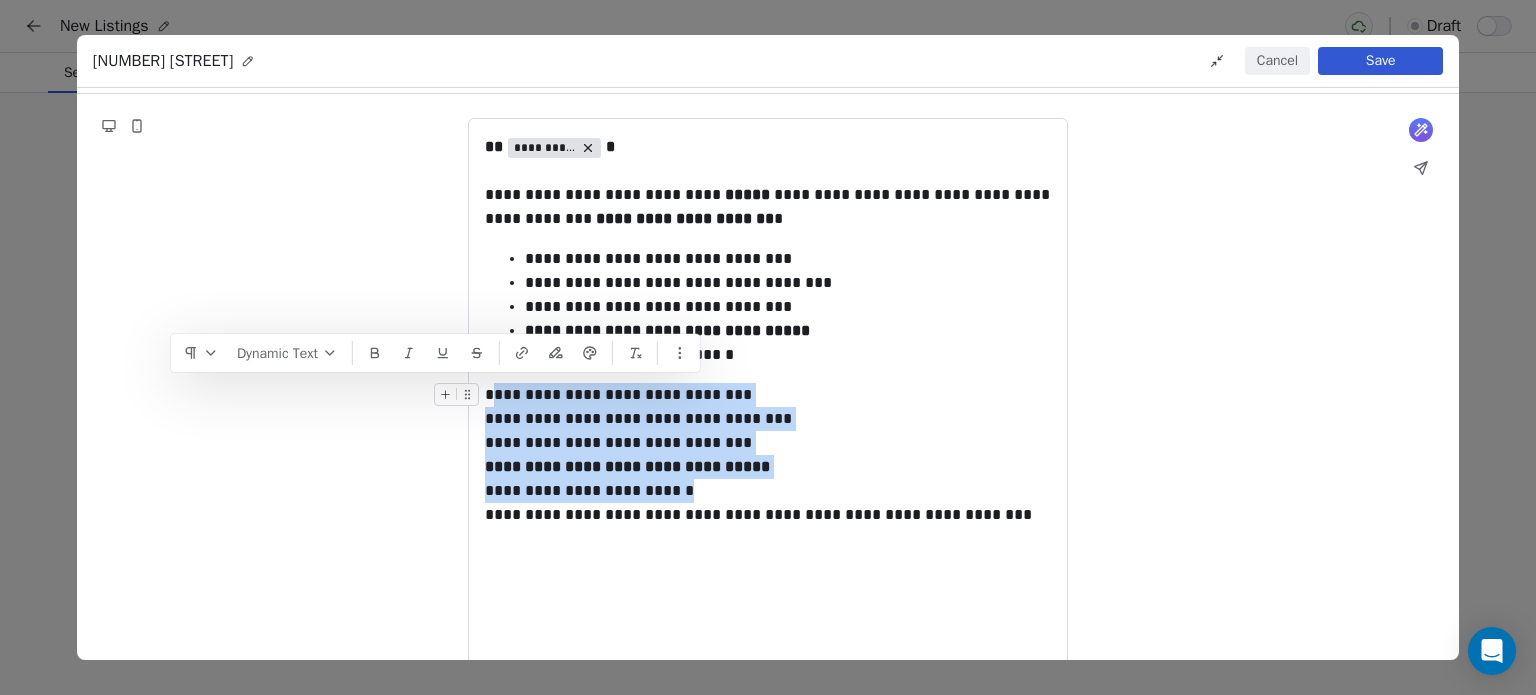 drag, startPoint x: 704, startPoint y: 491, endPoint x: 490, endPoint y: 388, distance: 237.49738 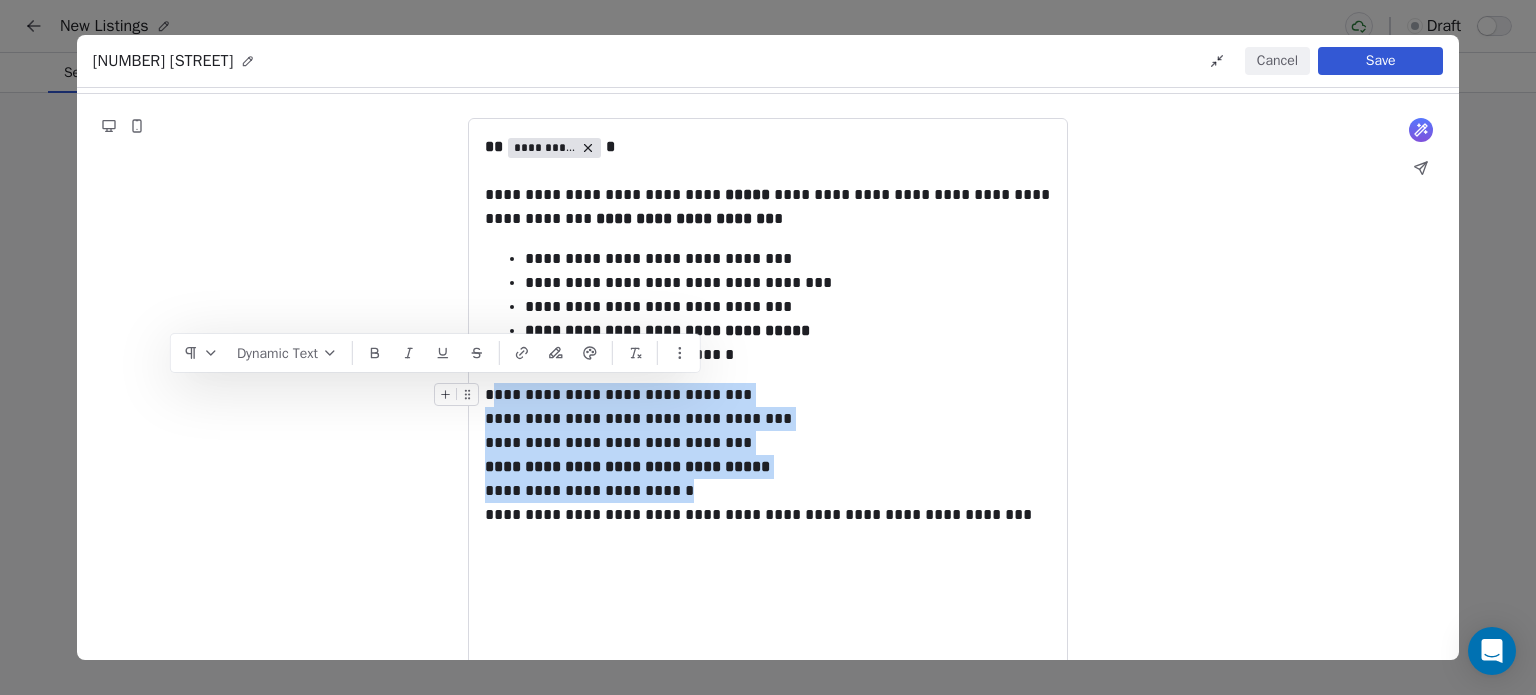 click on "**********" at bounding box center [768, 475] 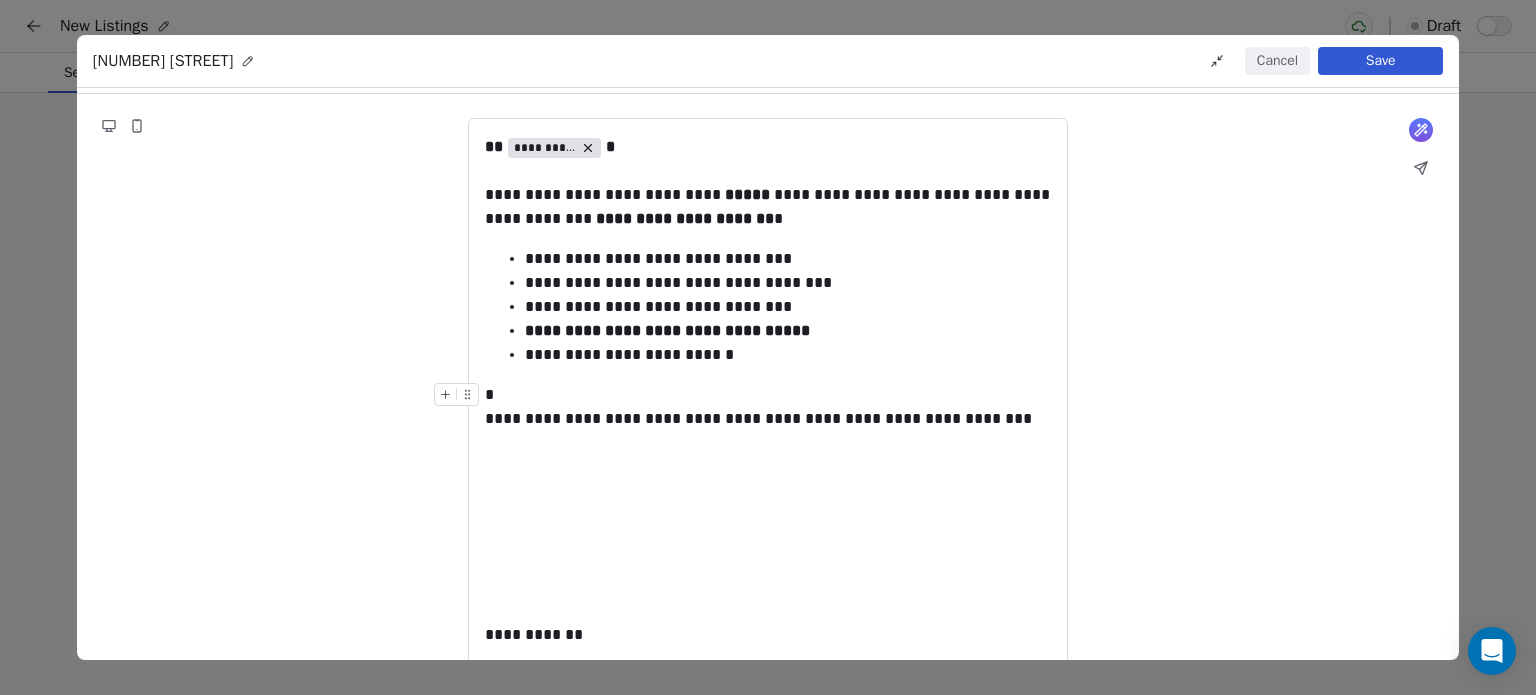 type 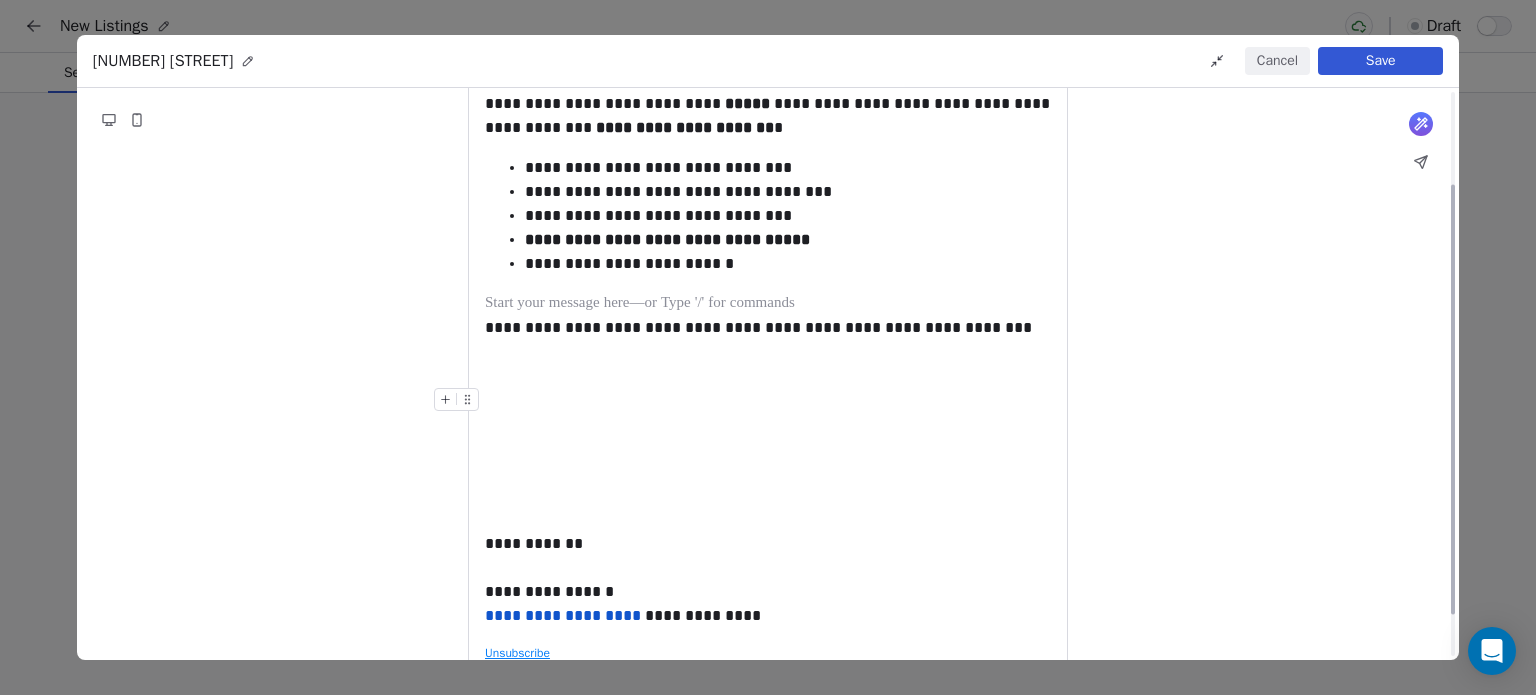 scroll, scrollTop: 123, scrollLeft: 0, axis: vertical 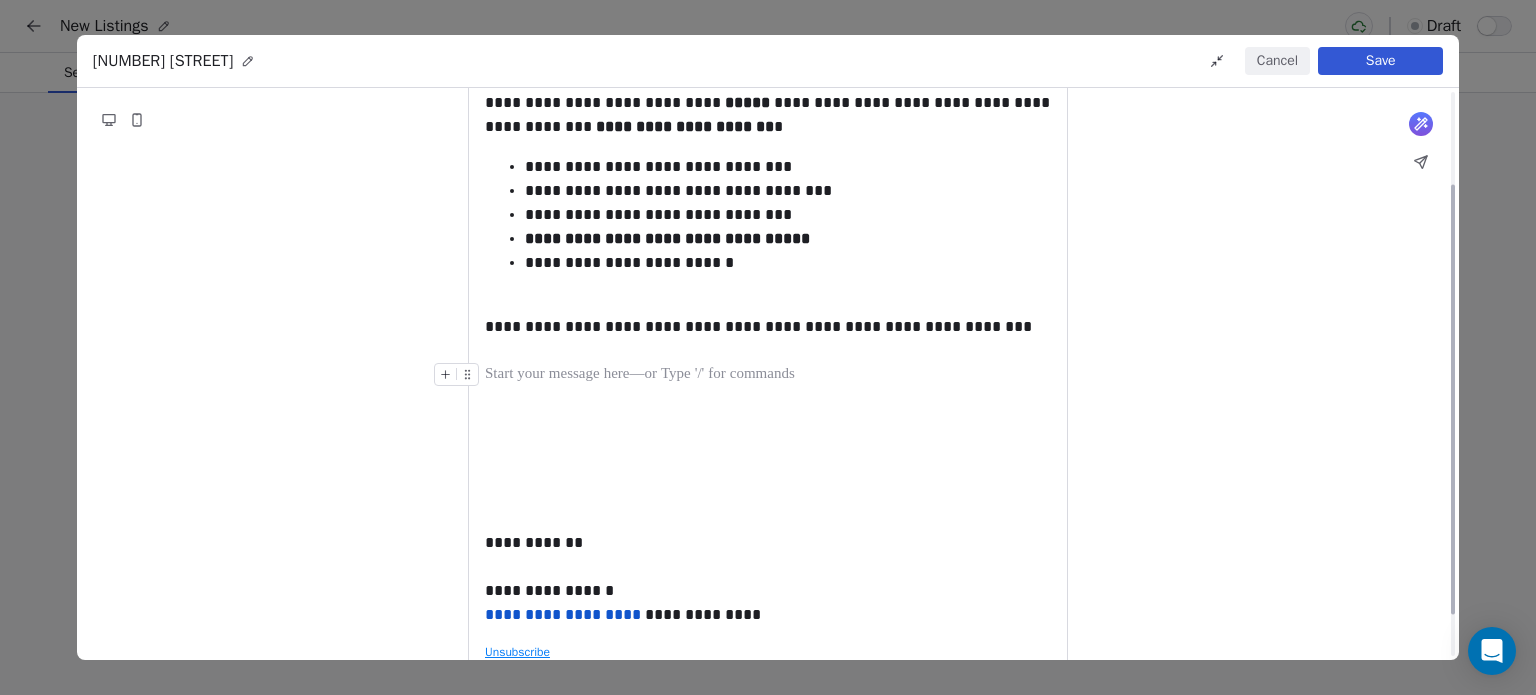 click at bounding box center (768, 375) 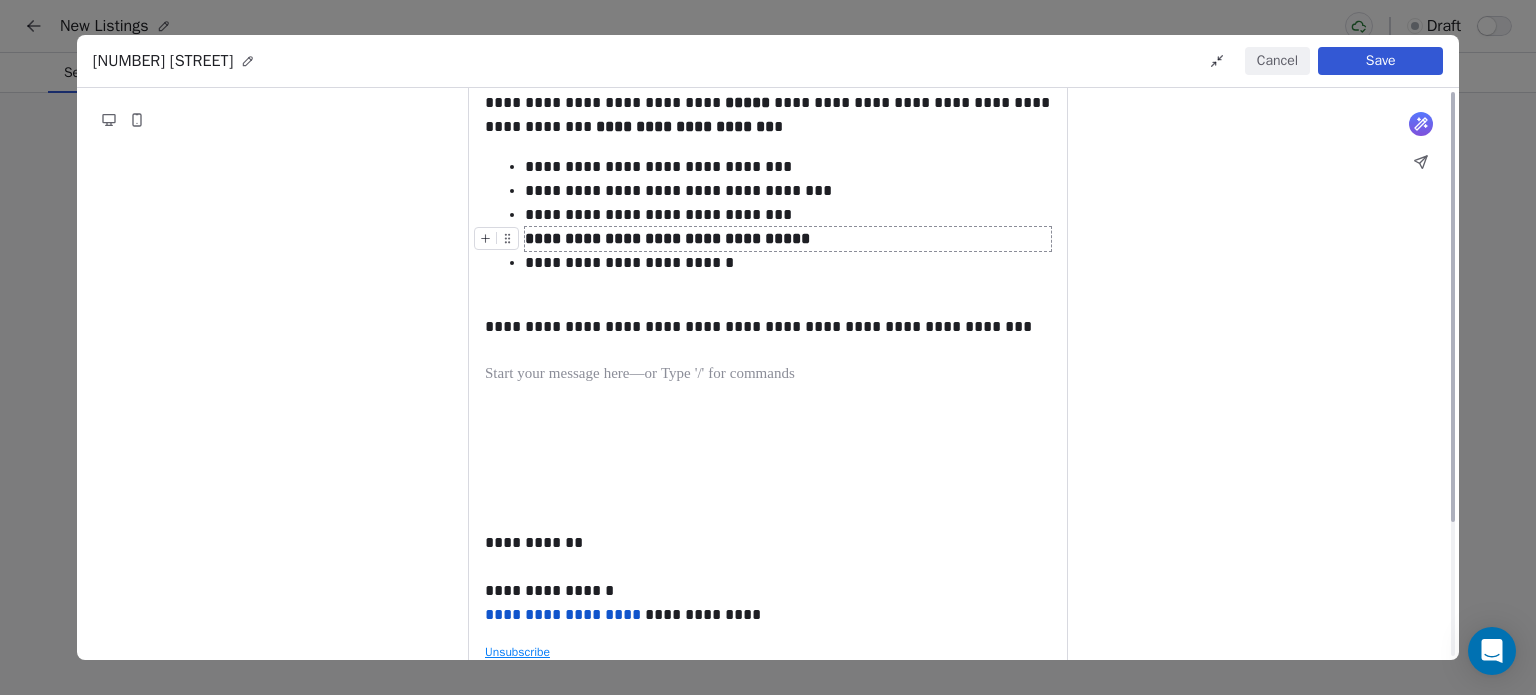 scroll, scrollTop: 0, scrollLeft: 0, axis: both 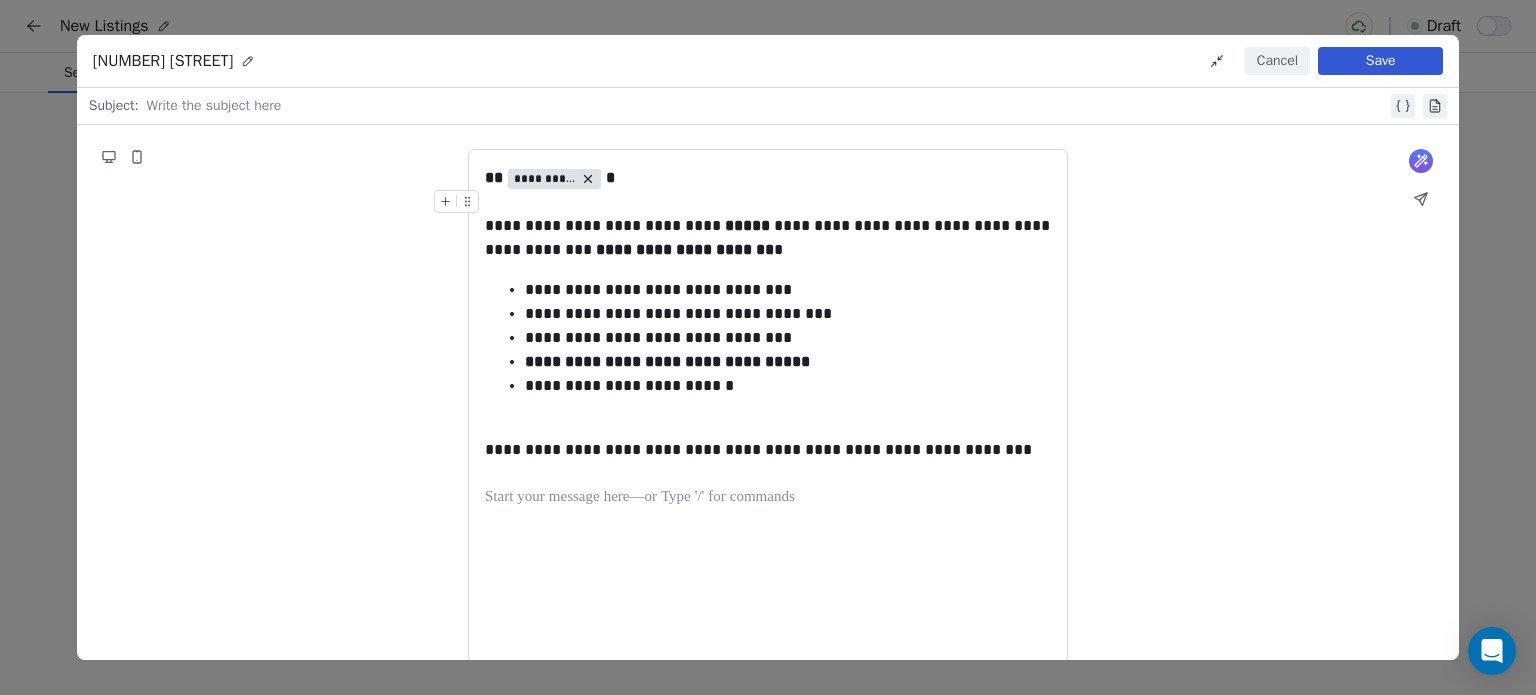 click at bounding box center [767, 106] 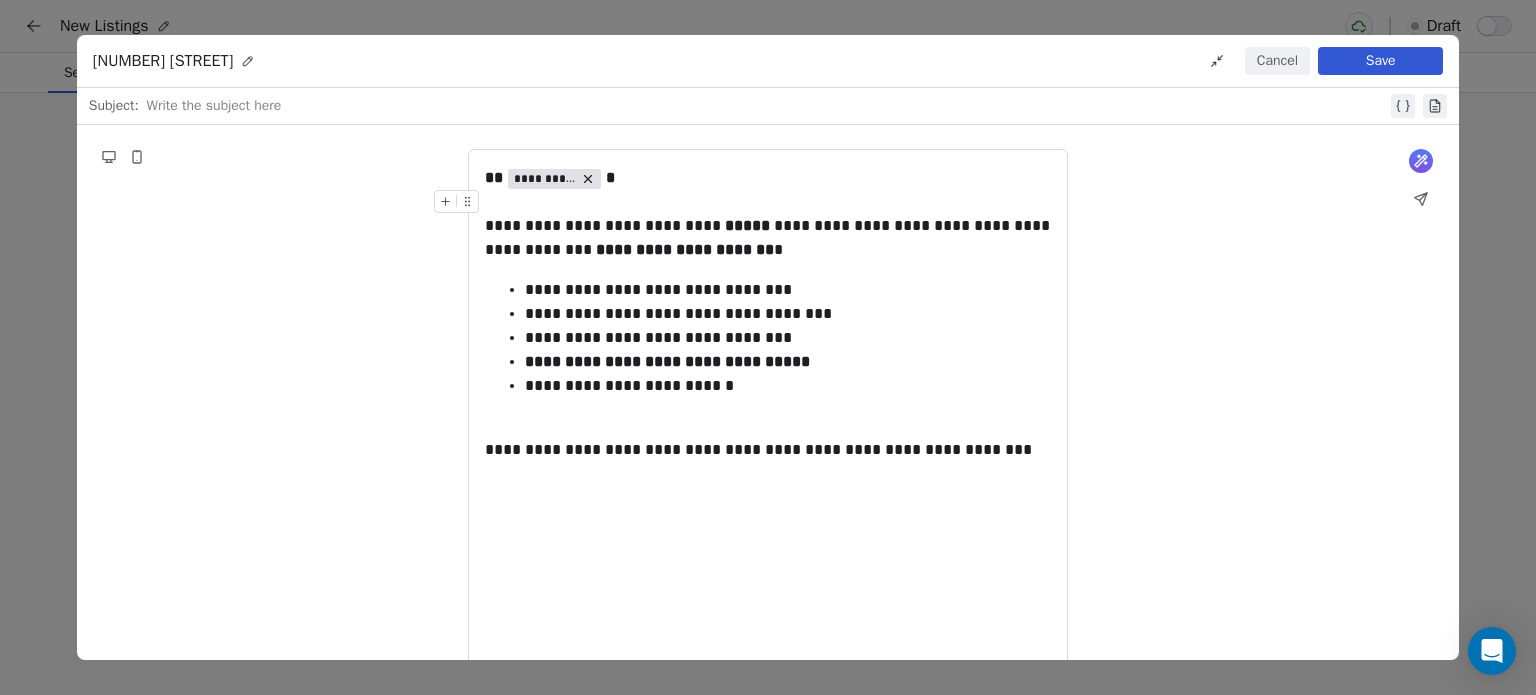 type 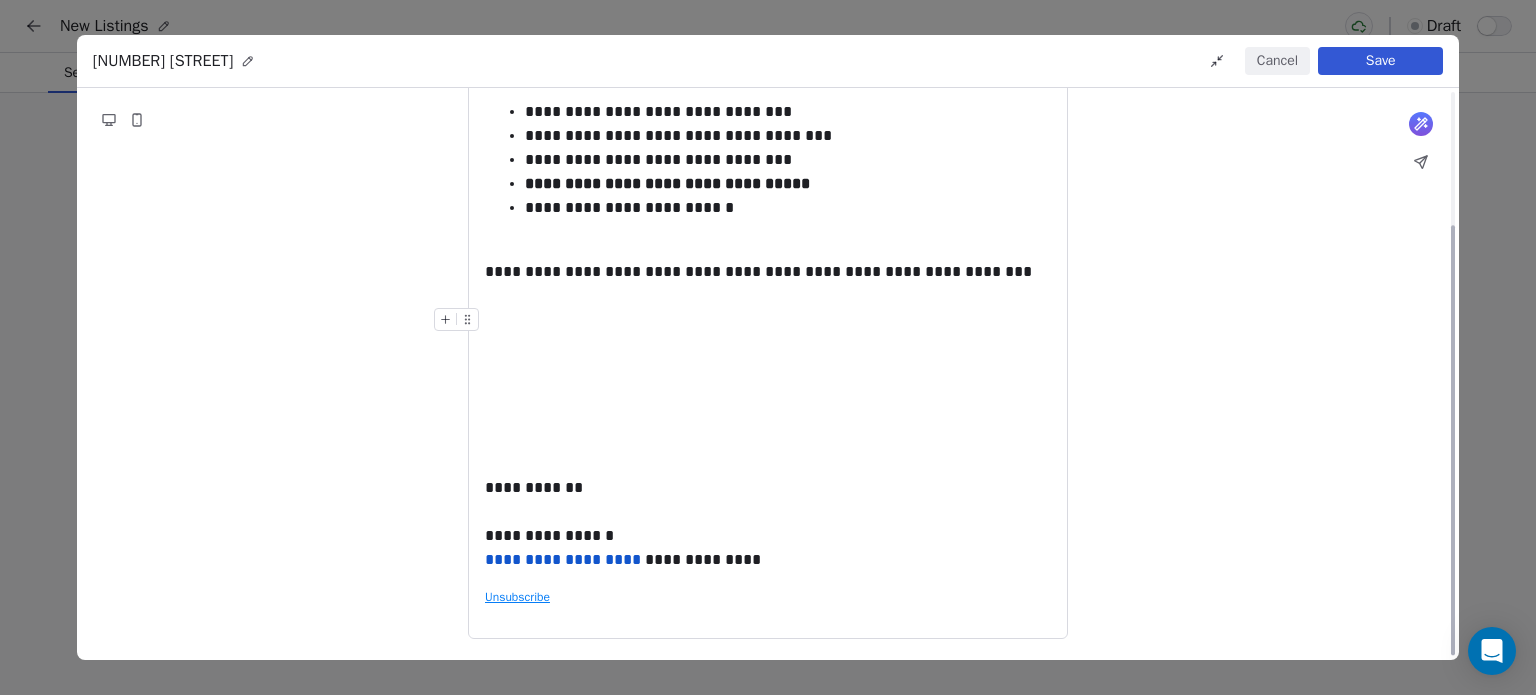 scroll, scrollTop: 173, scrollLeft: 0, axis: vertical 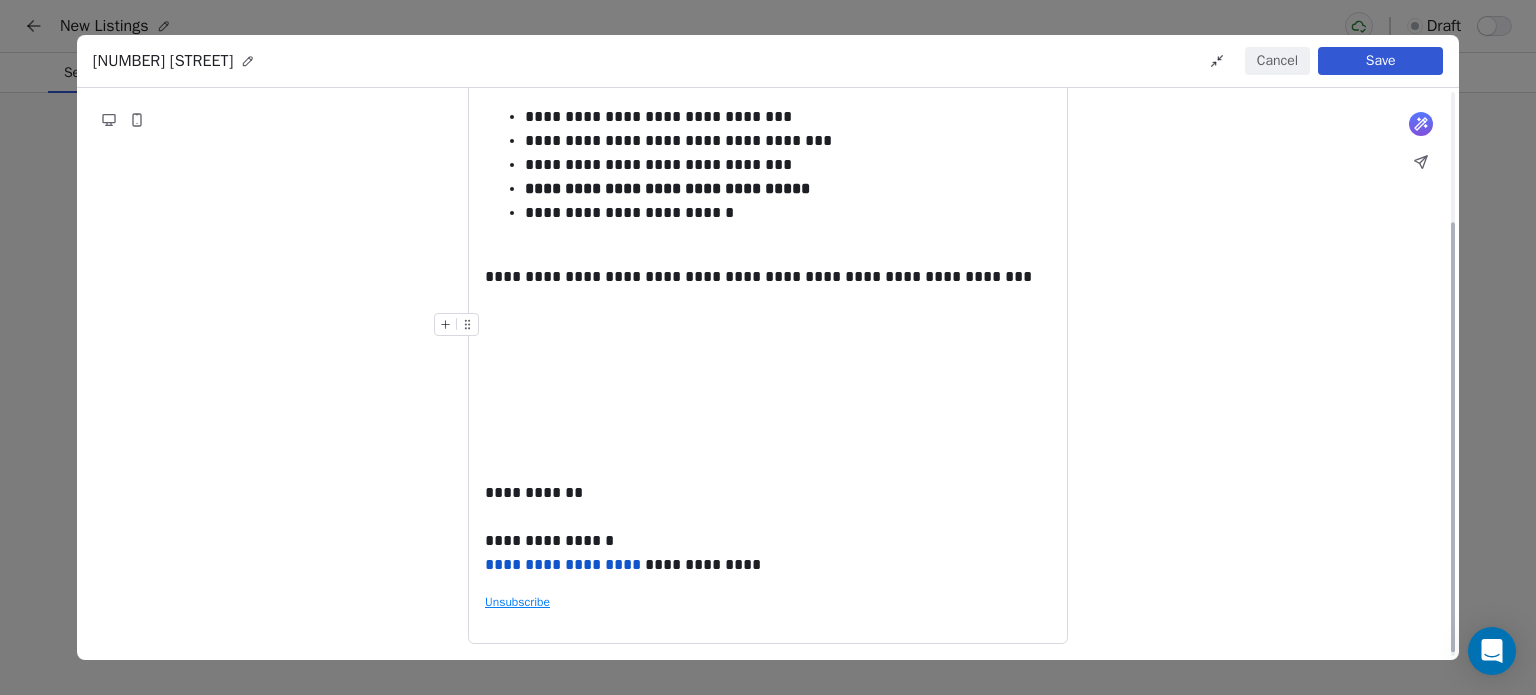 click at bounding box center [768, 325] 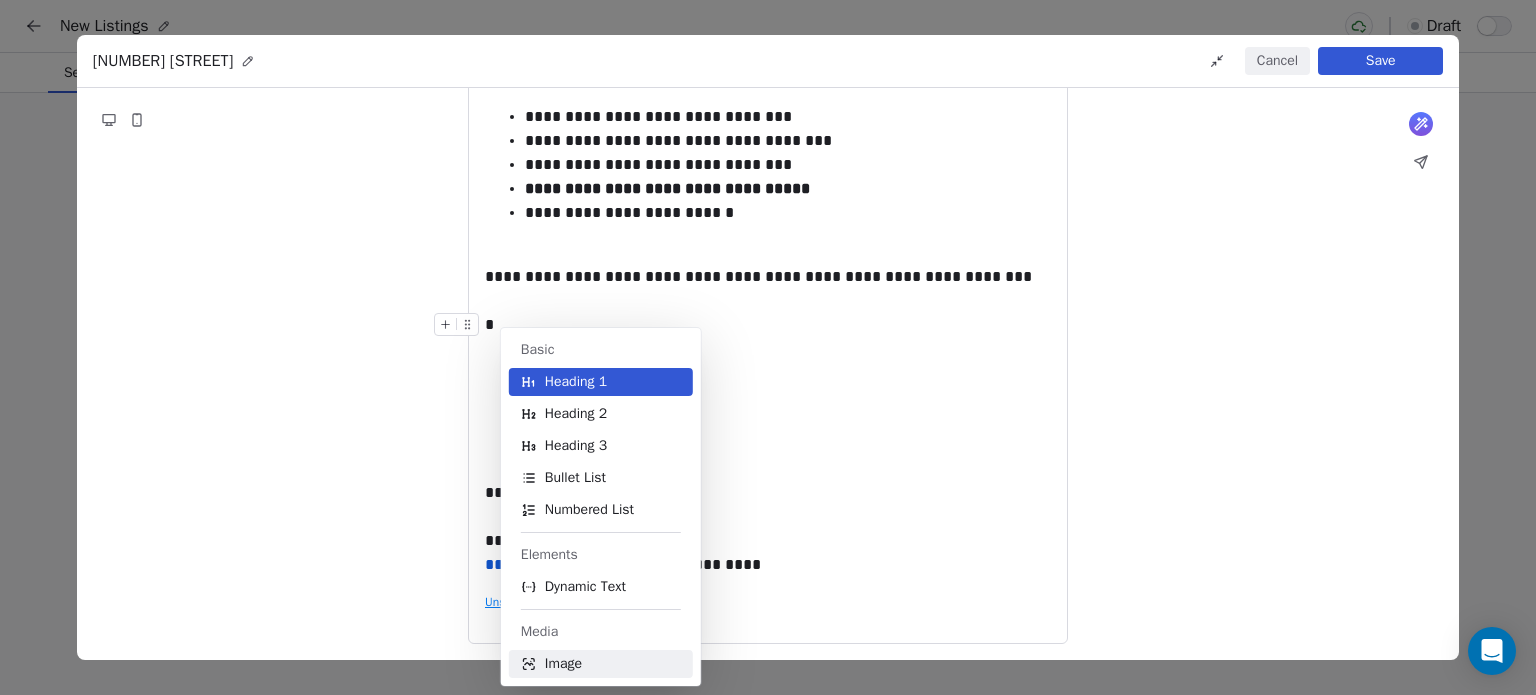 click on "Image" at bounding box center (601, 664) 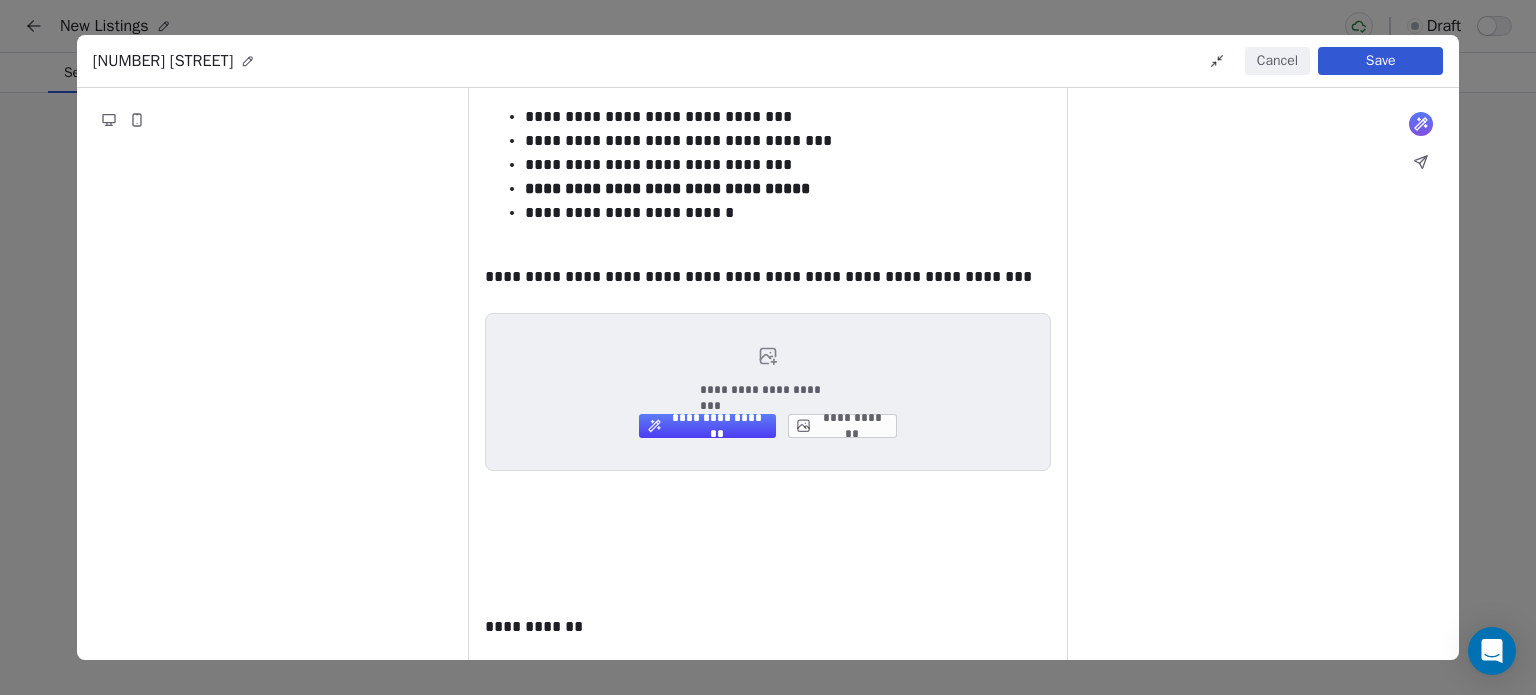 scroll, scrollTop: 80, scrollLeft: 0, axis: vertical 